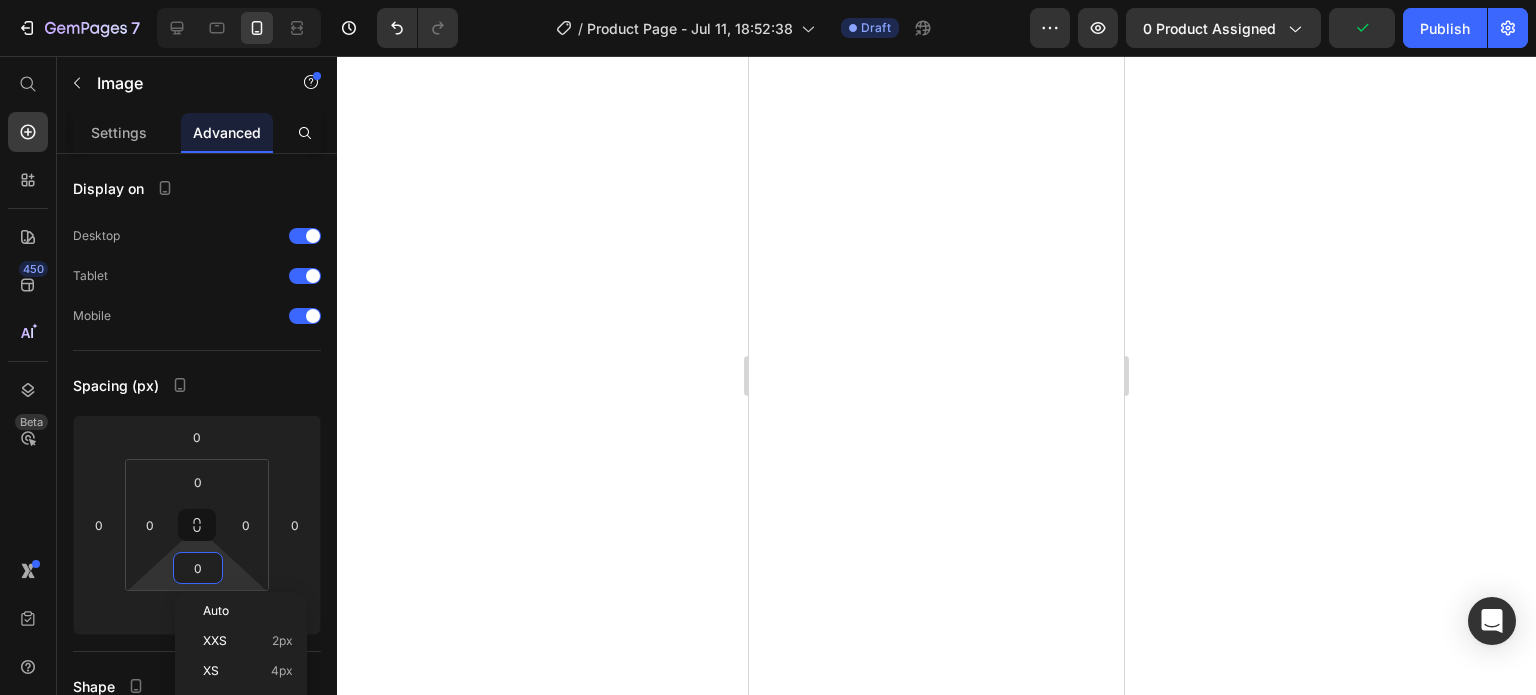 scroll, scrollTop: 0, scrollLeft: 0, axis: both 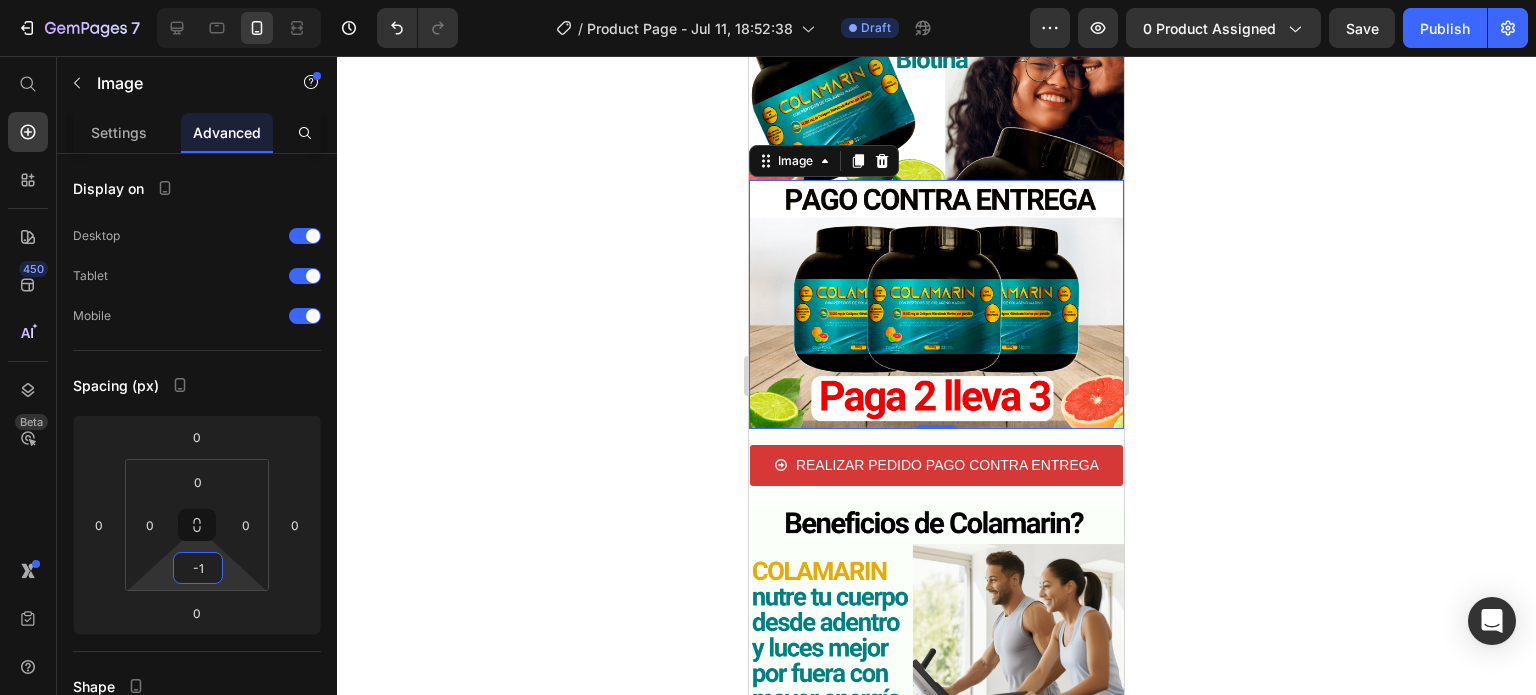 type on "0" 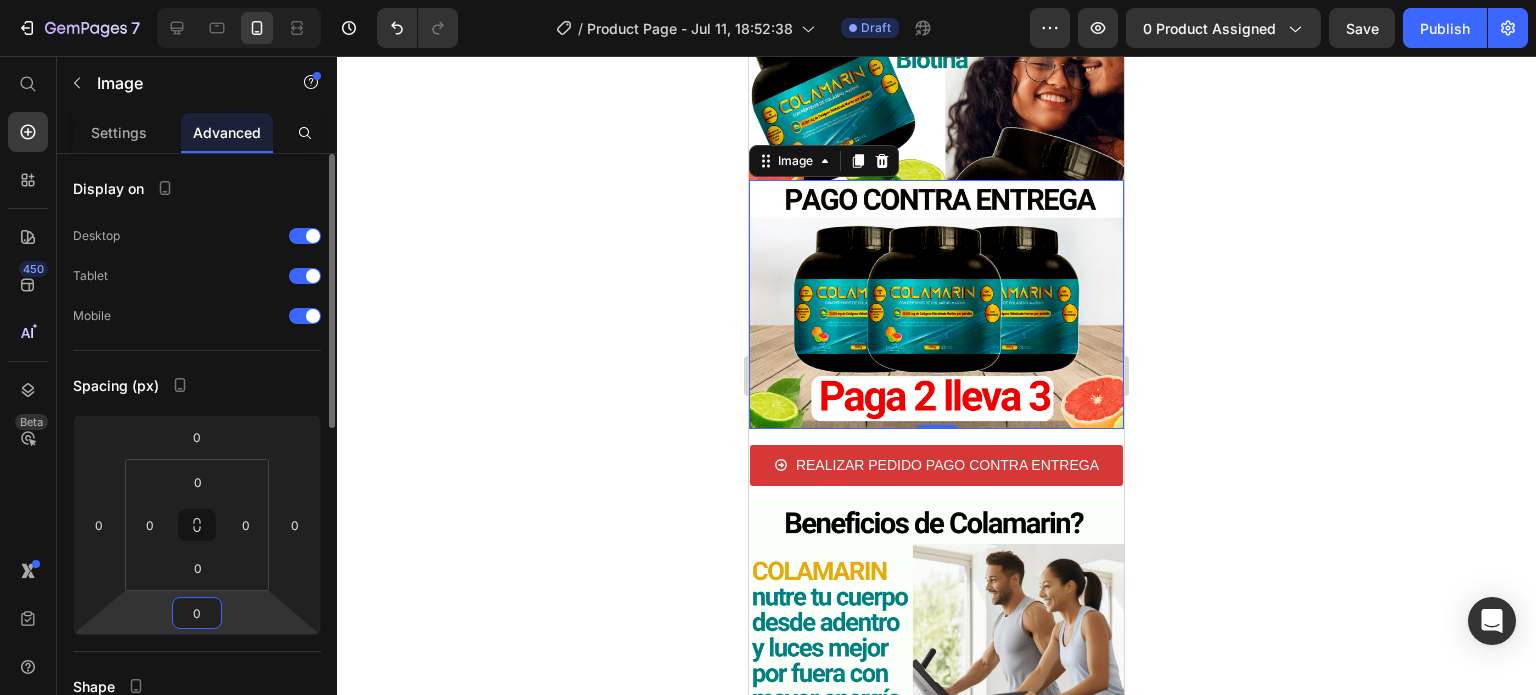 click on "0" at bounding box center (197, 613) 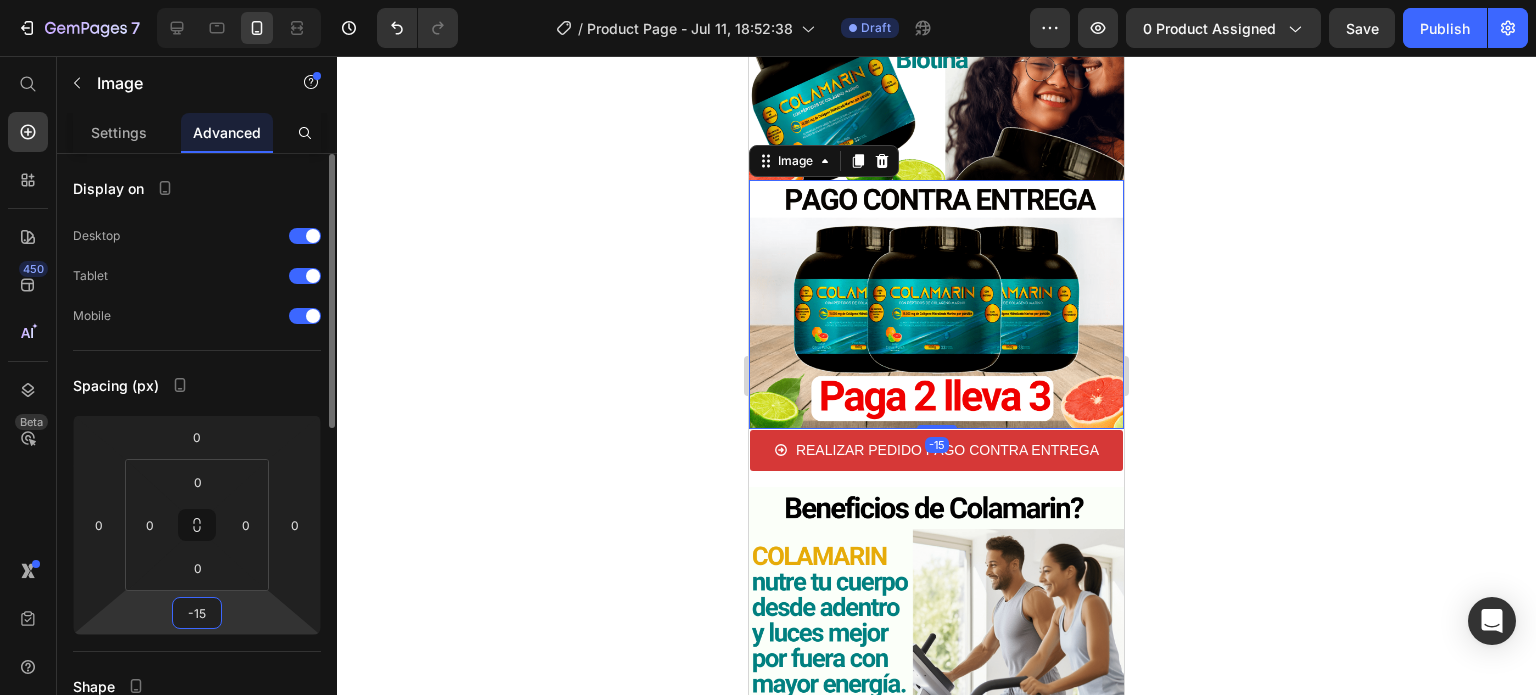 type on "-16" 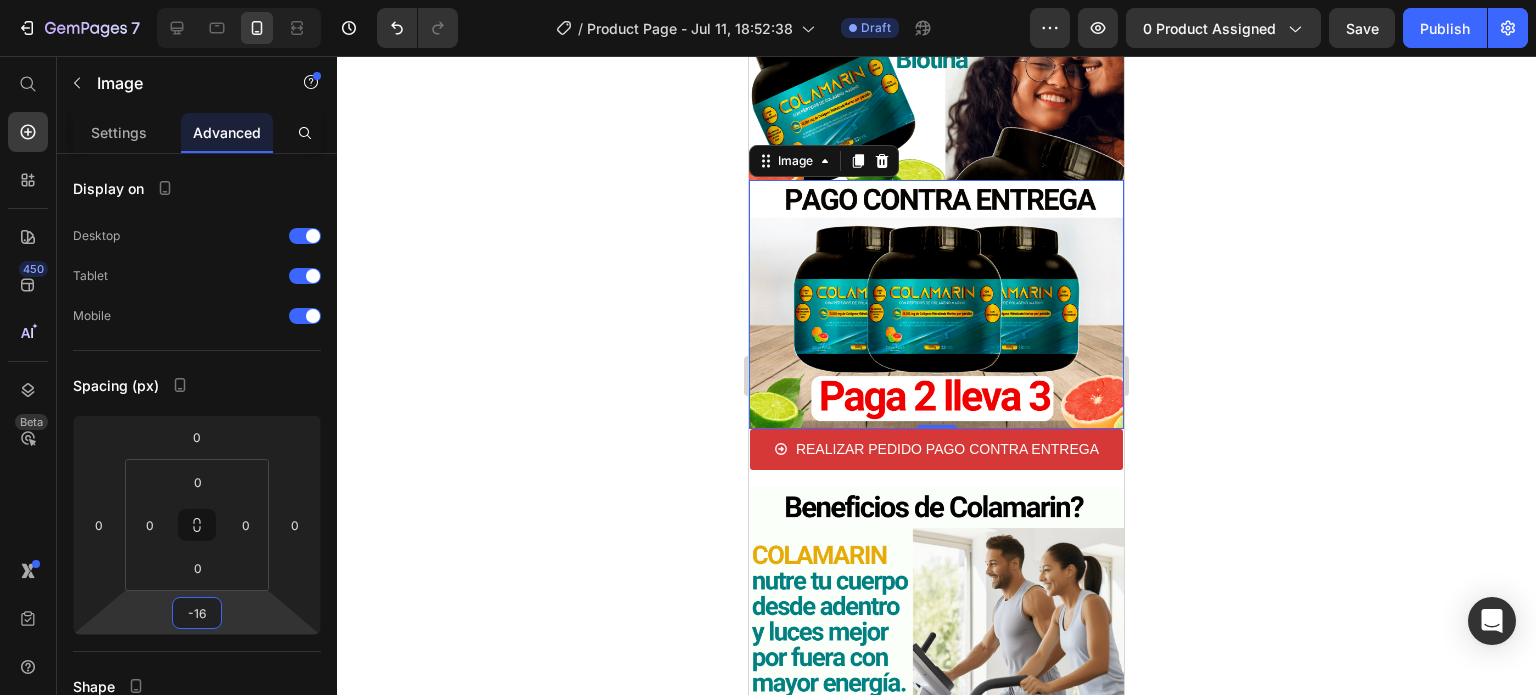 click 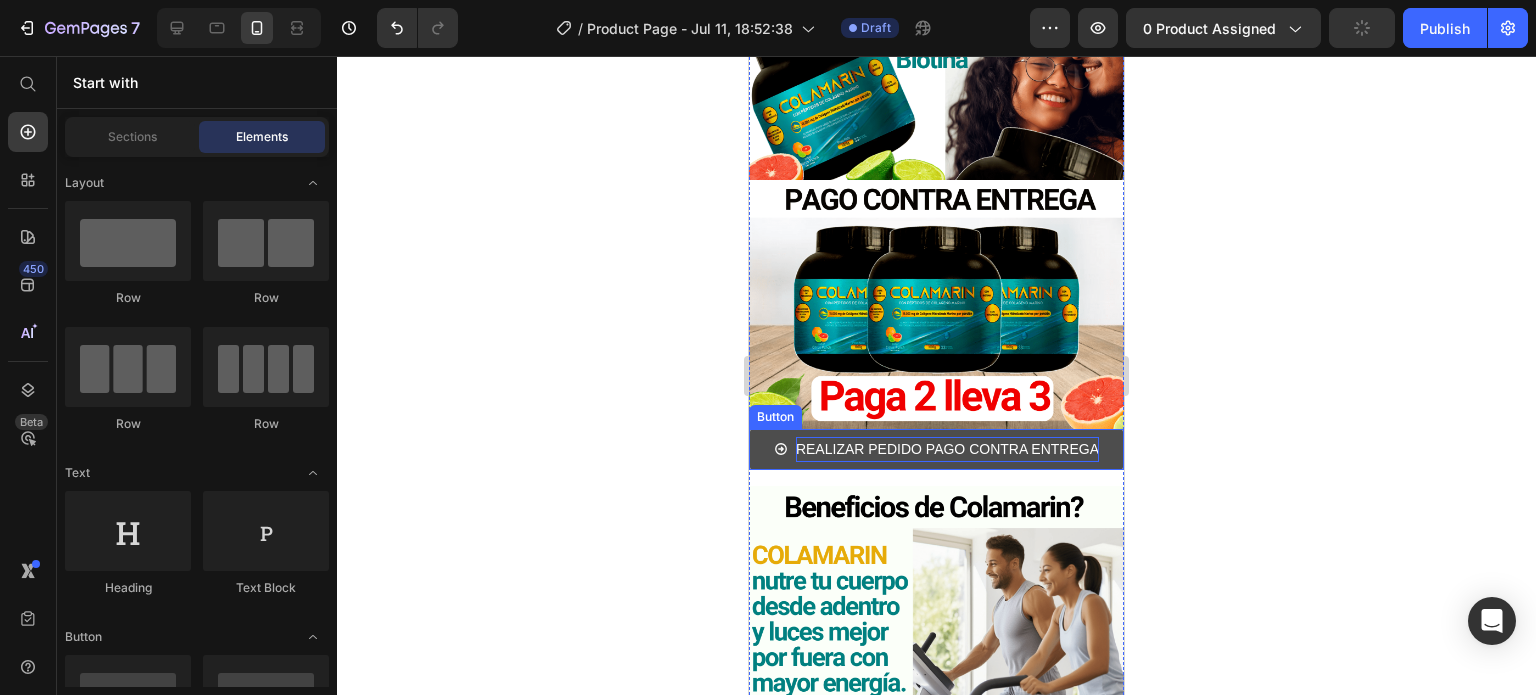 click on "REALIZAR PEDIDO PAGO CONTRA ENTREGA" at bounding box center (947, 449) 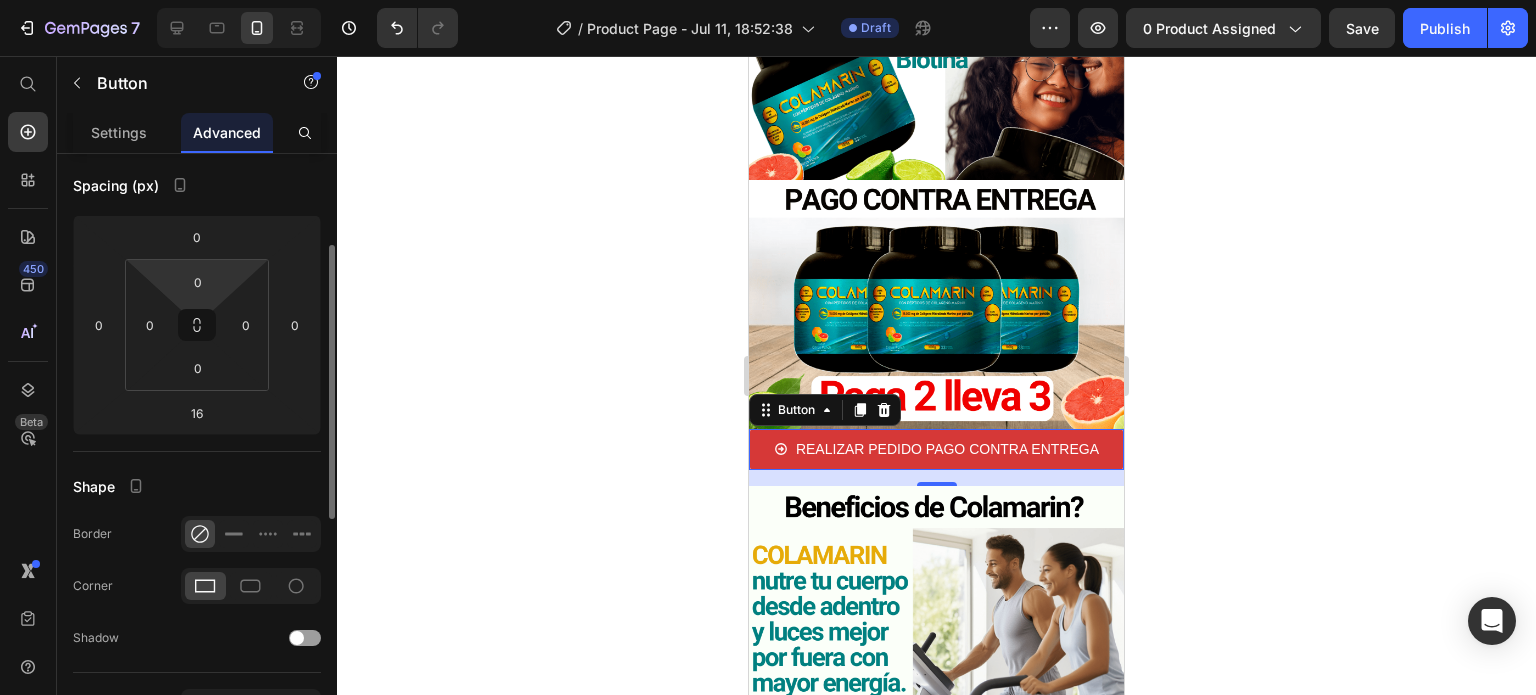 scroll, scrollTop: 300, scrollLeft: 0, axis: vertical 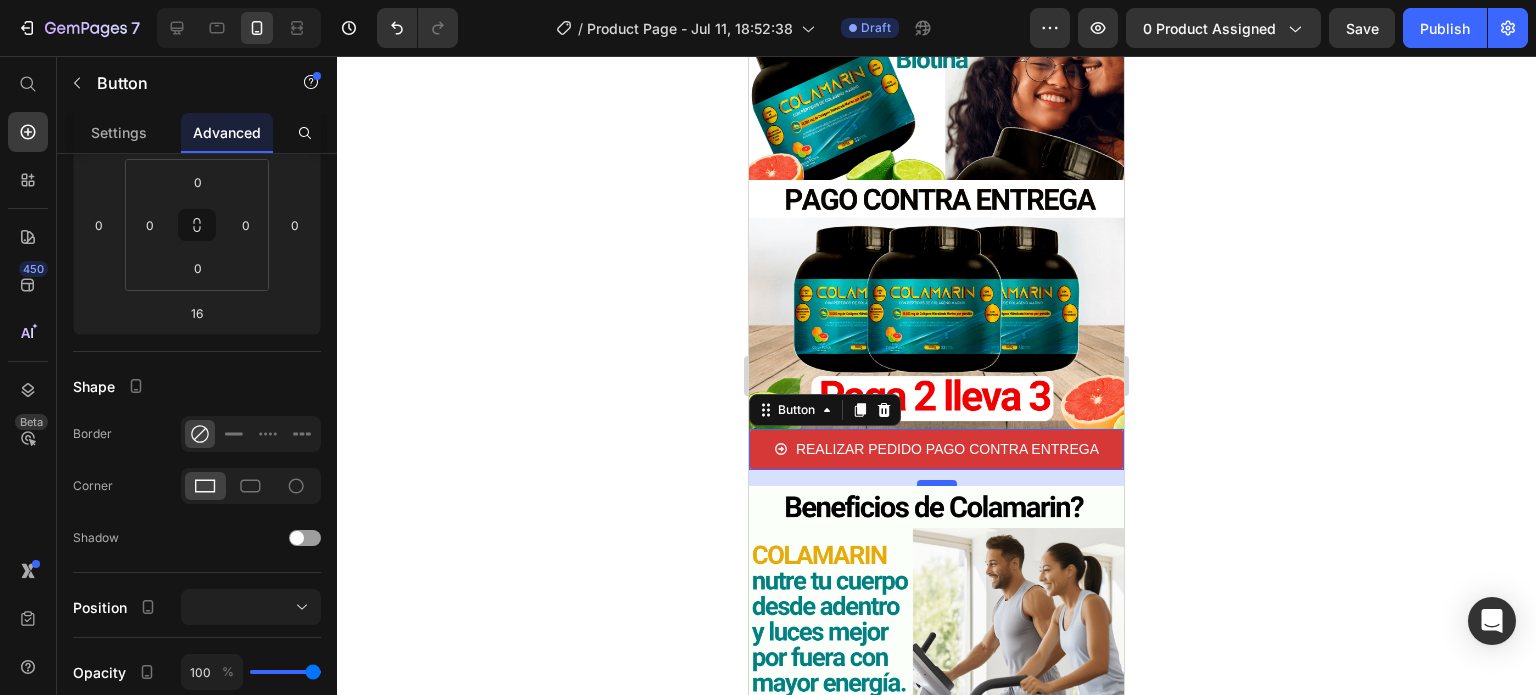 click at bounding box center [937, 483] 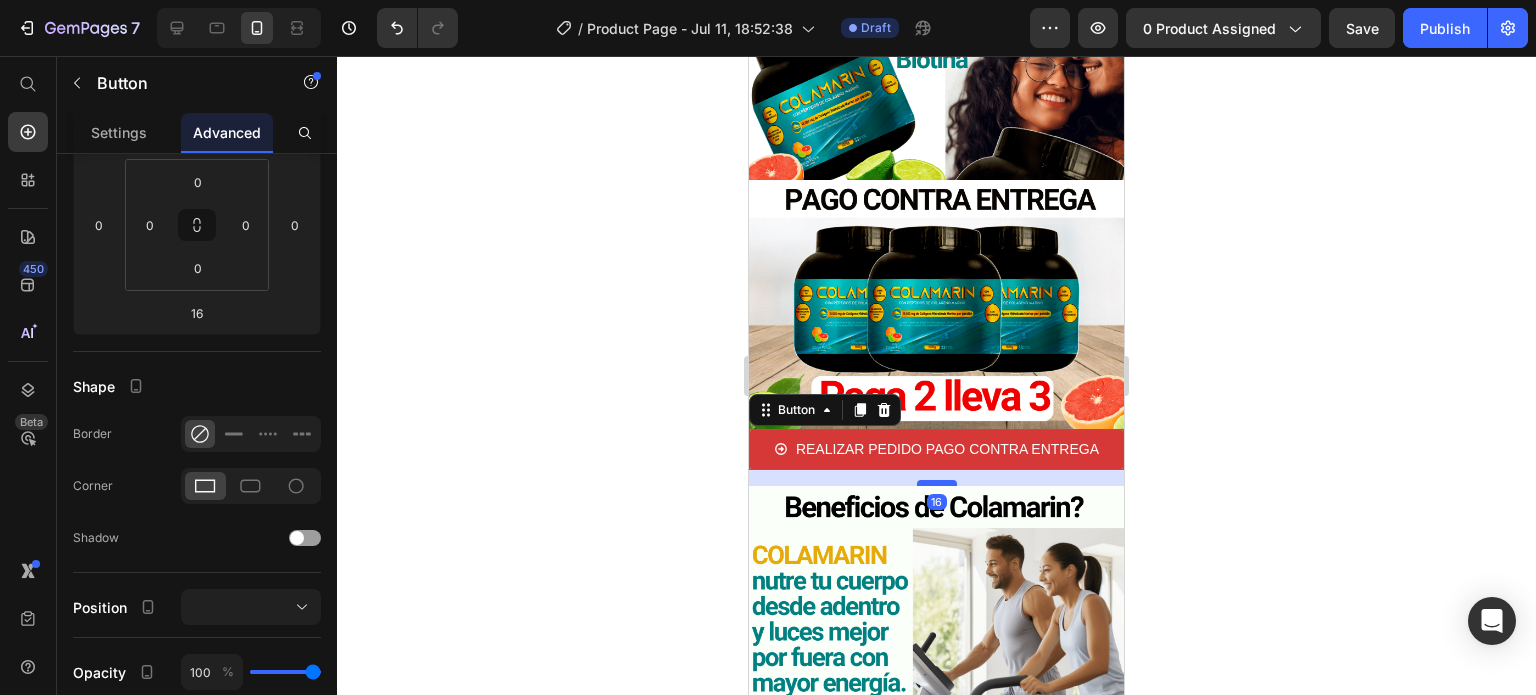 scroll, scrollTop: 0, scrollLeft: 0, axis: both 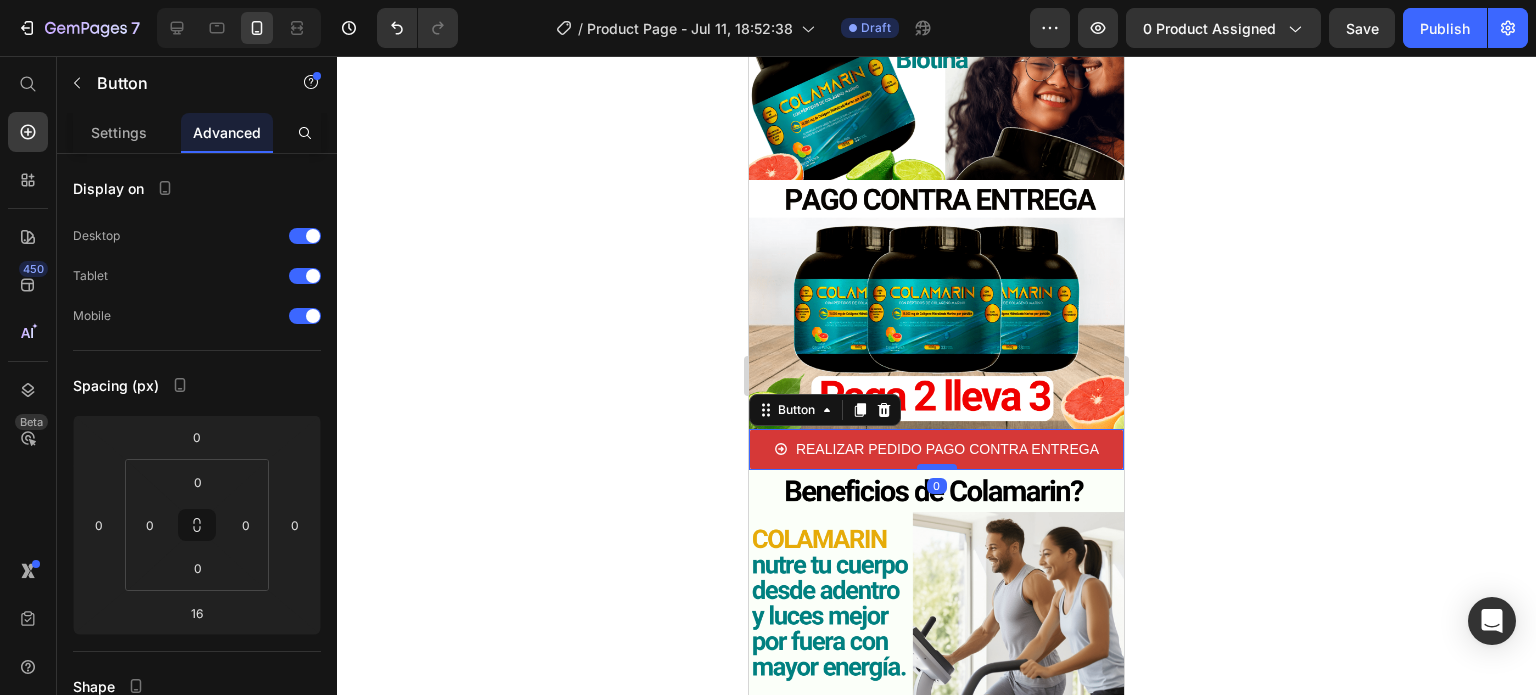 drag, startPoint x: 926, startPoint y: 487, endPoint x: 926, endPoint y: 471, distance: 16 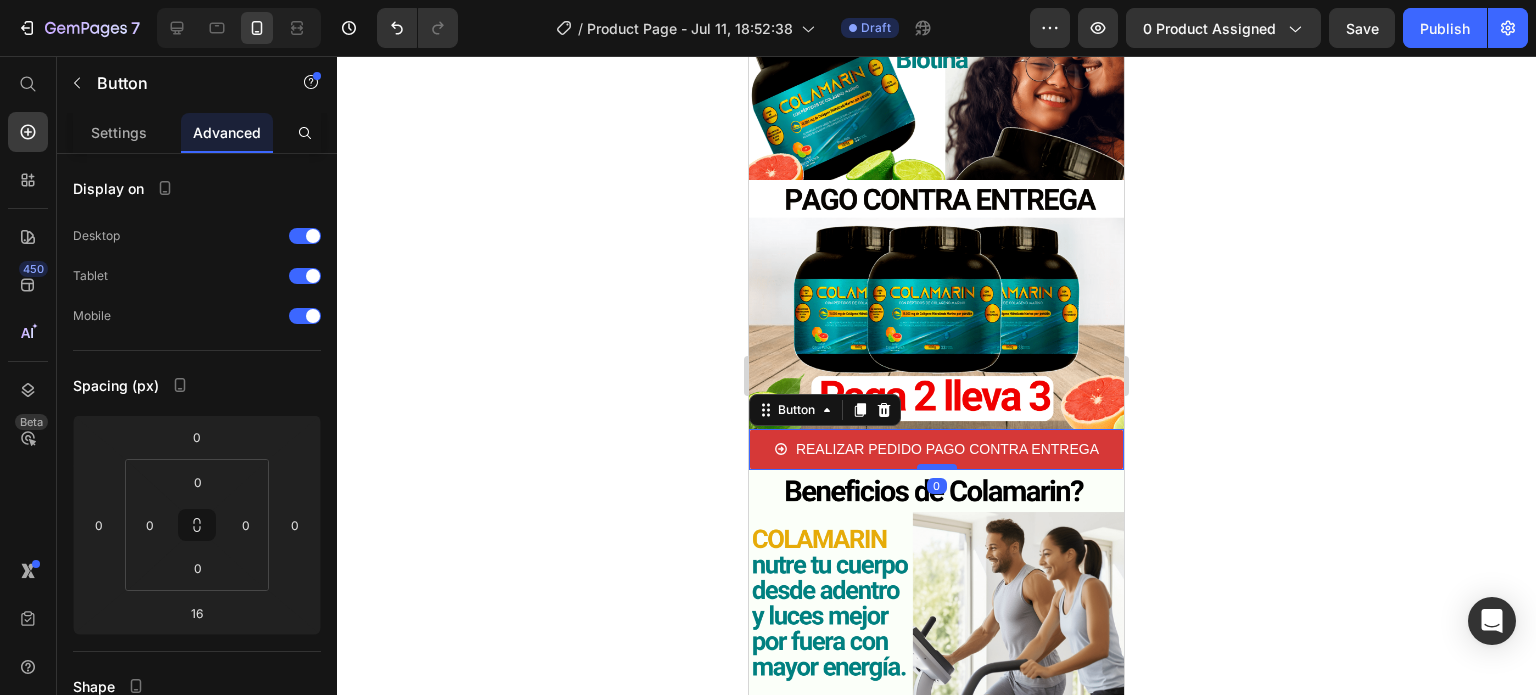click at bounding box center [937, 467] 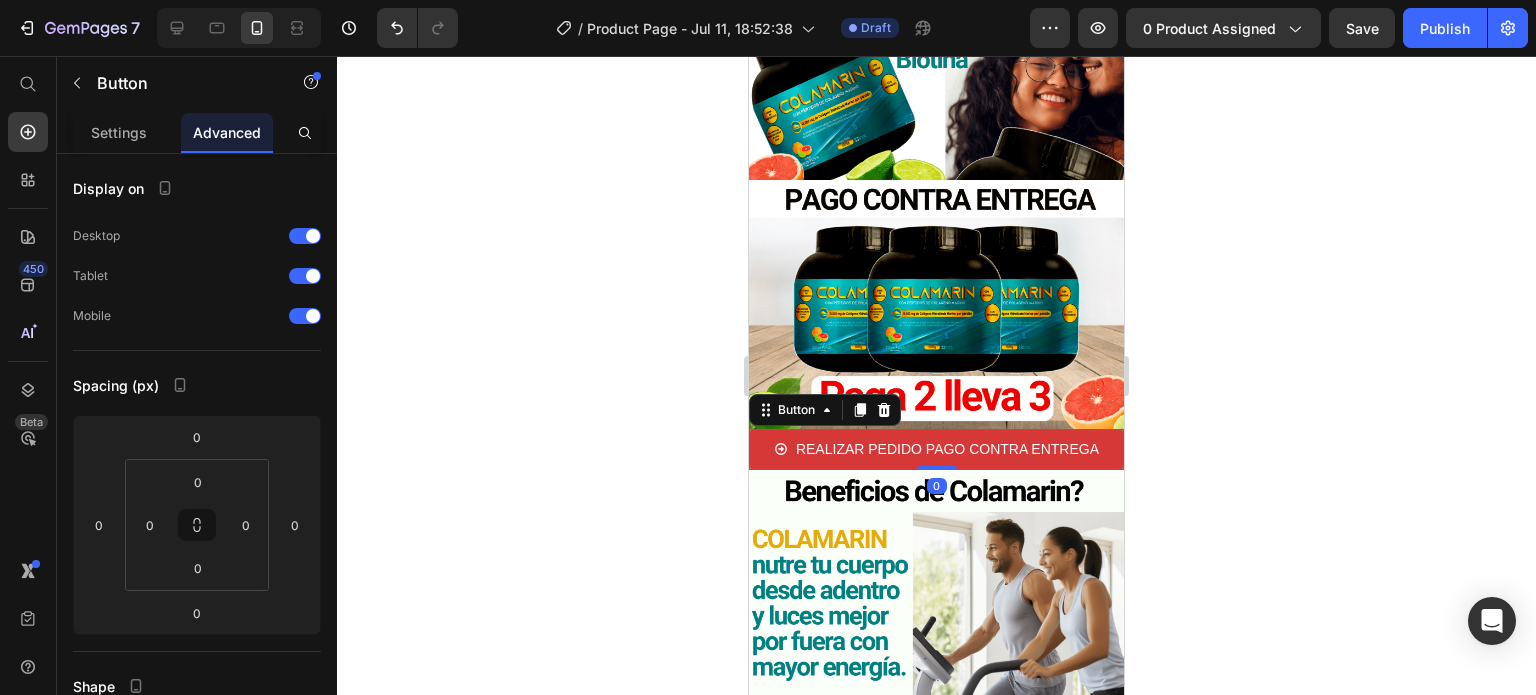 click 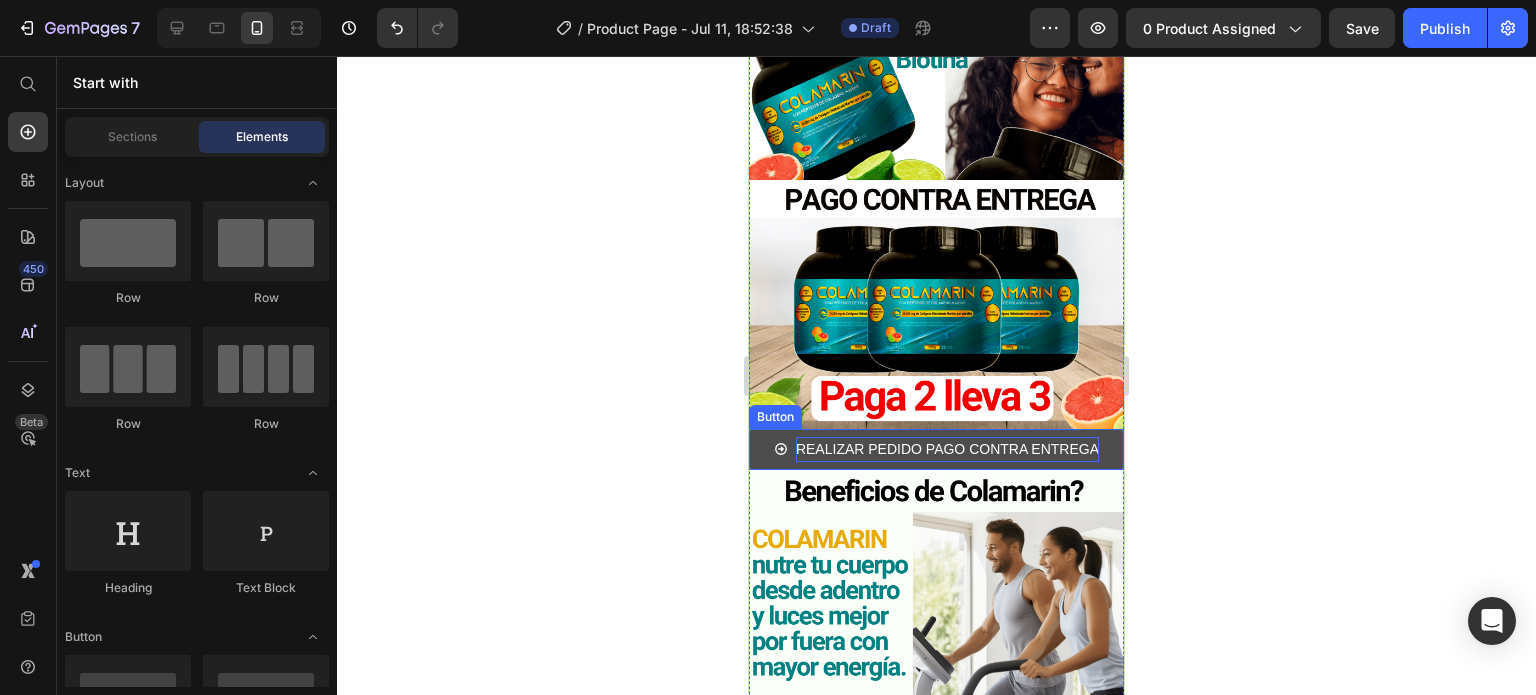 click on "REALIZAR PEDIDO PAGO CONTRA ENTREGA" at bounding box center [947, 449] 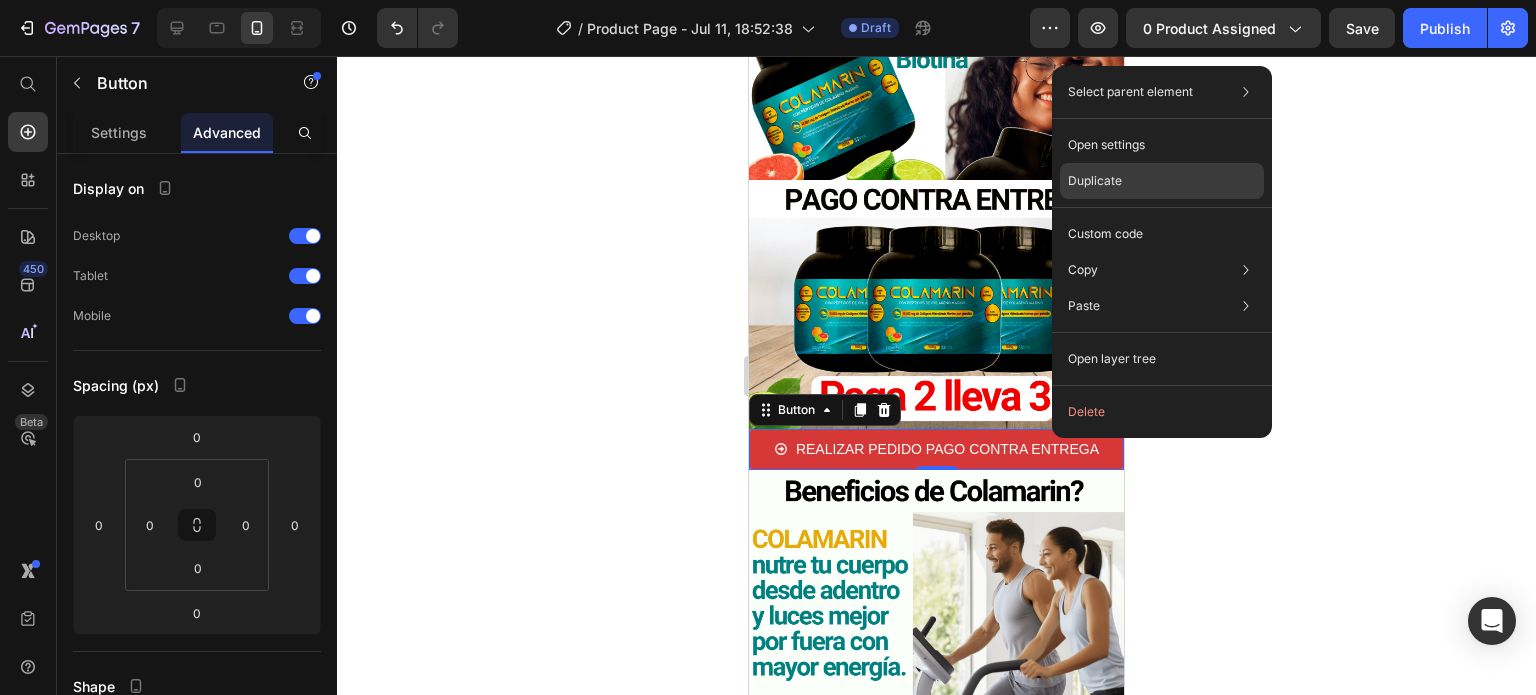 click on "Duplicate" at bounding box center (1095, 181) 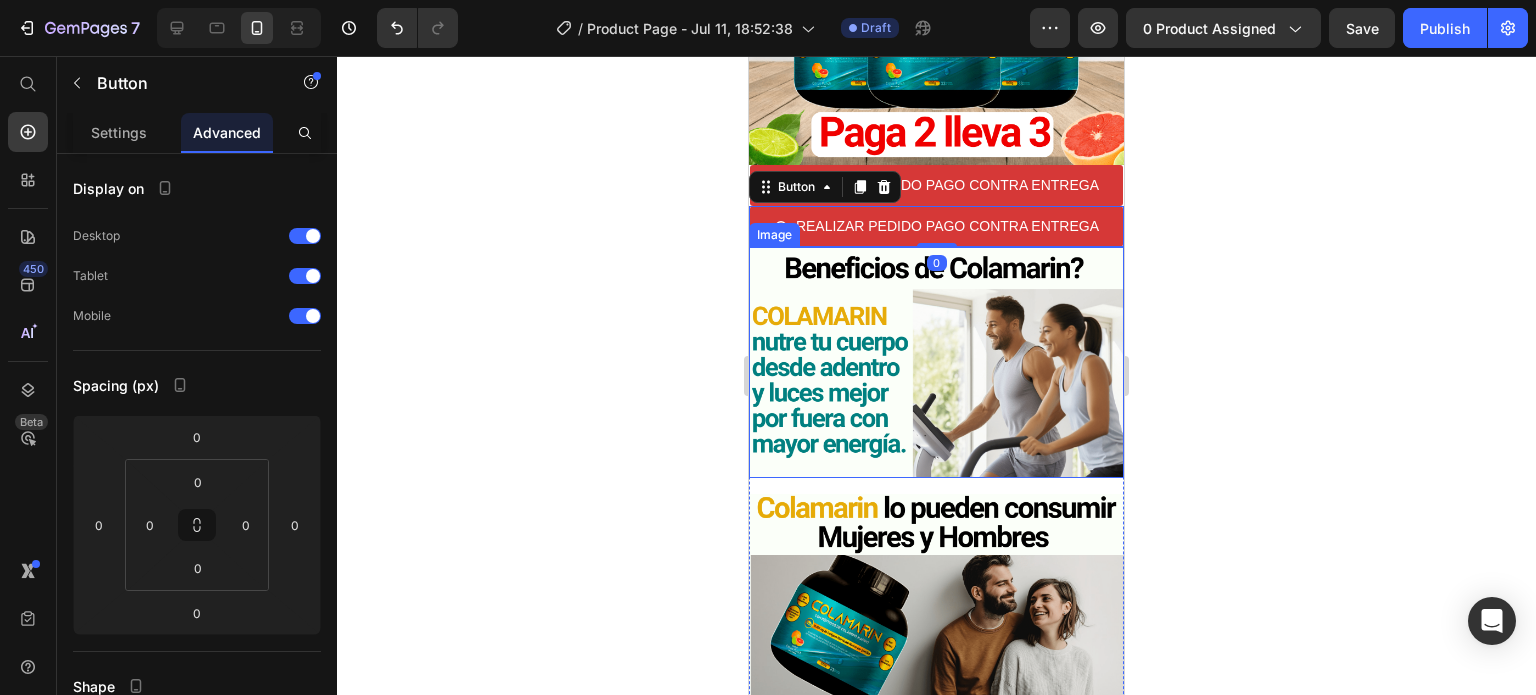 scroll, scrollTop: 500, scrollLeft: 0, axis: vertical 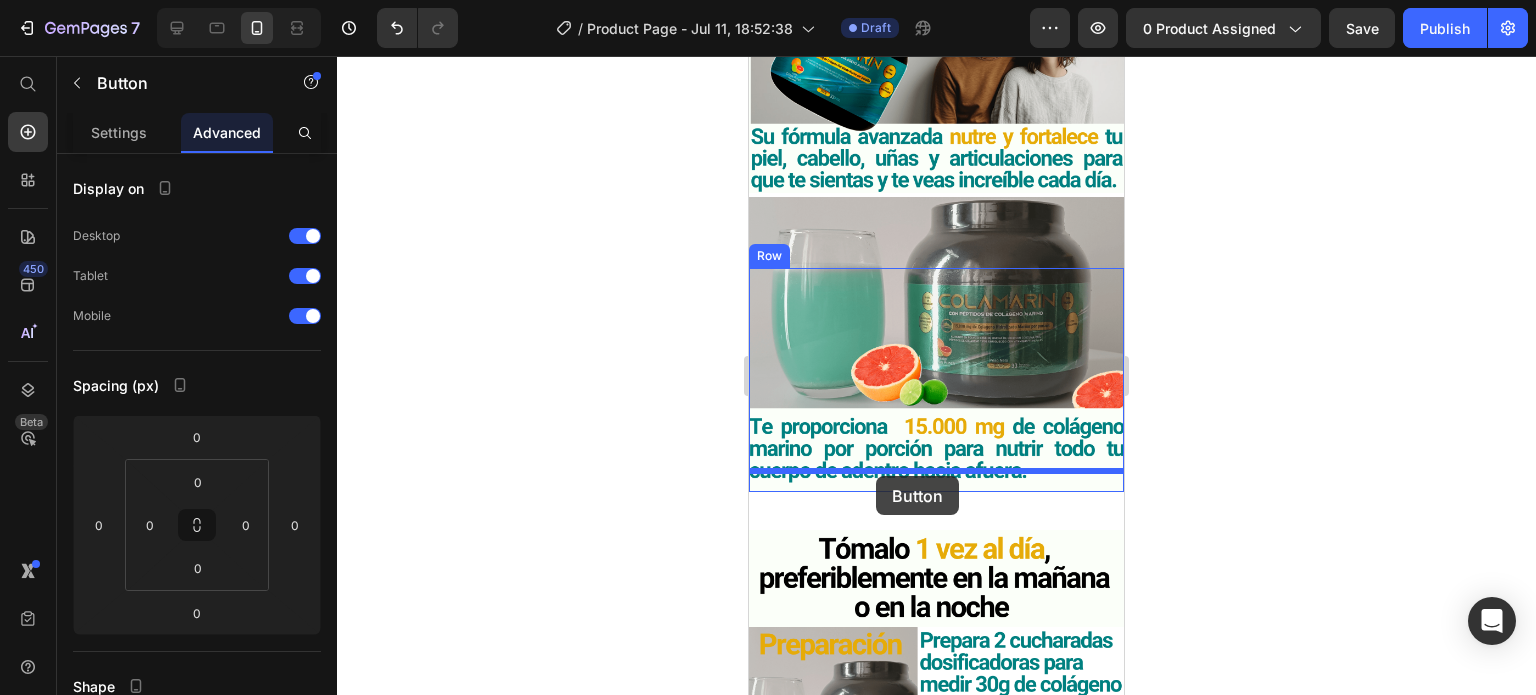 drag, startPoint x: 855, startPoint y: 215, endPoint x: 876, endPoint y: 476, distance: 261.84348 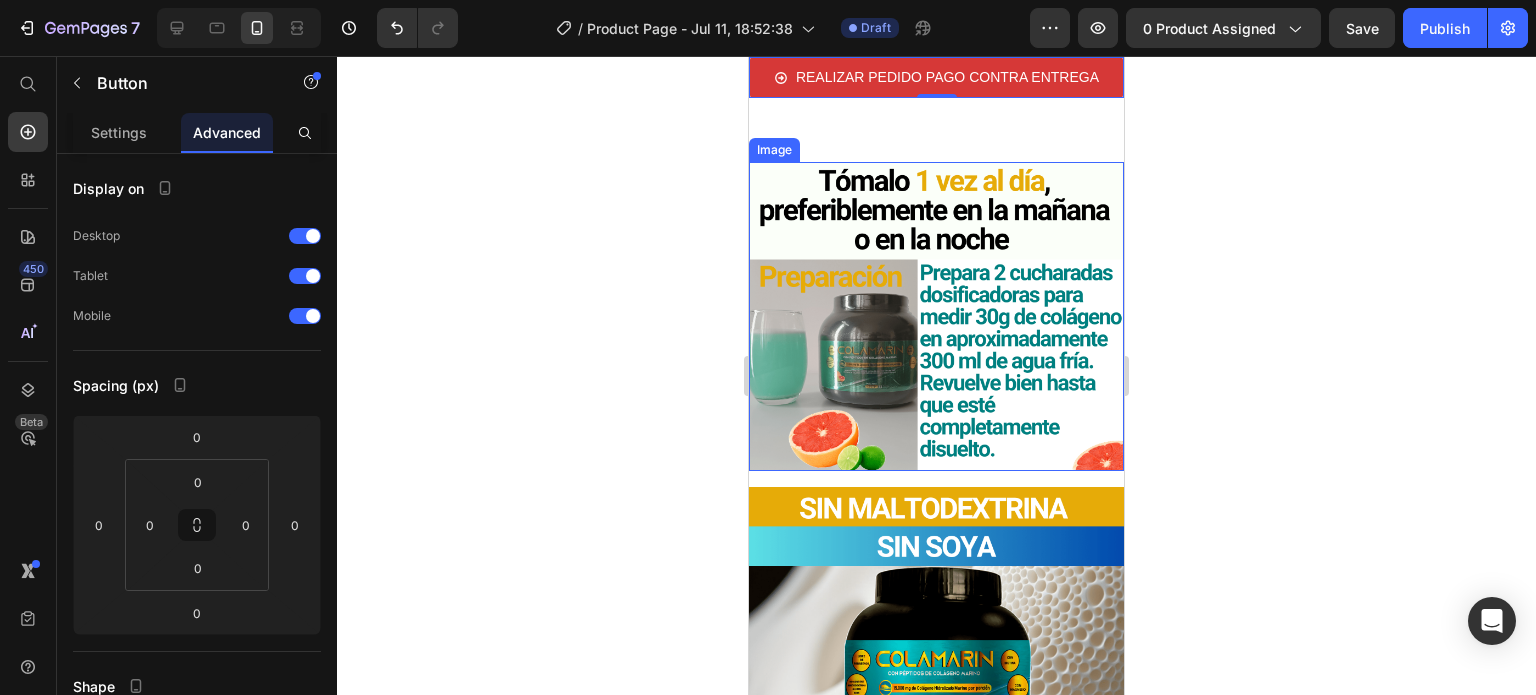 scroll, scrollTop: 1296, scrollLeft: 0, axis: vertical 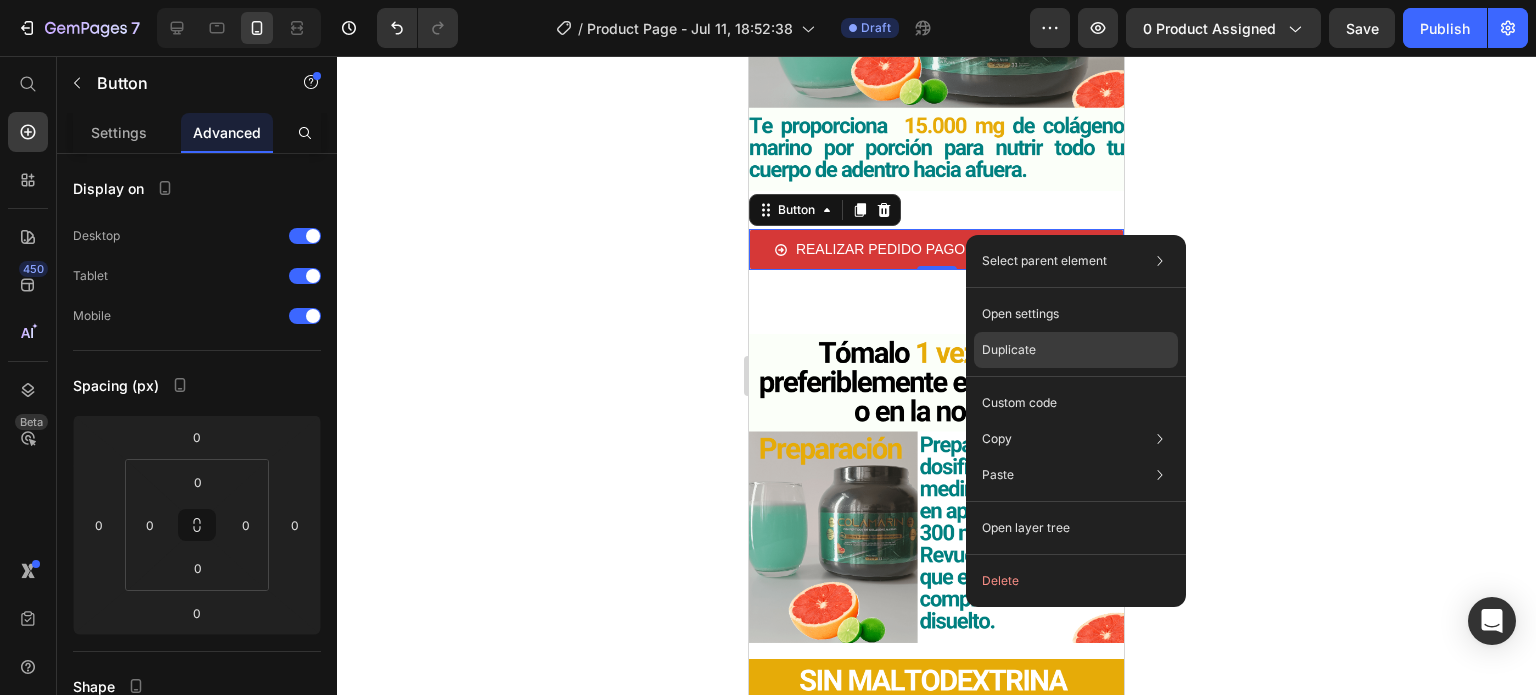 click on "Duplicate" at bounding box center [1009, 350] 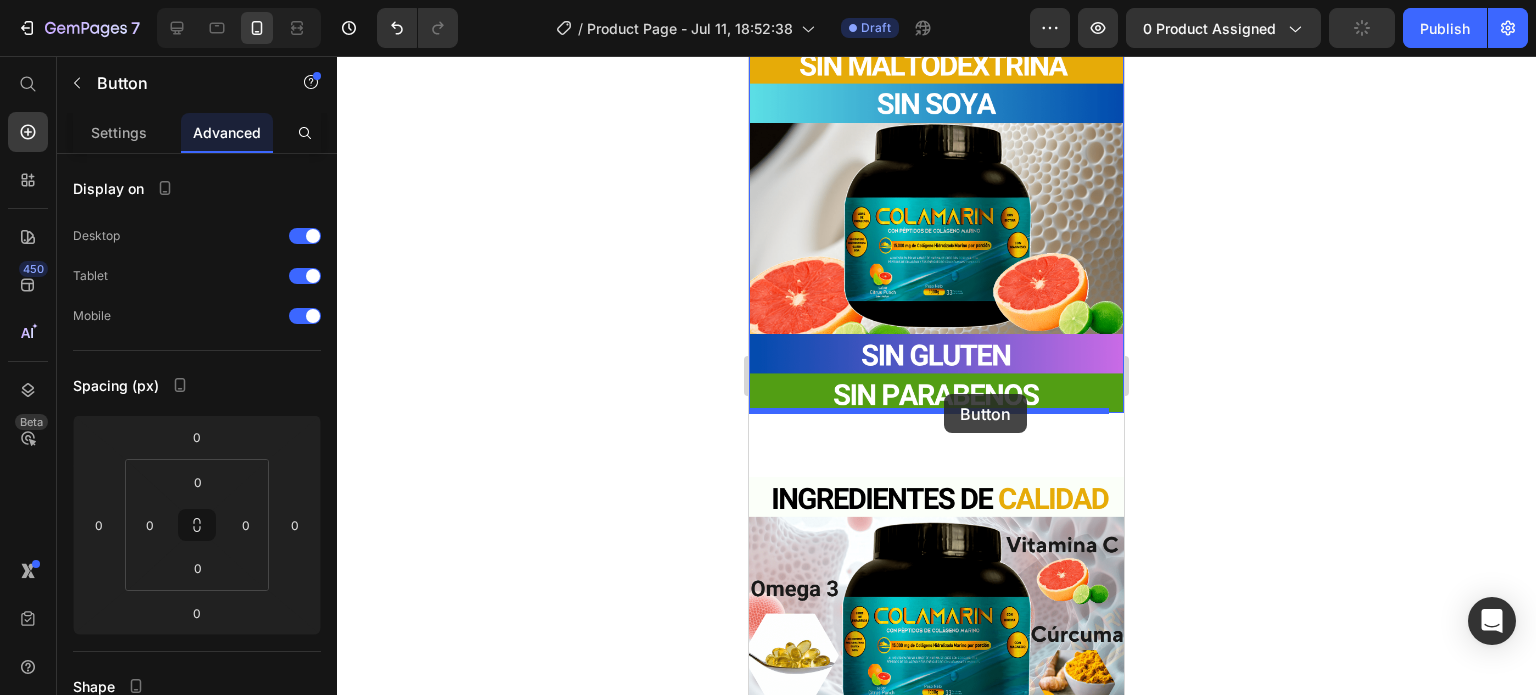 scroll, scrollTop: 1998, scrollLeft: 0, axis: vertical 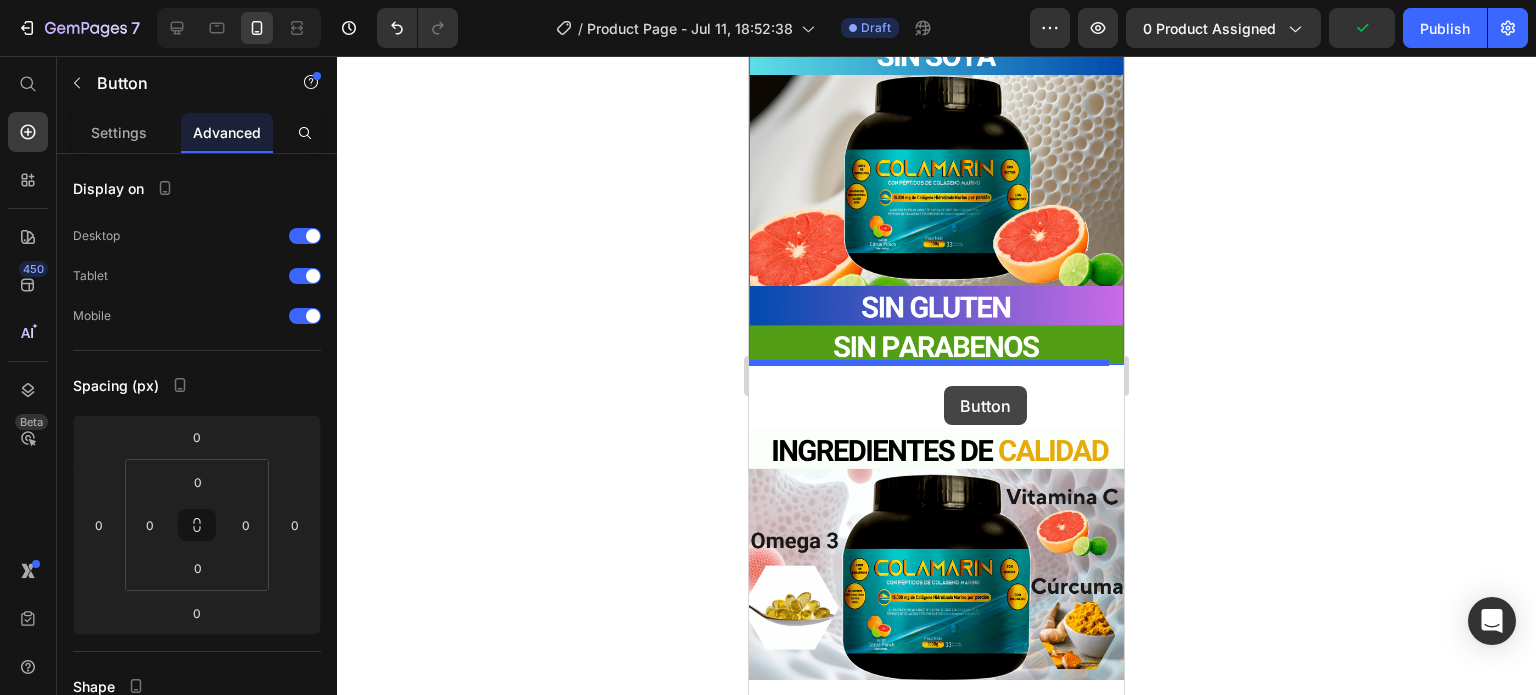 drag, startPoint x: 955, startPoint y: 321, endPoint x: 944, endPoint y: 386, distance: 65.9242 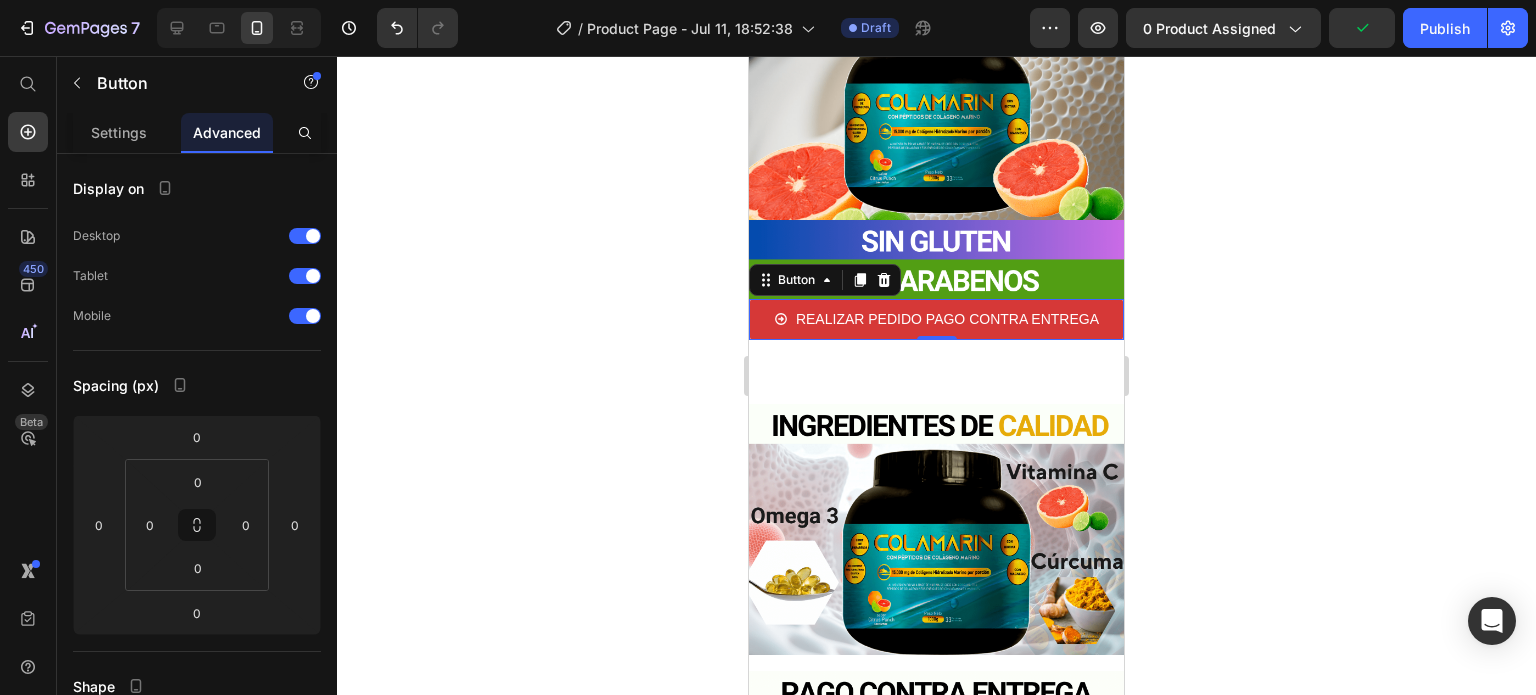 scroll, scrollTop: 1932, scrollLeft: 0, axis: vertical 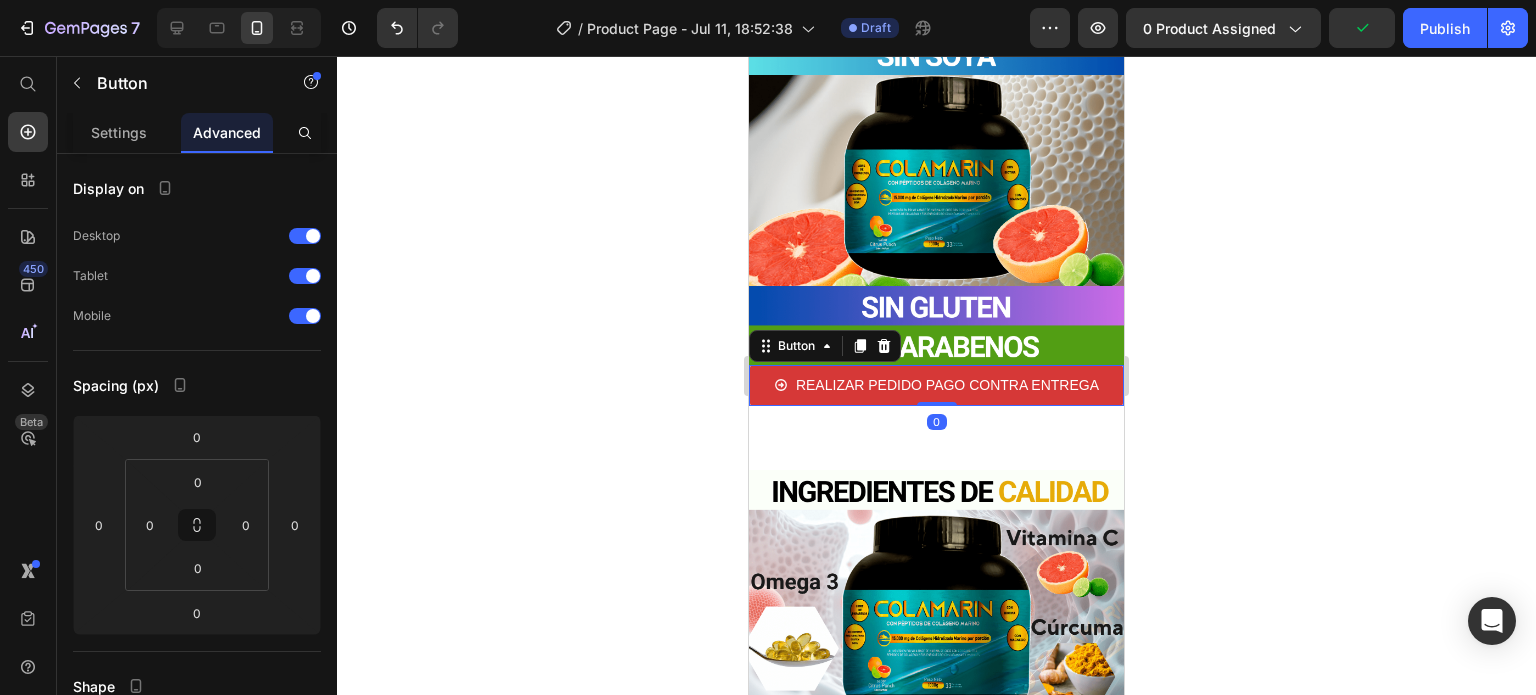 click 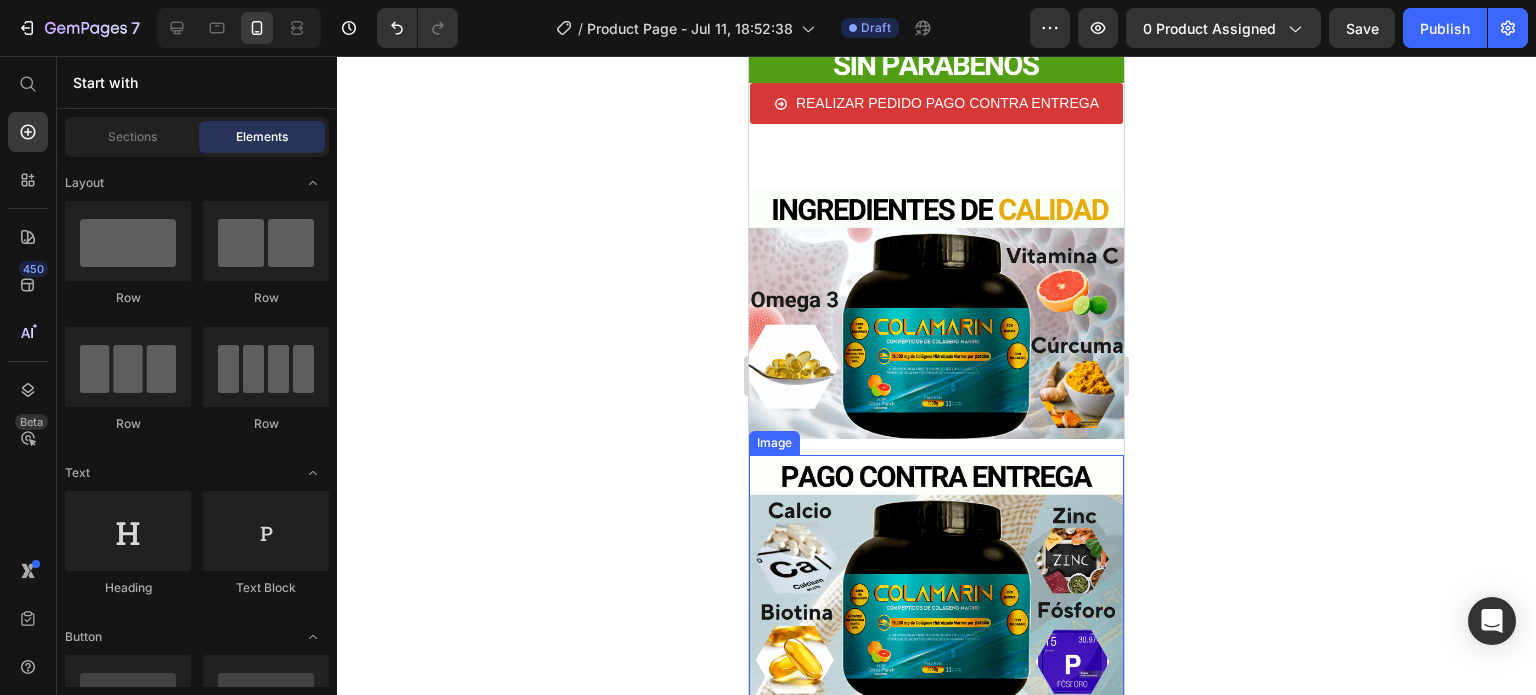 scroll, scrollTop: 2232, scrollLeft: 0, axis: vertical 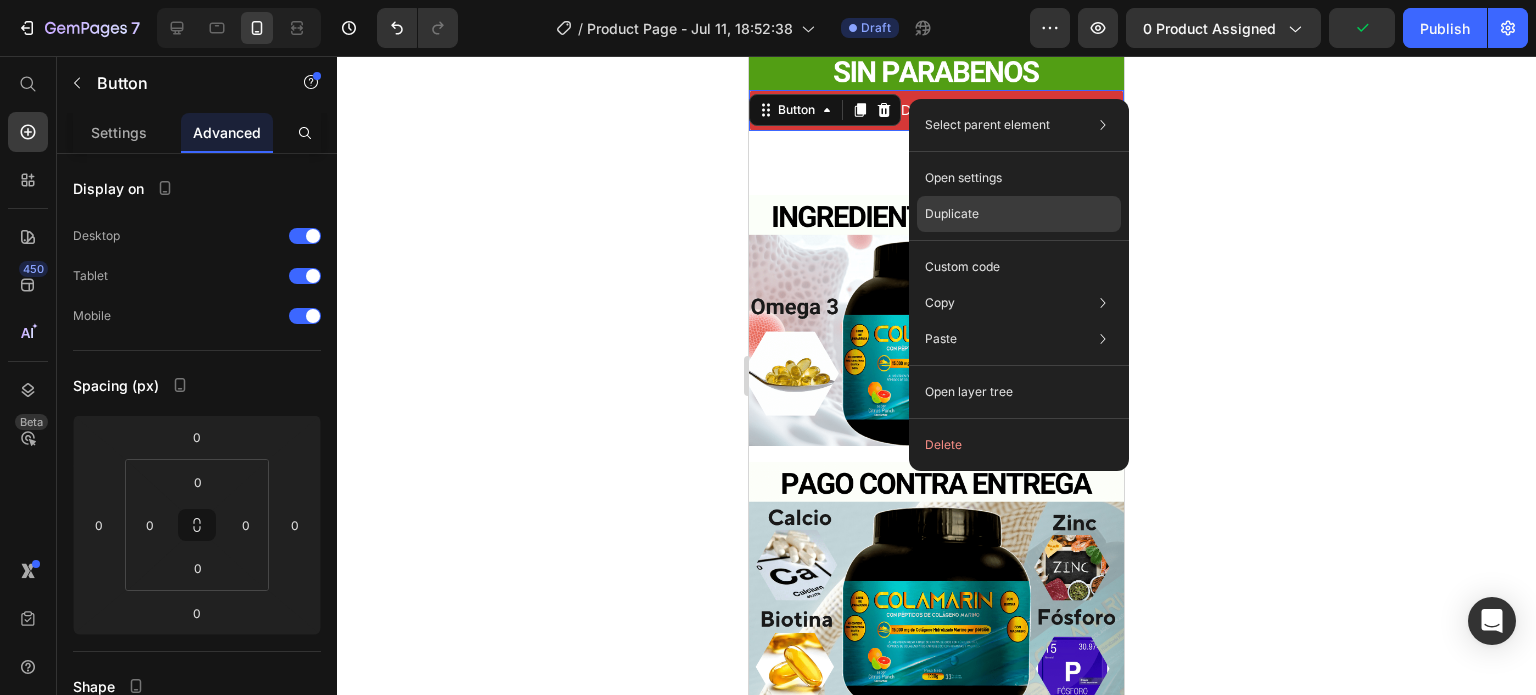 click on "Duplicate" at bounding box center [952, 214] 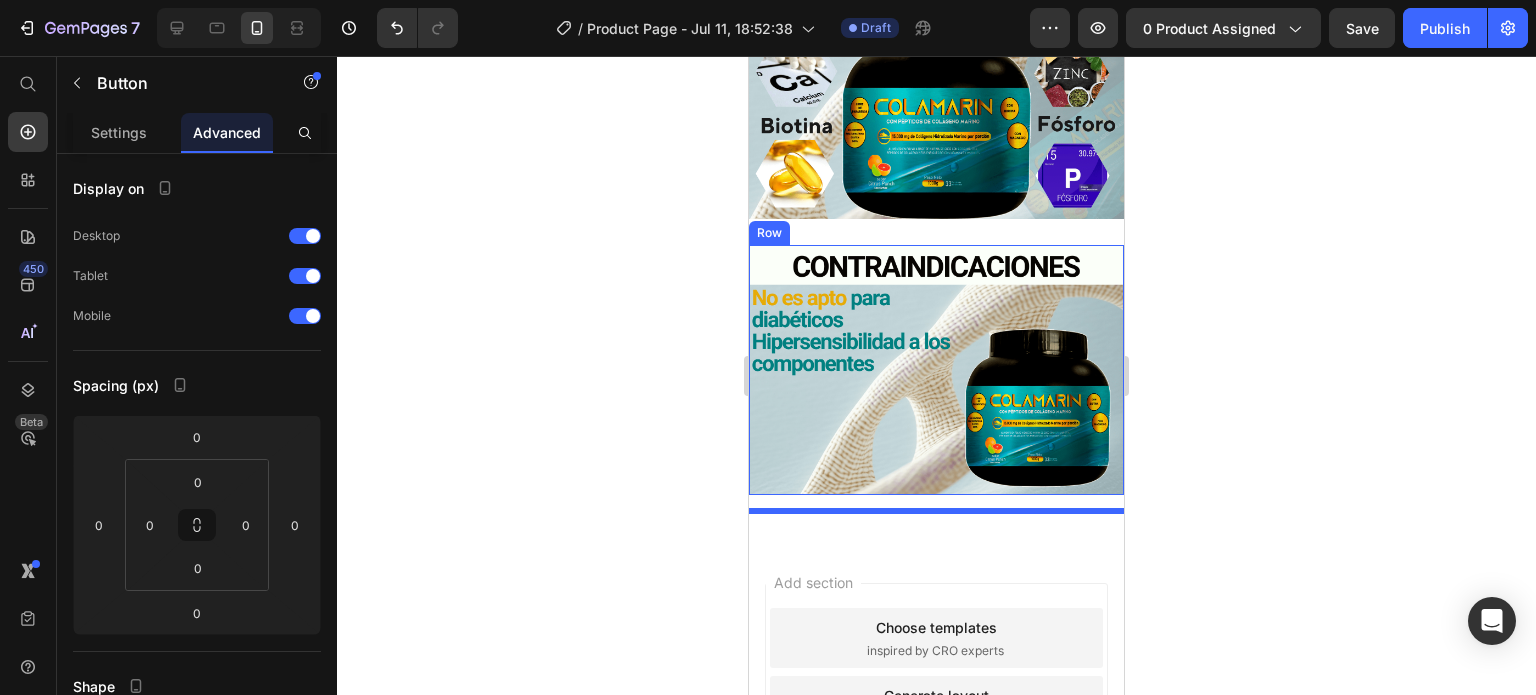 scroll, scrollTop: 2847, scrollLeft: 0, axis: vertical 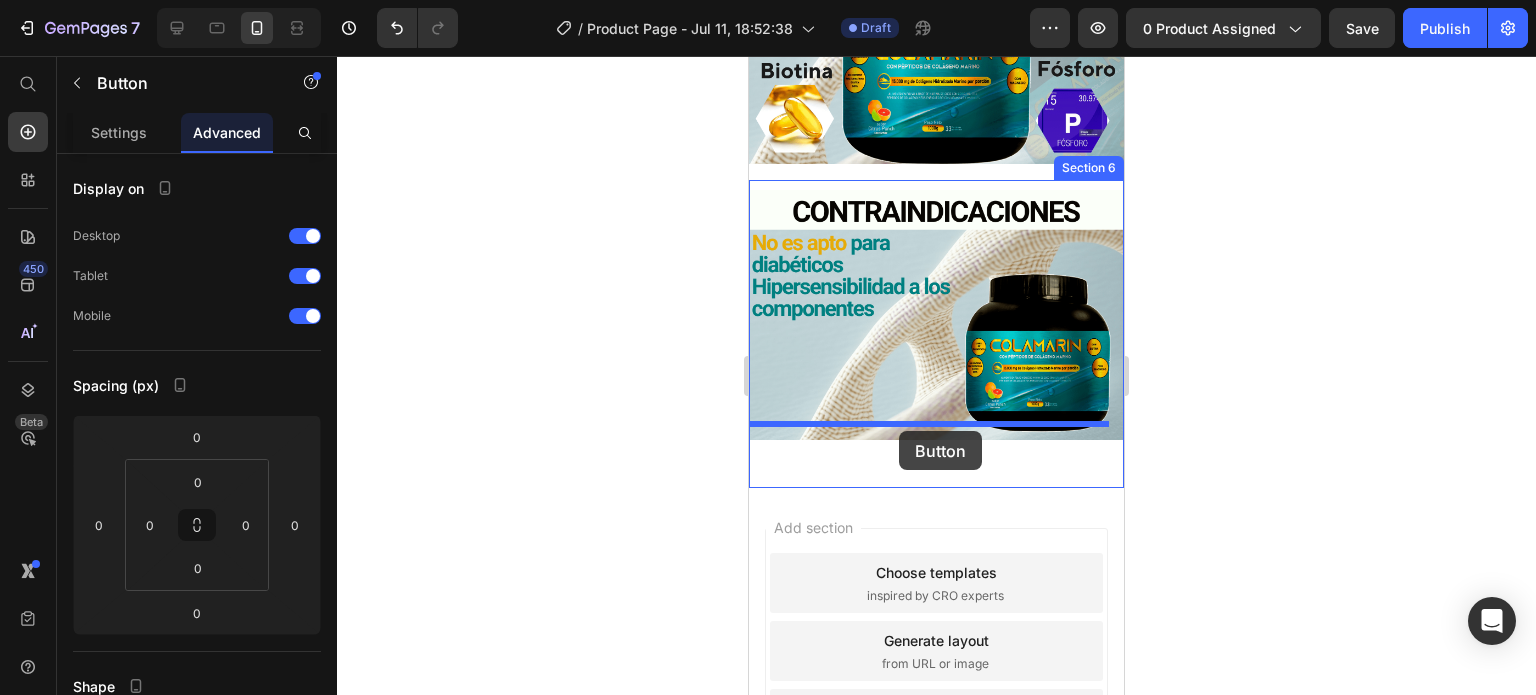 drag, startPoint x: 893, startPoint y: 154, endPoint x: 899, endPoint y: 431, distance: 277.06497 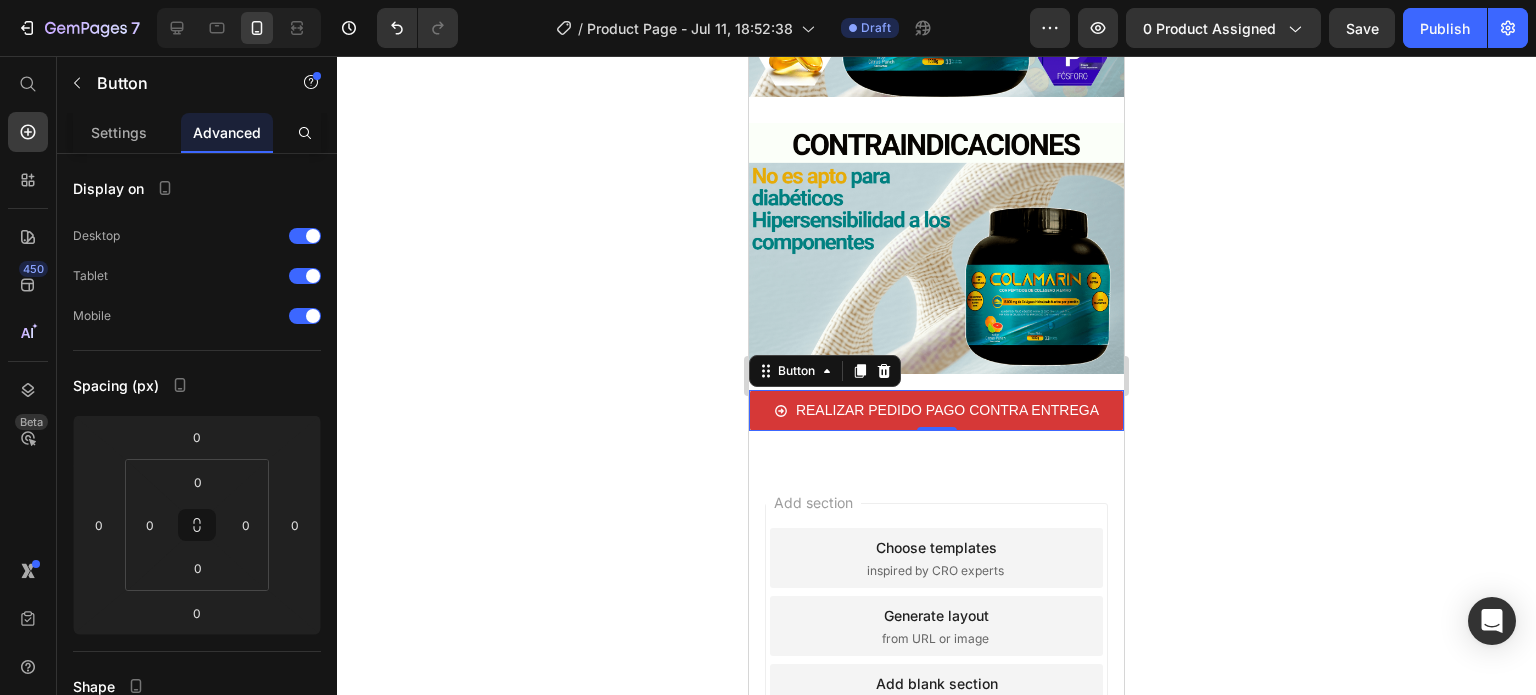 scroll, scrollTop: 2780, scrollLeft: 0, axis: vertical 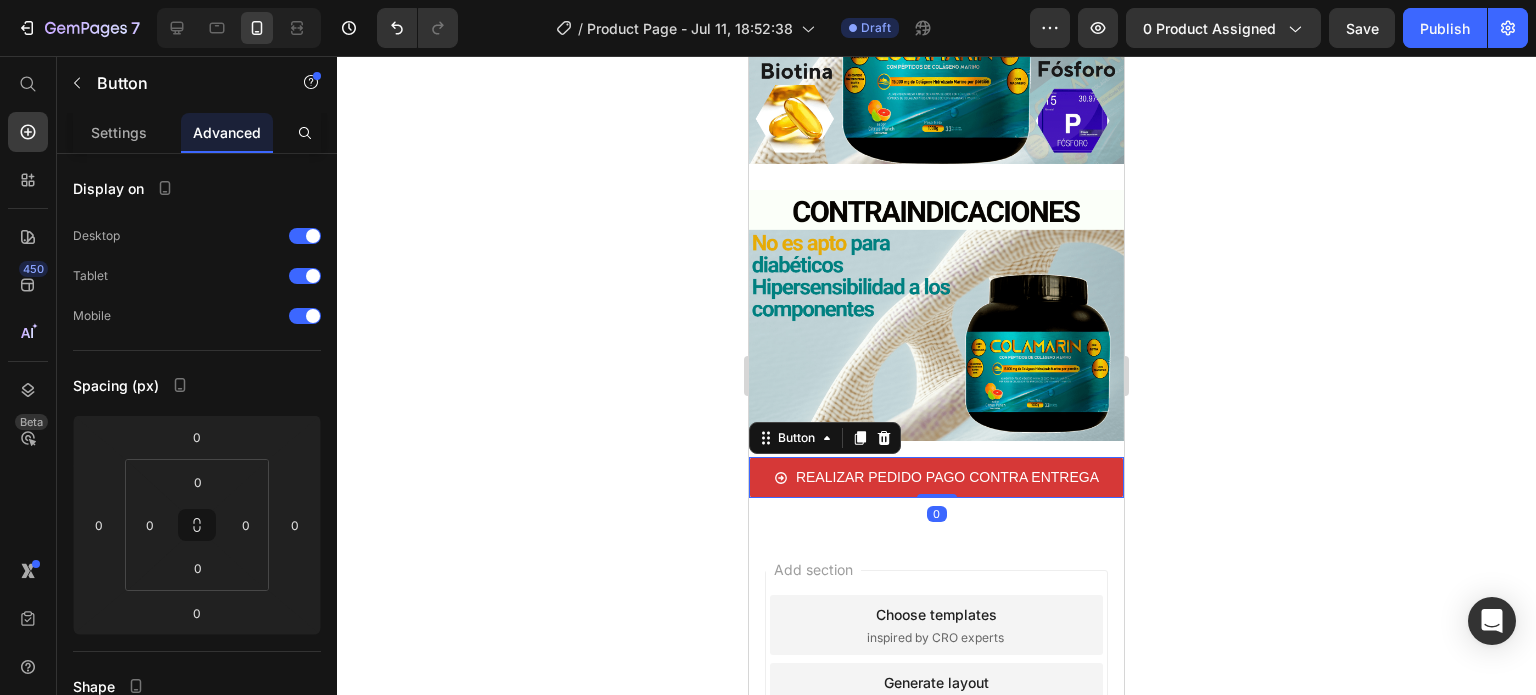 click 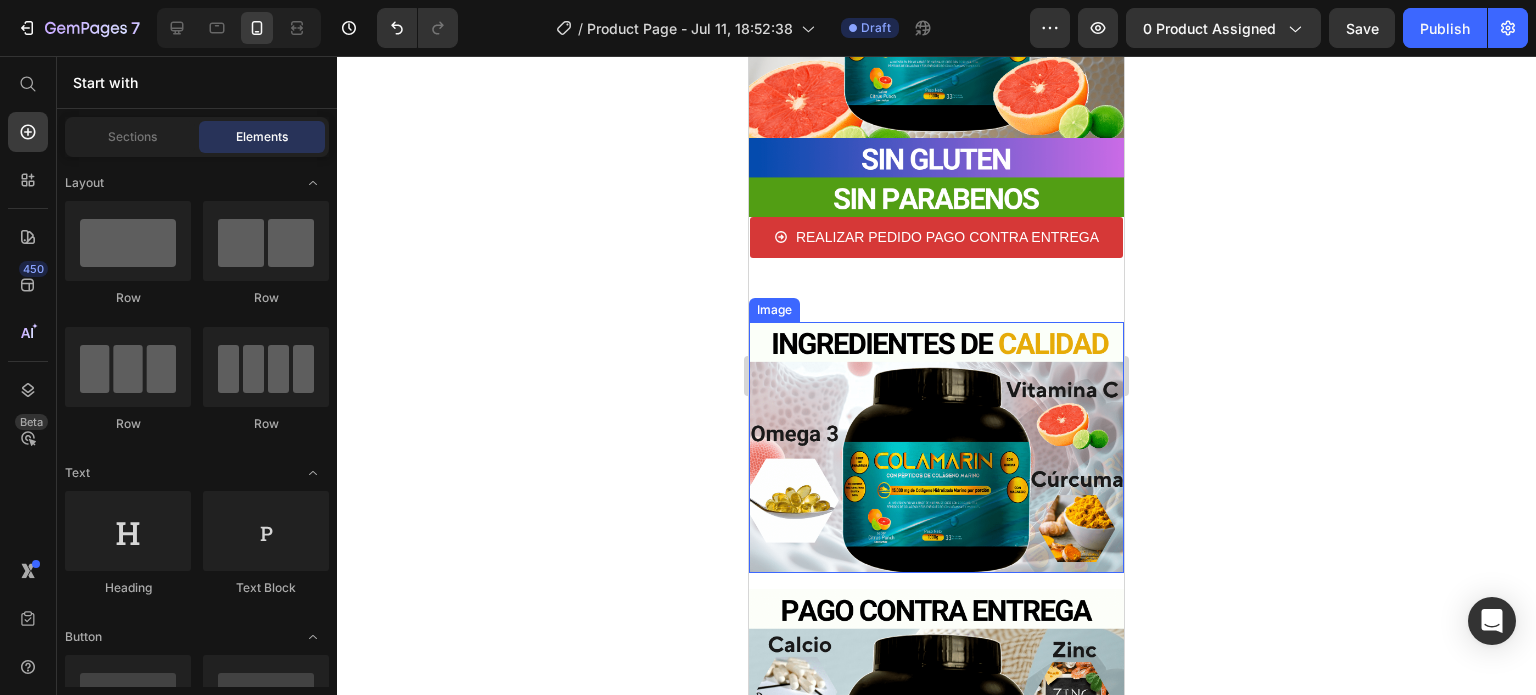 scroll, scrollTop: 1980, scrollLeft: 0, axis: vertical 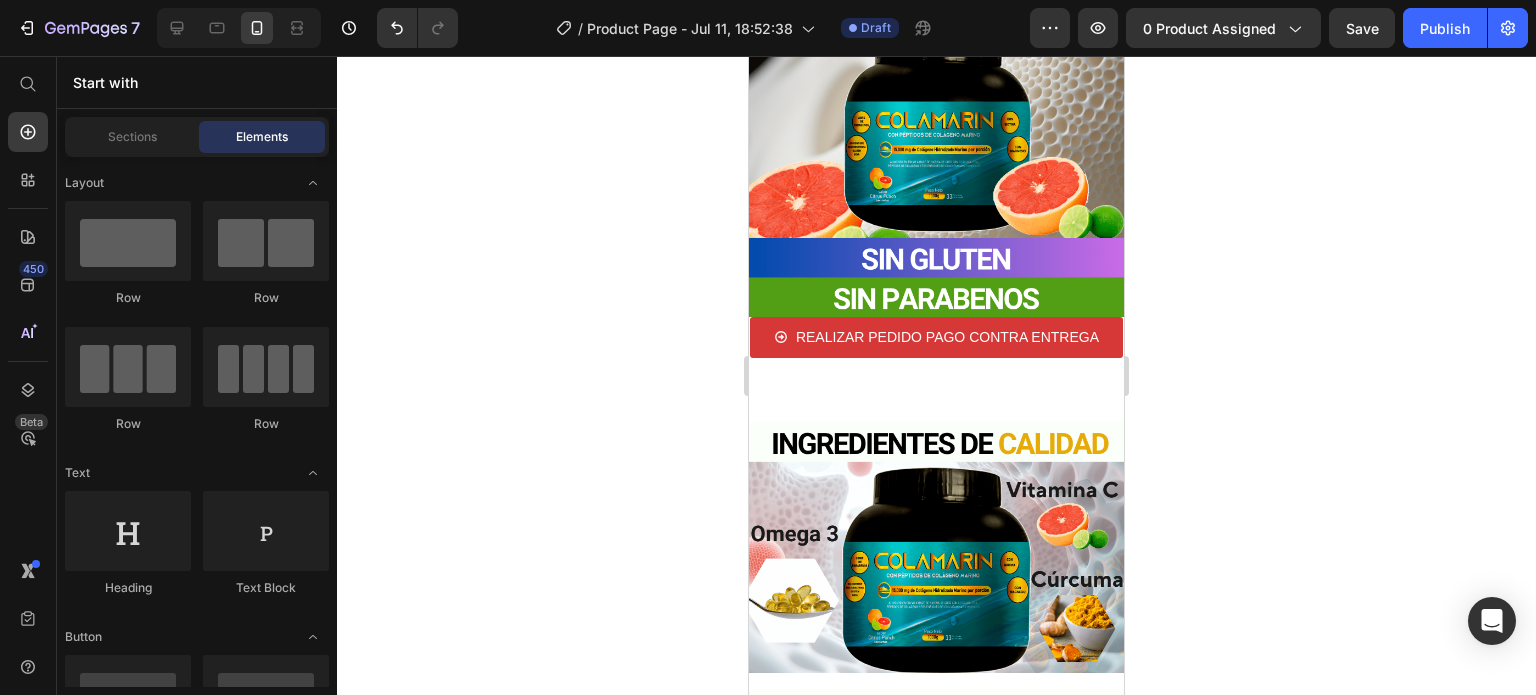 click 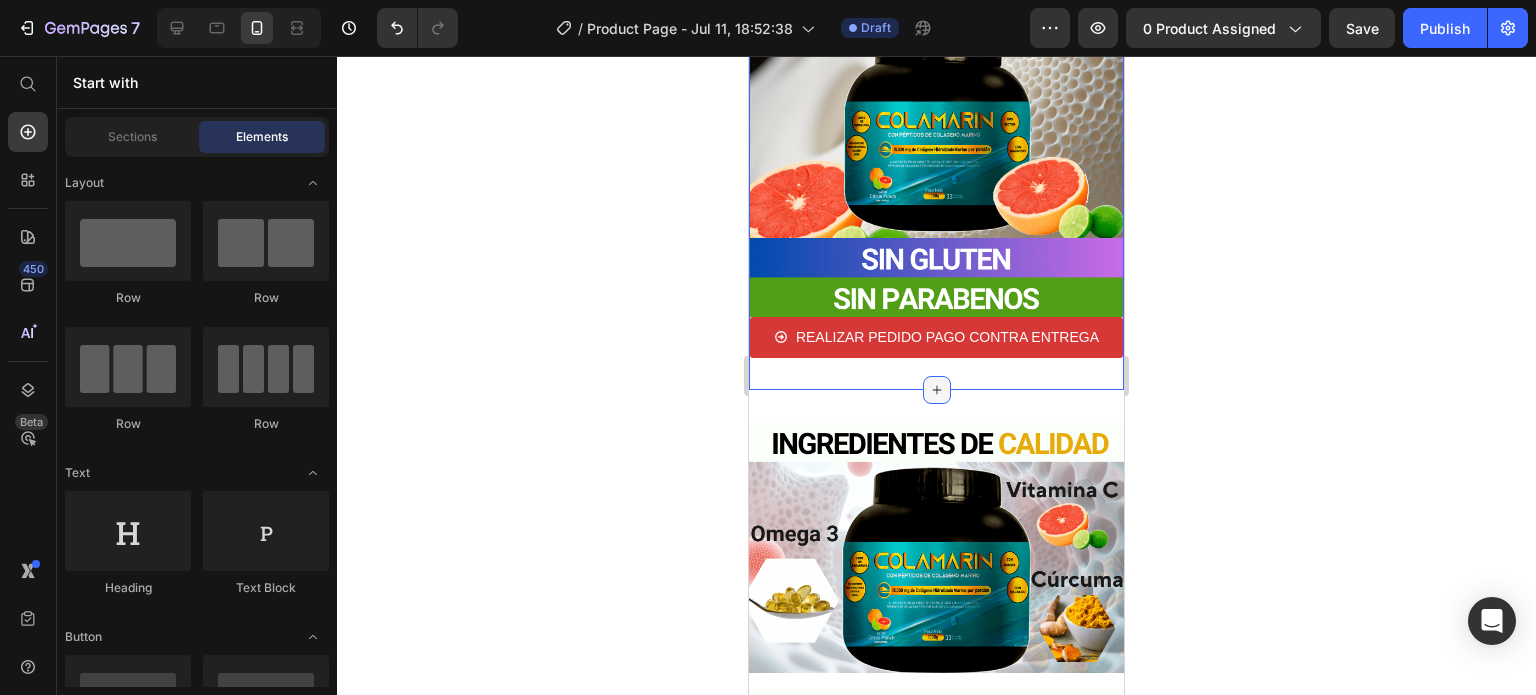 click 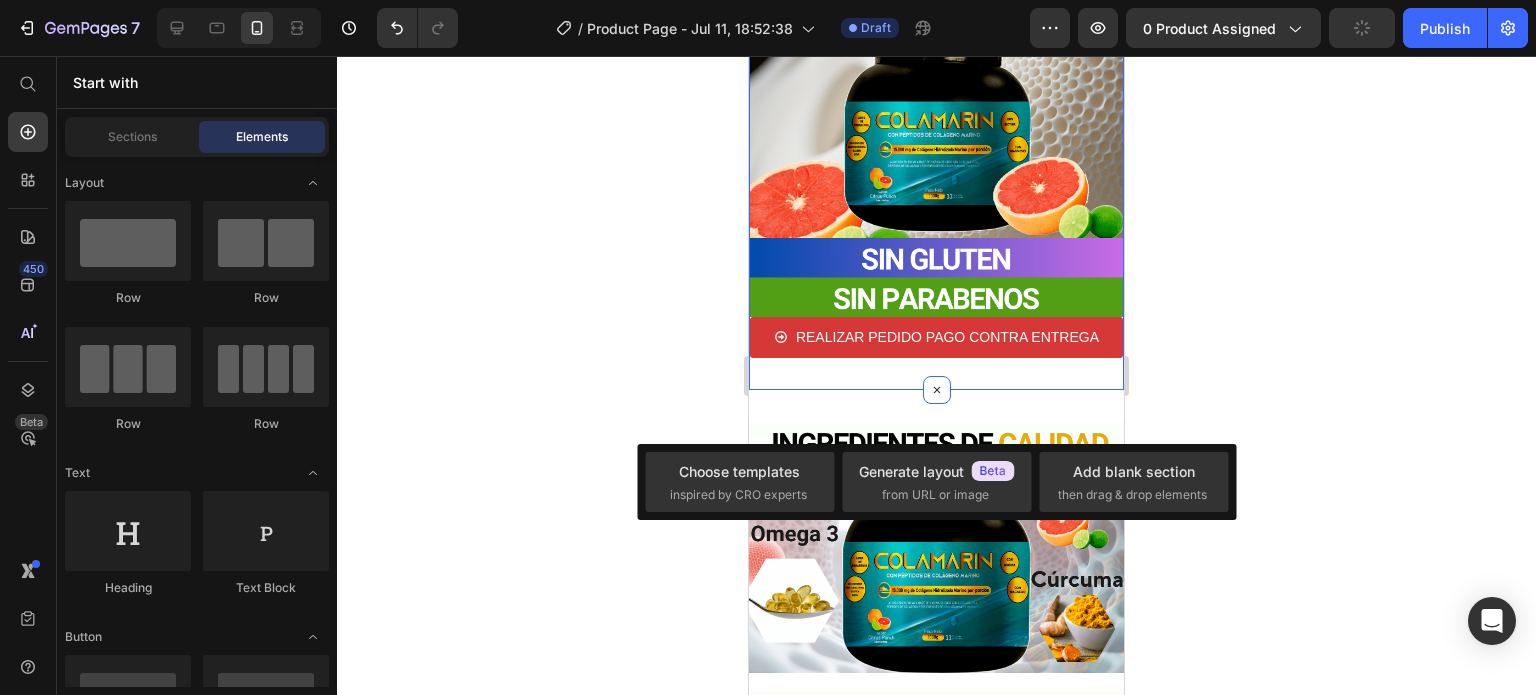 click on "Image Row Image
REALIZAR PEDIDO PAGO CONTRA ENTREGA   Button Row Section 4" at bounding box center [936, -9] 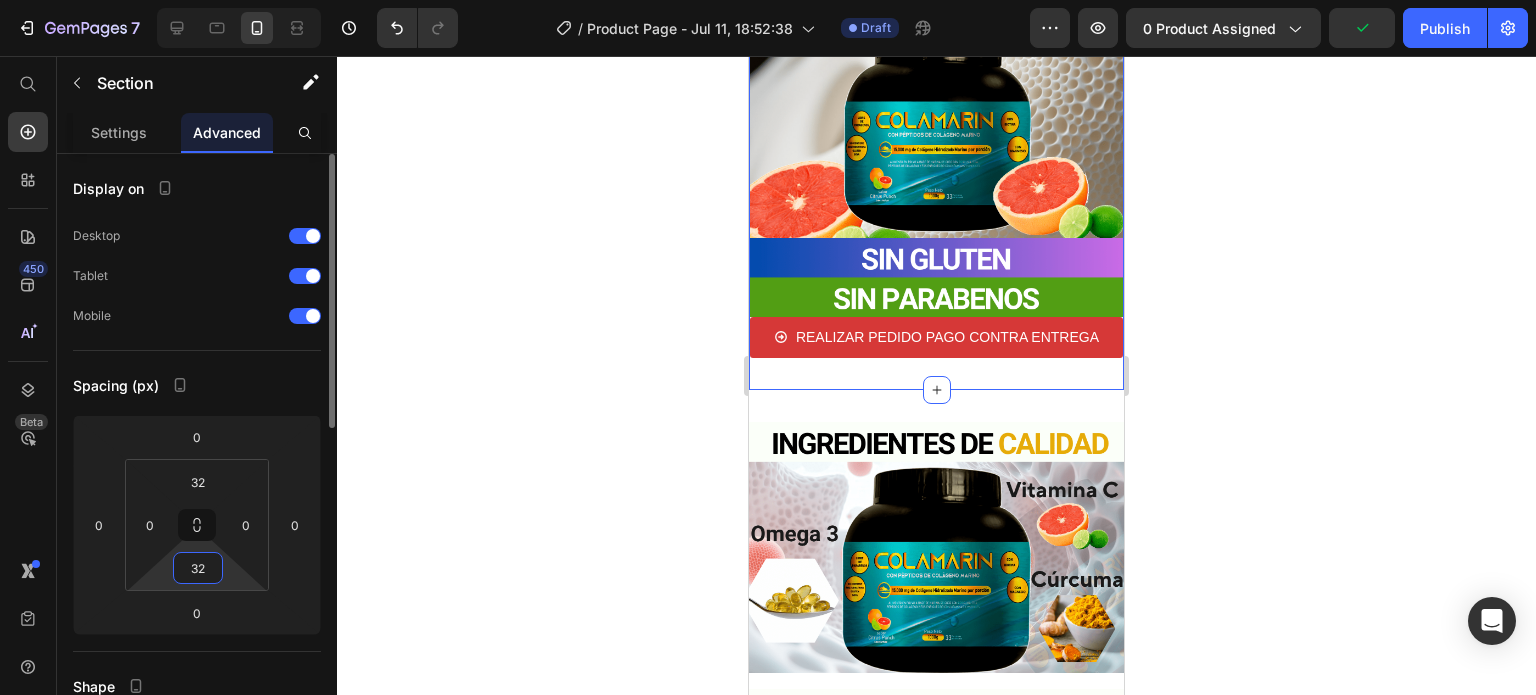 click on "32" at bounding box center (198, 568) 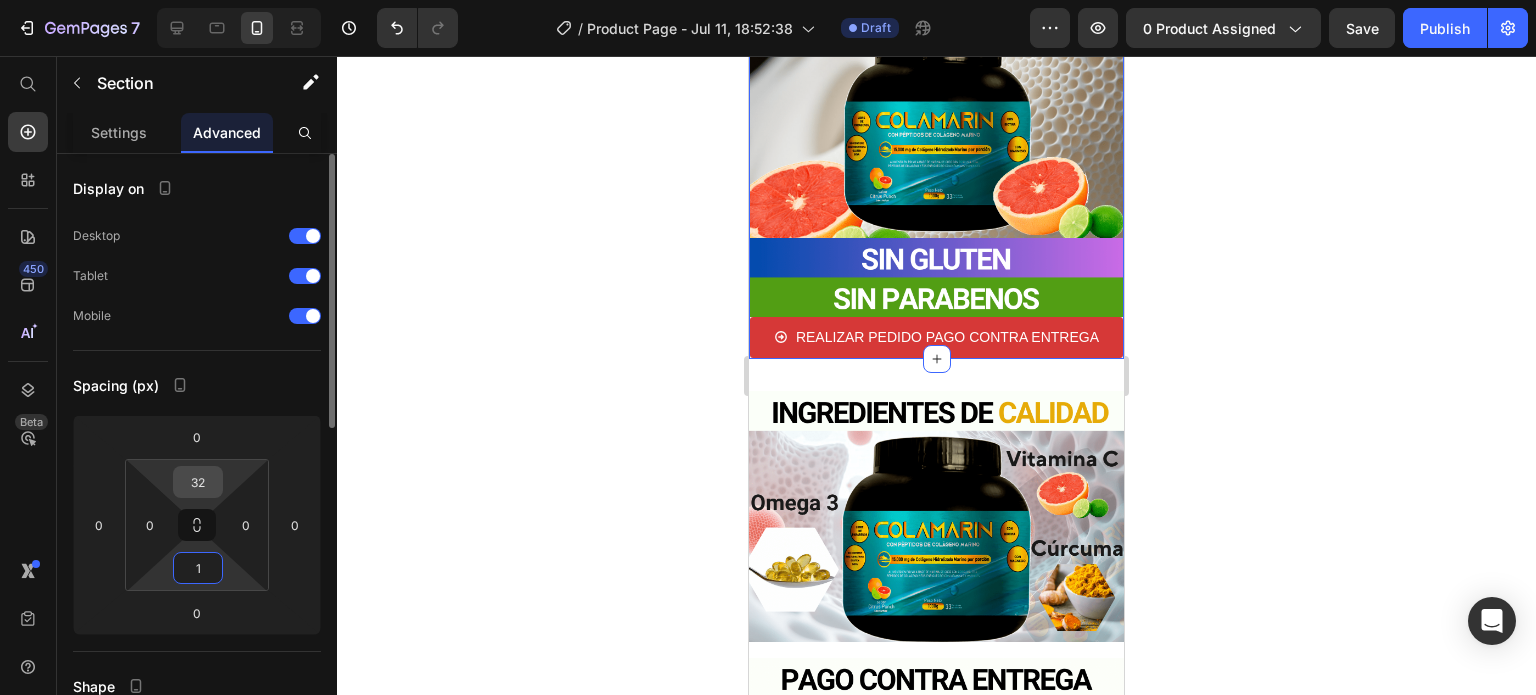 type on "1" 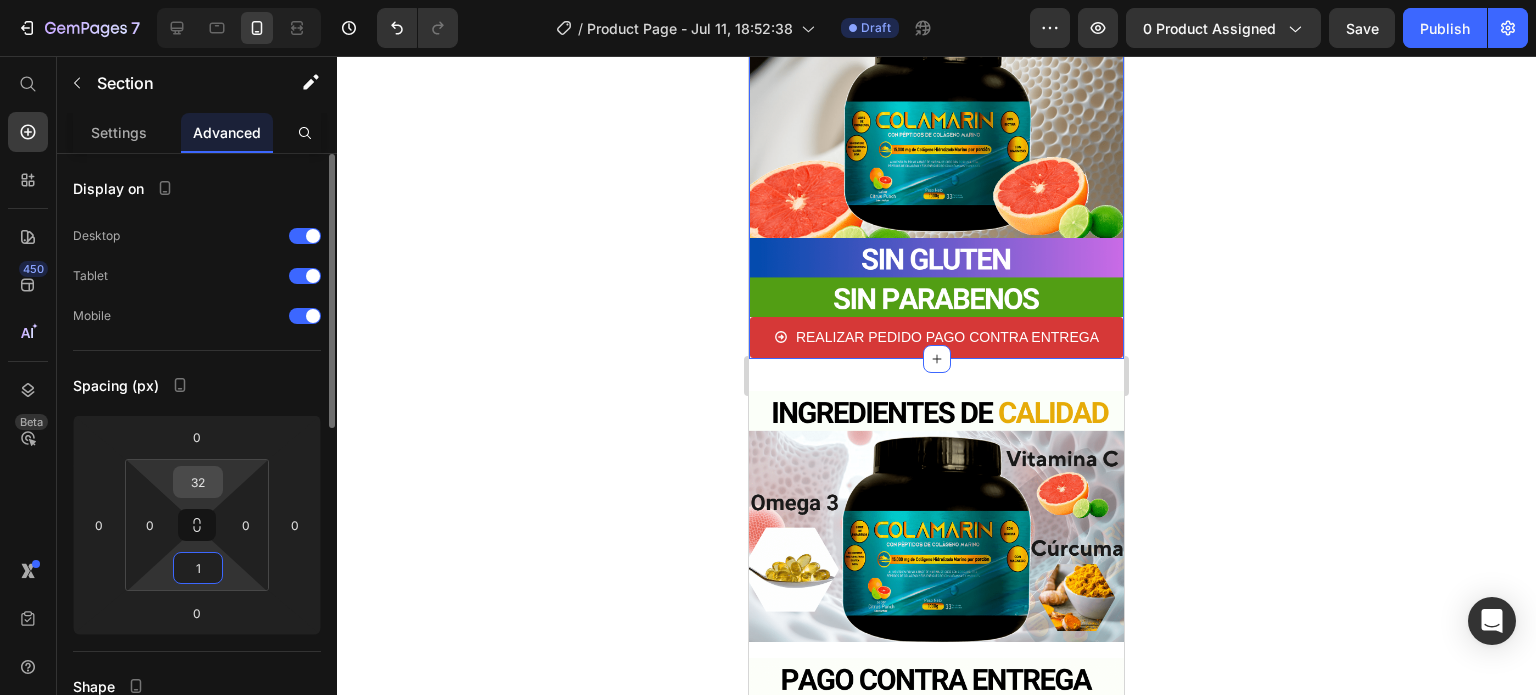 click on "32" at bounding box center [198, 482] 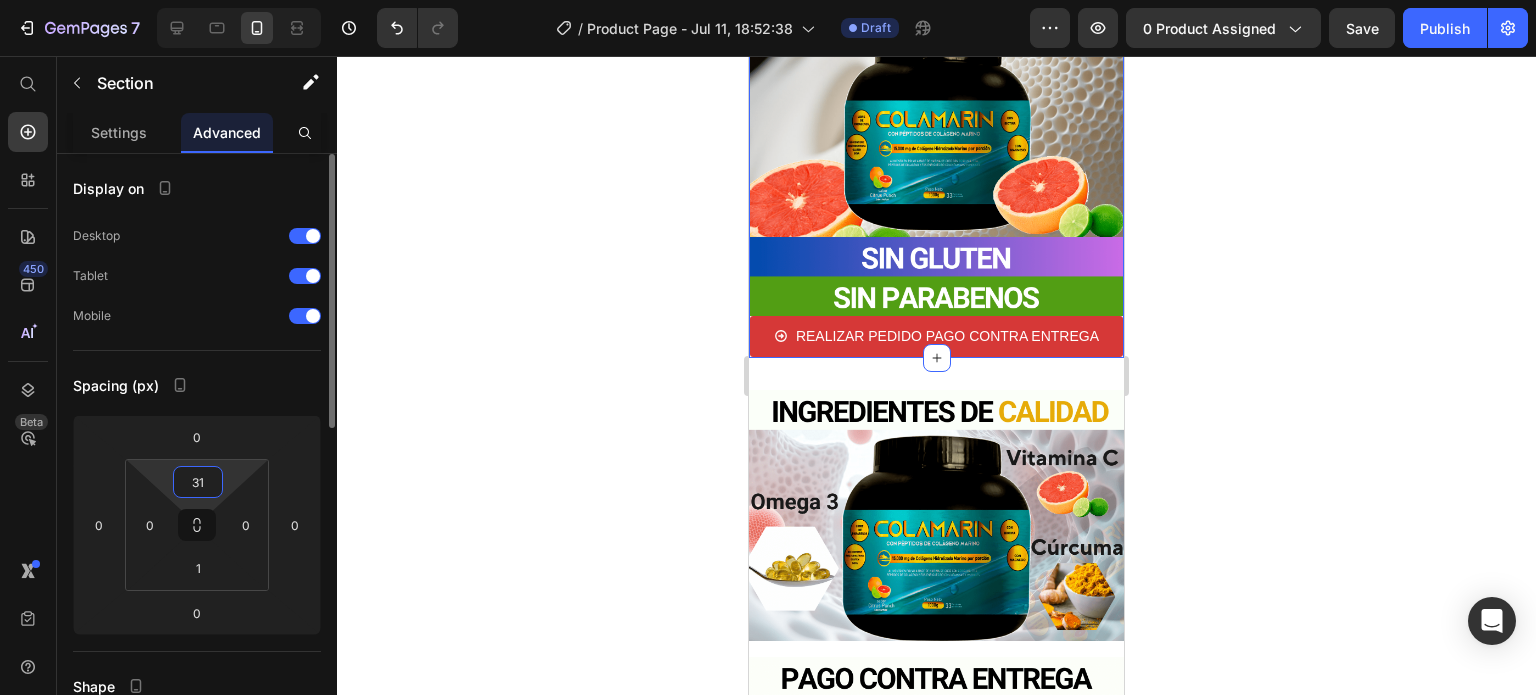 type on "3" 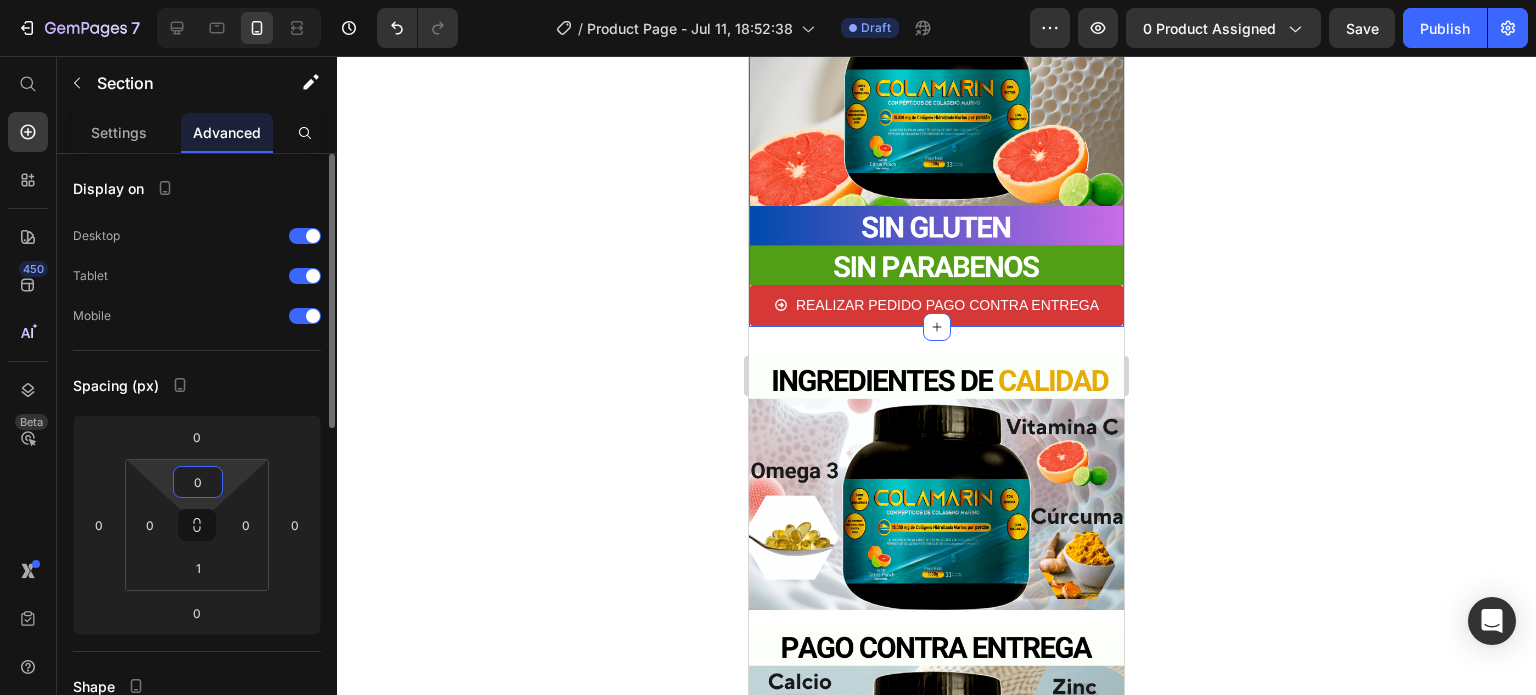 type on "0" 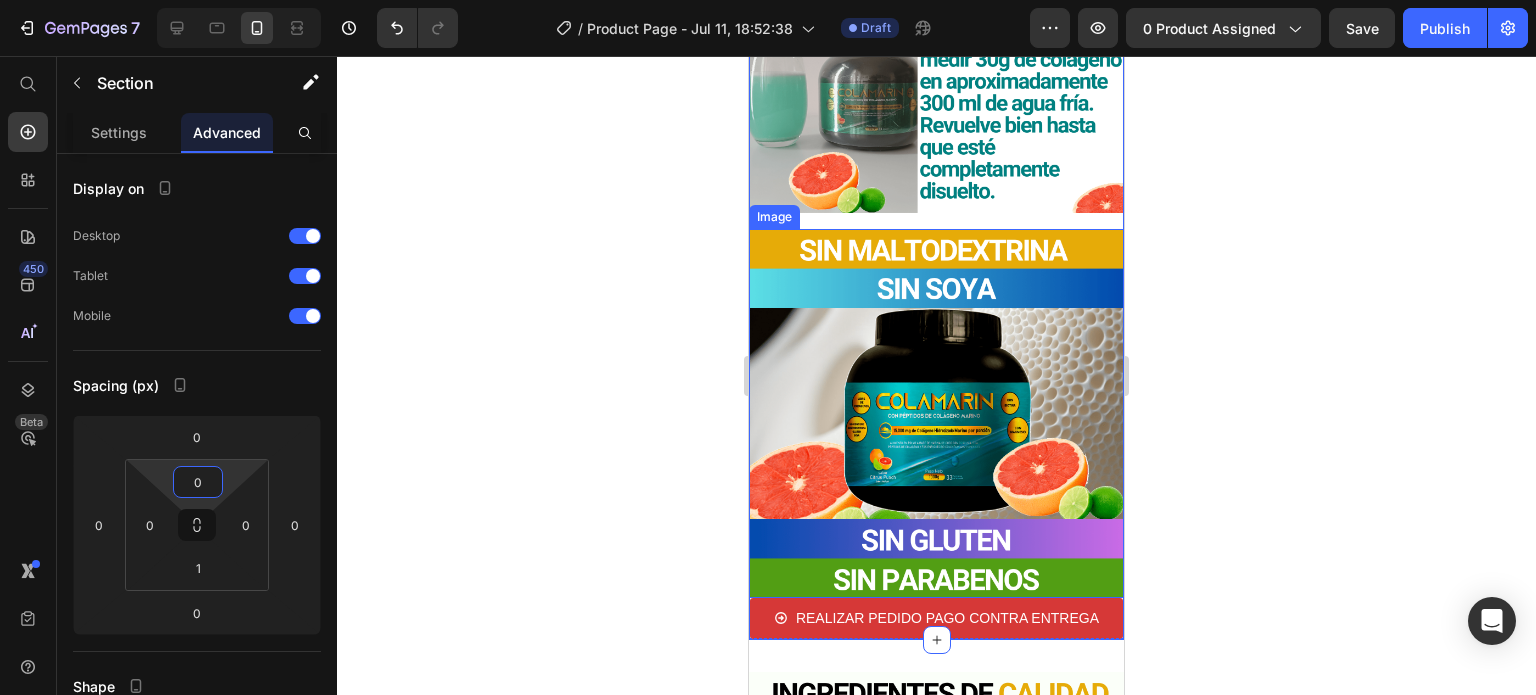 scroll, scrollTop: 1780, scrollLeft: 0, axis: vertical 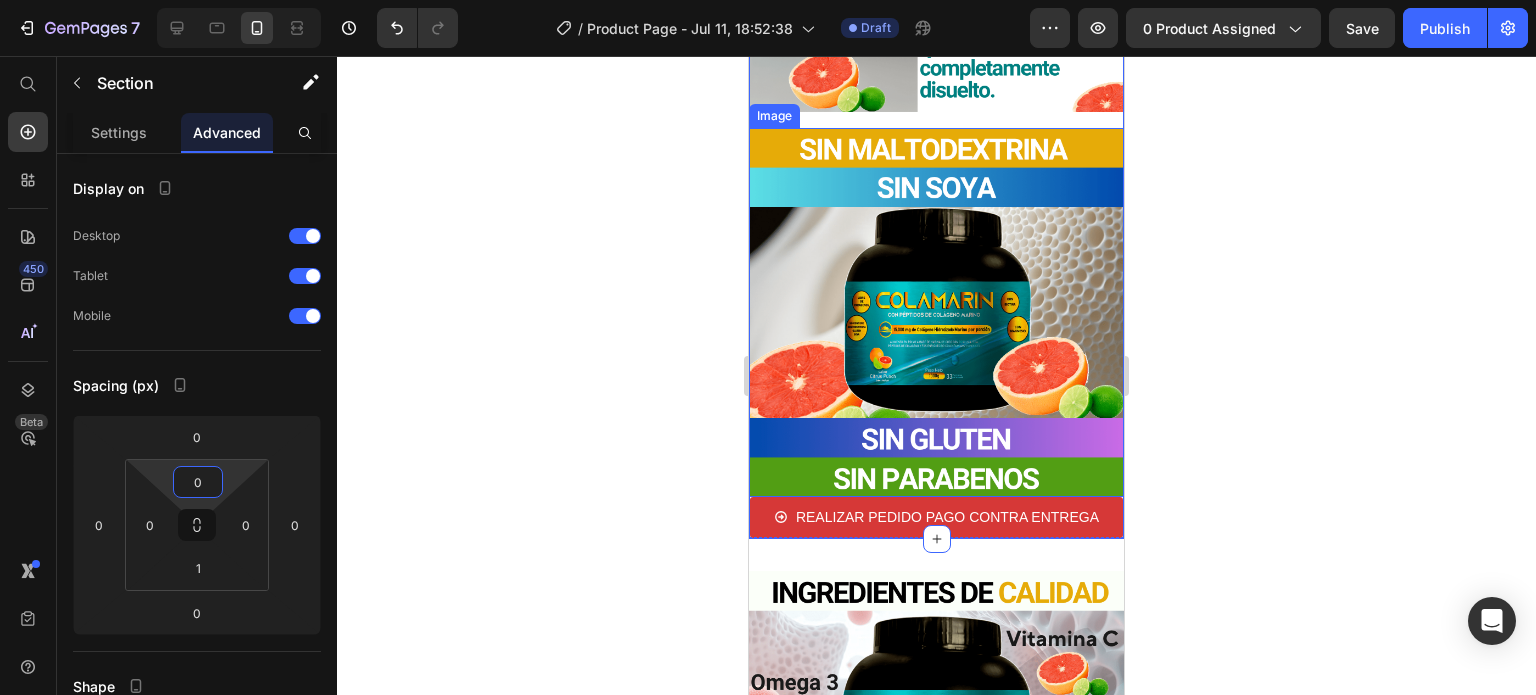 click 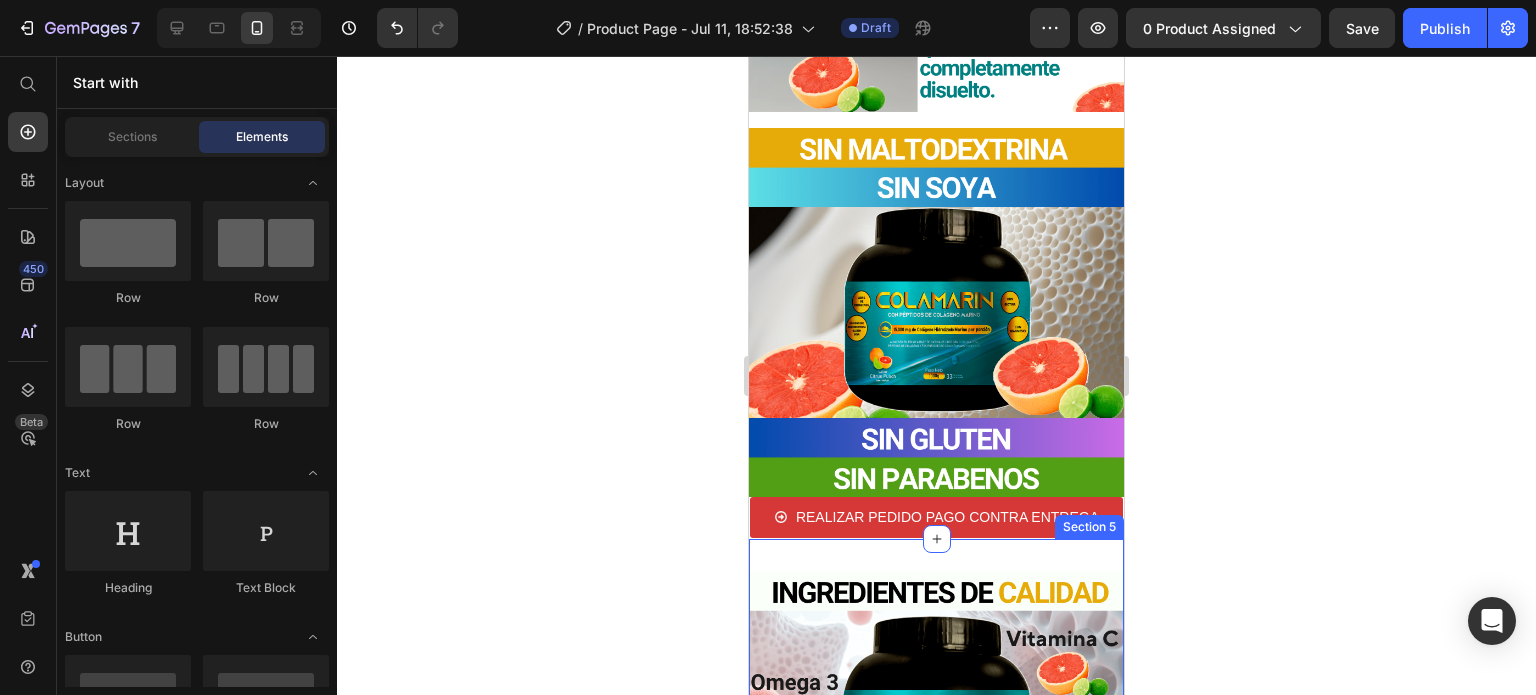 click on "Image Row Image Row Section 5" at bounding box center [936, 821] 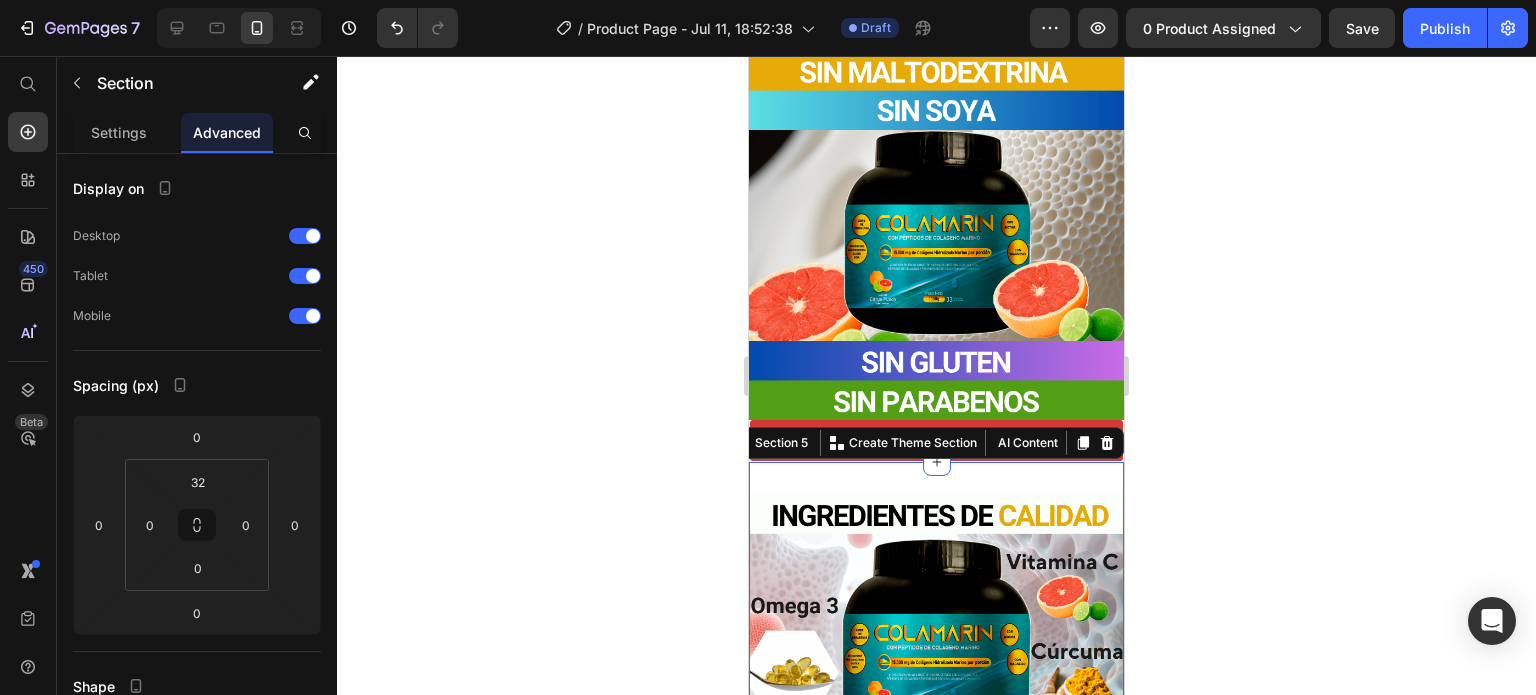 scroll, scrollTop: 1980, scrollLeft: 0, axis: vertical 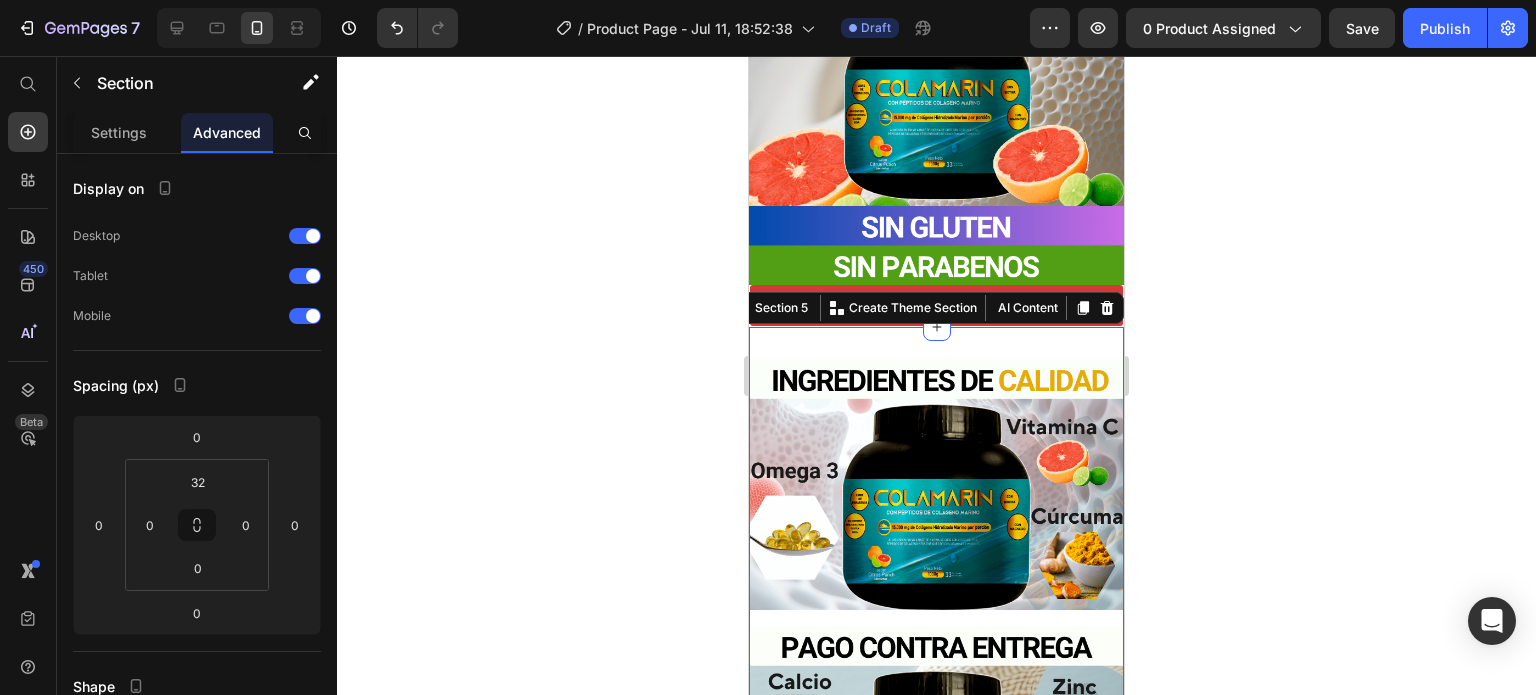 click on "Image Row Image Row Section 5   You can create reusable sections Create Theme Section AI Content Write with GemAI What would you like to describe here? Tone and Voice Persuasive Product Magnesio X 600g Show more Generate" at bounding box center (936, 609) 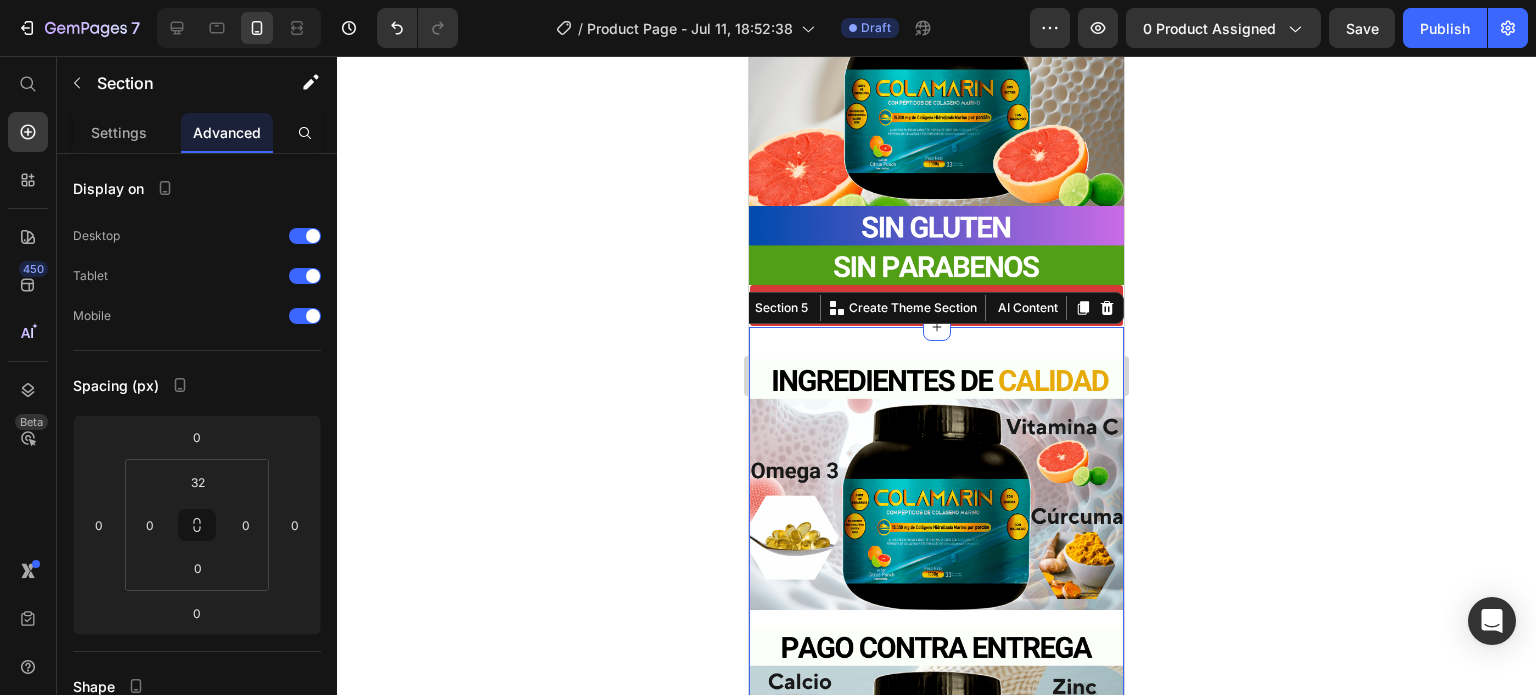 click on "Image Row Image Row Section 5   You can create reusable sections Create Theme Section AI Content Write with GemAI What would you like to describe here? Tone and Voice Persuasive Product Magnesio X 600g Show more Generate" at bounding box center (936, 609) 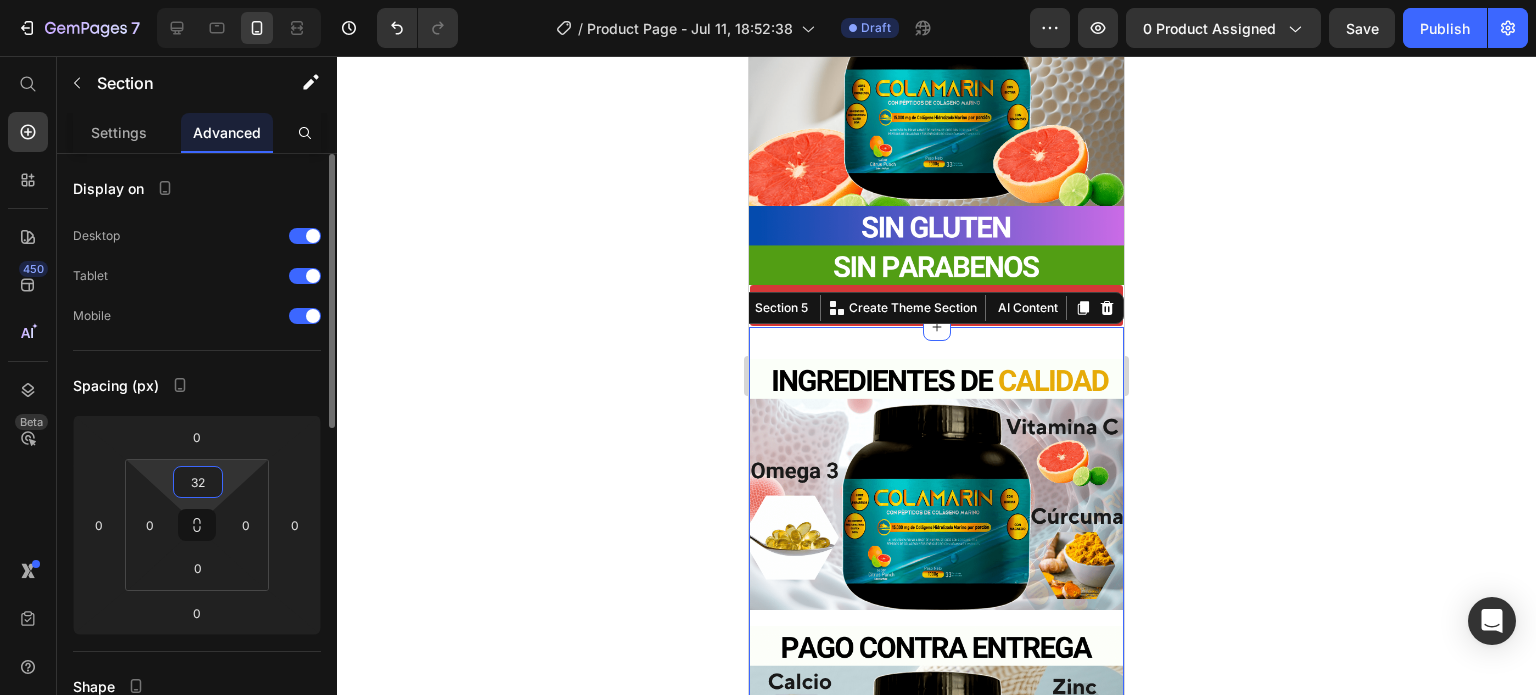click on "32" at bounding box center [198, 482] 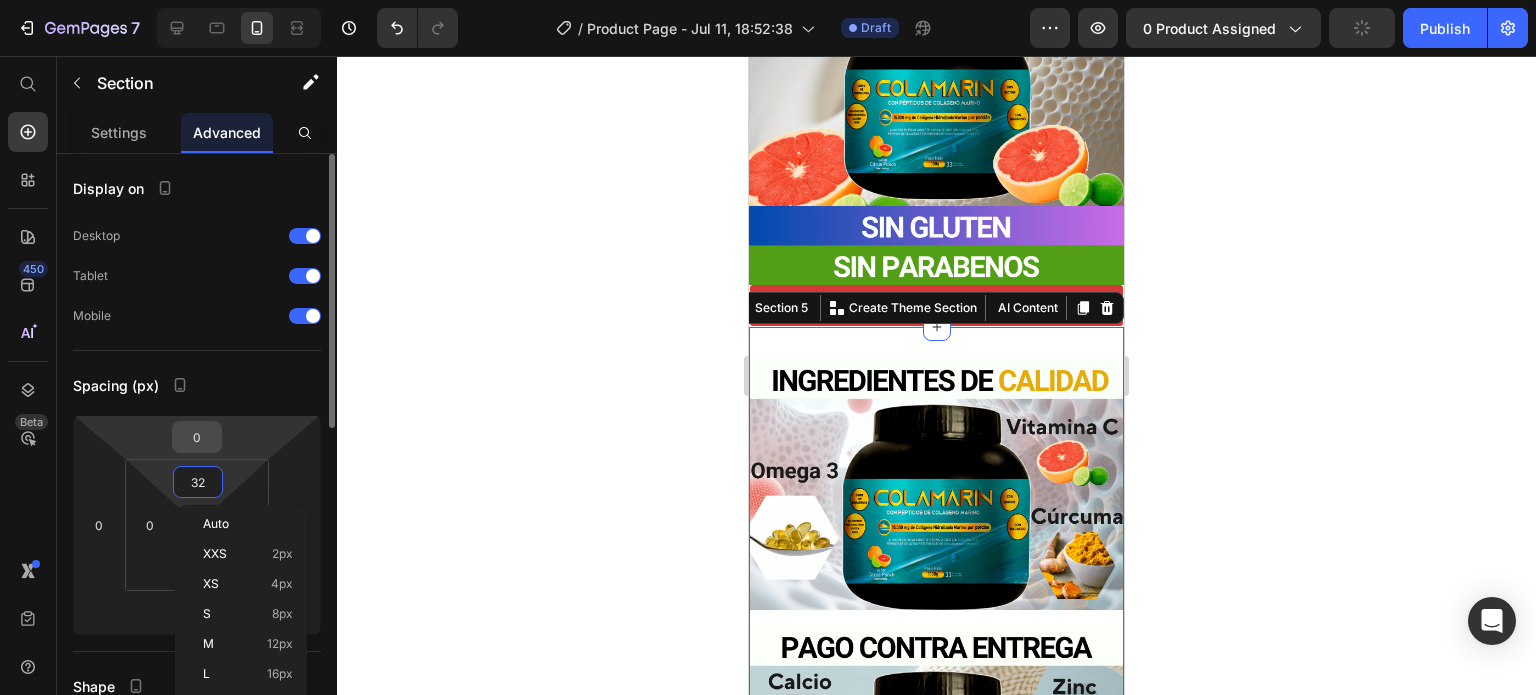 click on "0" at bounding box center [197, 437] 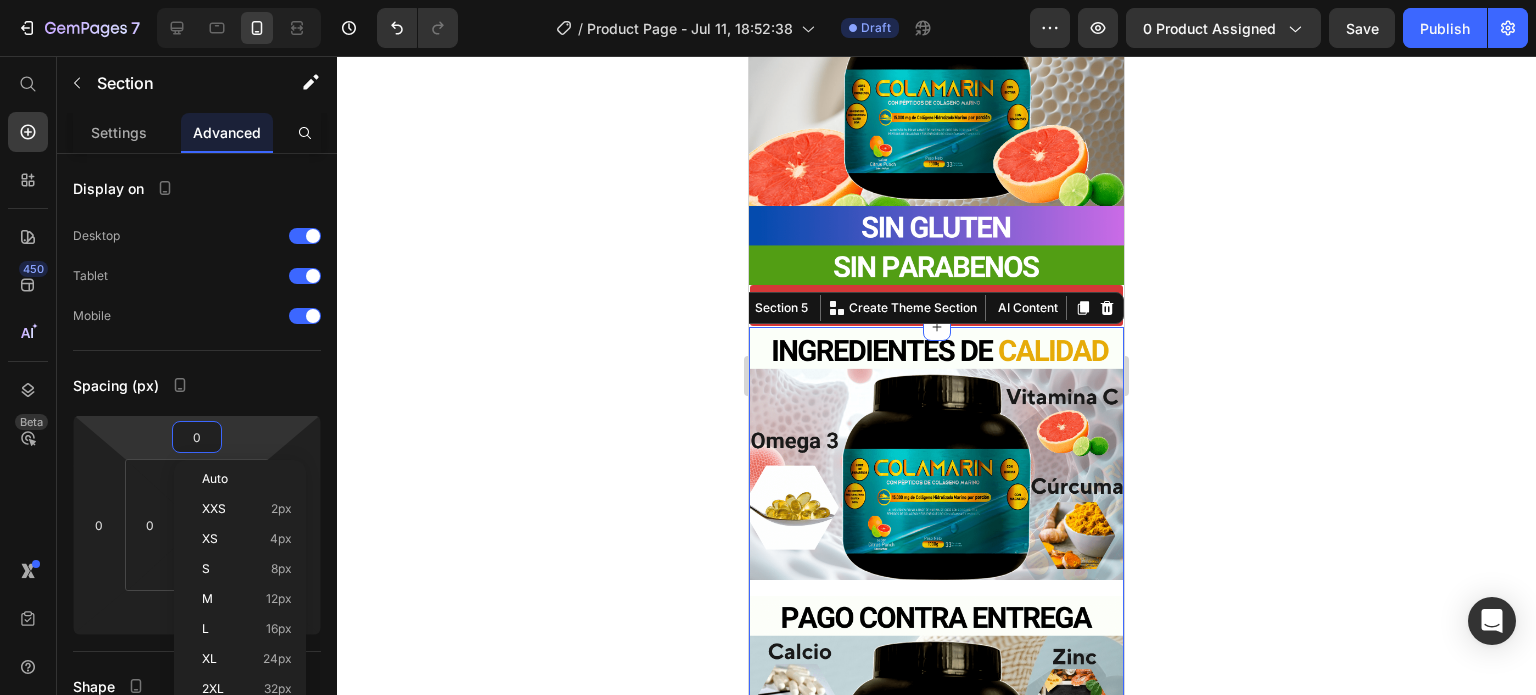 click 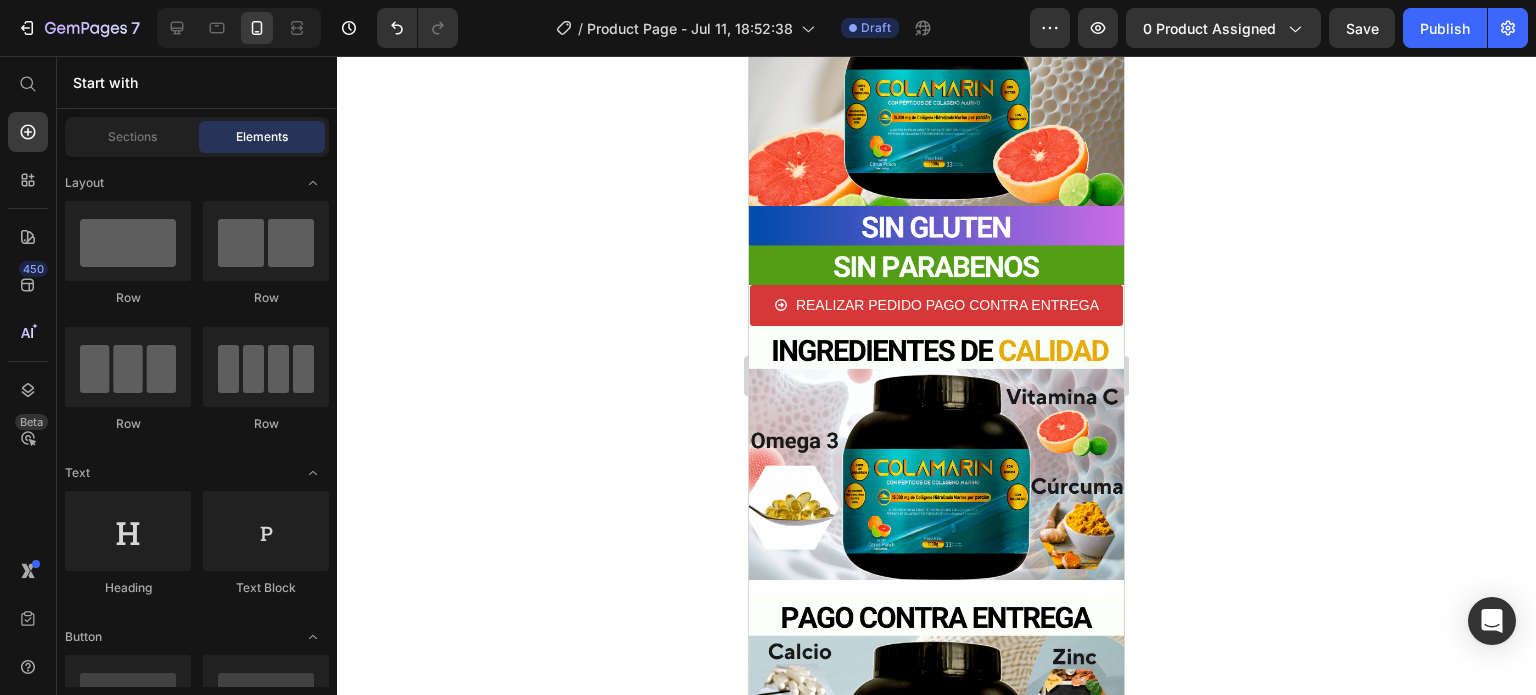 click 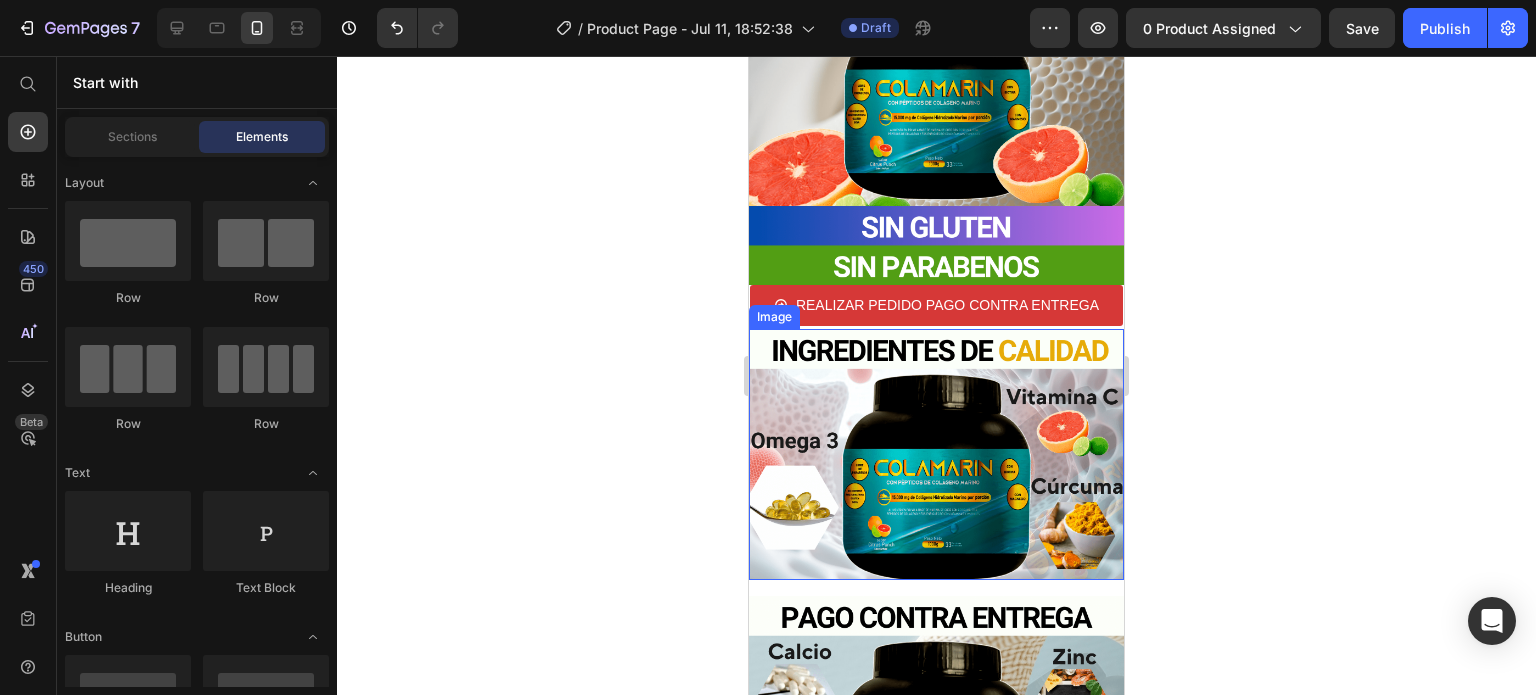 click at bounding box center (936, 454) 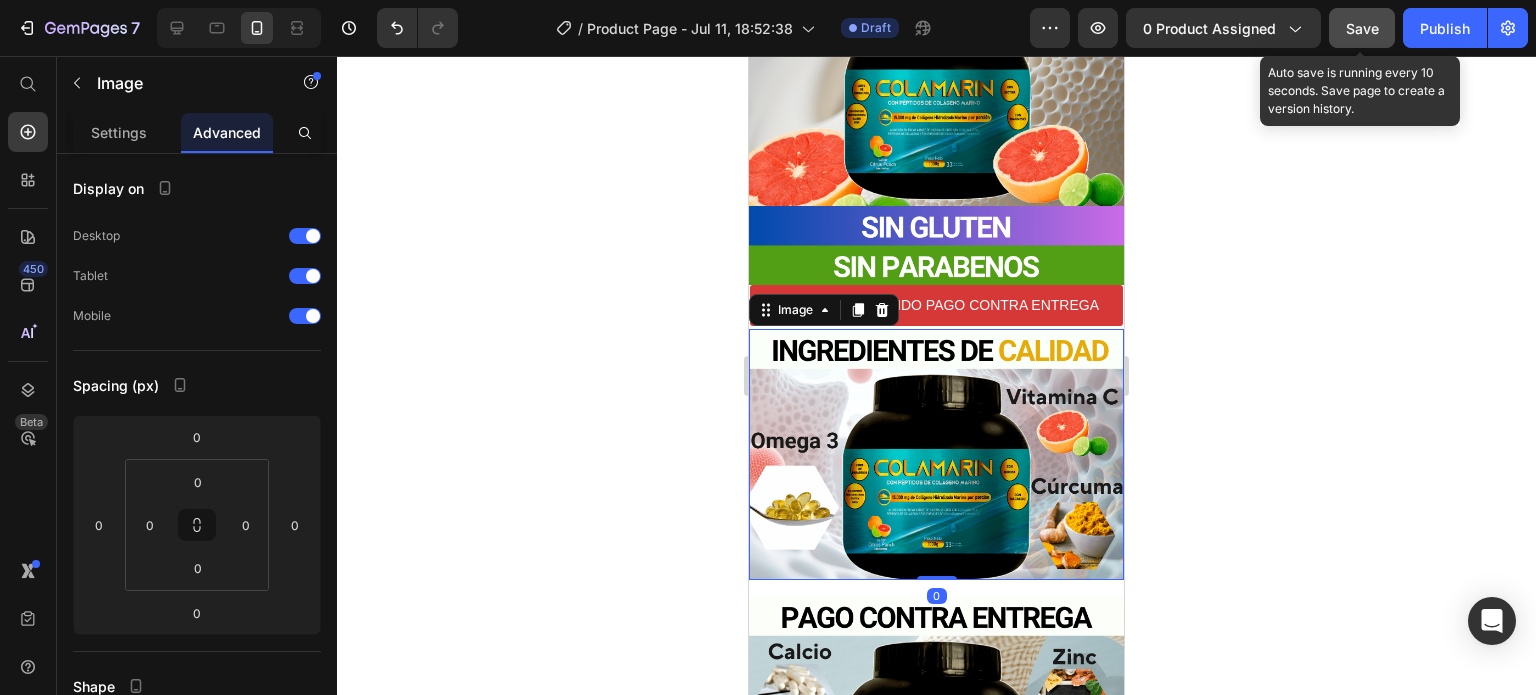 click on "Save" at bounding box center (1362, 28) 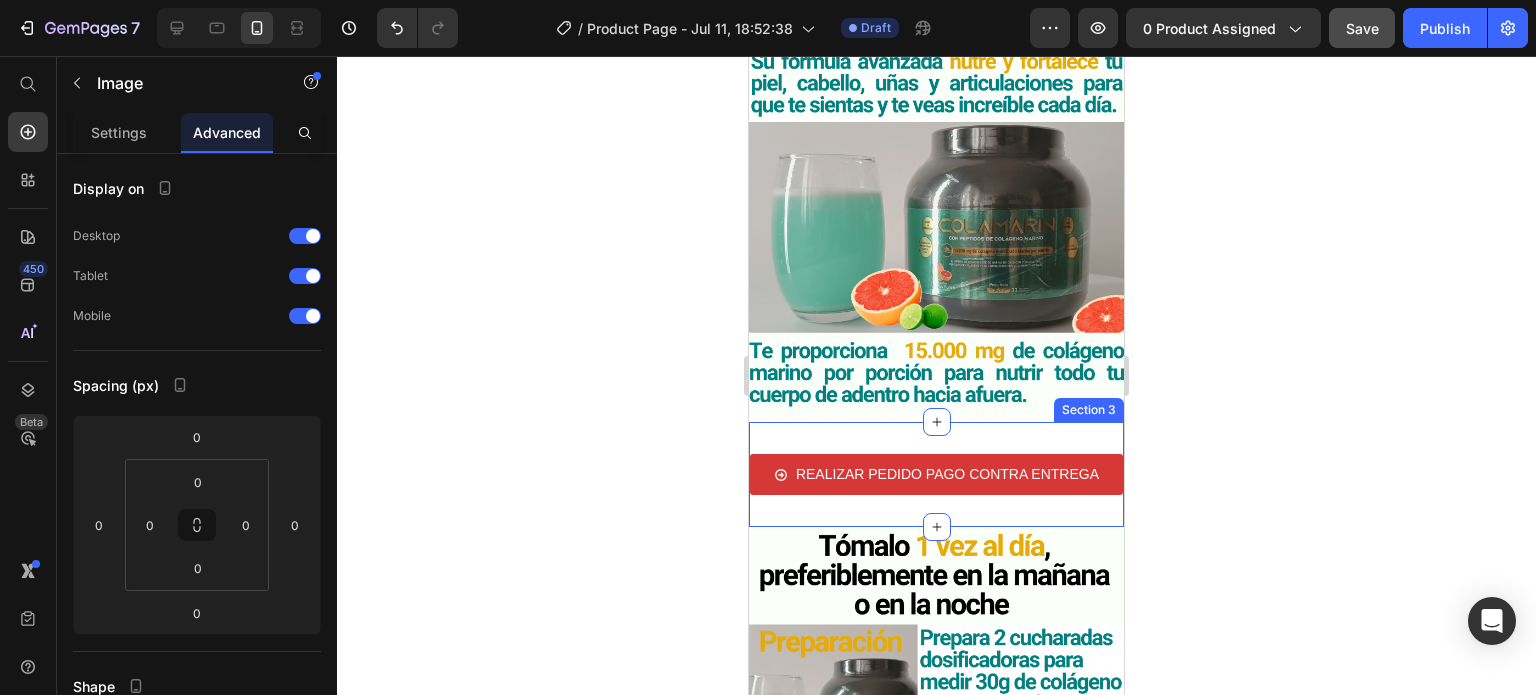 scroll, scrollTop: 1200, scrollLeft: 0, axis: vertical 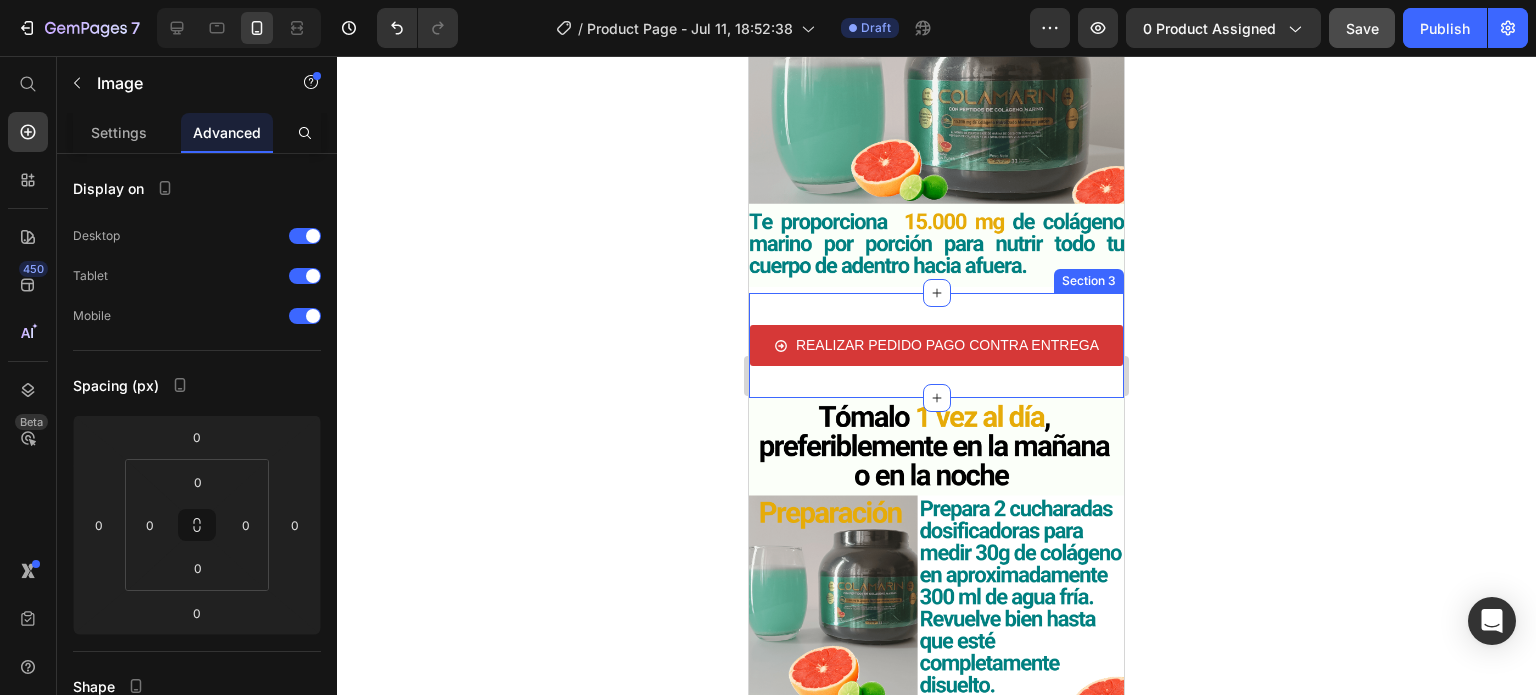 click on "REALIZAR PEDIDO PAGO CONTRA ENTREGA   Button Section 3" at bounding box center (936, 345) 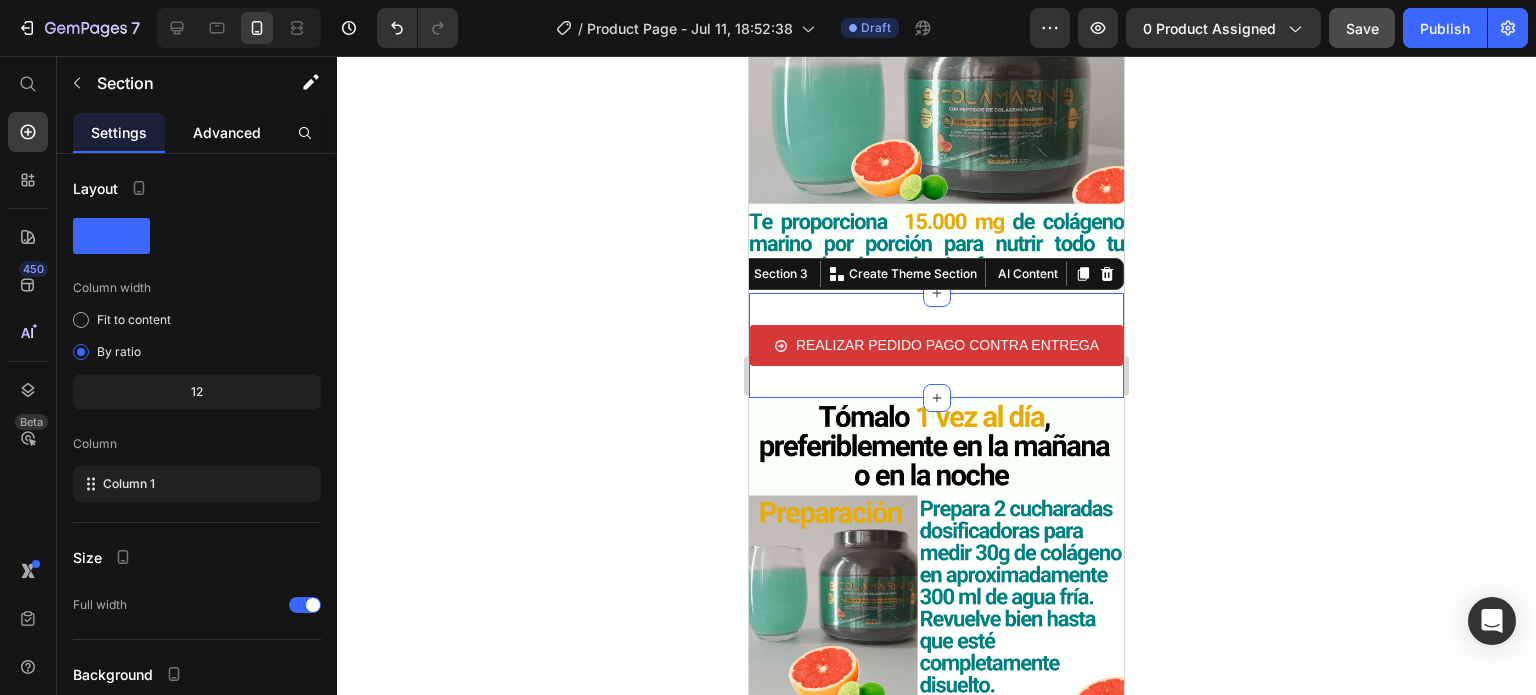 click on "Advanced" at bounding box center [227, 132] 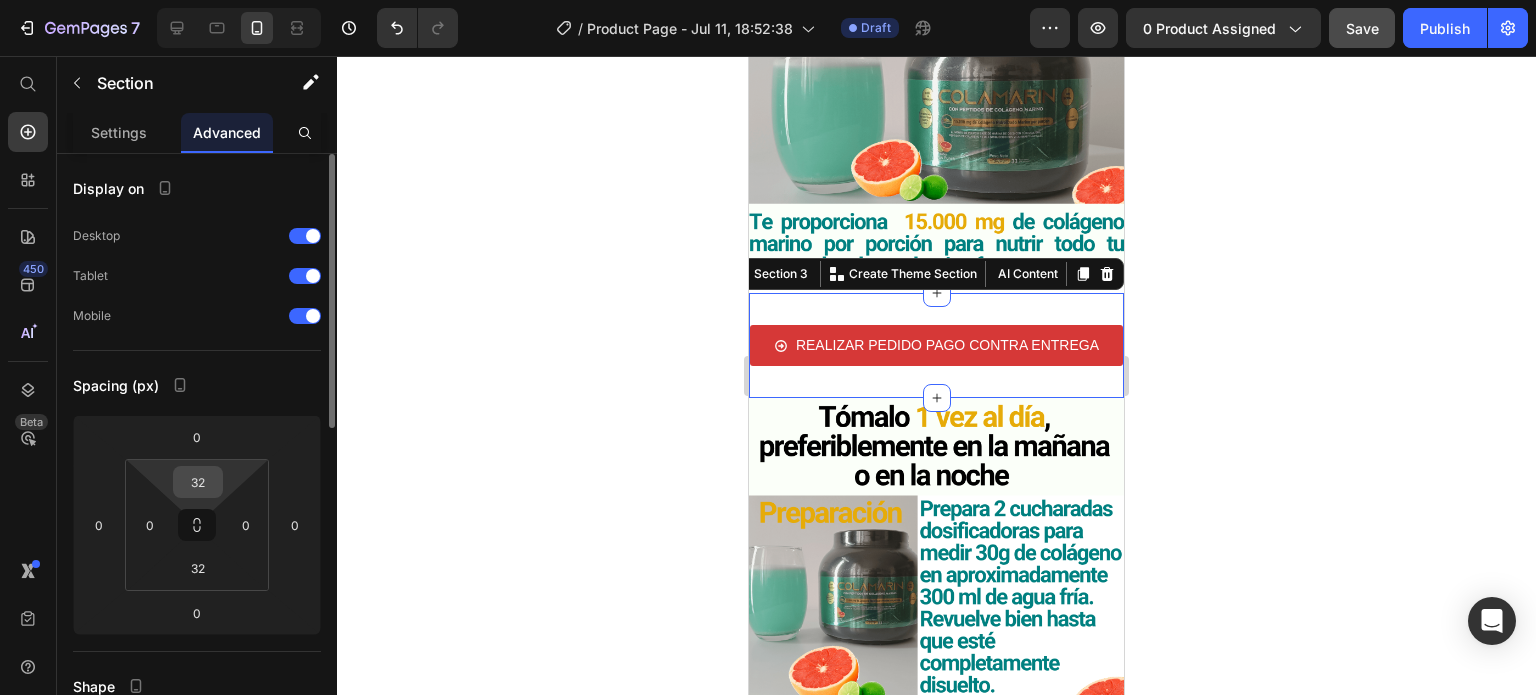 click on "32" at bounding box center [198, 482] 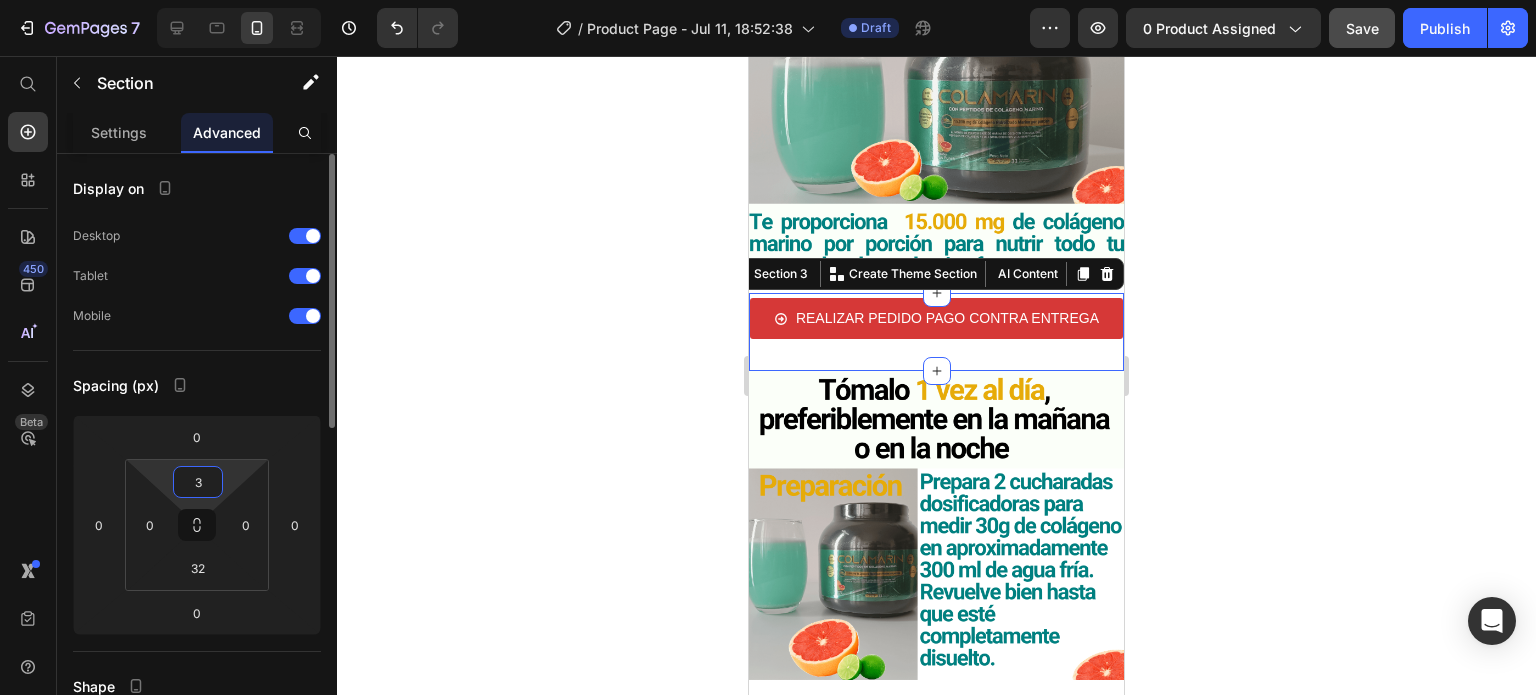type on "2" 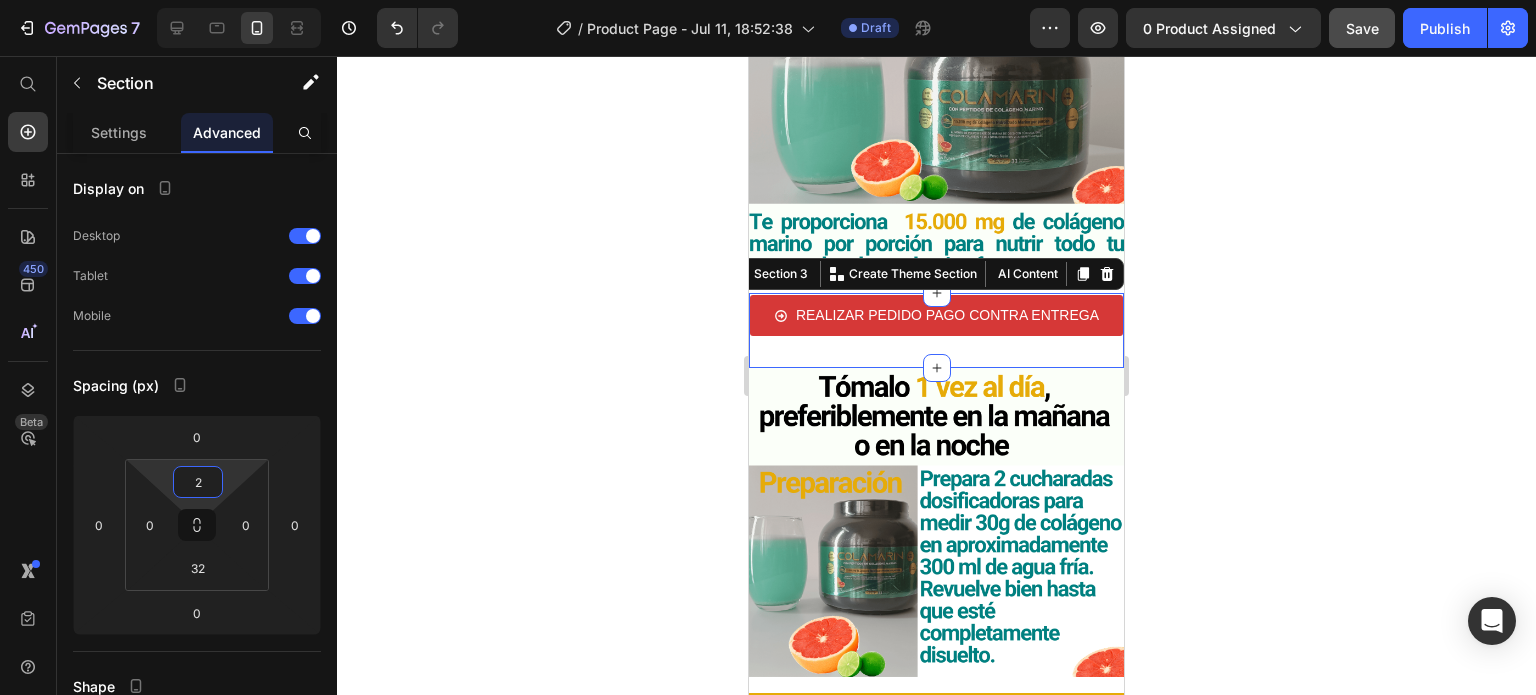 click 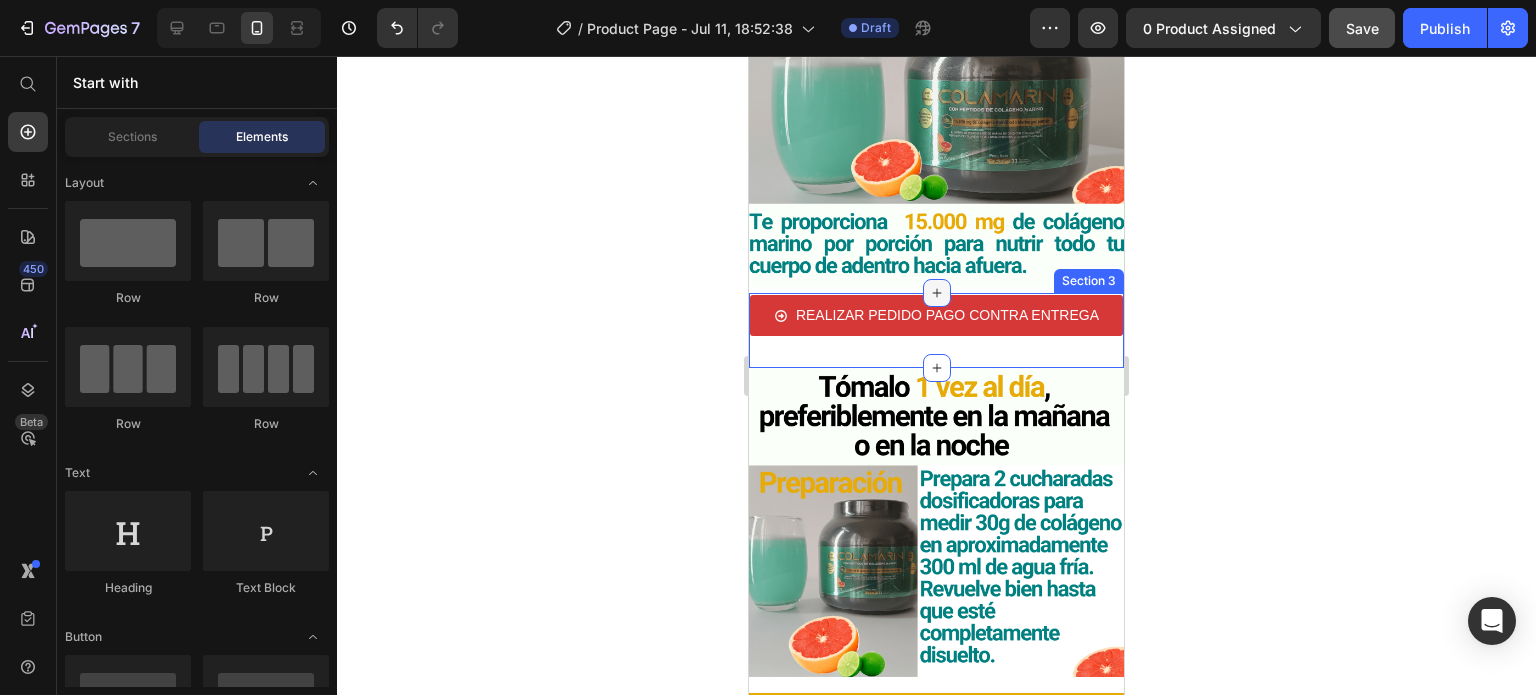 click at bounding box center [937, 293] 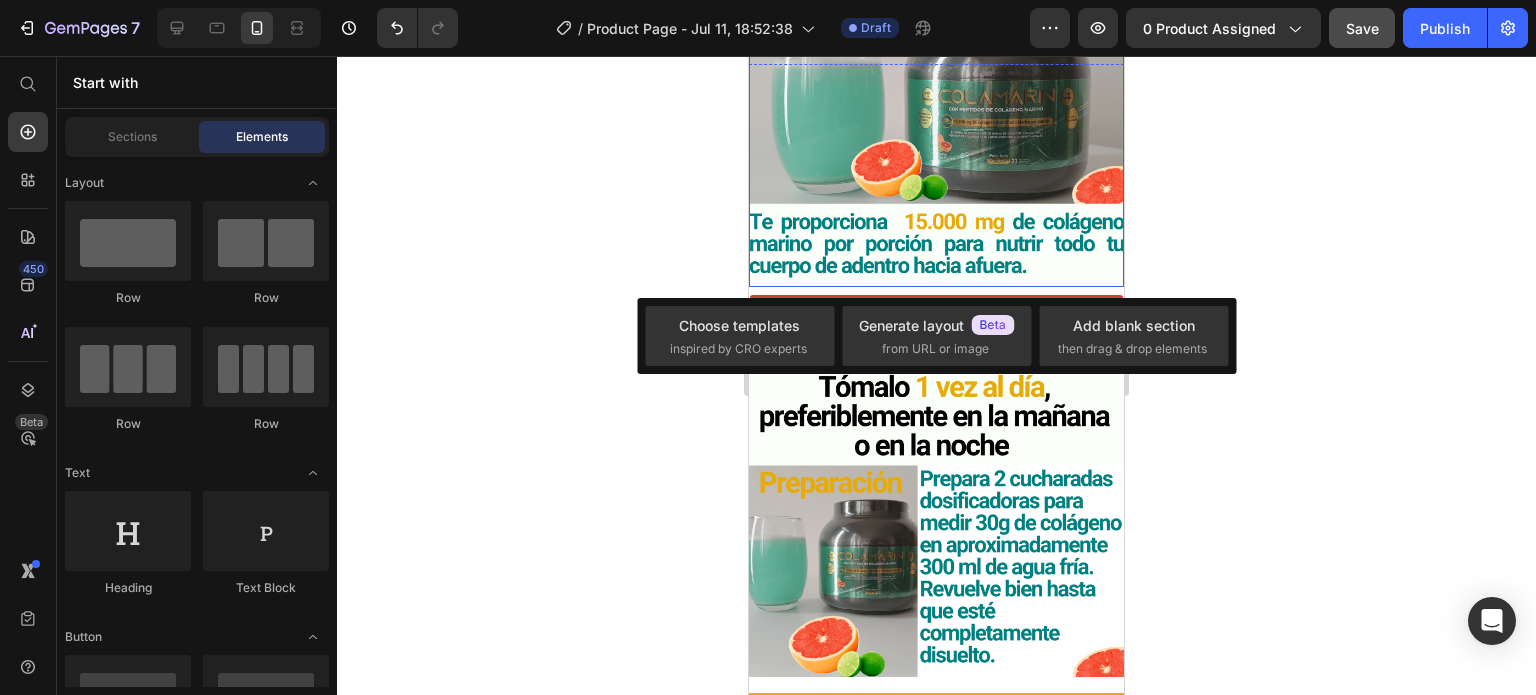 click at bounding box center (936, 140) 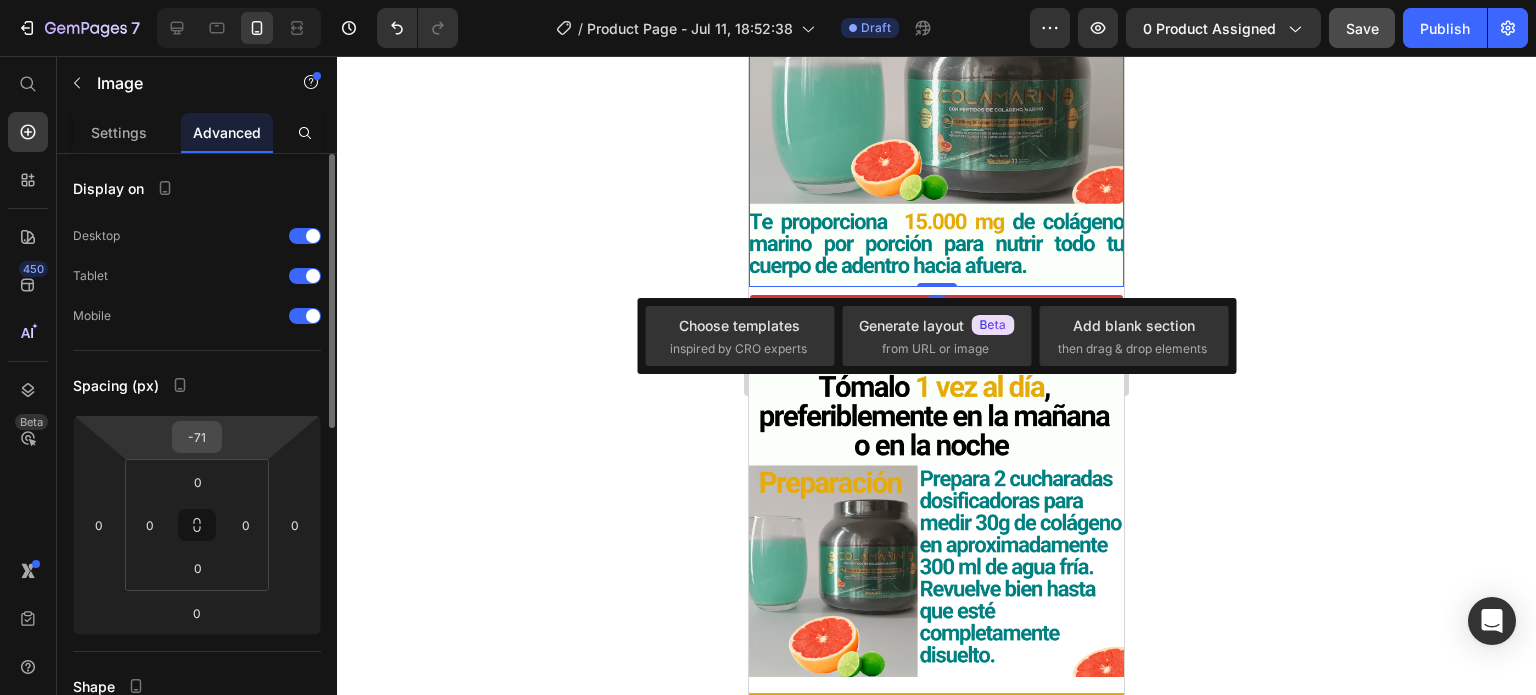 click on "-71" at bounding box center (197, 437) 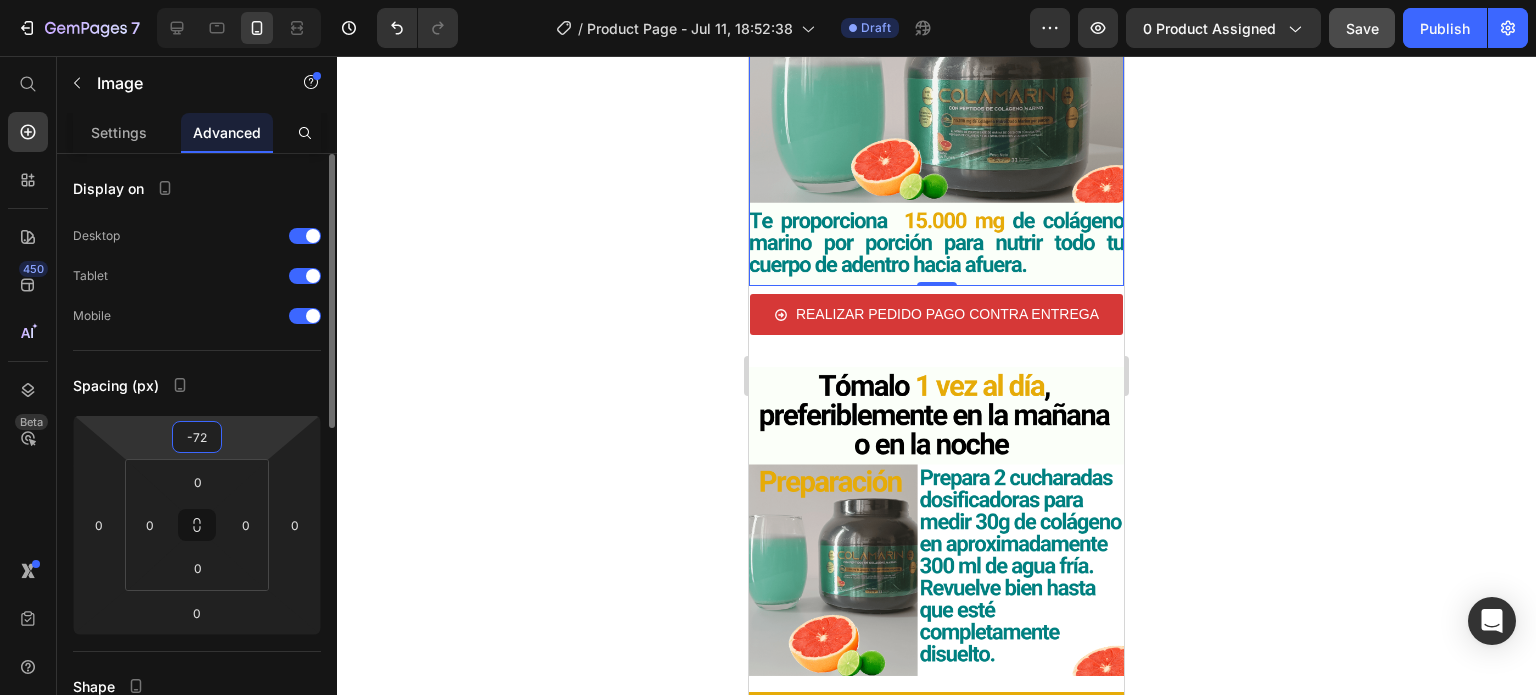 type on "-71" 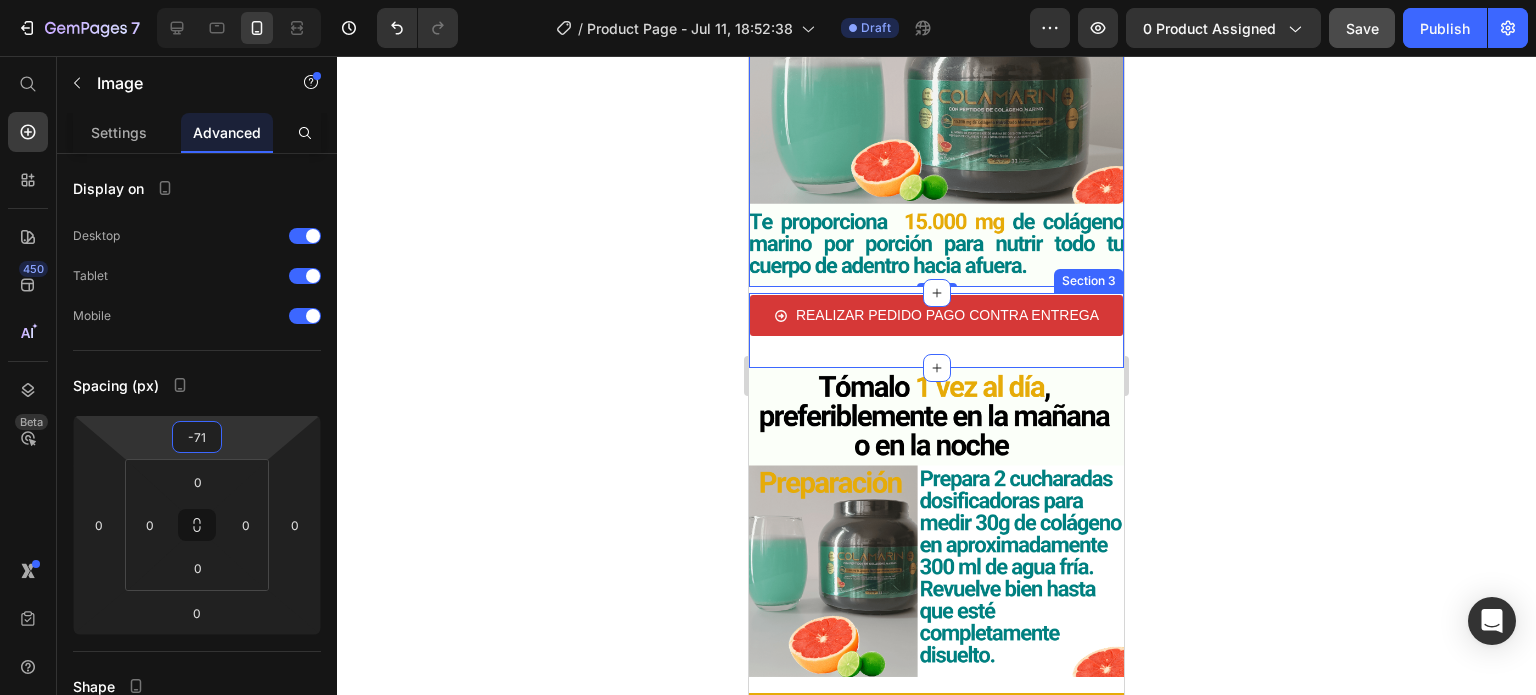 click on "REALIZAR PEDIDO PAGO CONTRA ENTREGA   Button Section 3" at bounding box center (936, 330) 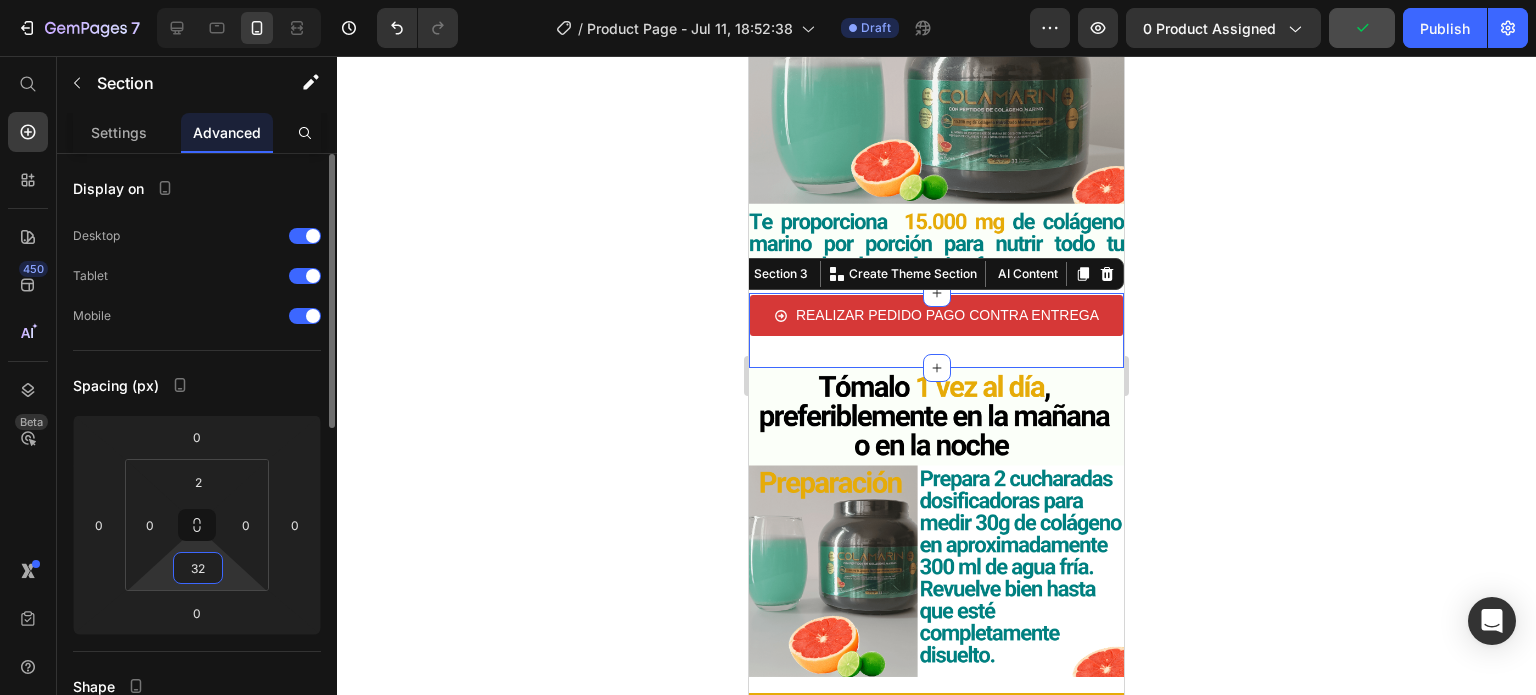 click on "32" at bounding box center [198, 568] 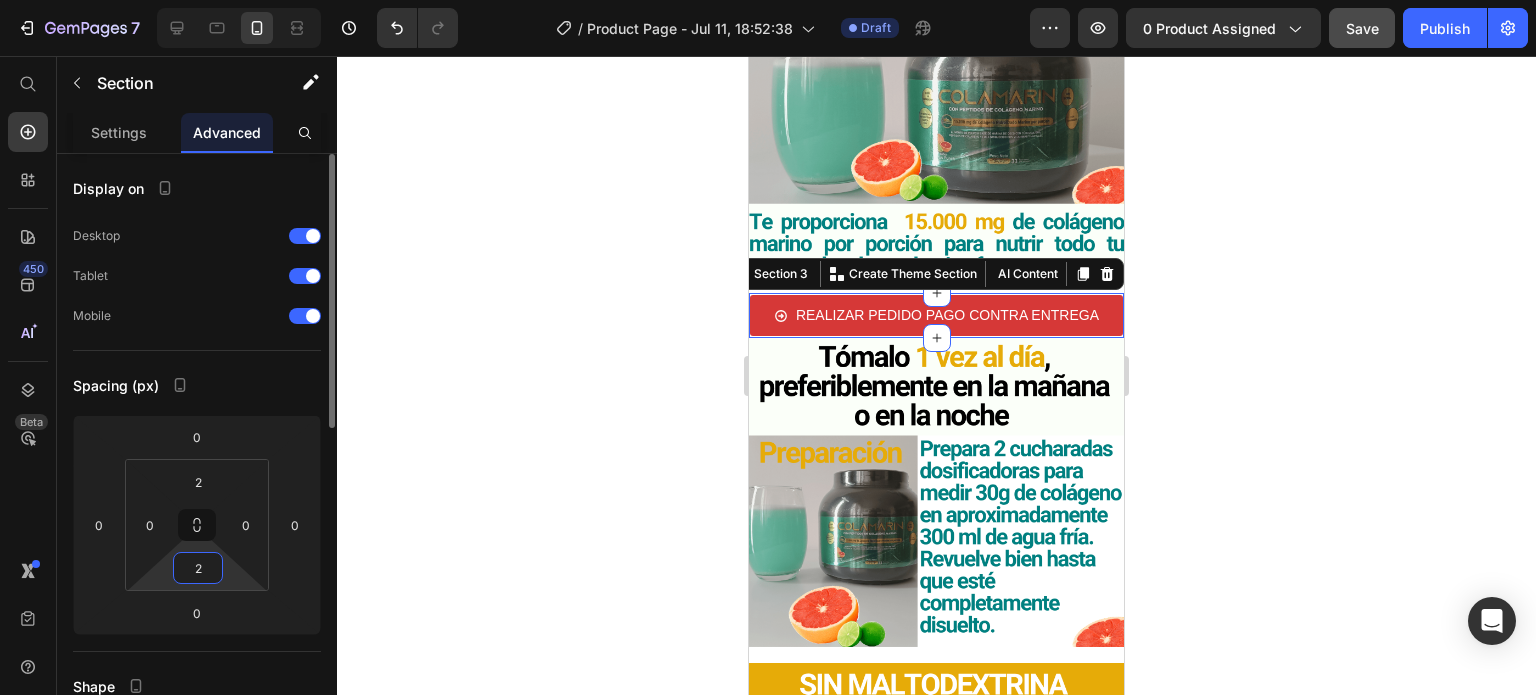 type on "1" 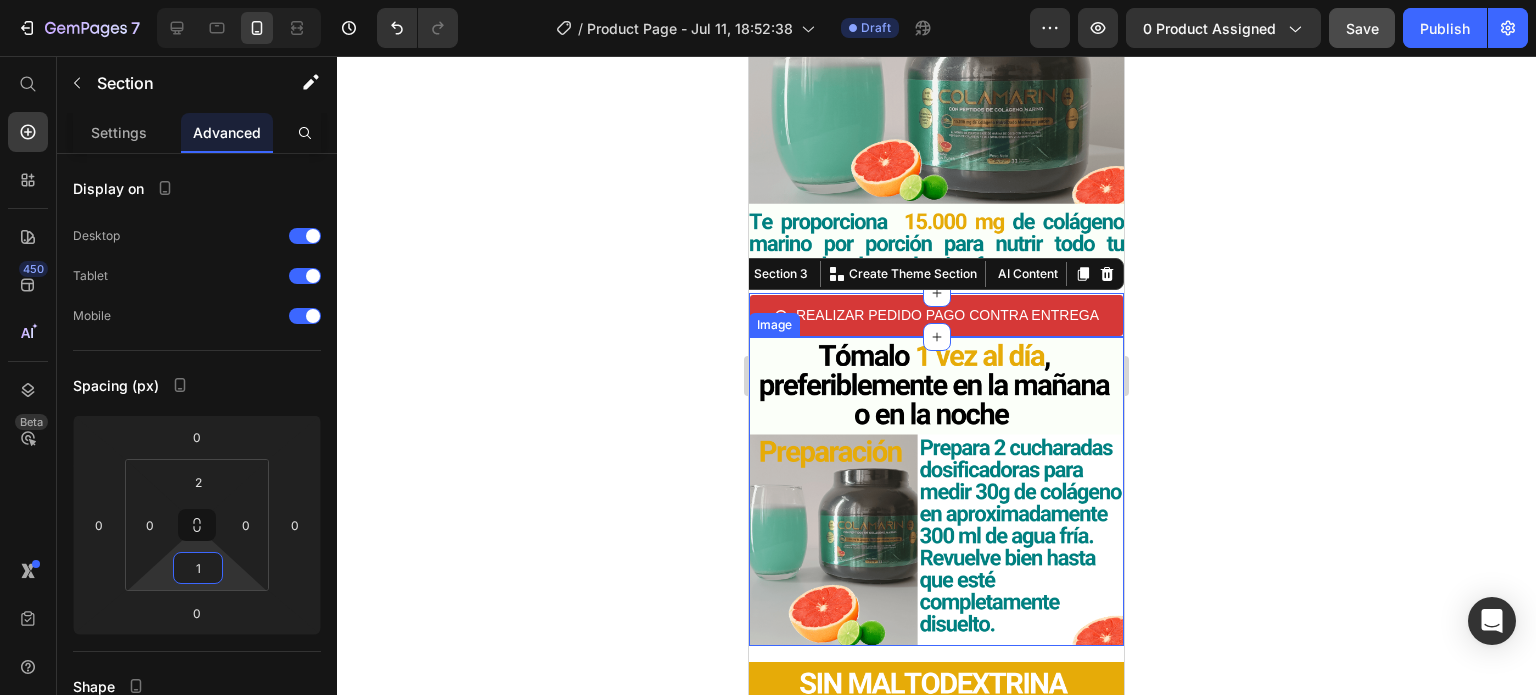 click 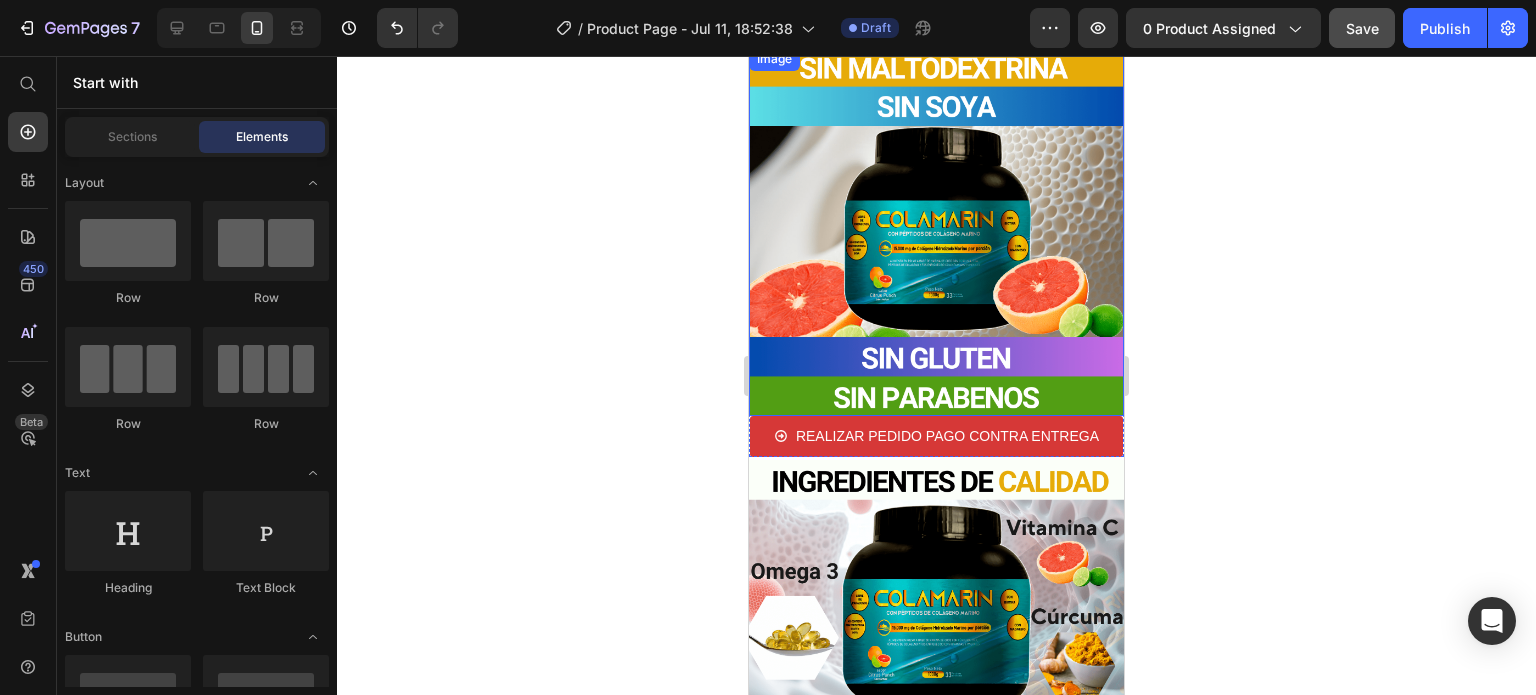 scroll, scrollTop: 1900, scrollLeft: 0, axis: vertical 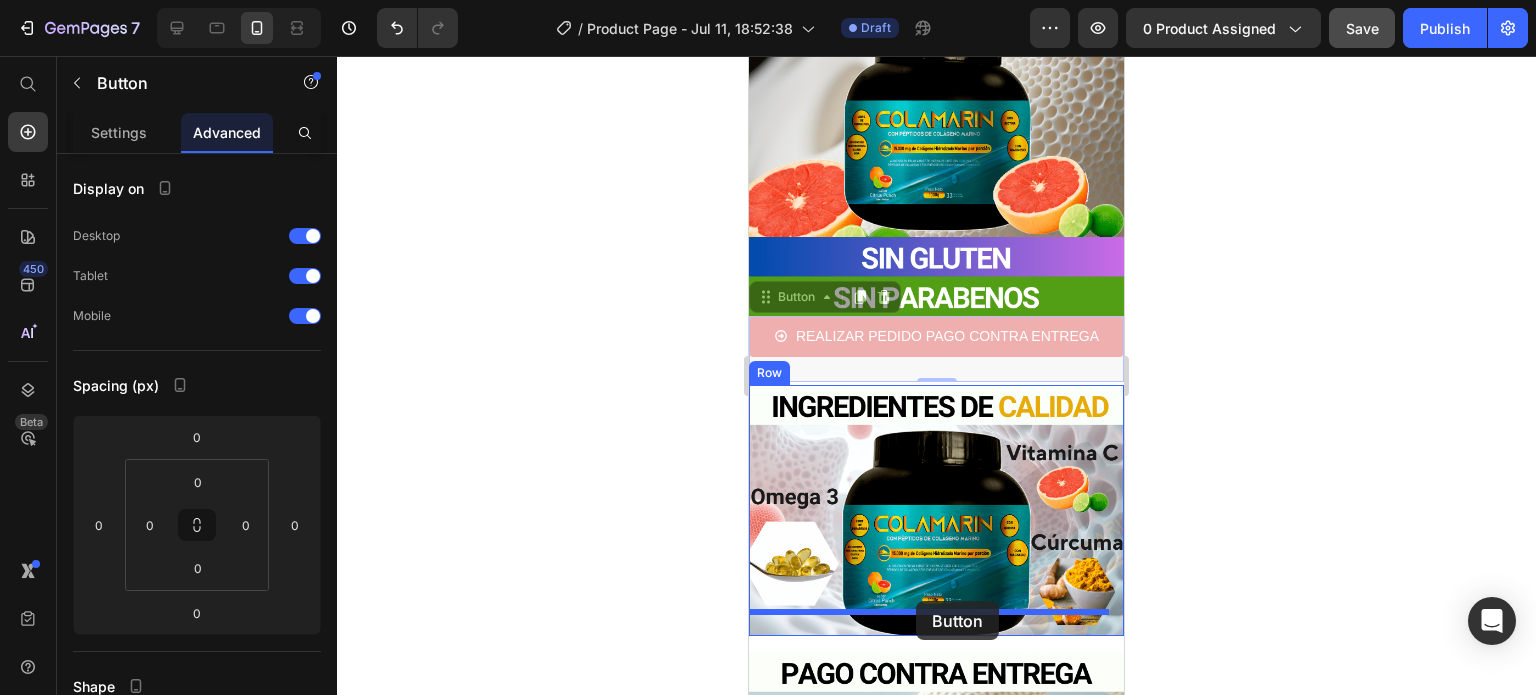 drag, startPoint x: 924, startPoint y: 327, endPoint x: 916, endPoint y: 601, distance: 274.11676 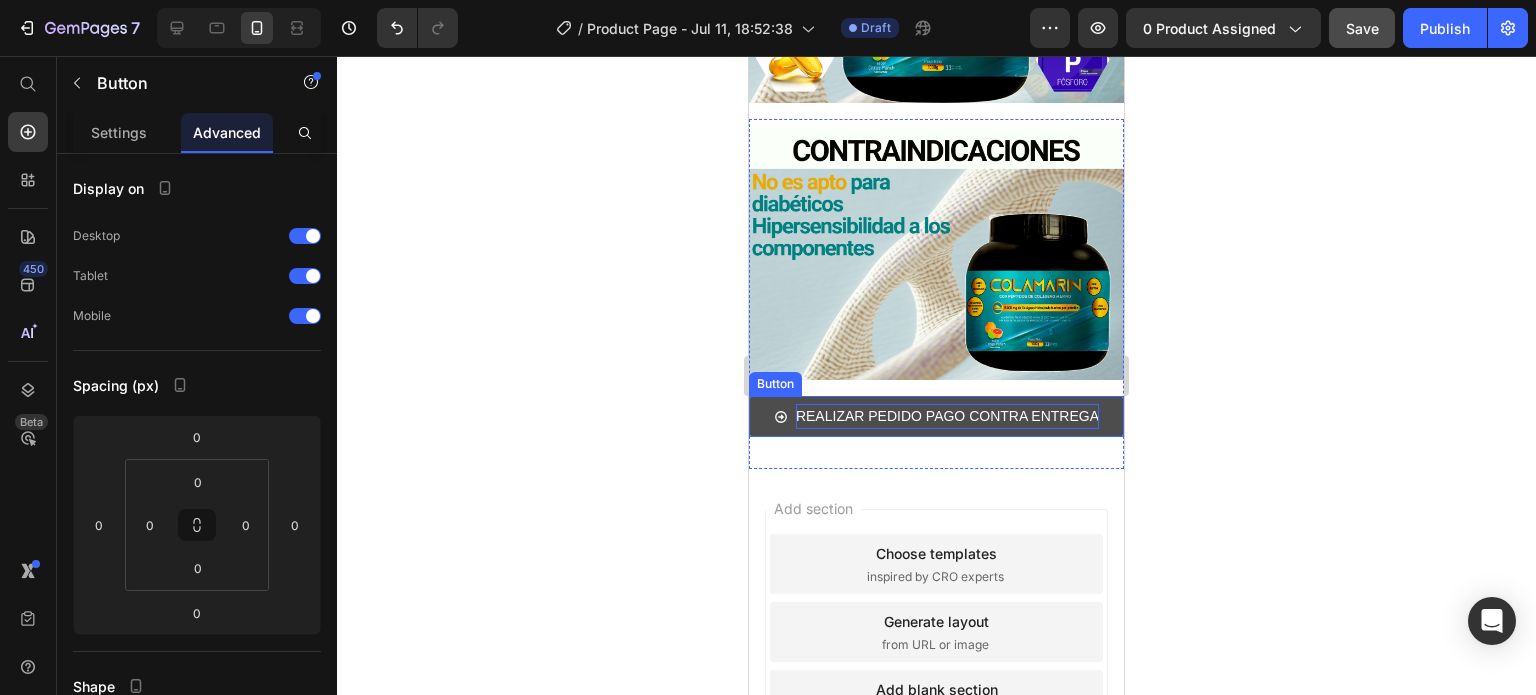 scroll, scrollTop: 2693, scrollLeft: 0, axis: vertical 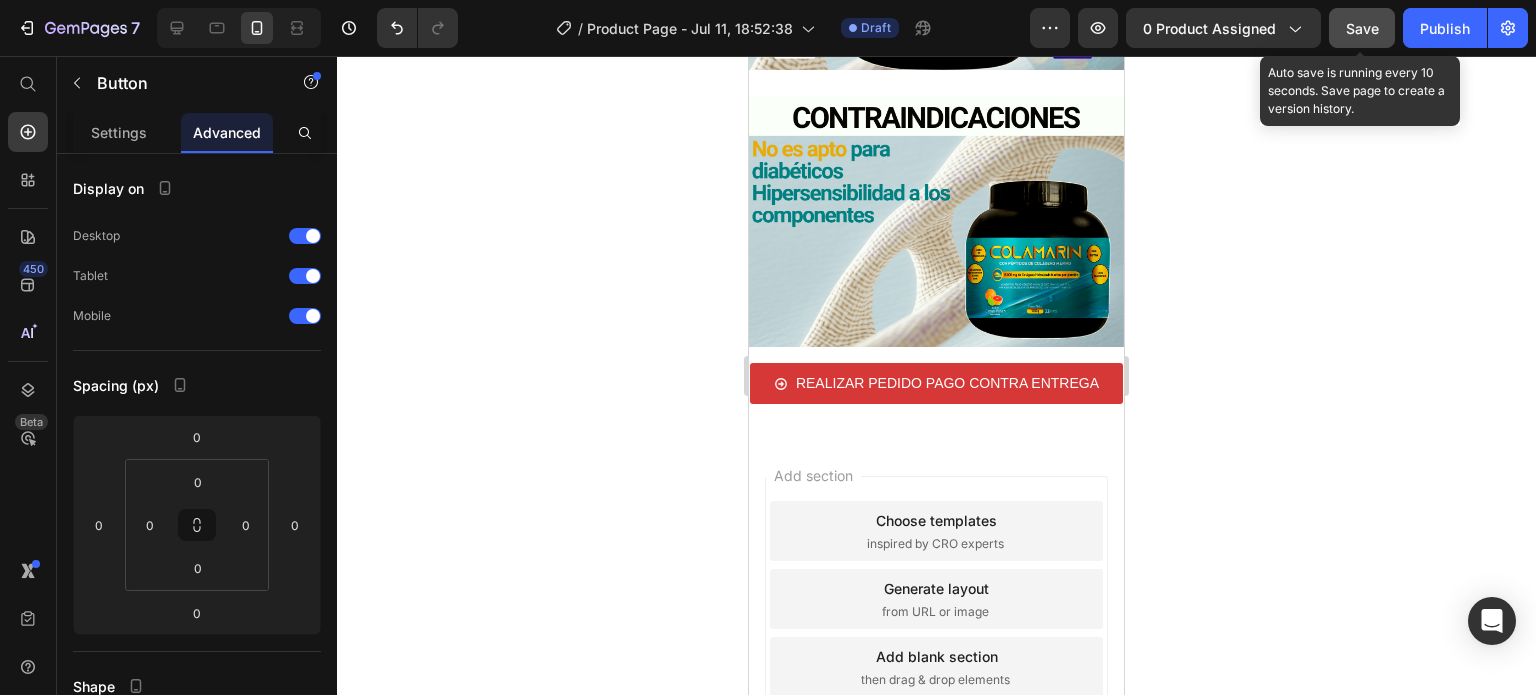 click on "Save" at bounding box center (1362, 28) 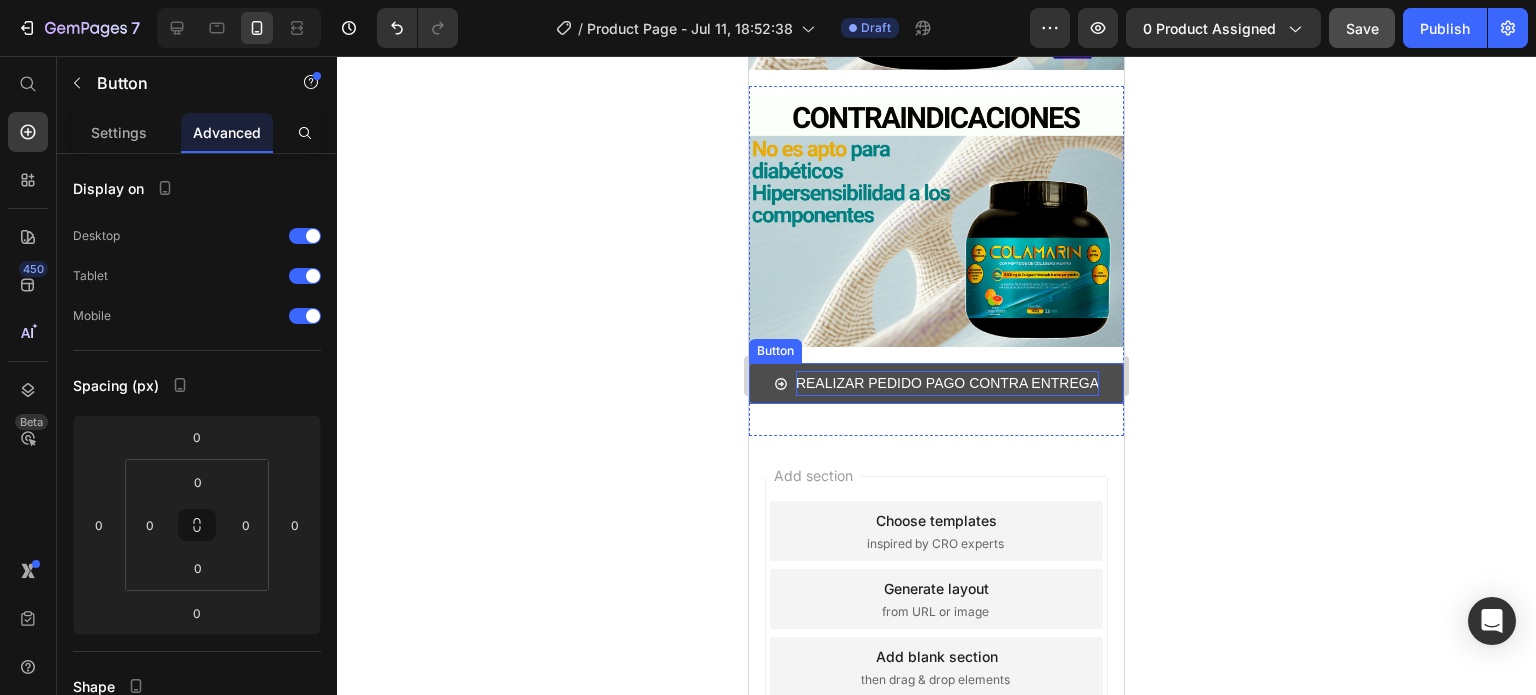click on "REALIZAR PEDIDO PAGO CONTRA ENTREGA" at bounding box center [947, 383] 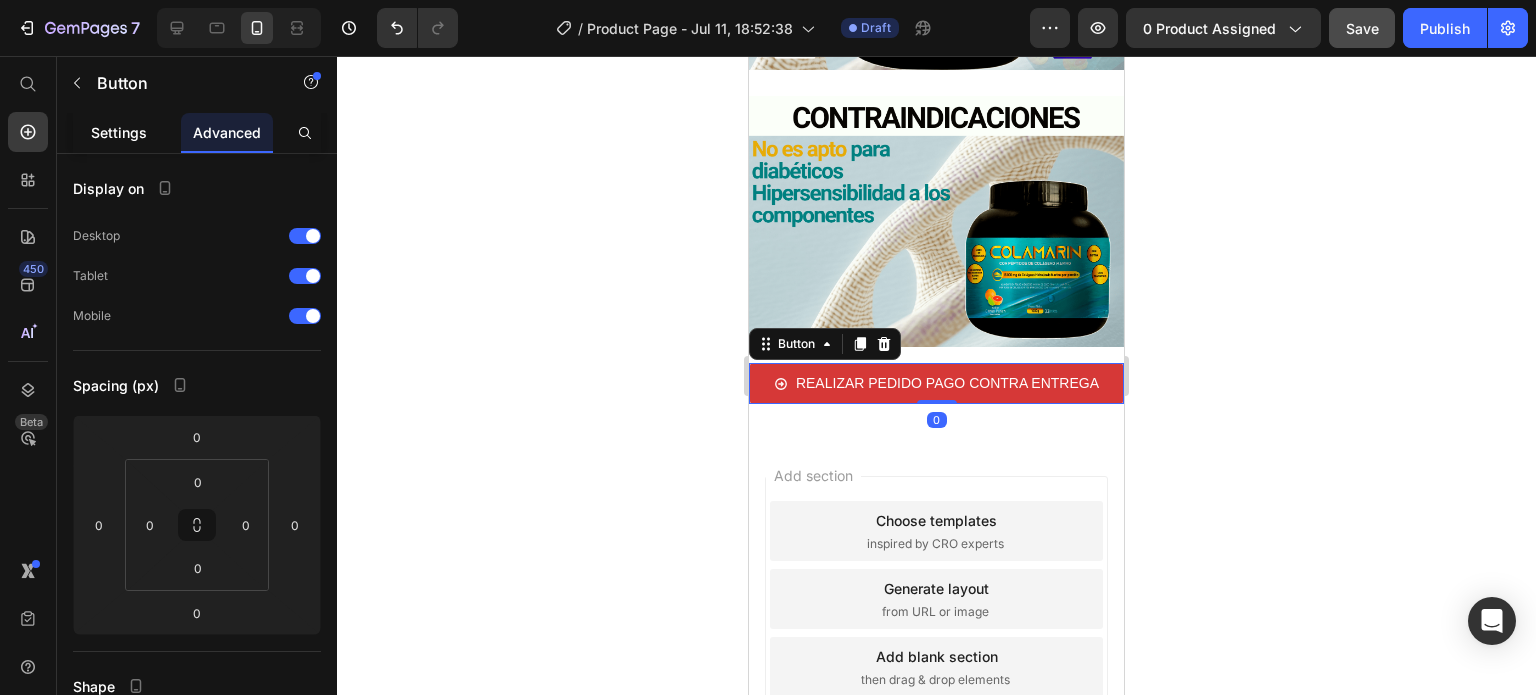 click on "Settings" 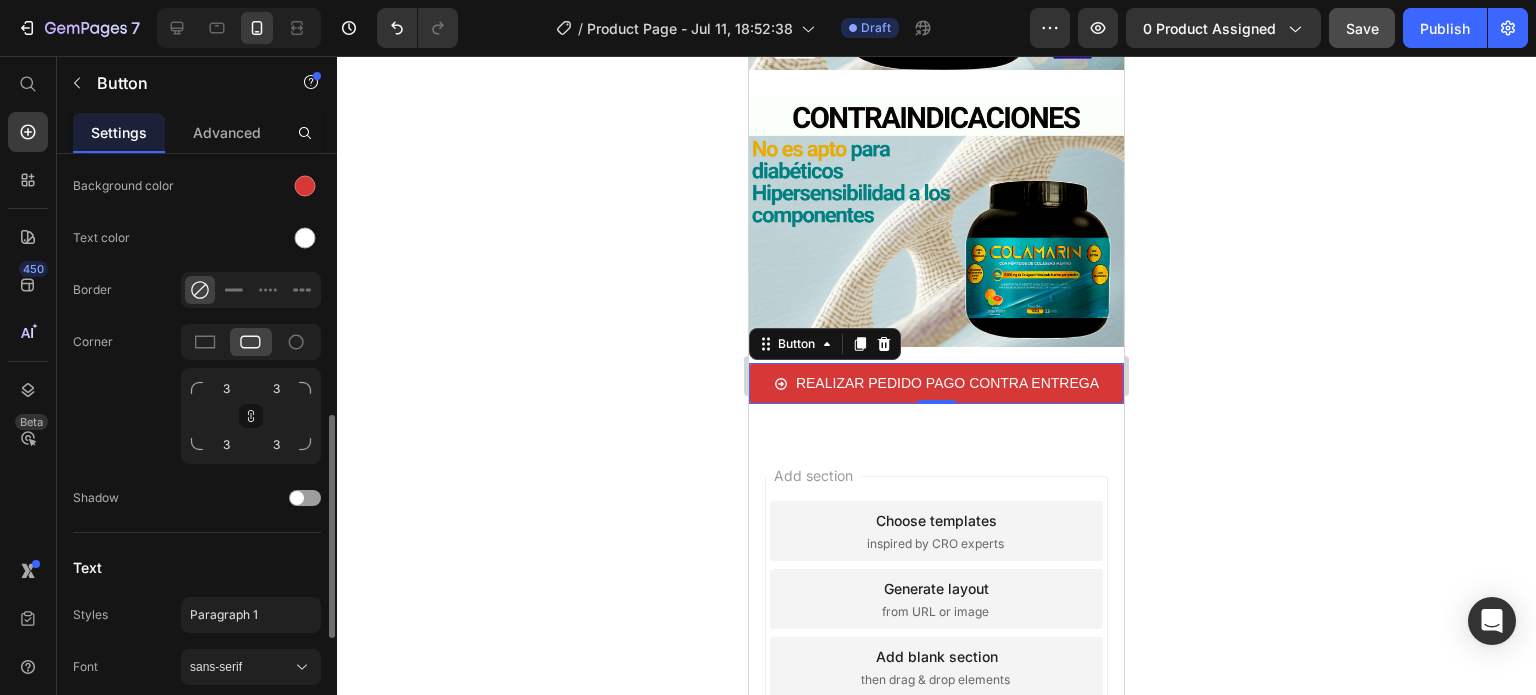 scroll, scrollTop: 800, scrollLeft: 0, axis: vertical 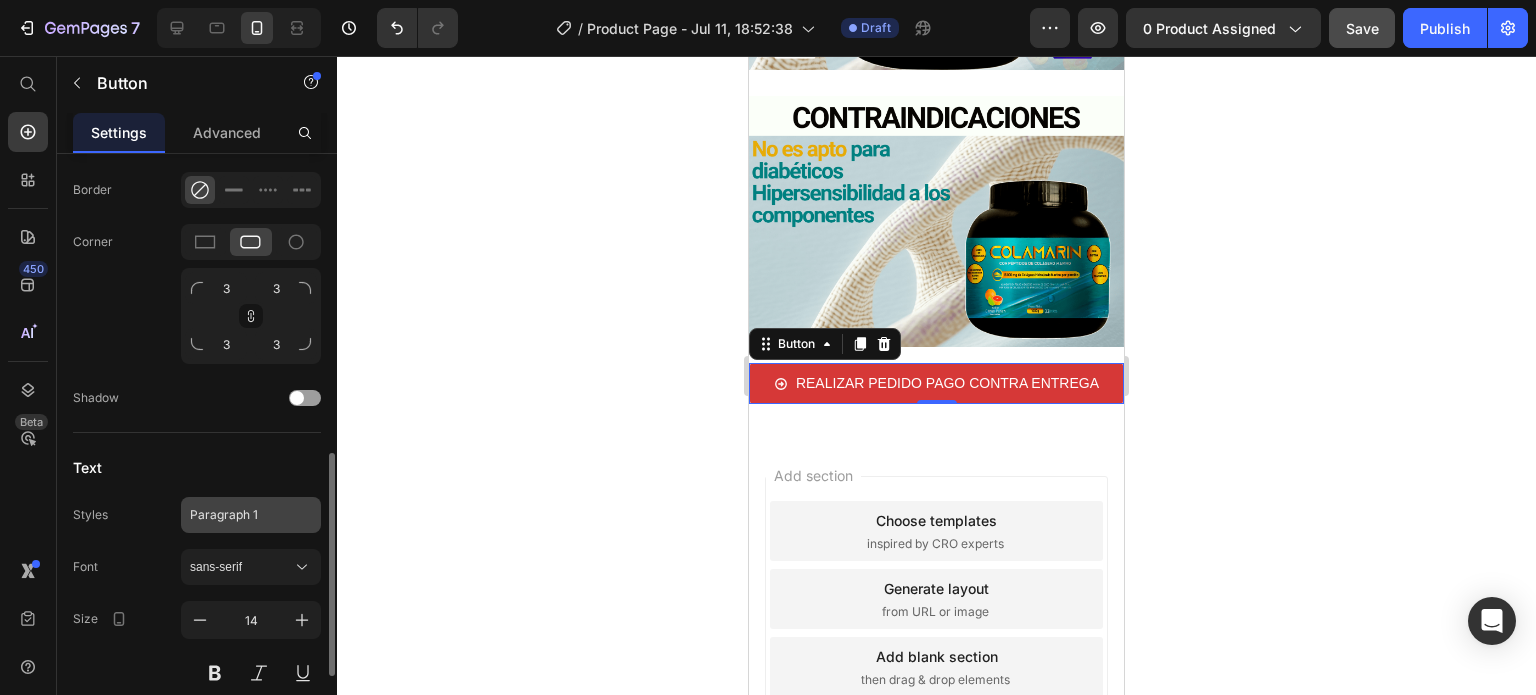 click on "Paragraph 1" at bounding box center (239, 515) 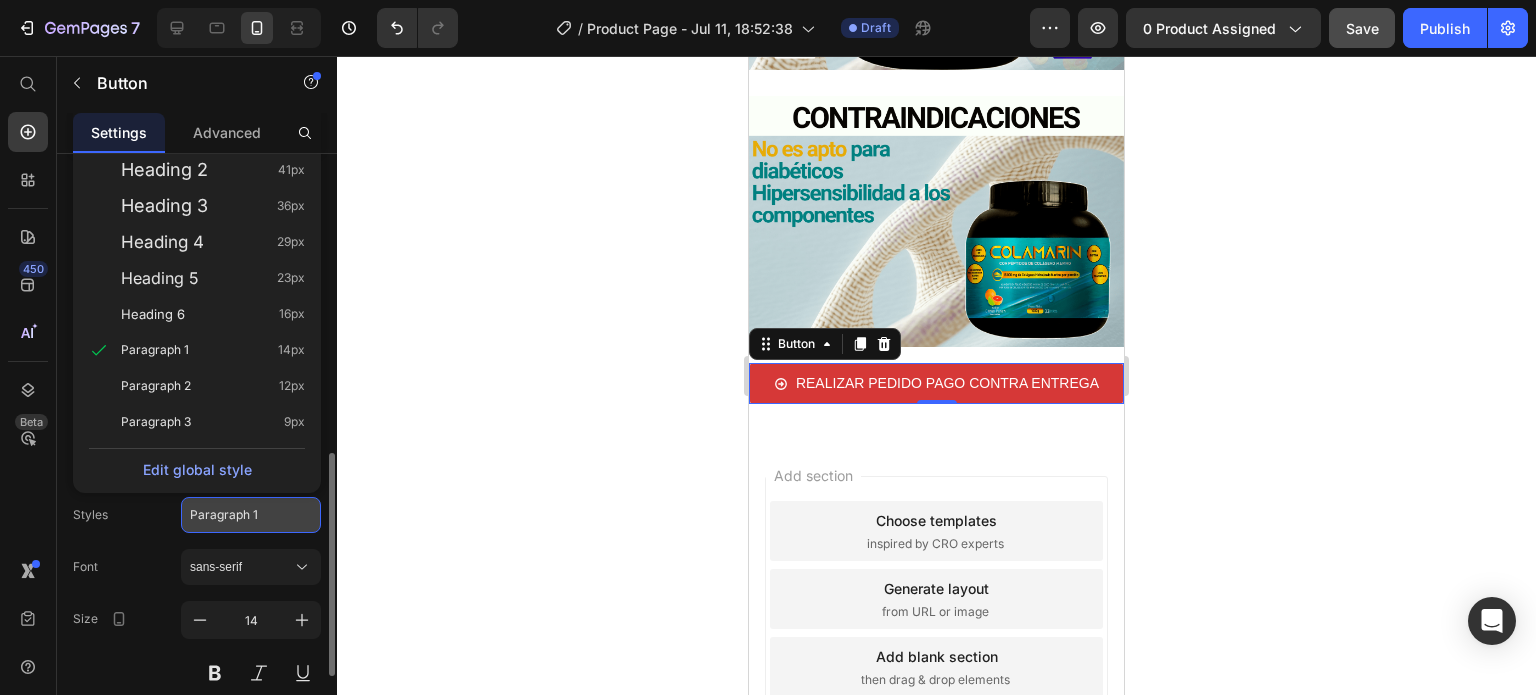 click on "Paragraph 1" at bounding box center (239, 515) 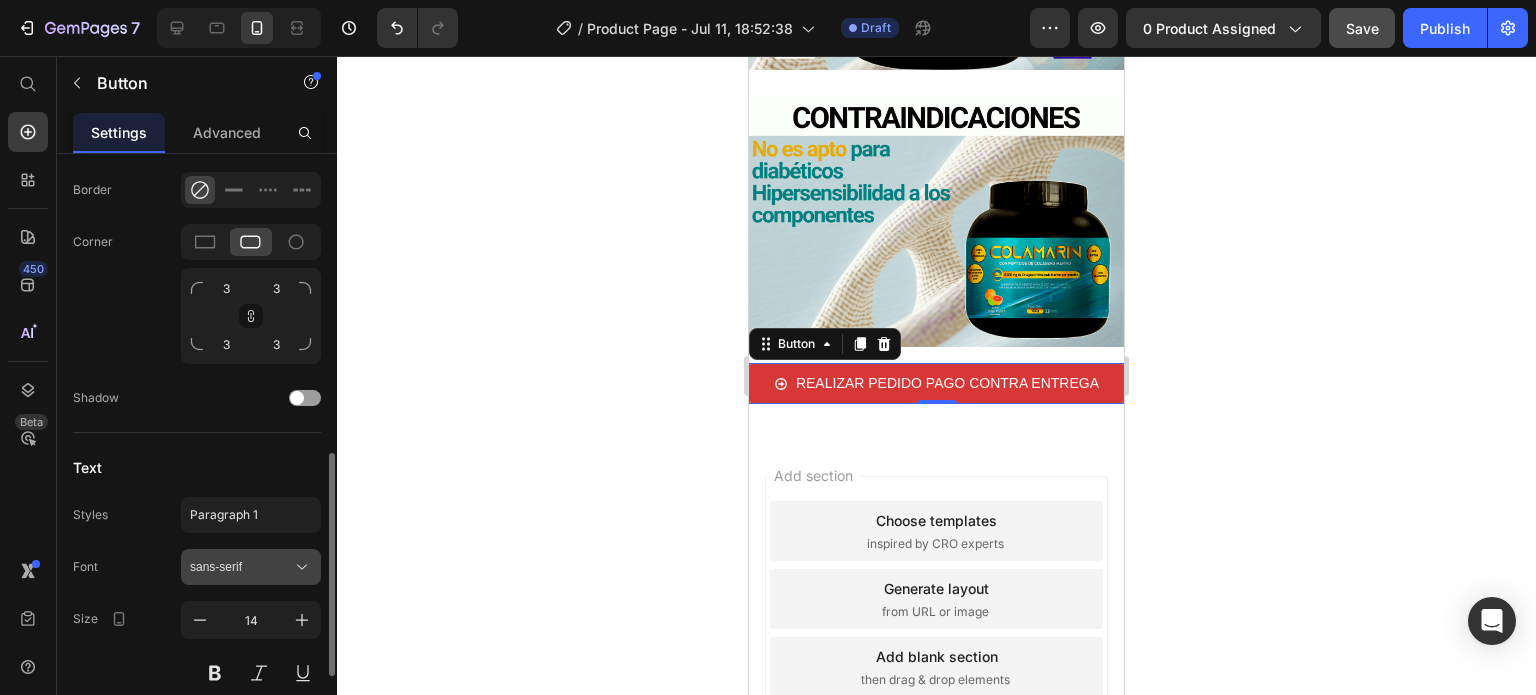 click on "sans-serif" at bounding box center (241, 567) 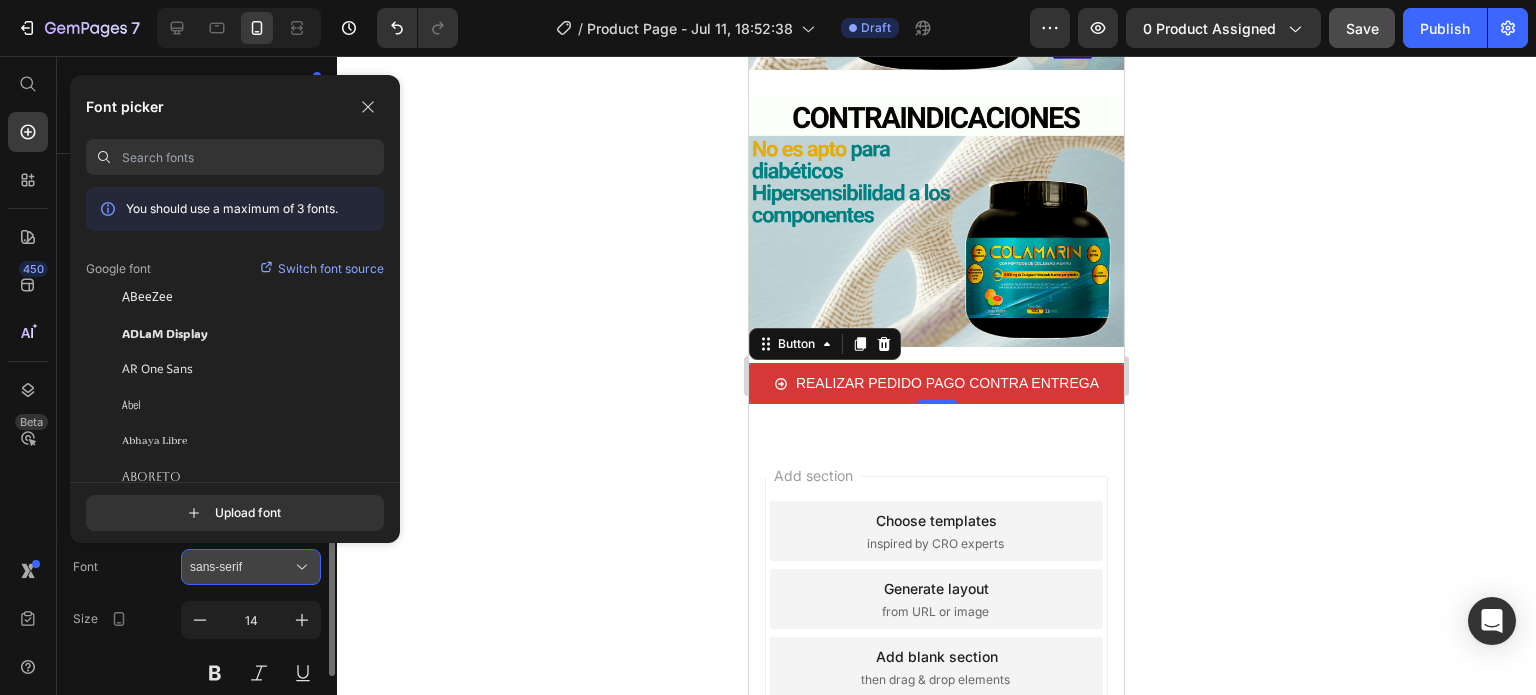 click on "sans-serif" at bounding box center (241, 567) 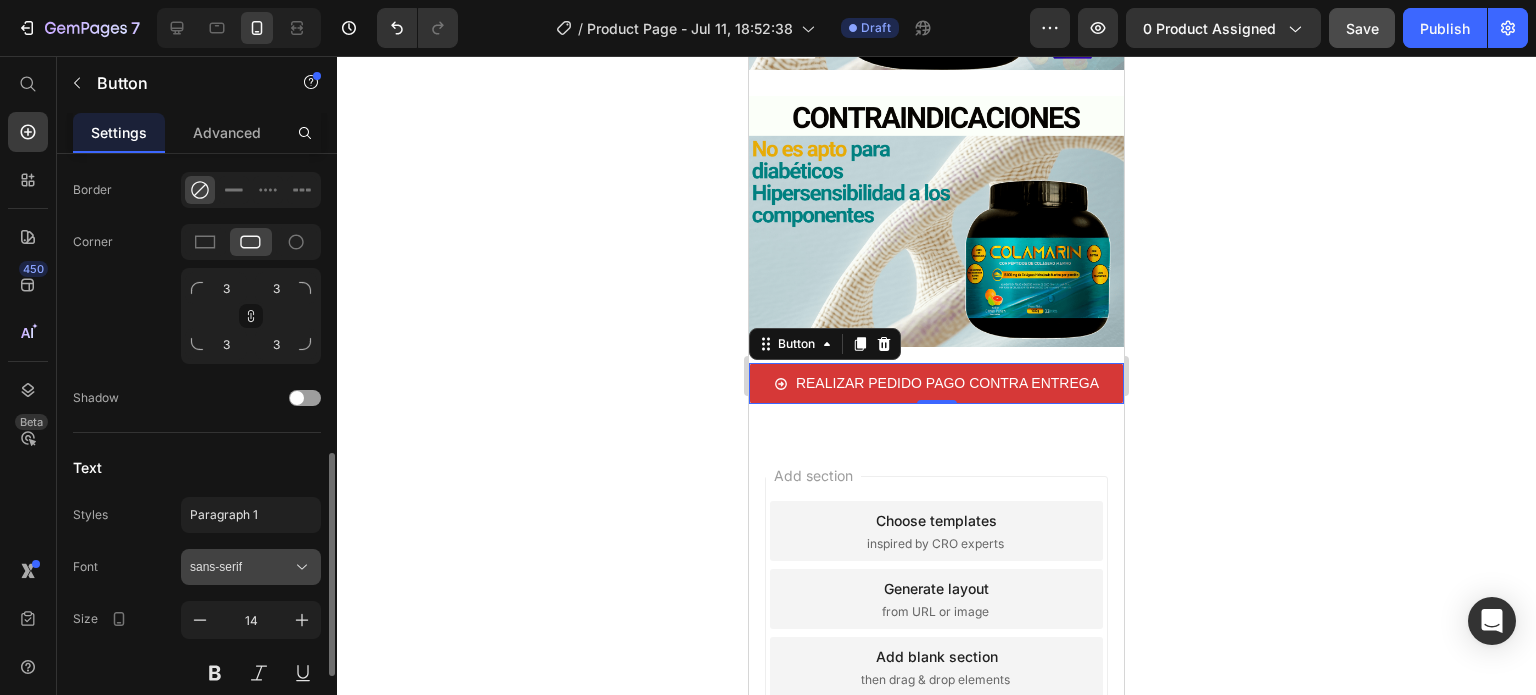 scroll, scrollTop: 900, scrollLeft: 0, axis: vertical 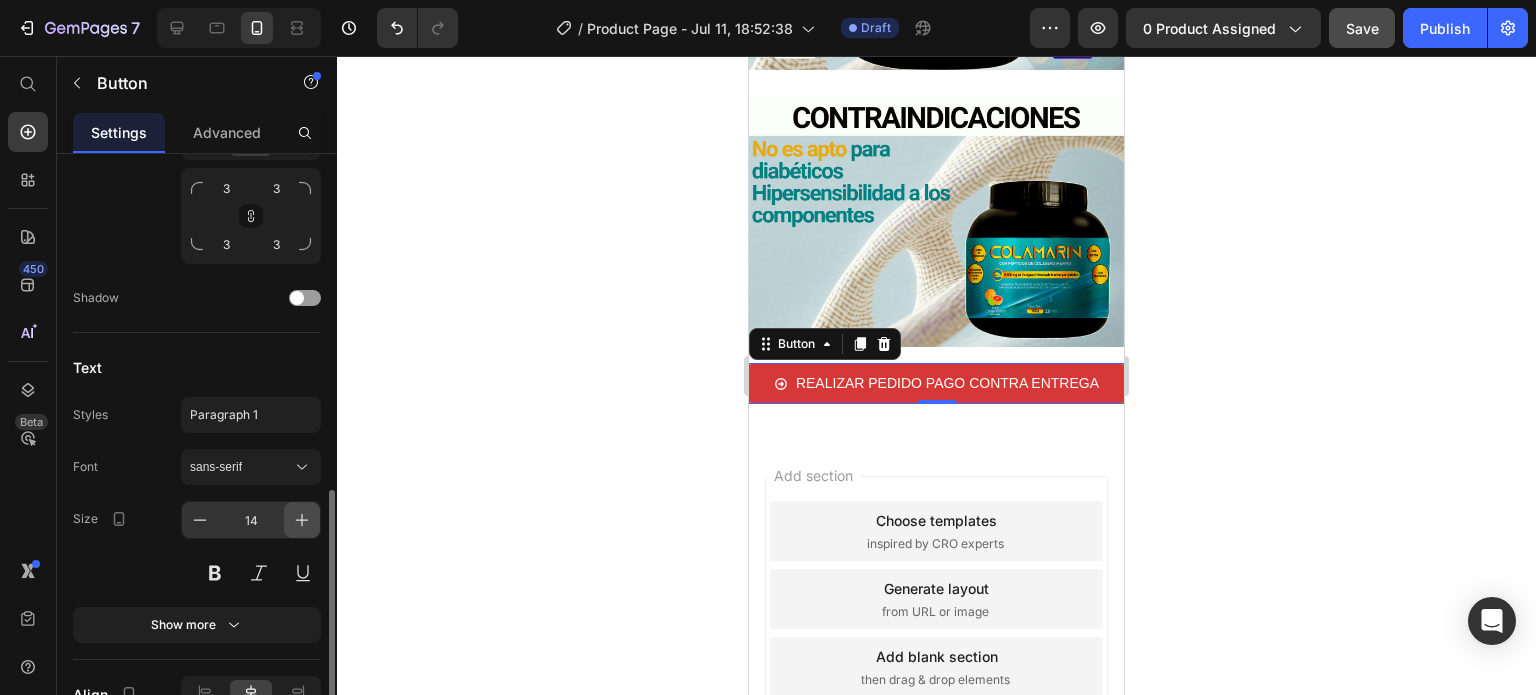 click 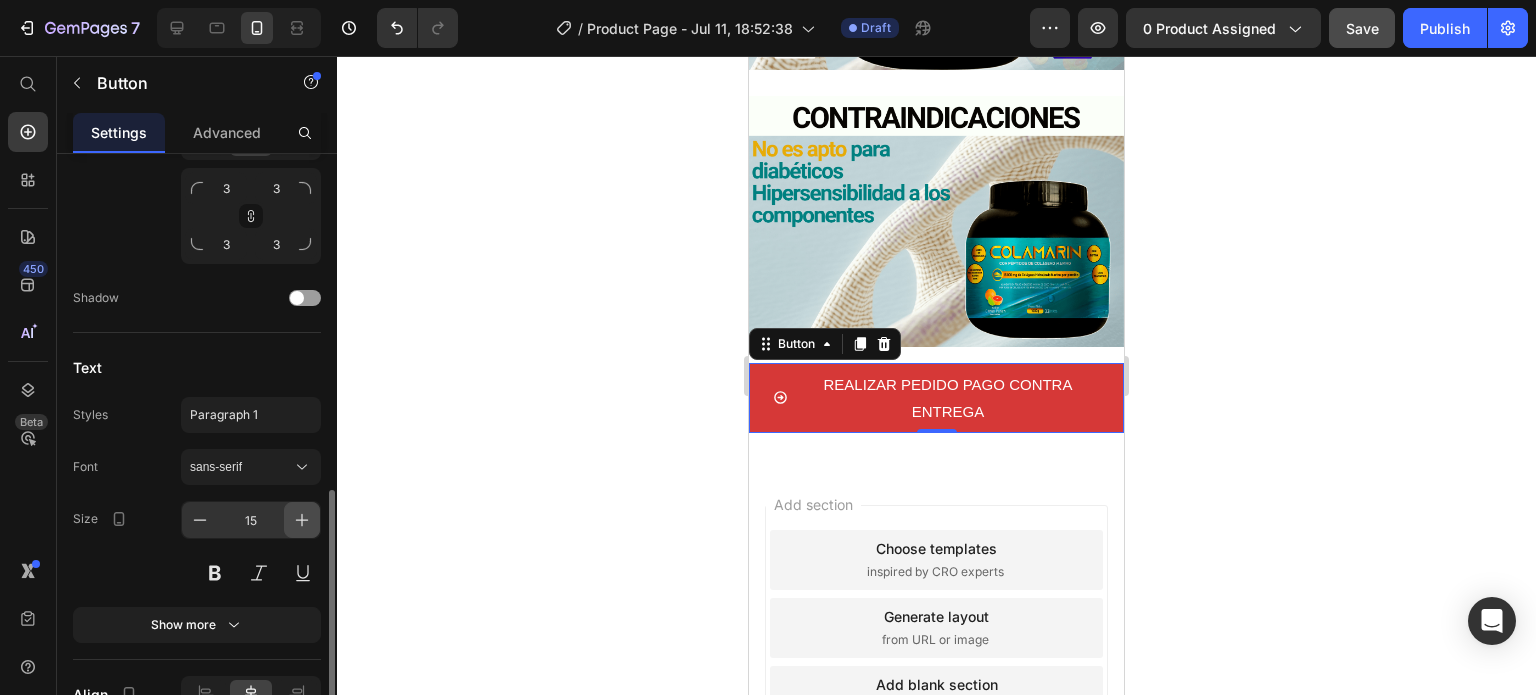 click 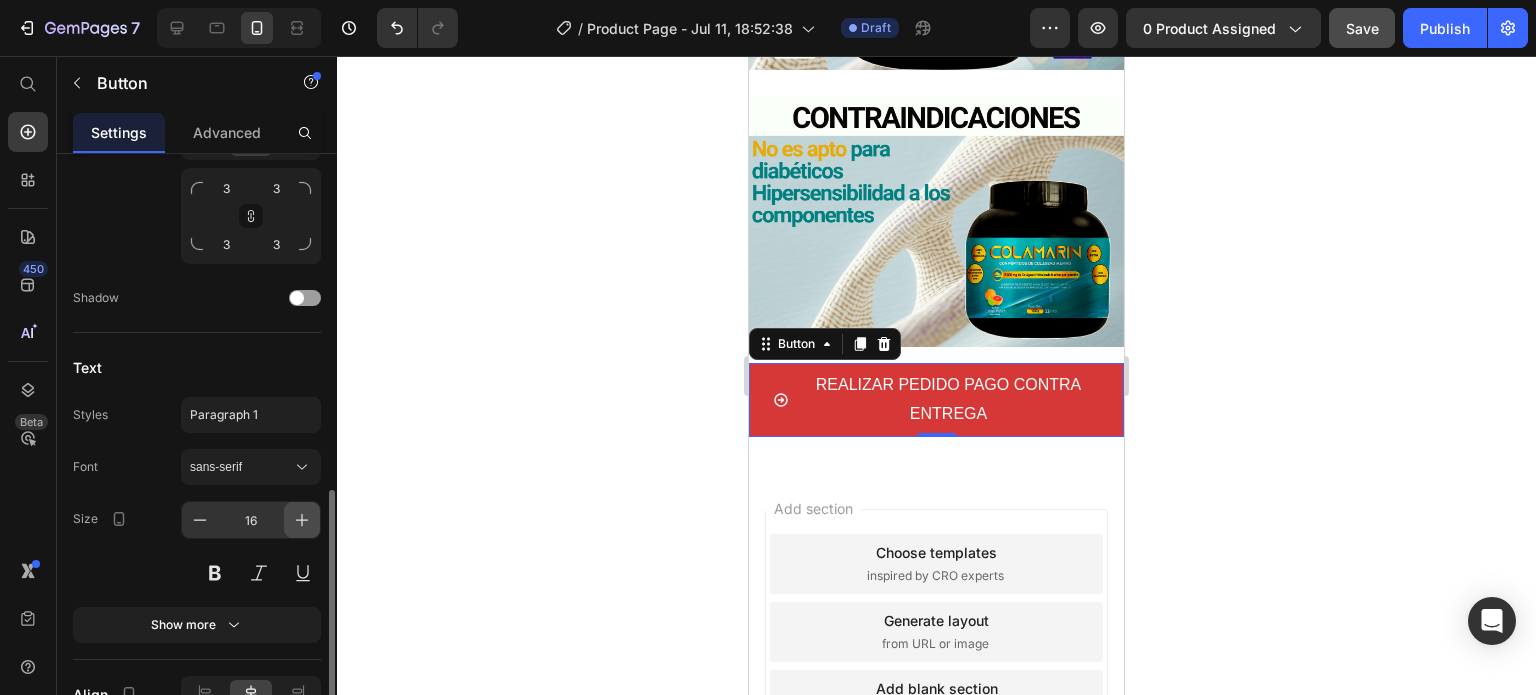 click 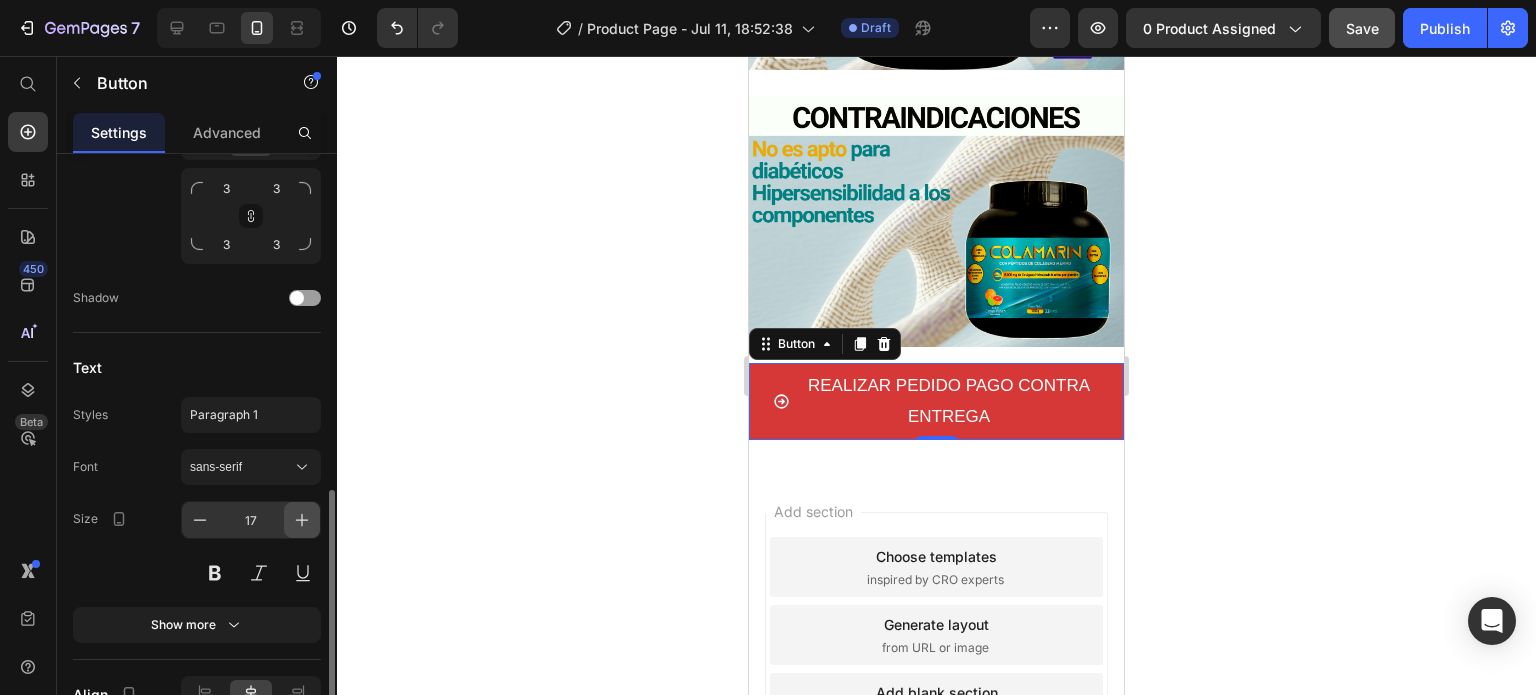 click 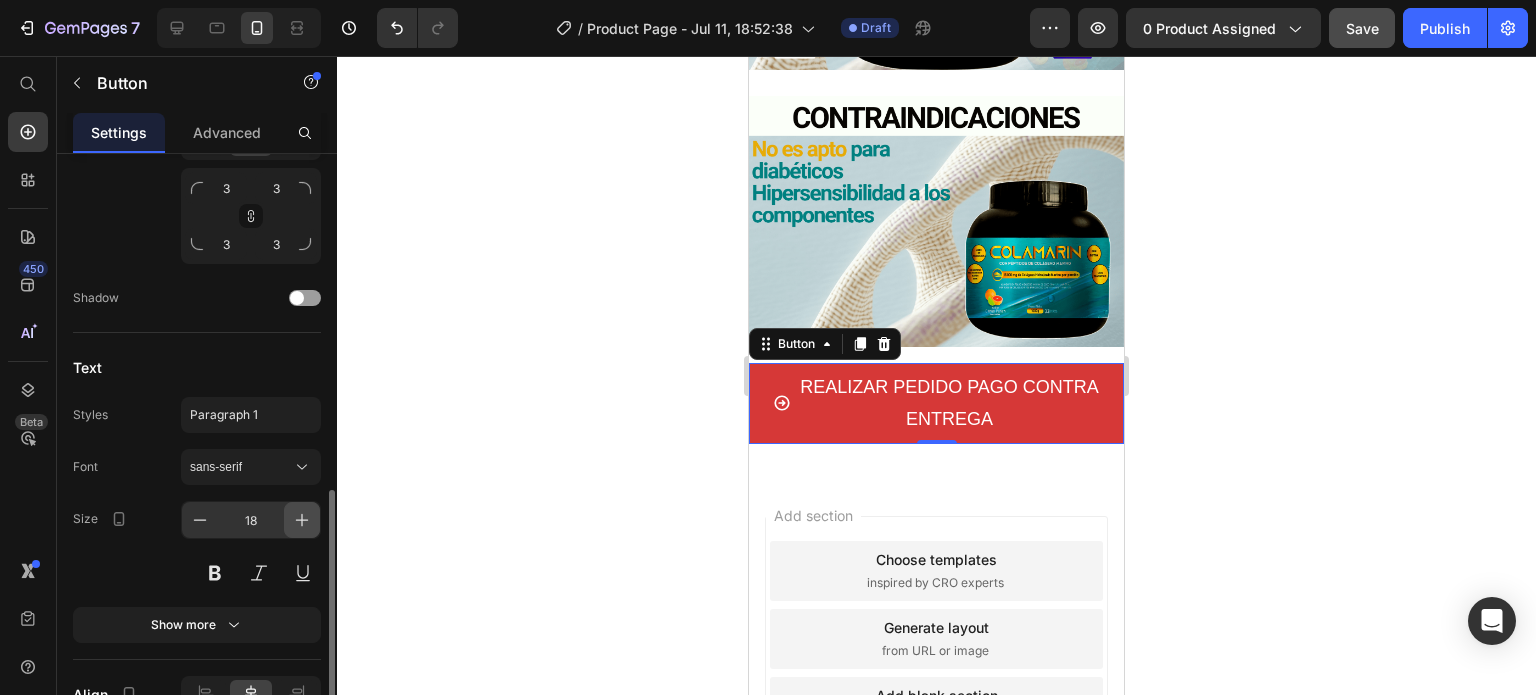 click 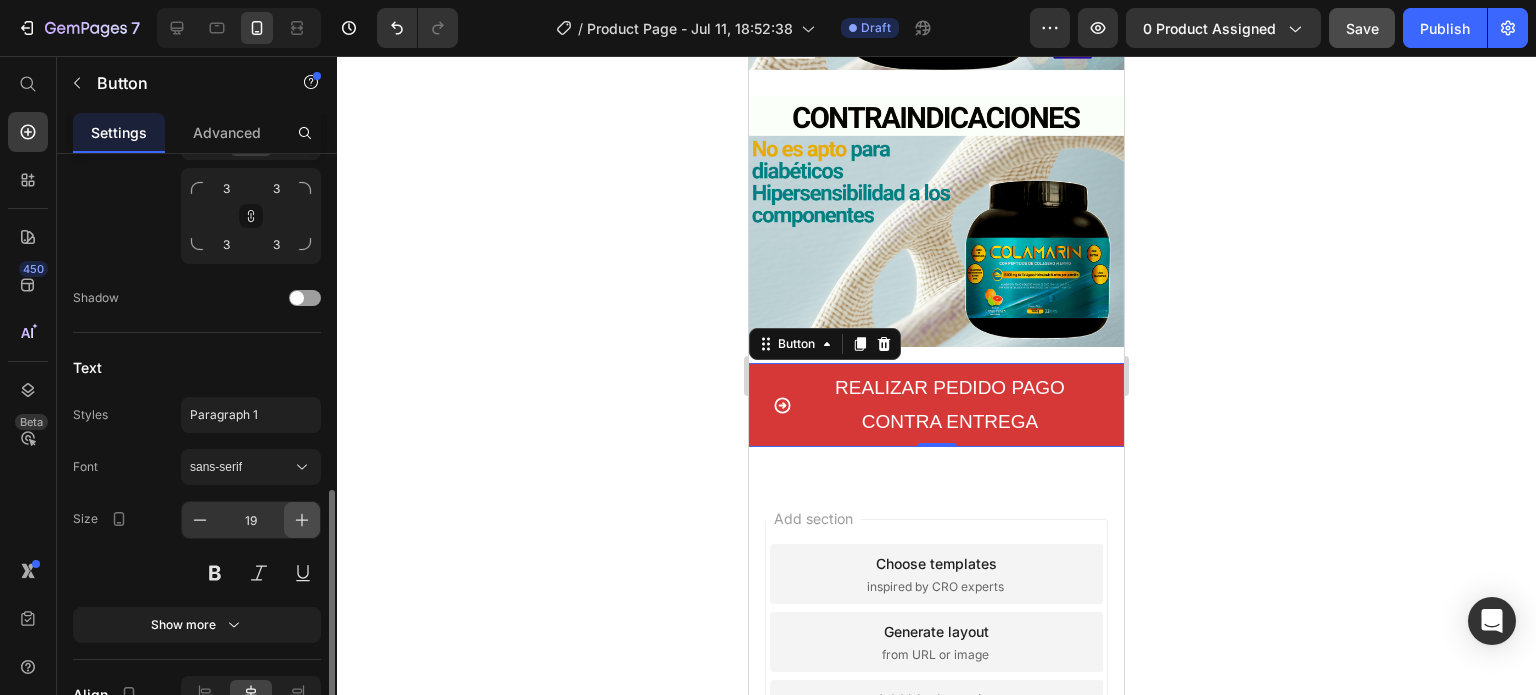 click 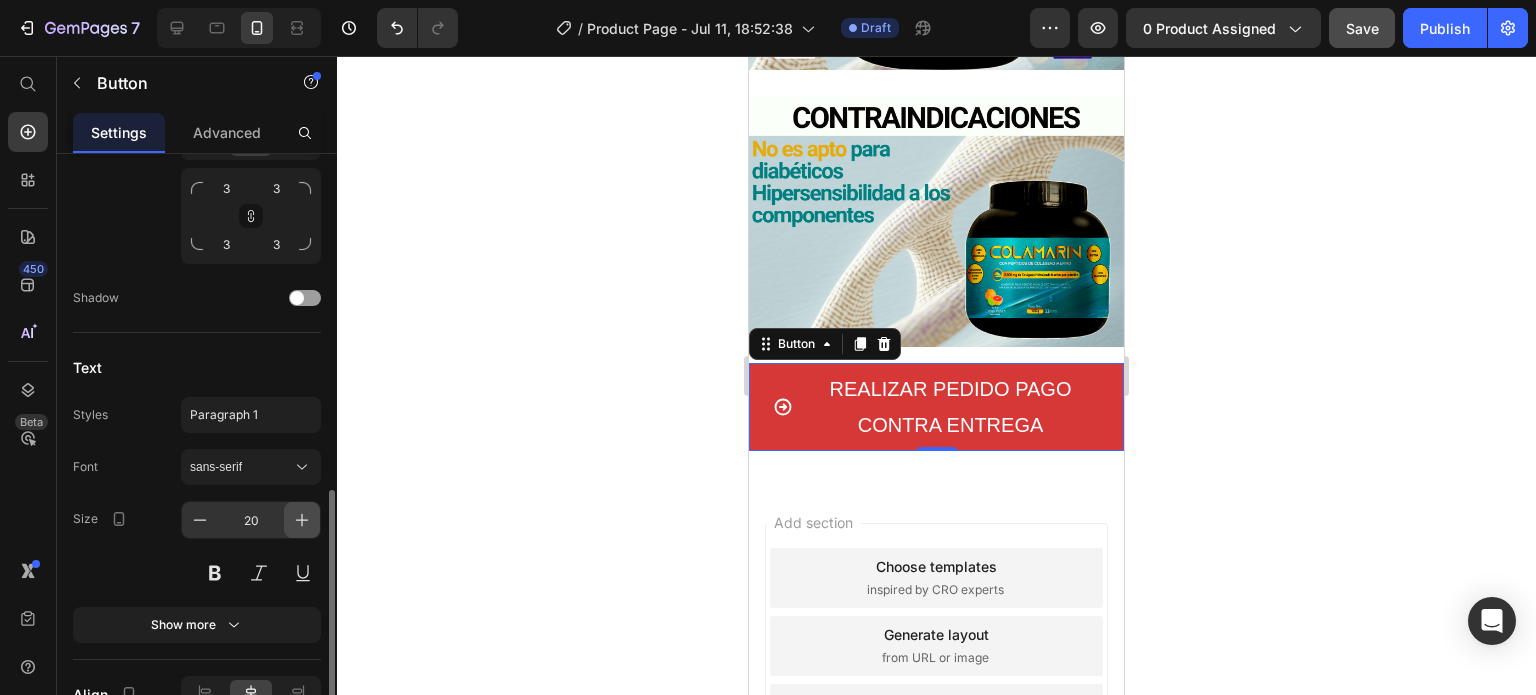 click 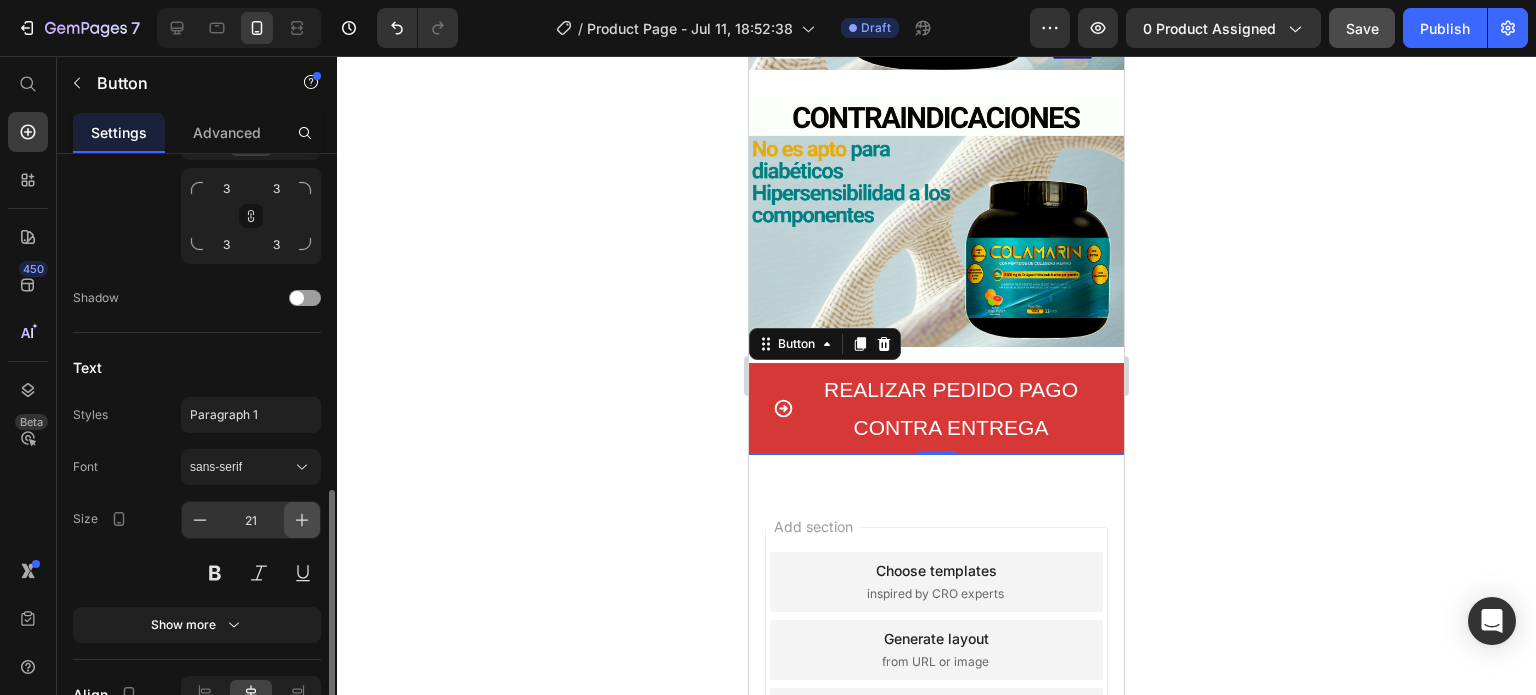 click 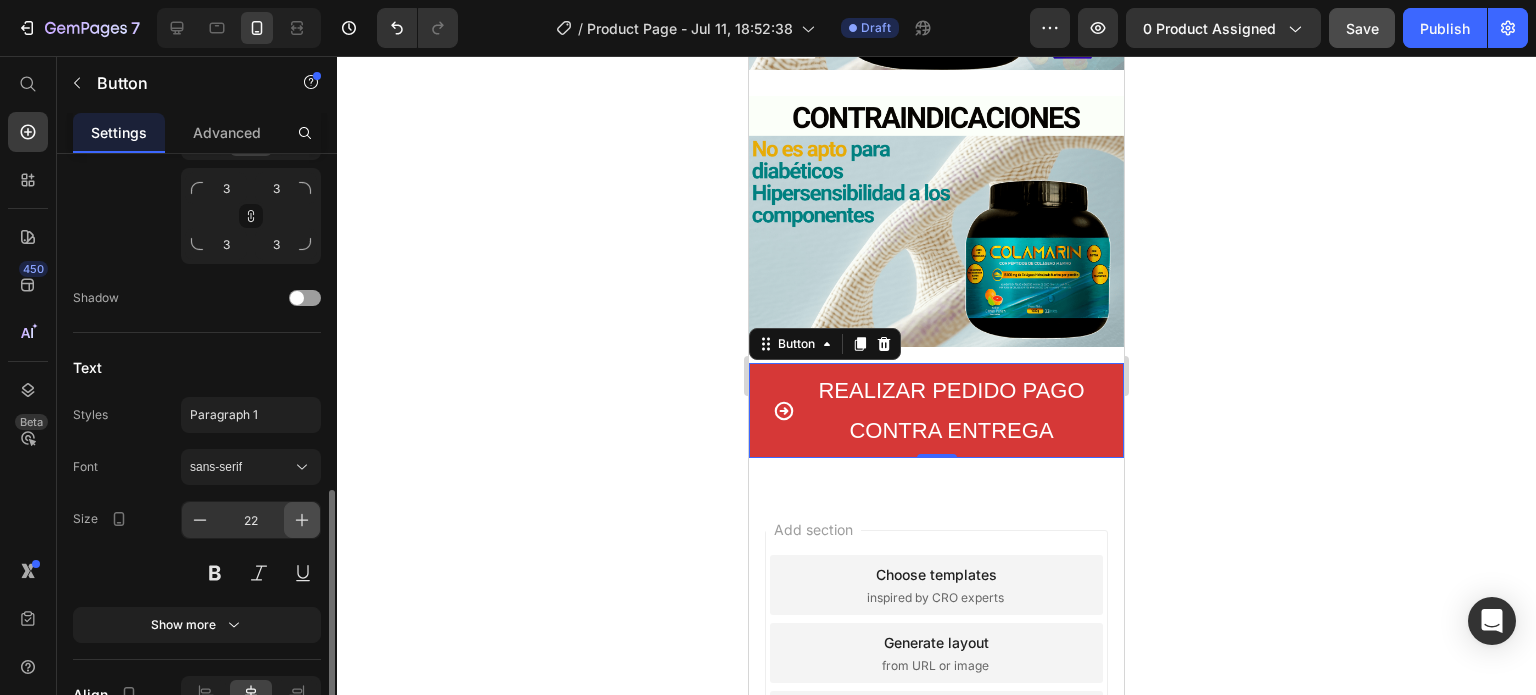 click 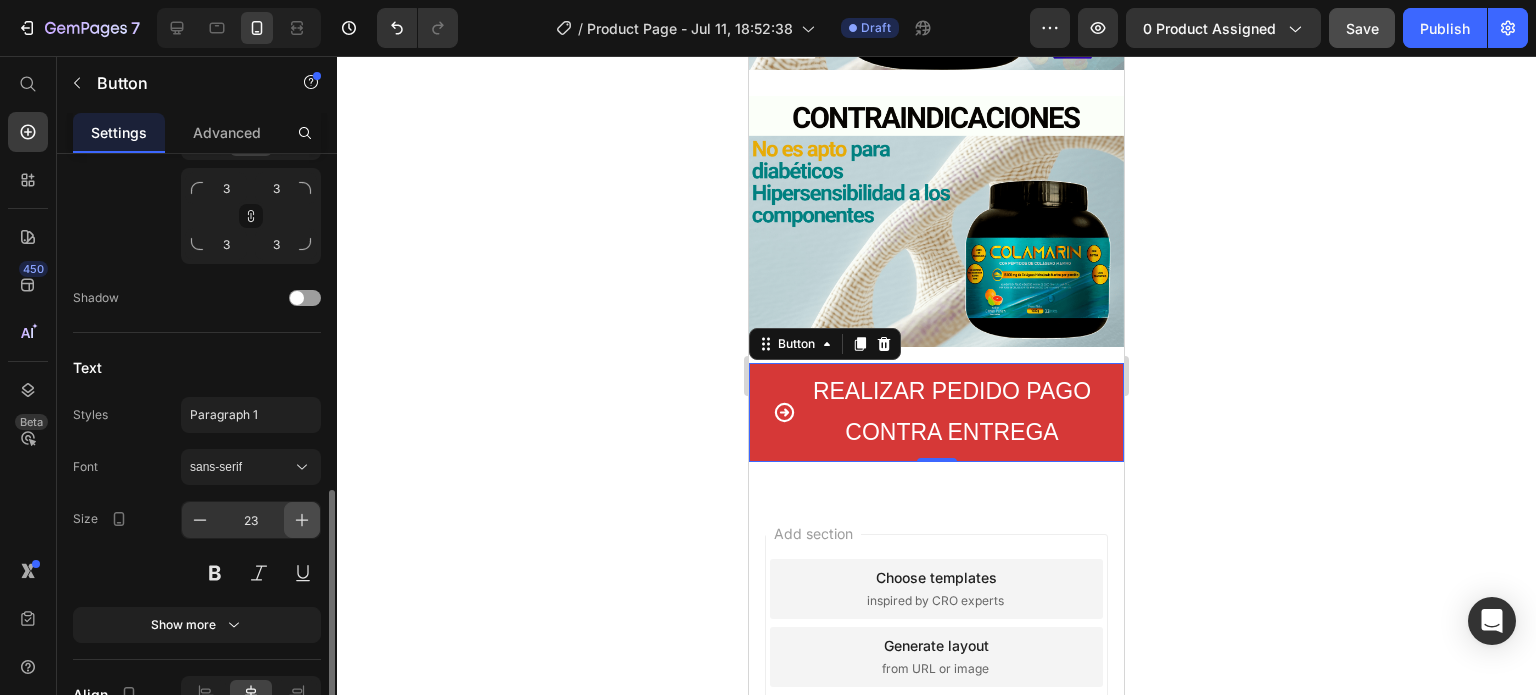click 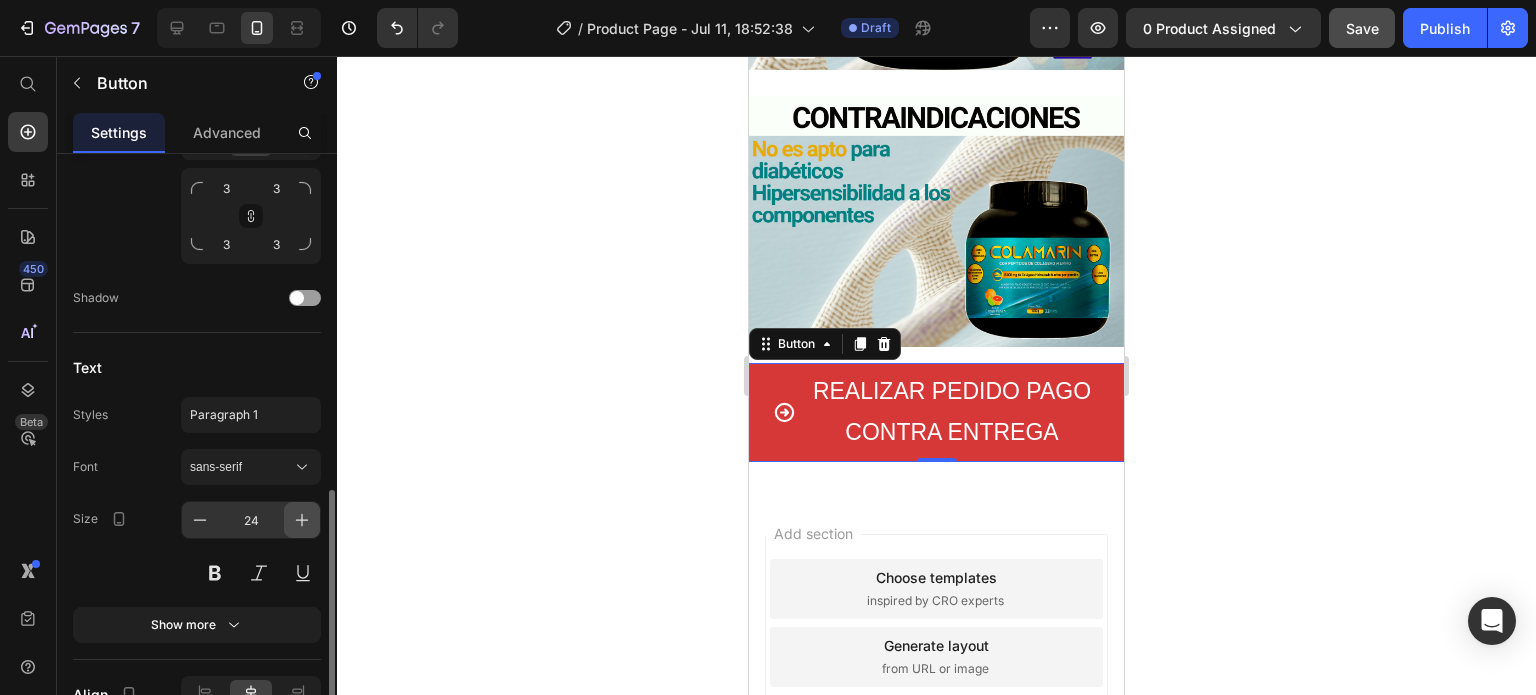 click 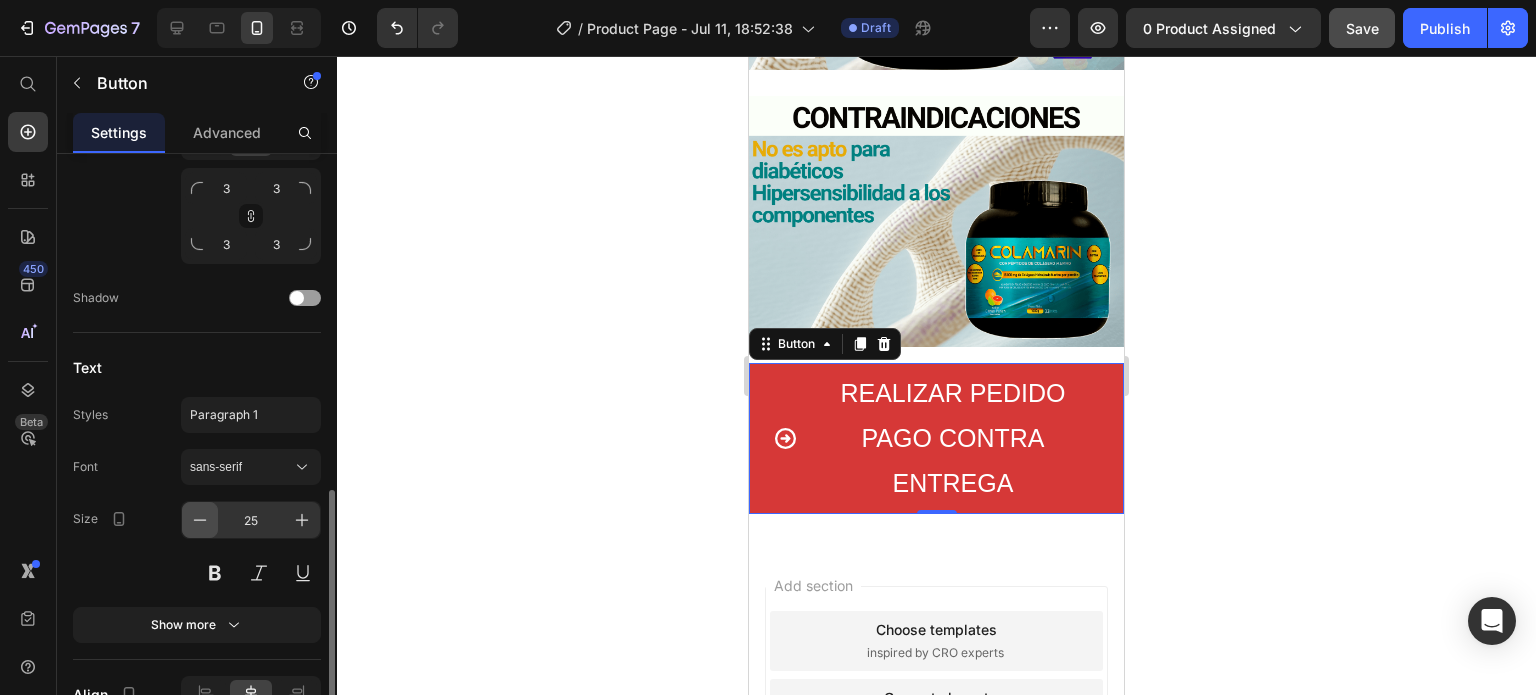 click 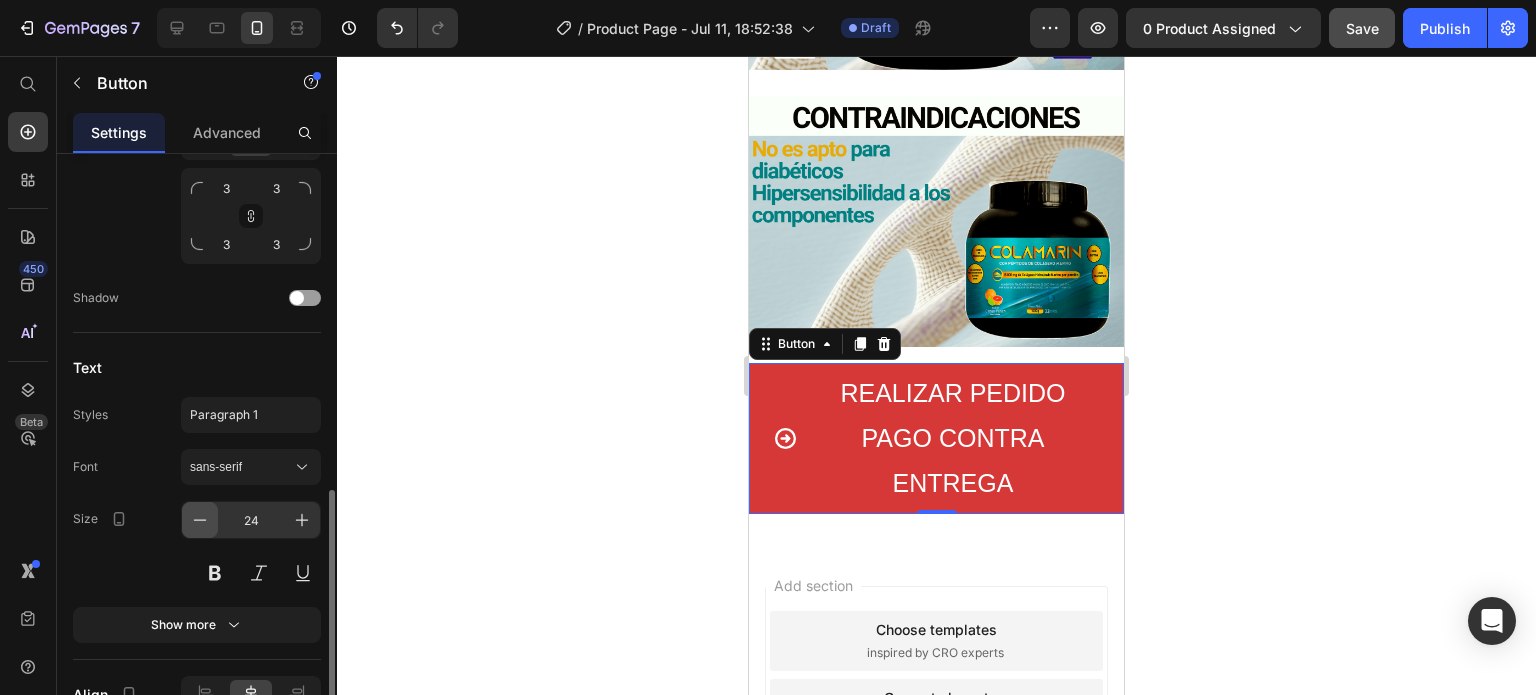 click 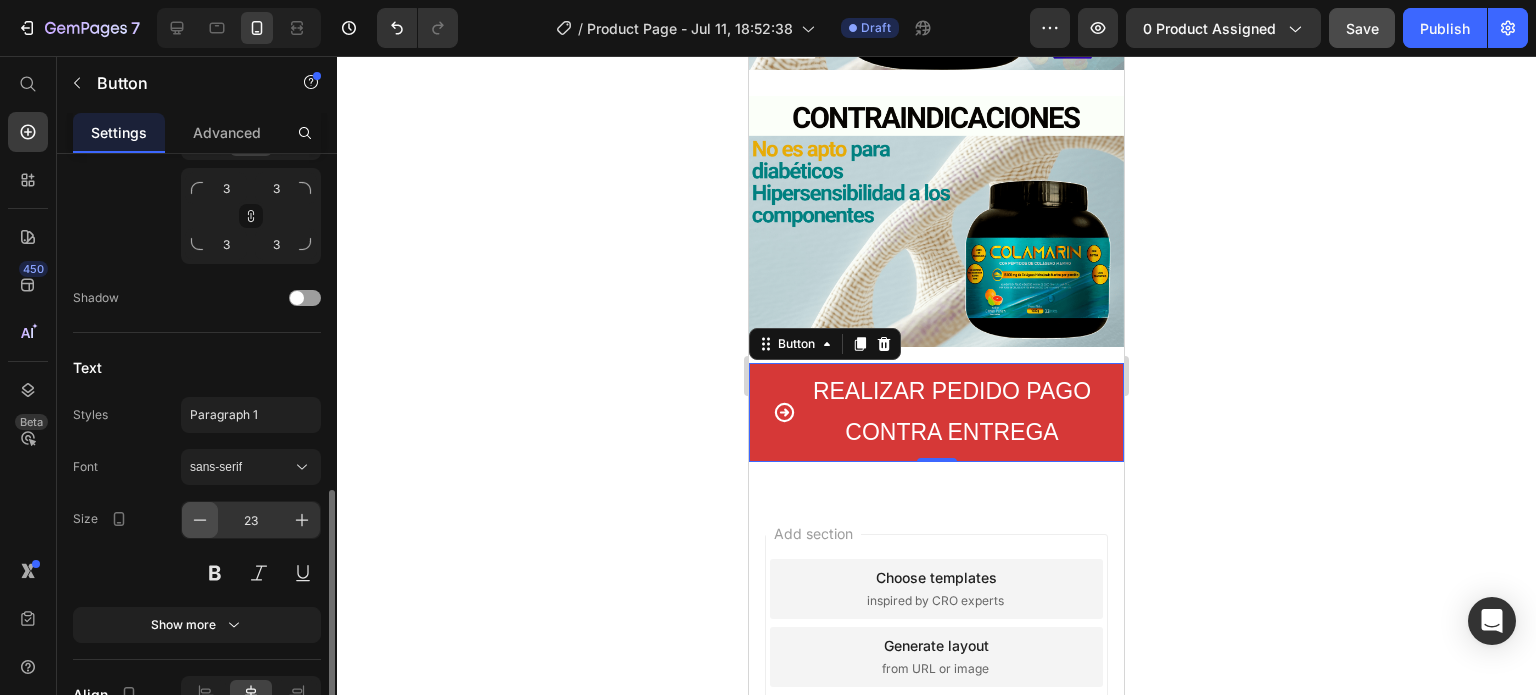 click 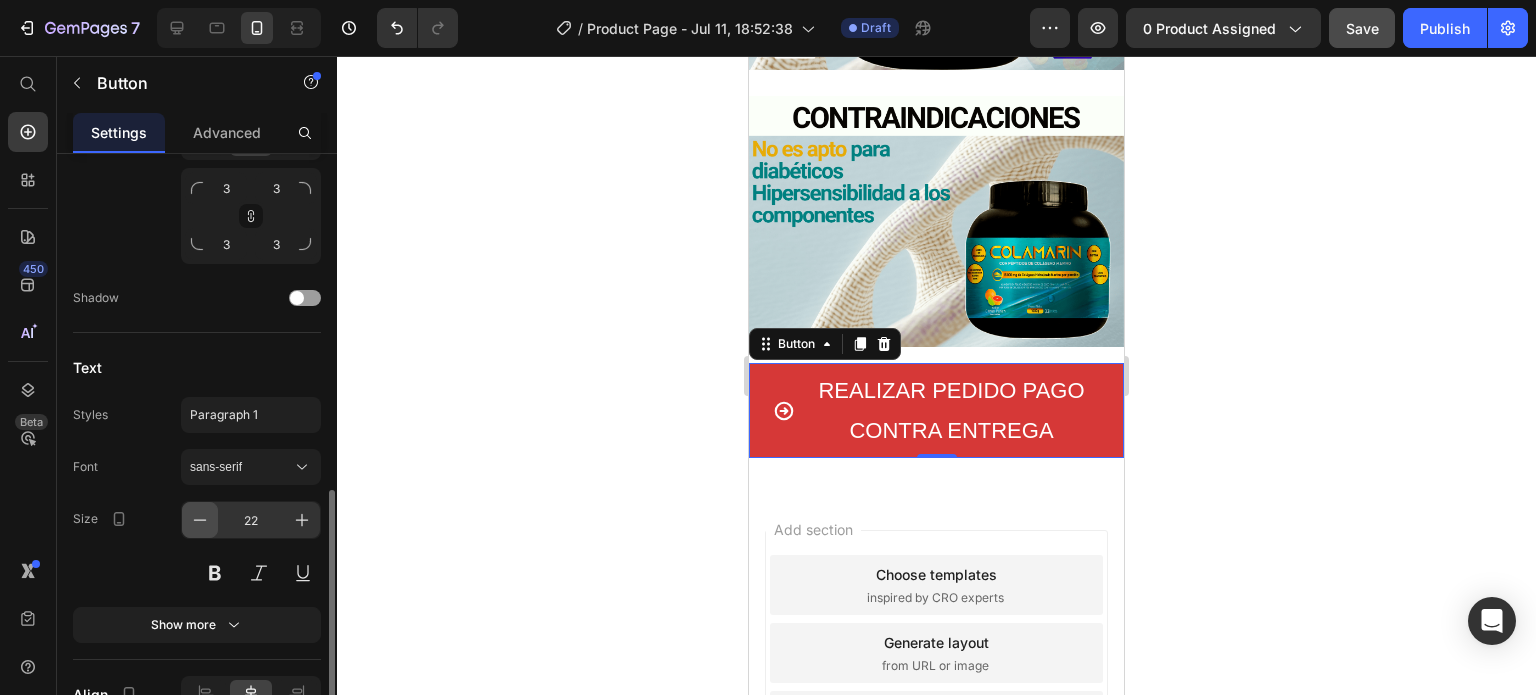 click 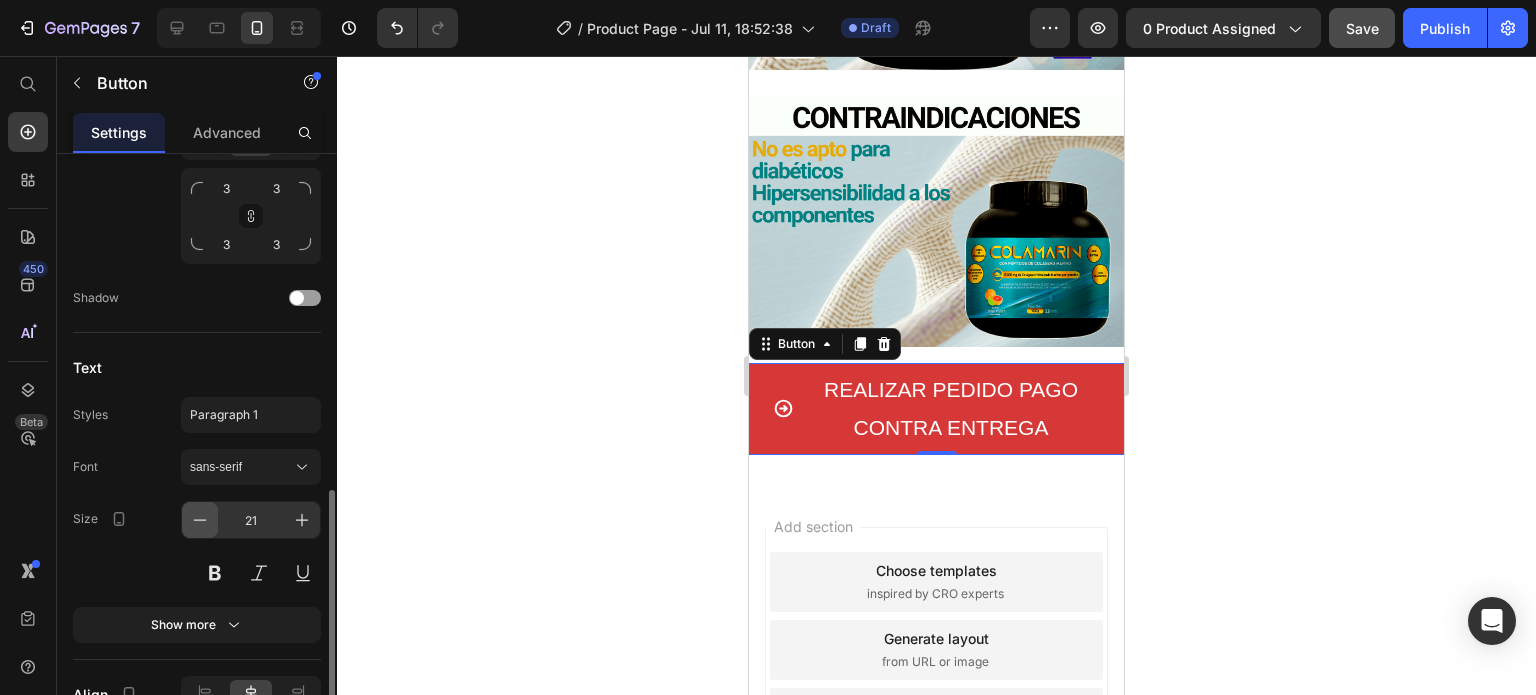click 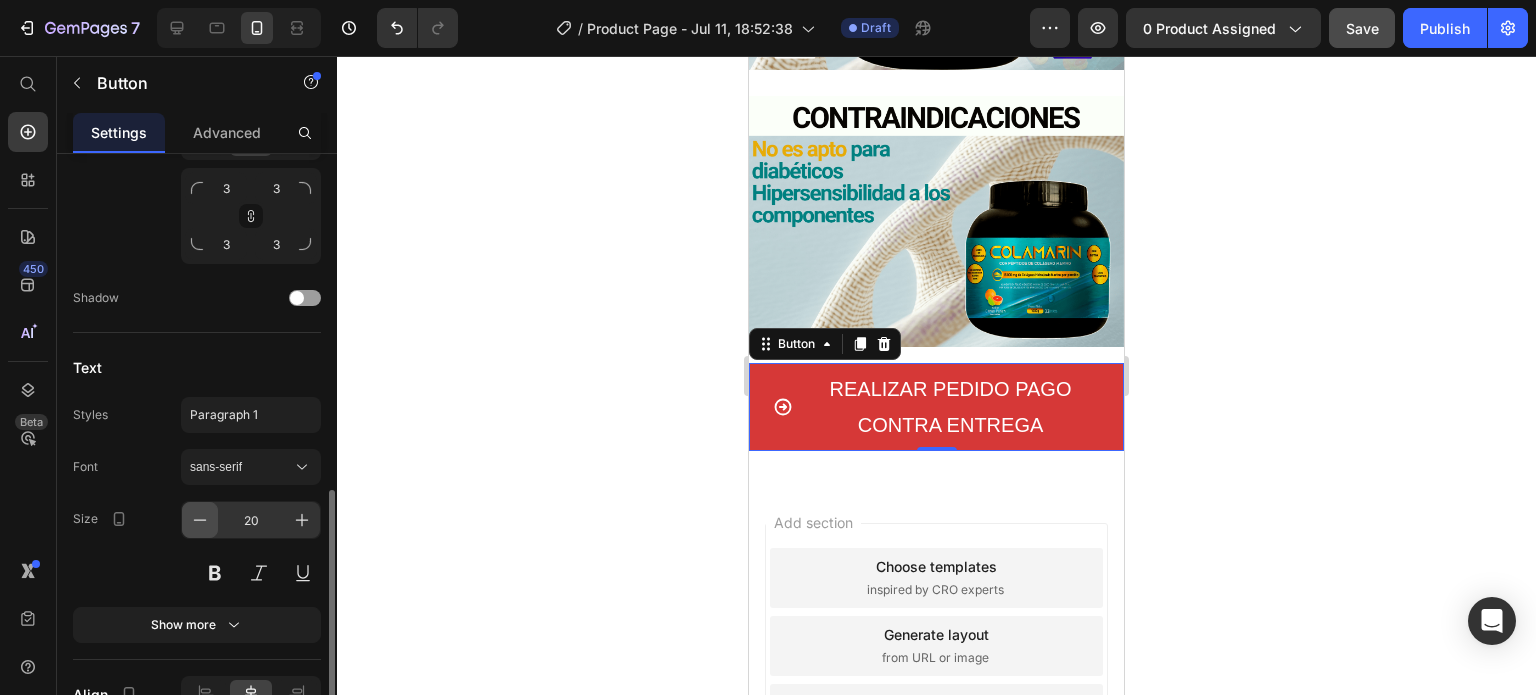 click 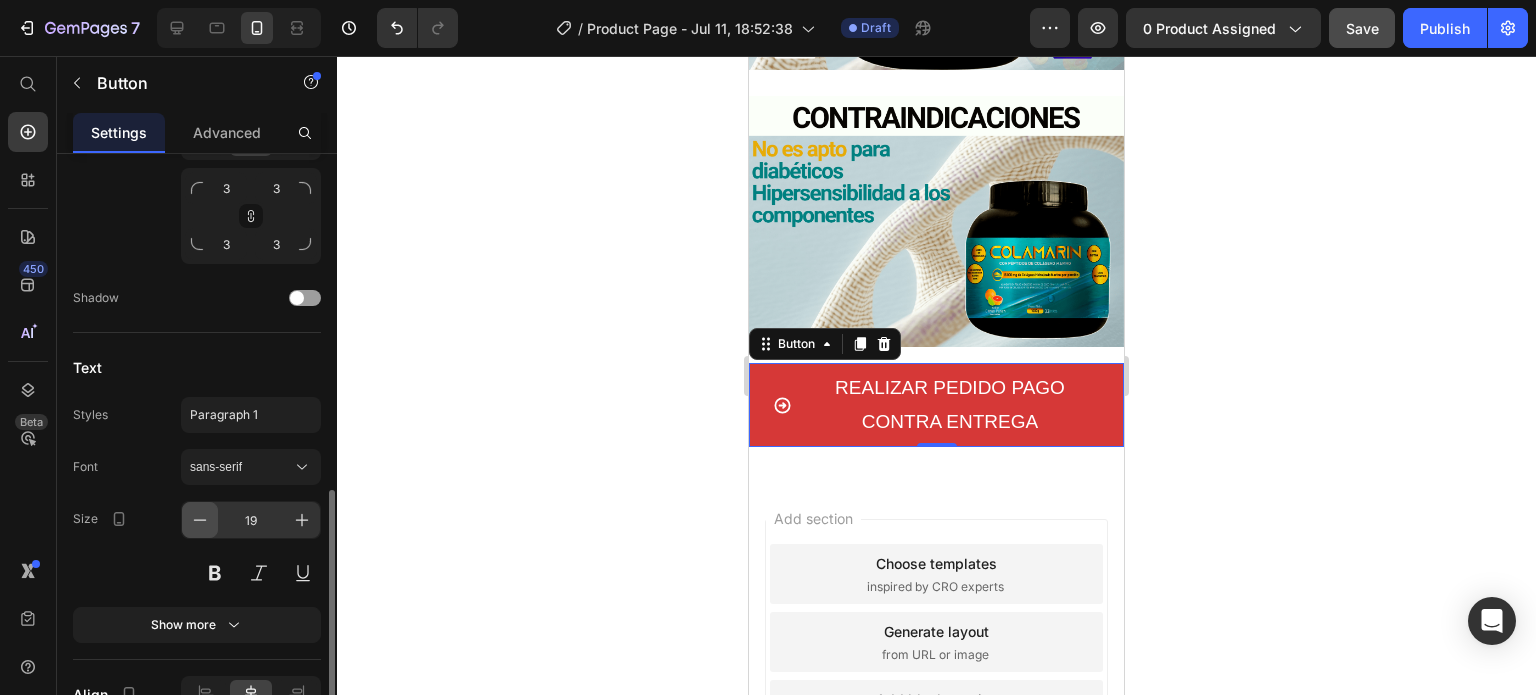 click 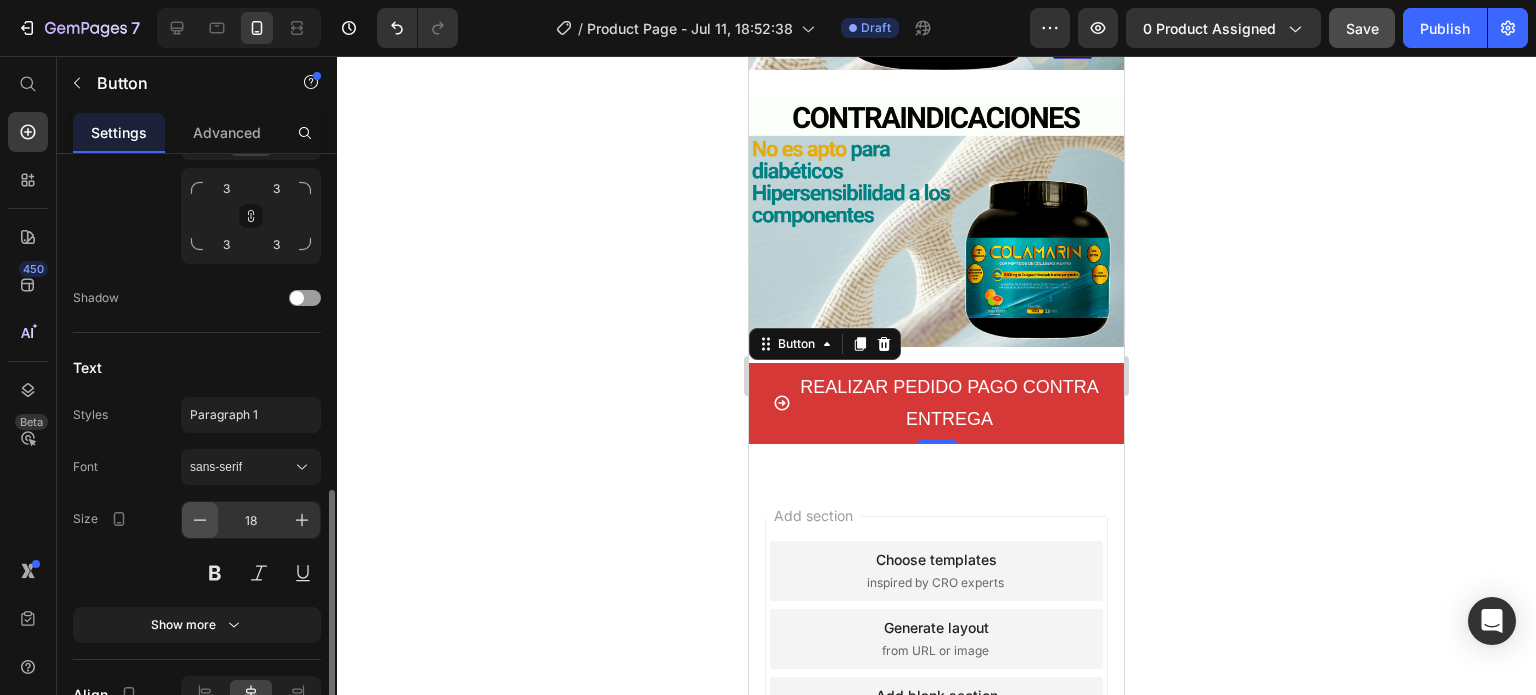 click 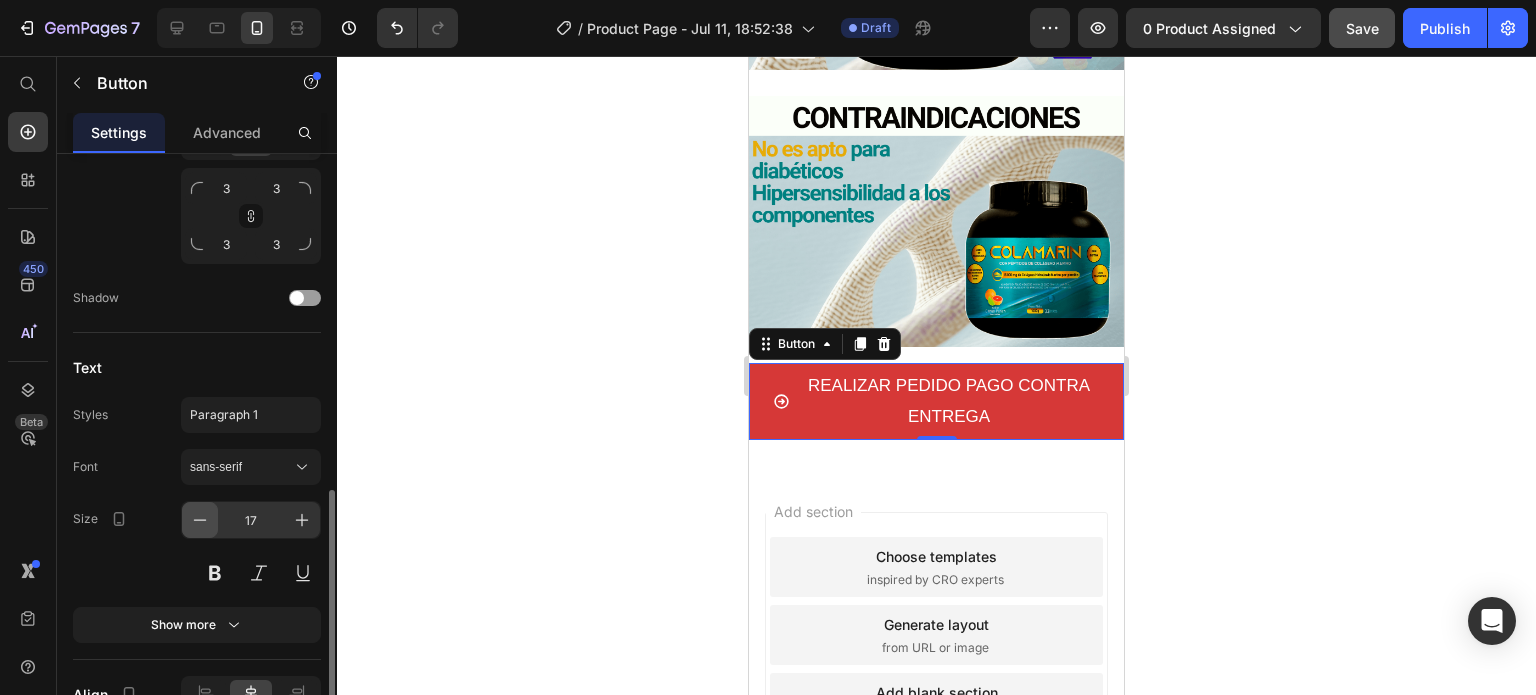 click 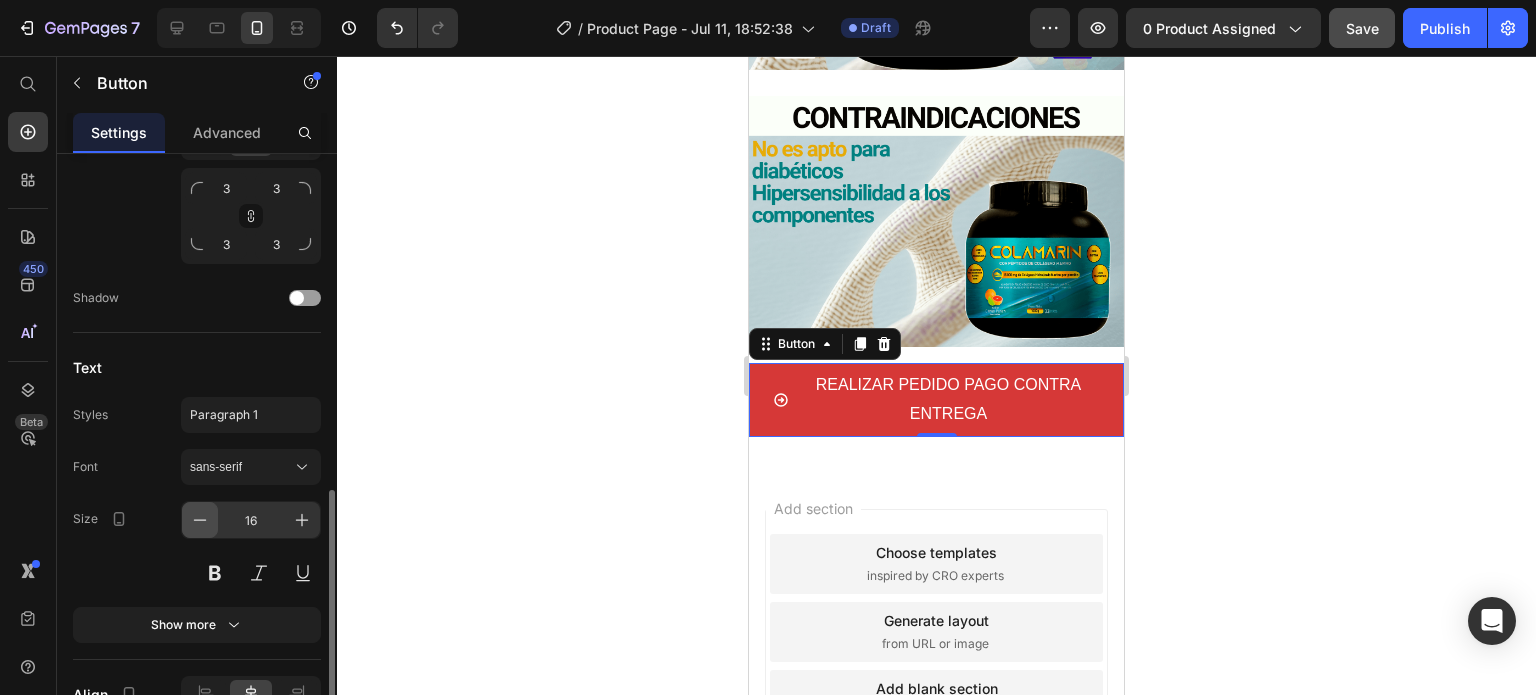click 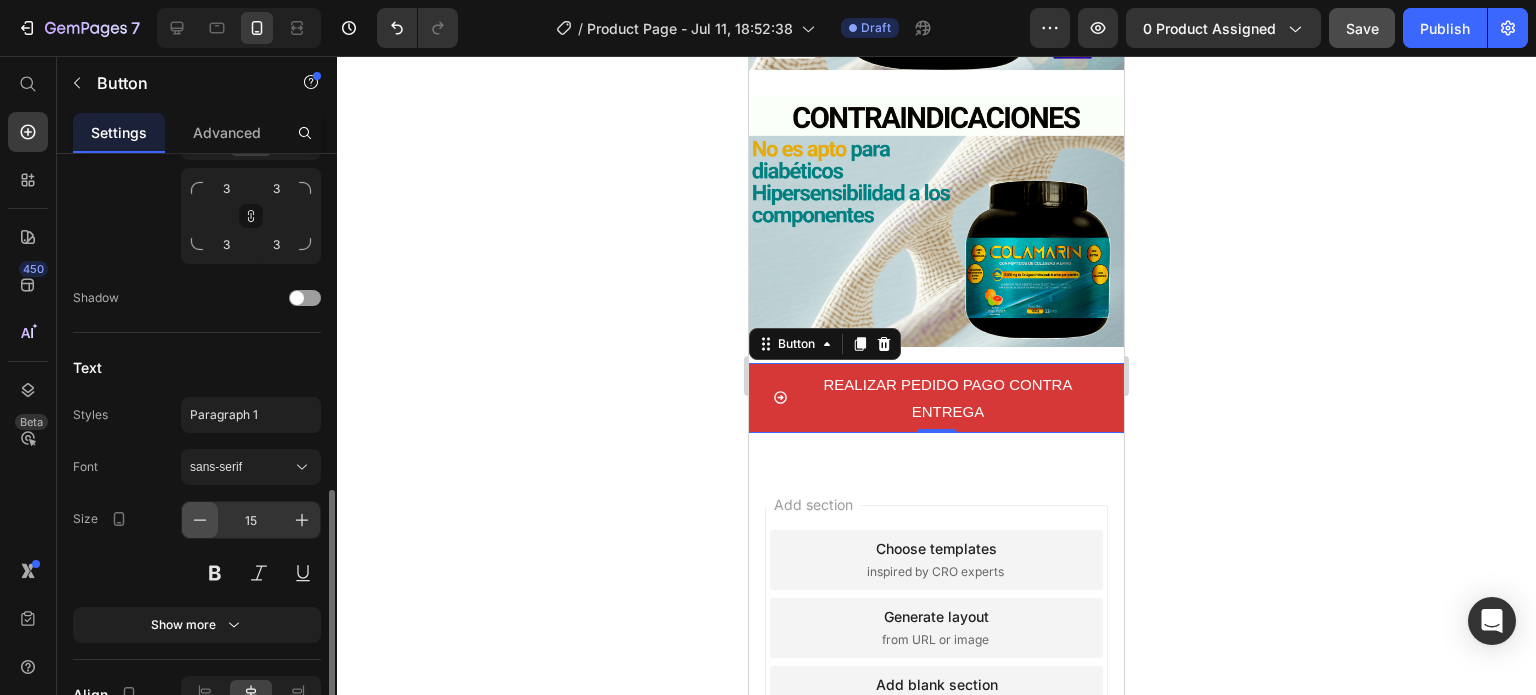 click 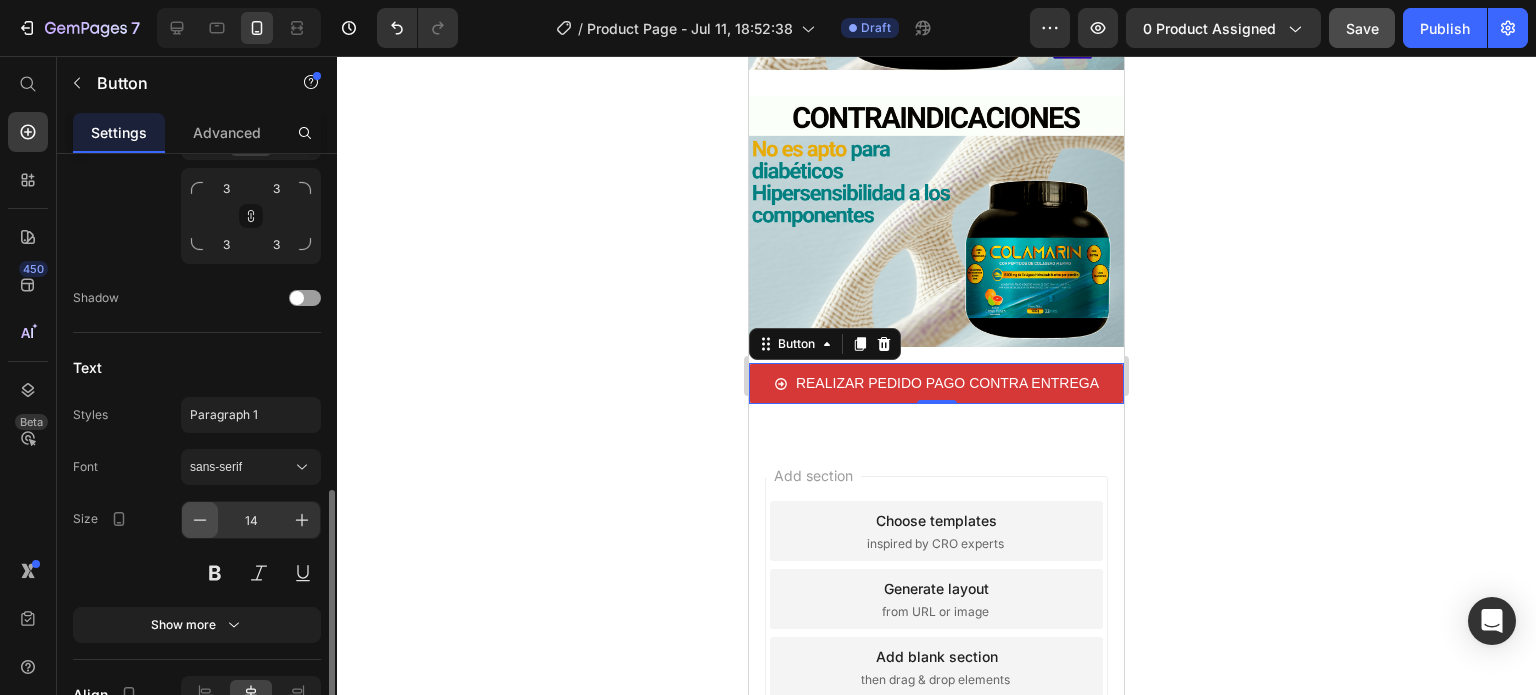 click 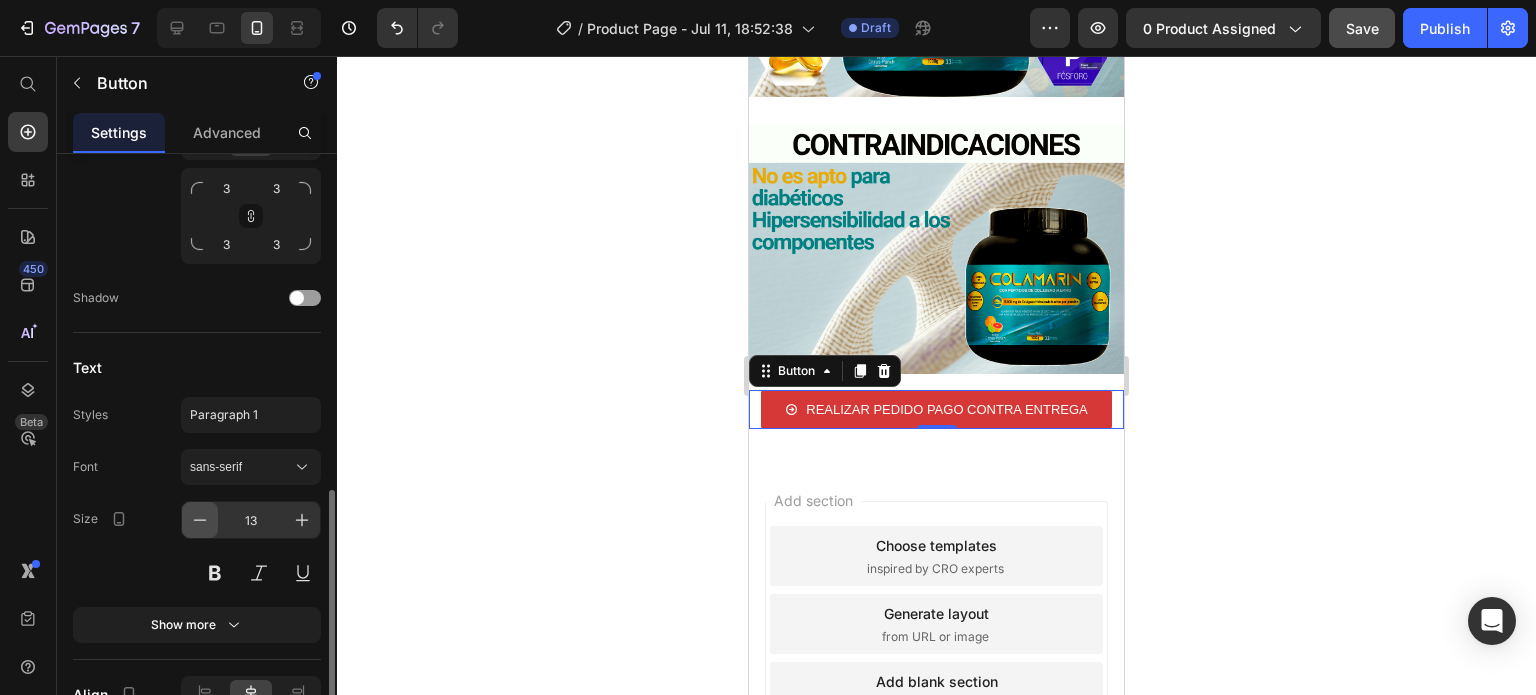click 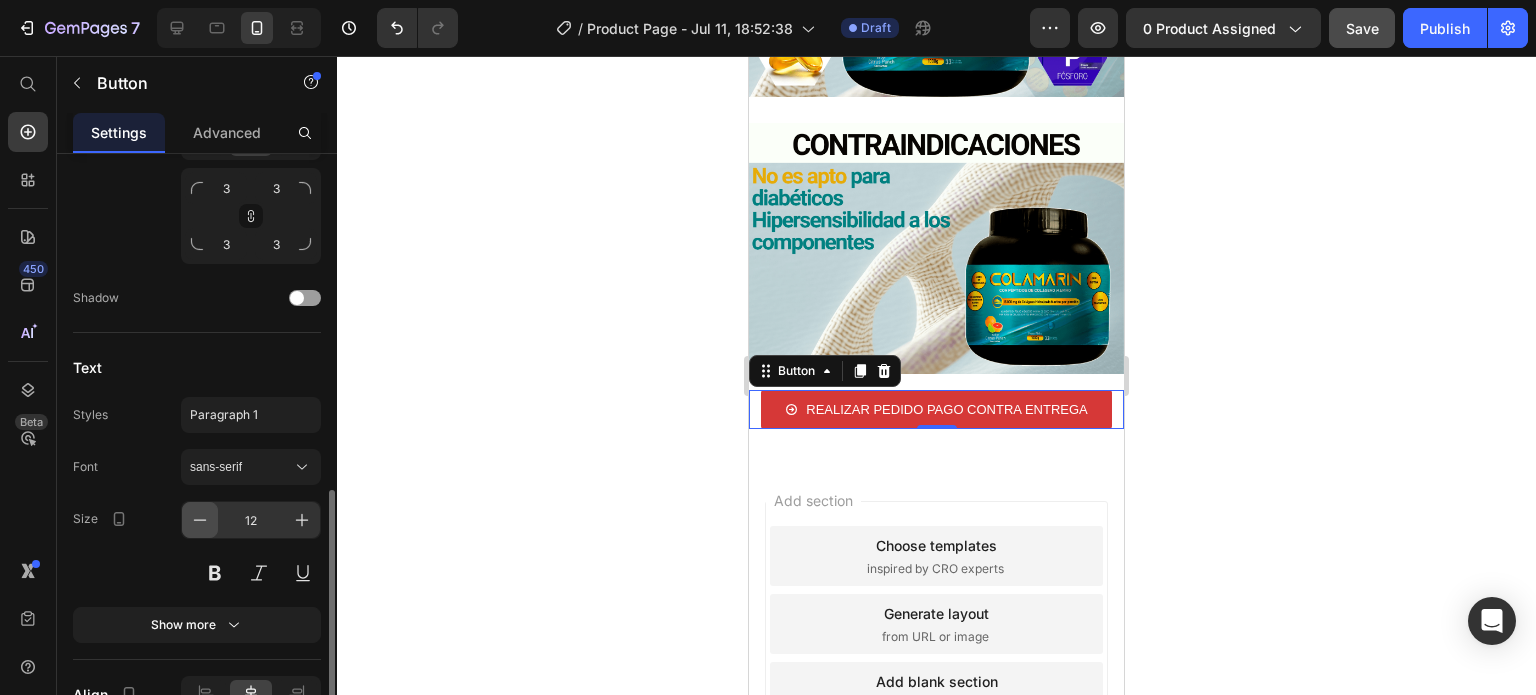 scroll, scrollTop: 2664, scrollLeft: 0, axis: vertical 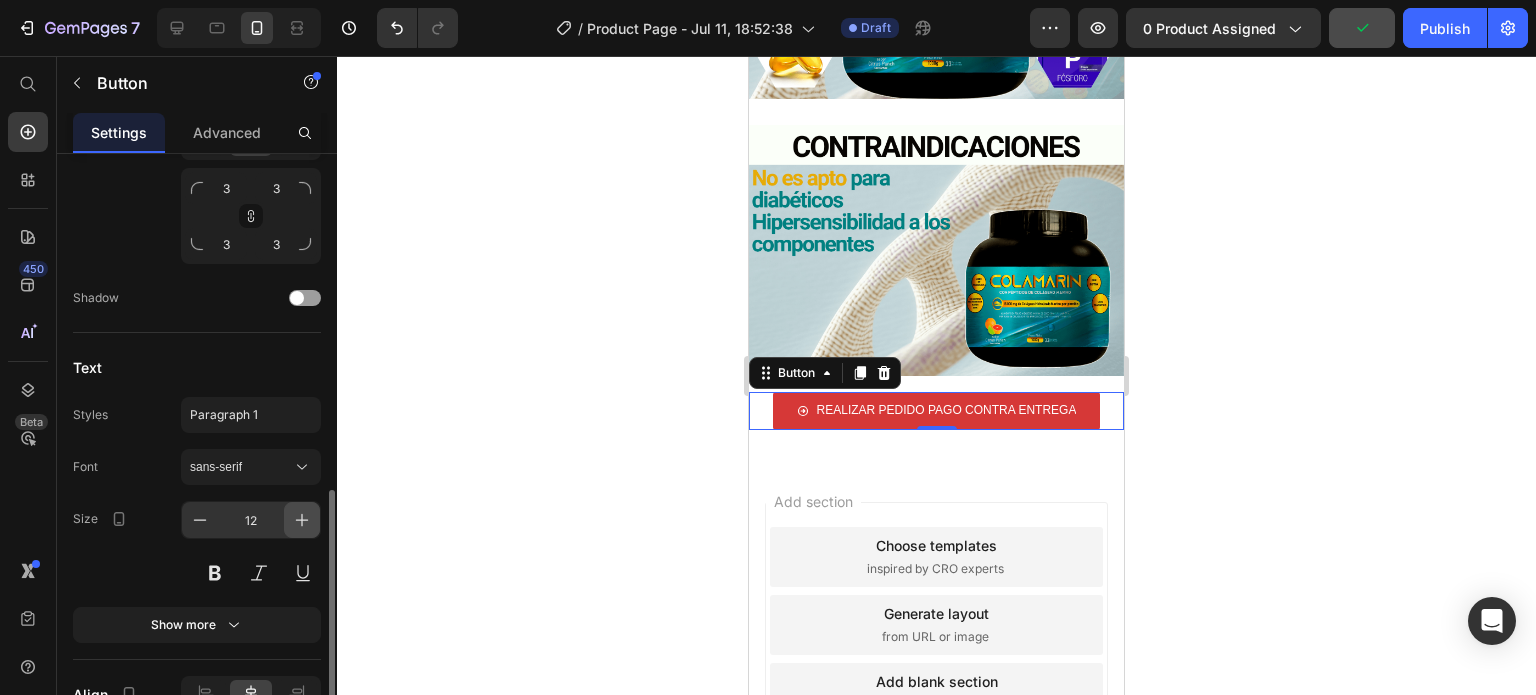 click 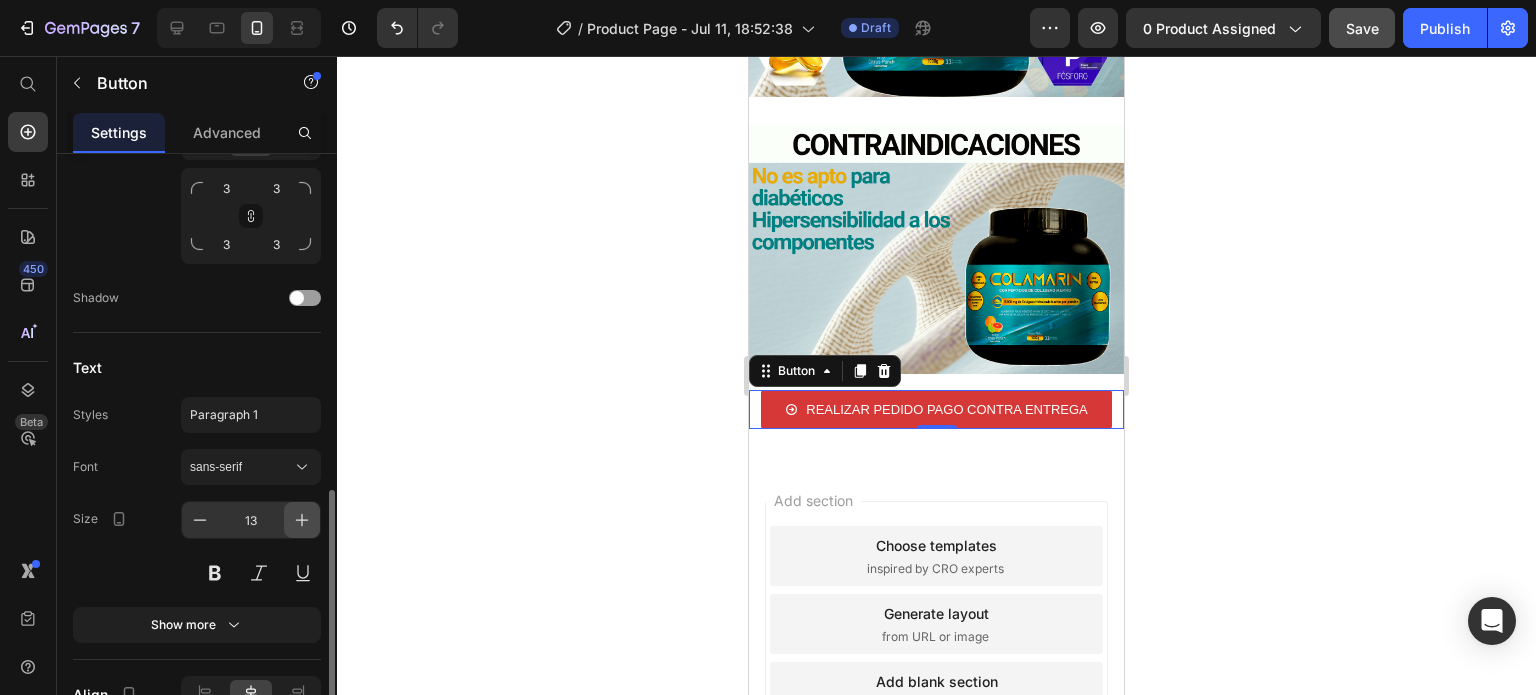 click 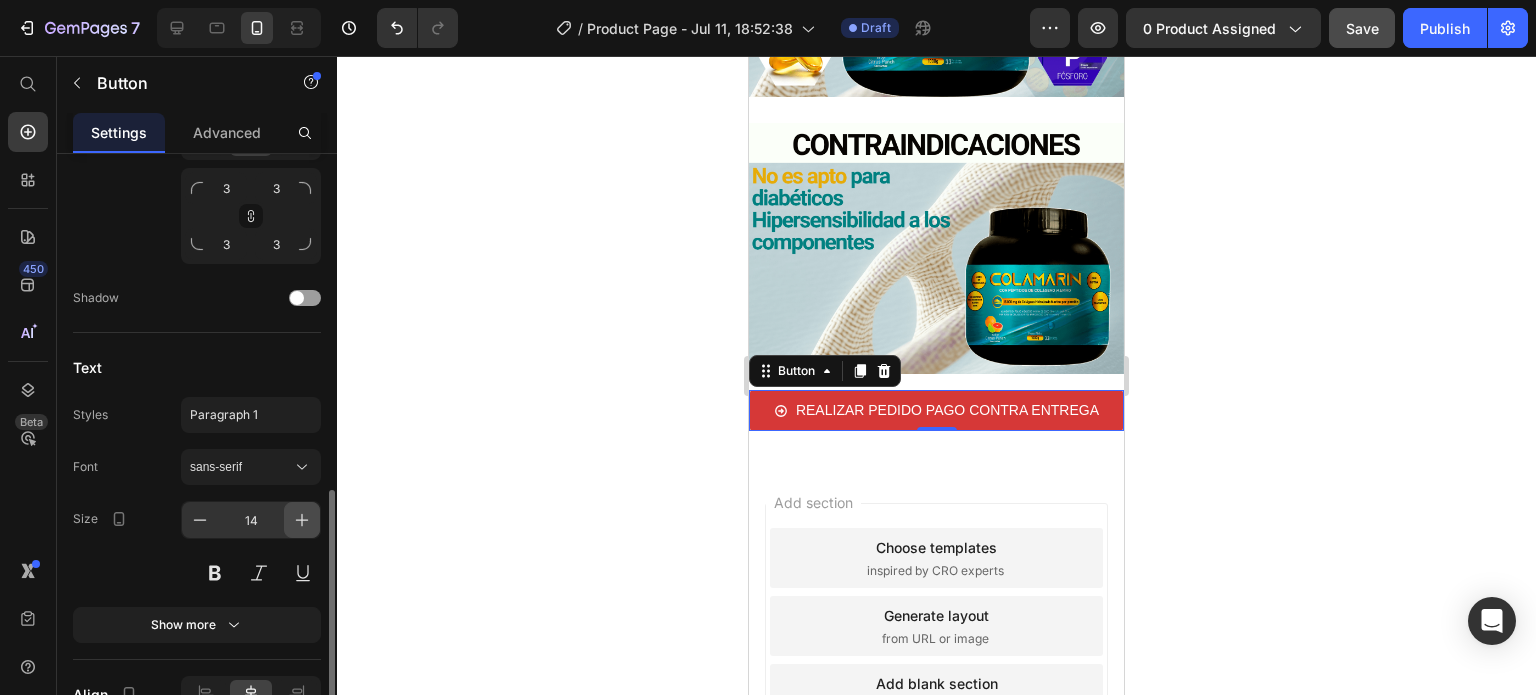 scroll, scrollTop: 2693, scrollLeft: 0, axis: vertical 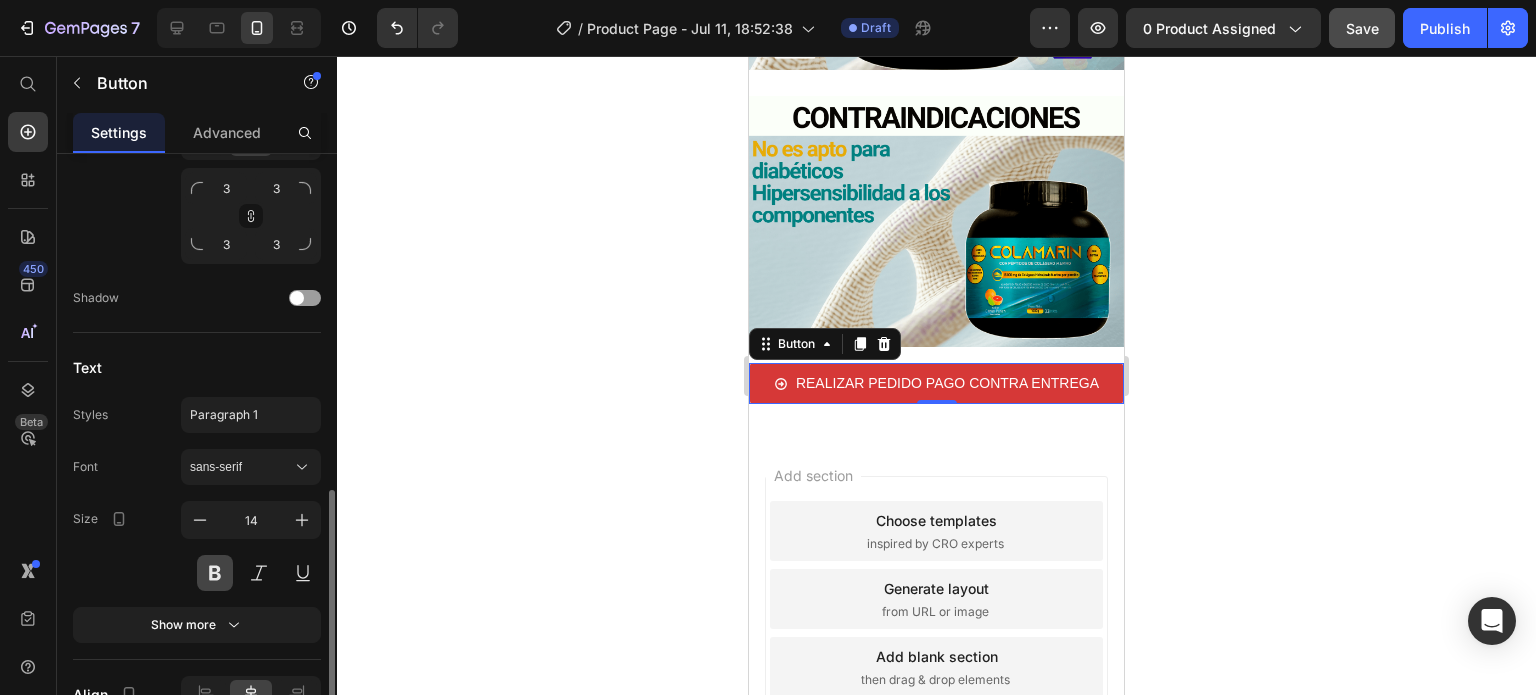 click at bounding box center (215, 573) 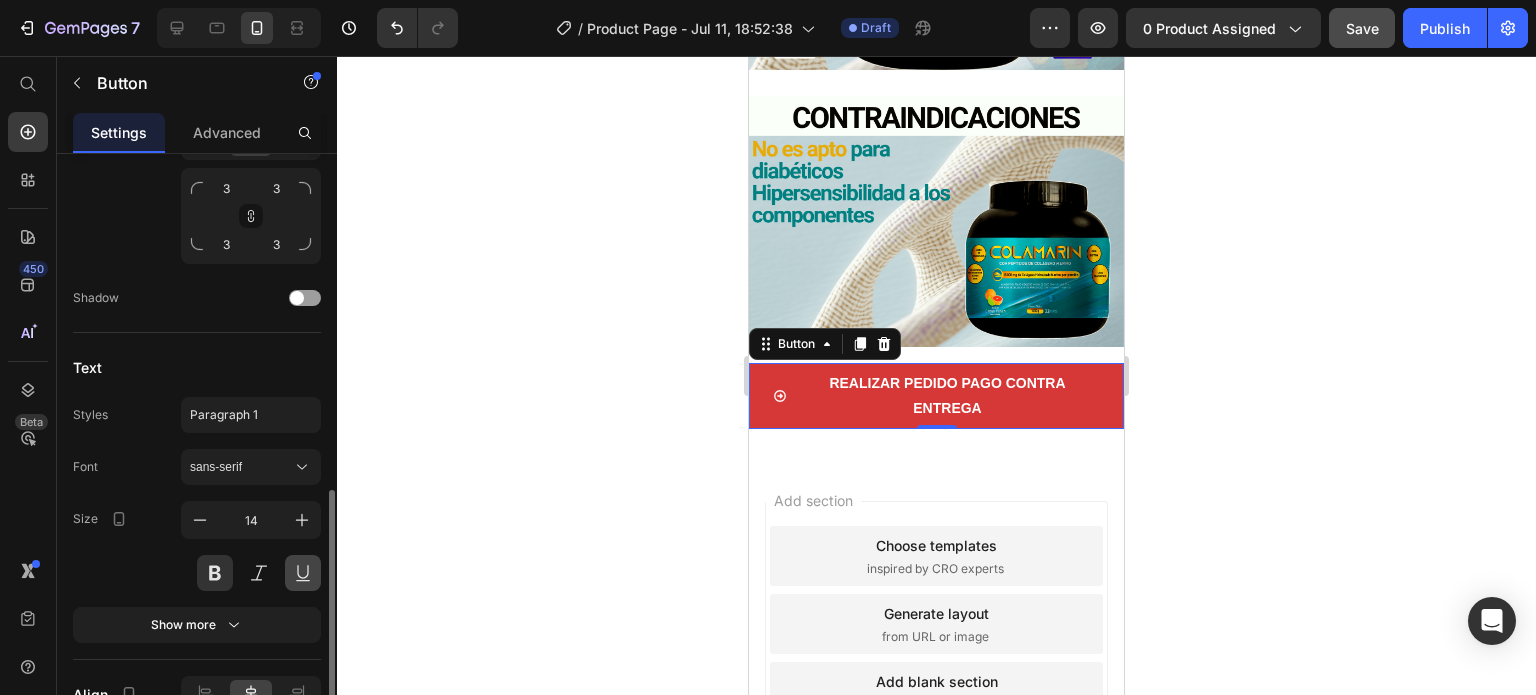 click at bounding box center (303, 573) 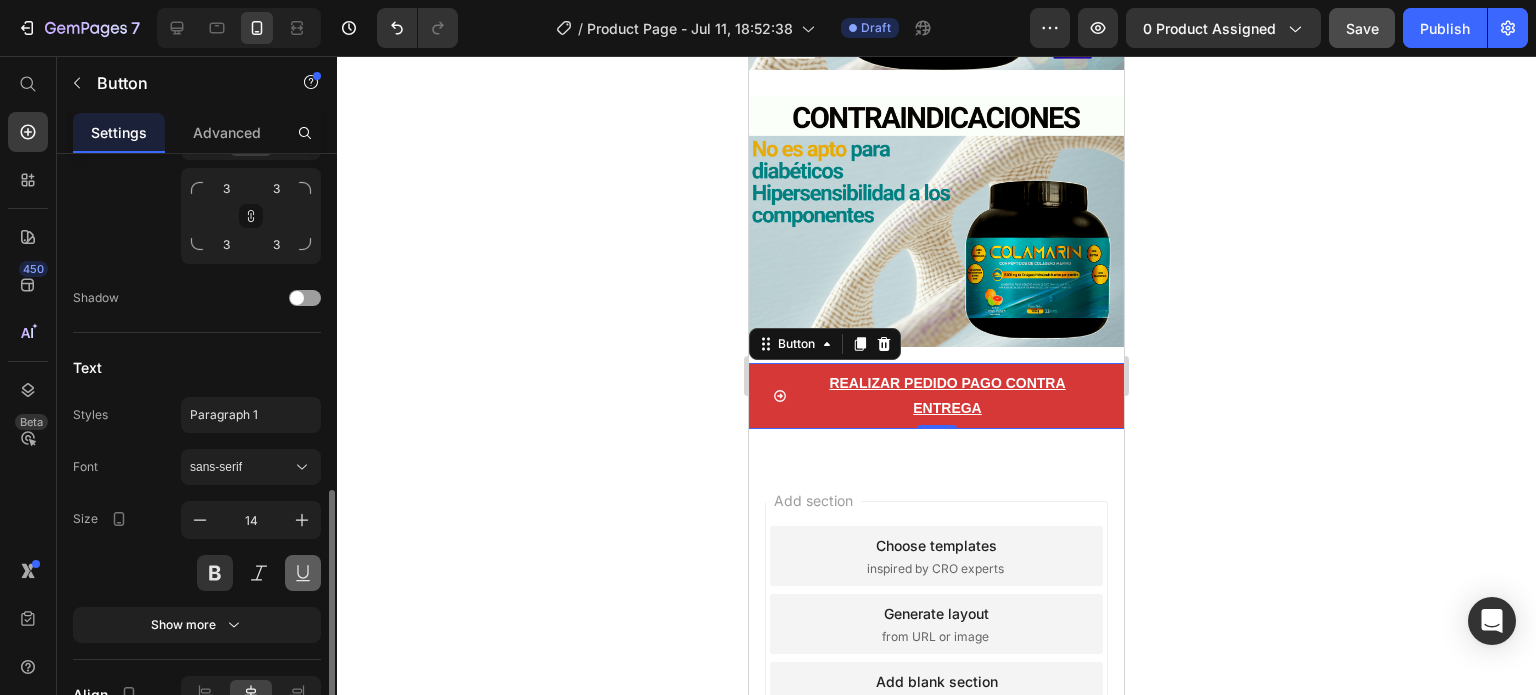 click at bounding box center [303, 573] 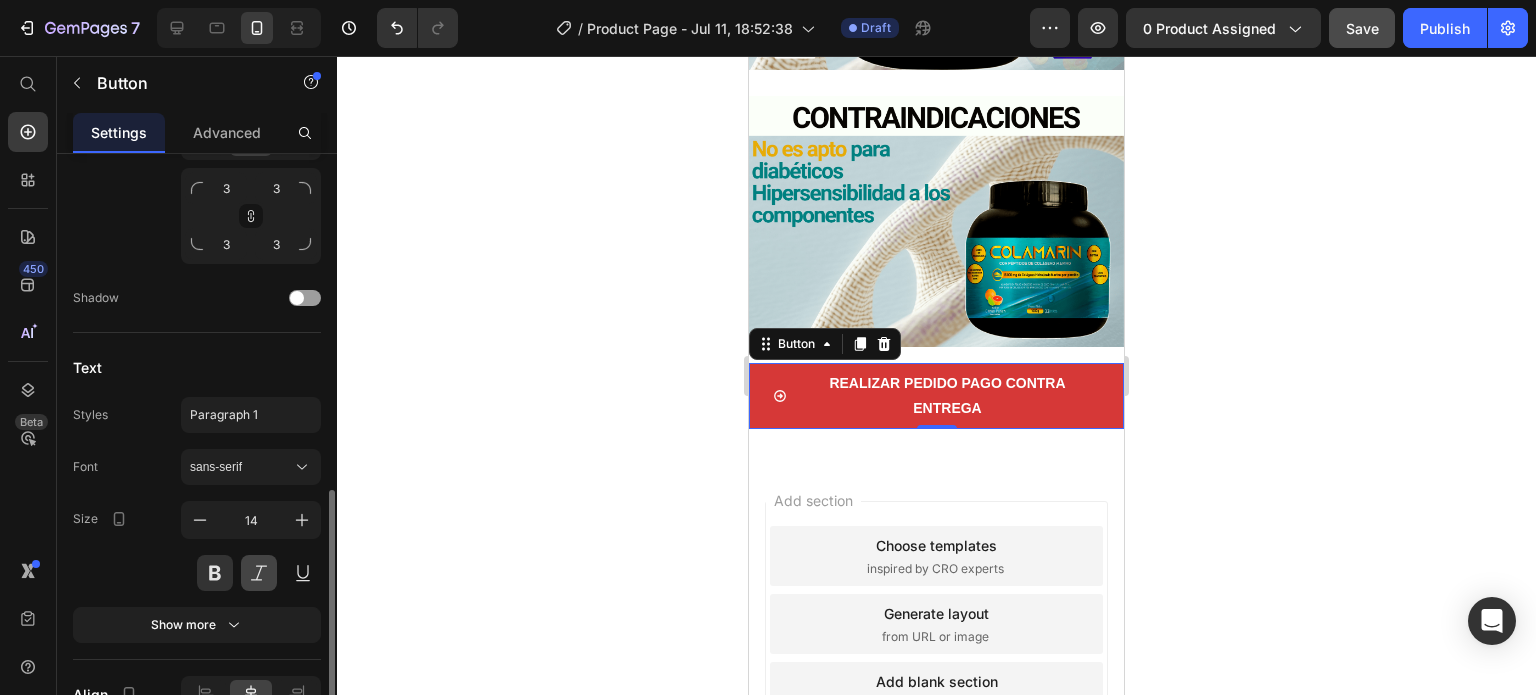 click at bounding box center [259, 573] 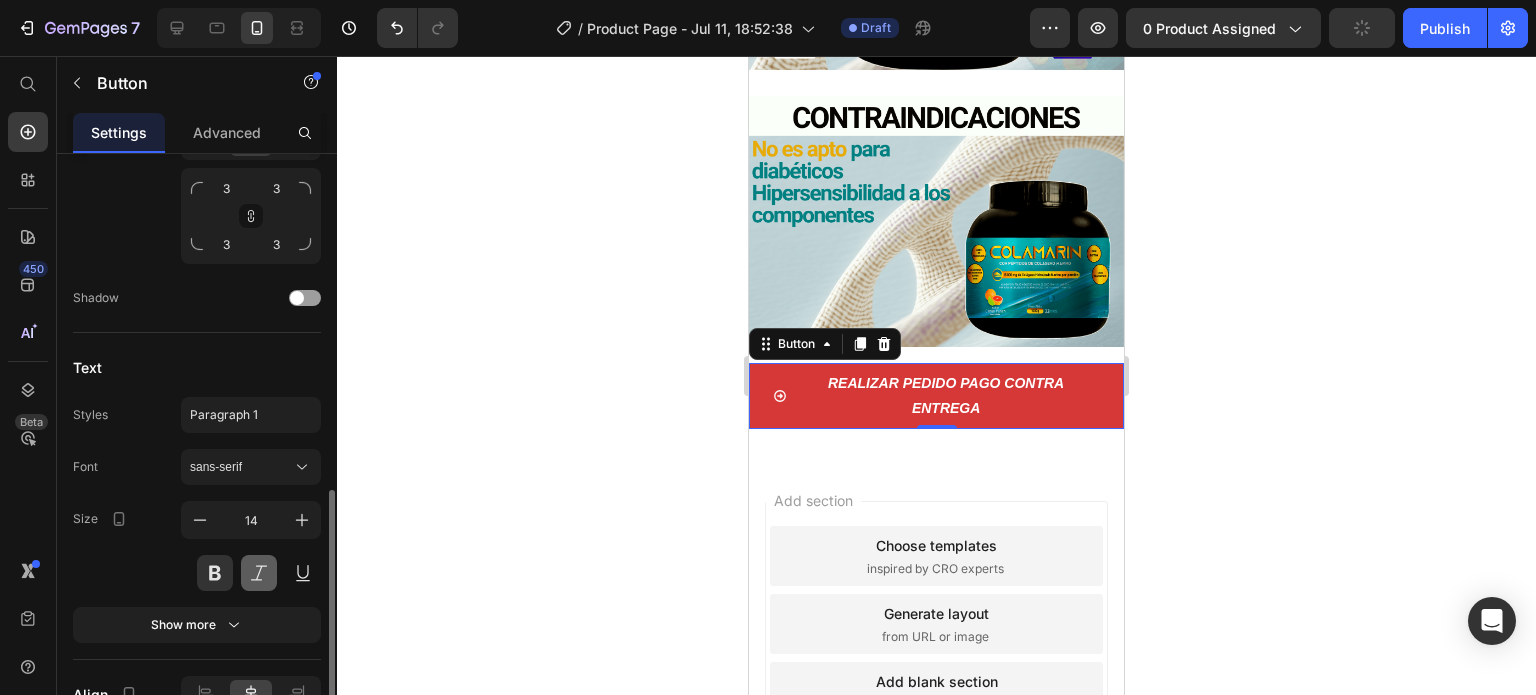 click at bounding box center (259, 573) 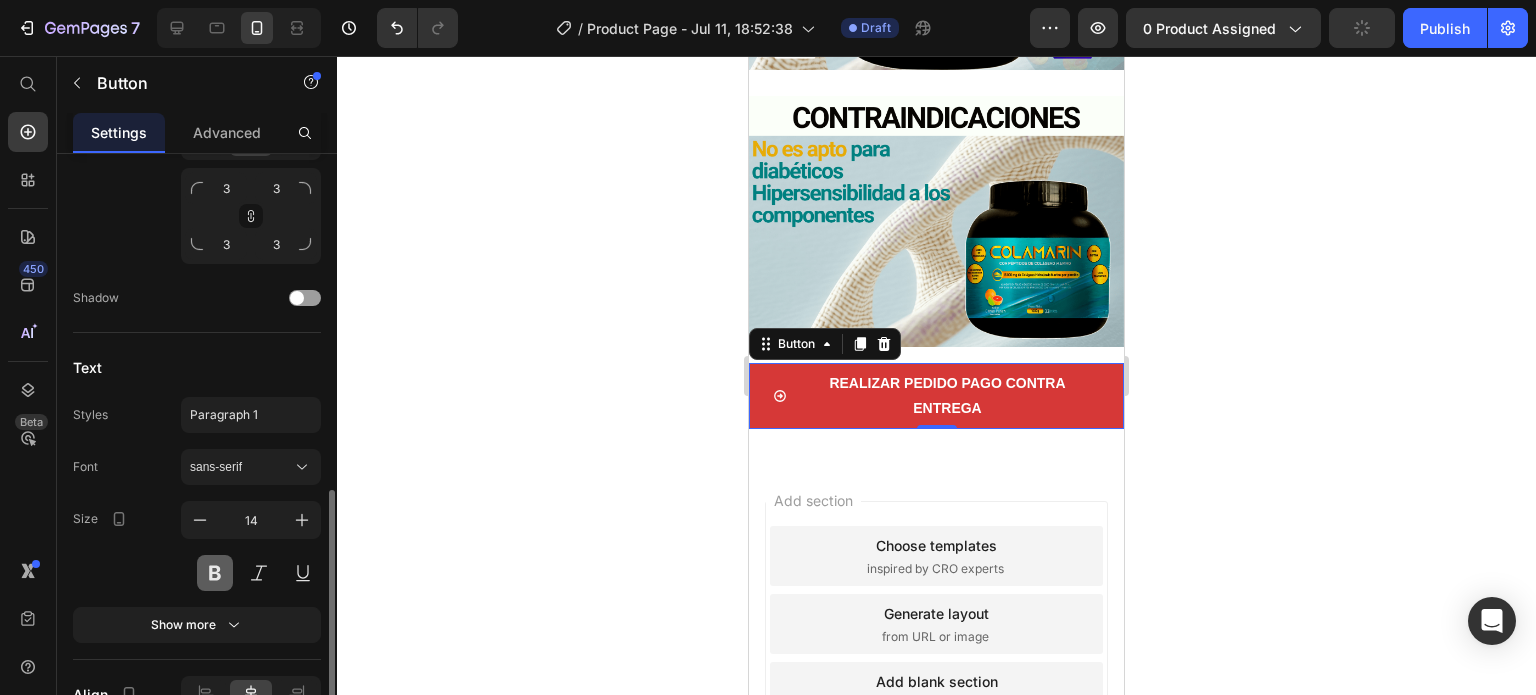 click at bounding box center [215, 573] 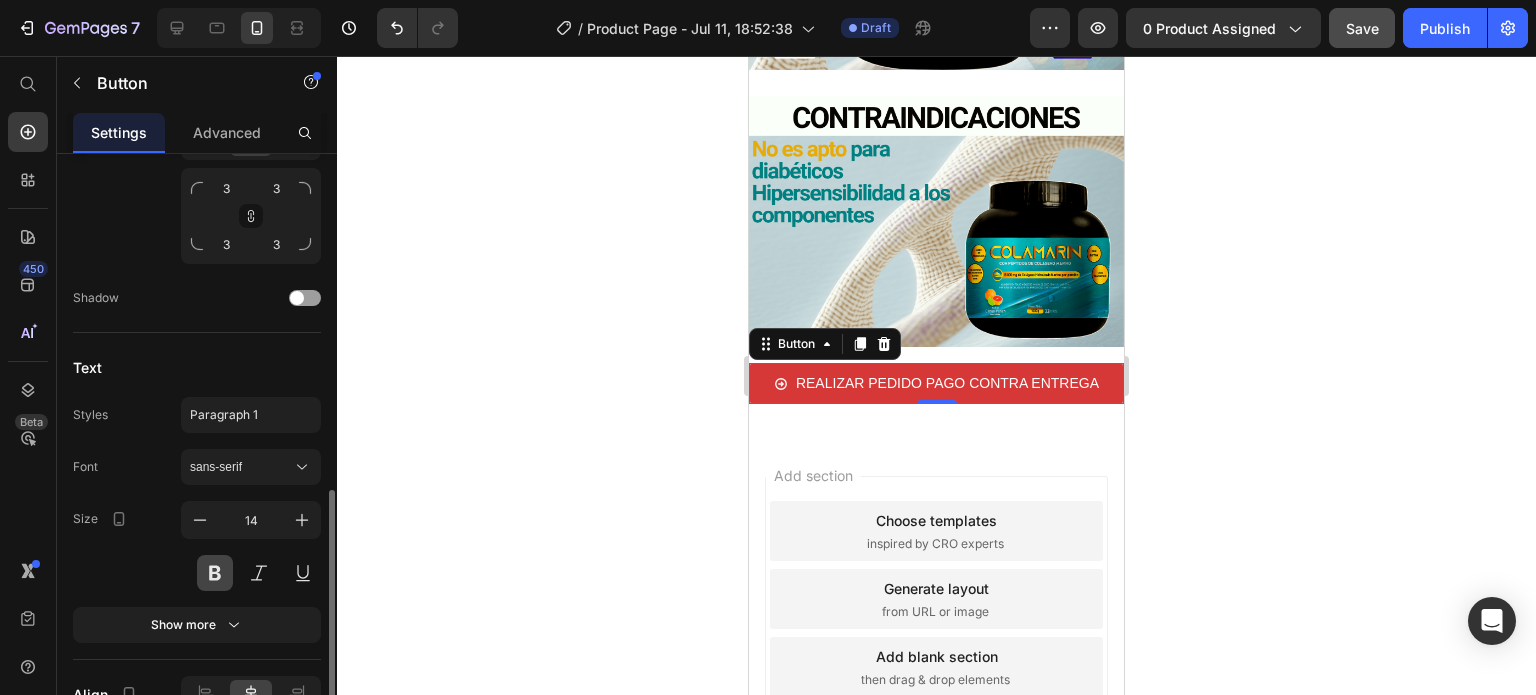 click at bounding box center (215, 573) 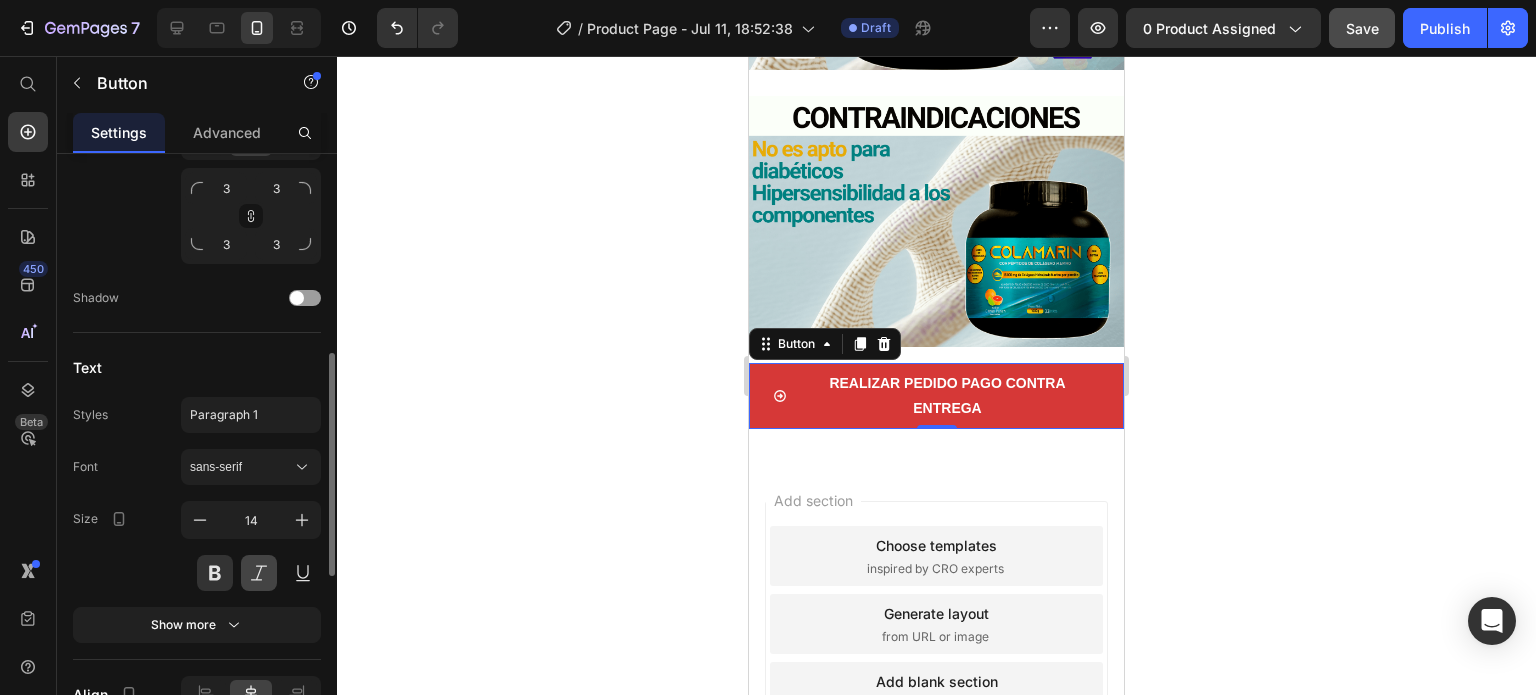 scroll, scrollTop: 800, scrollLeft: 0, axis: vertical 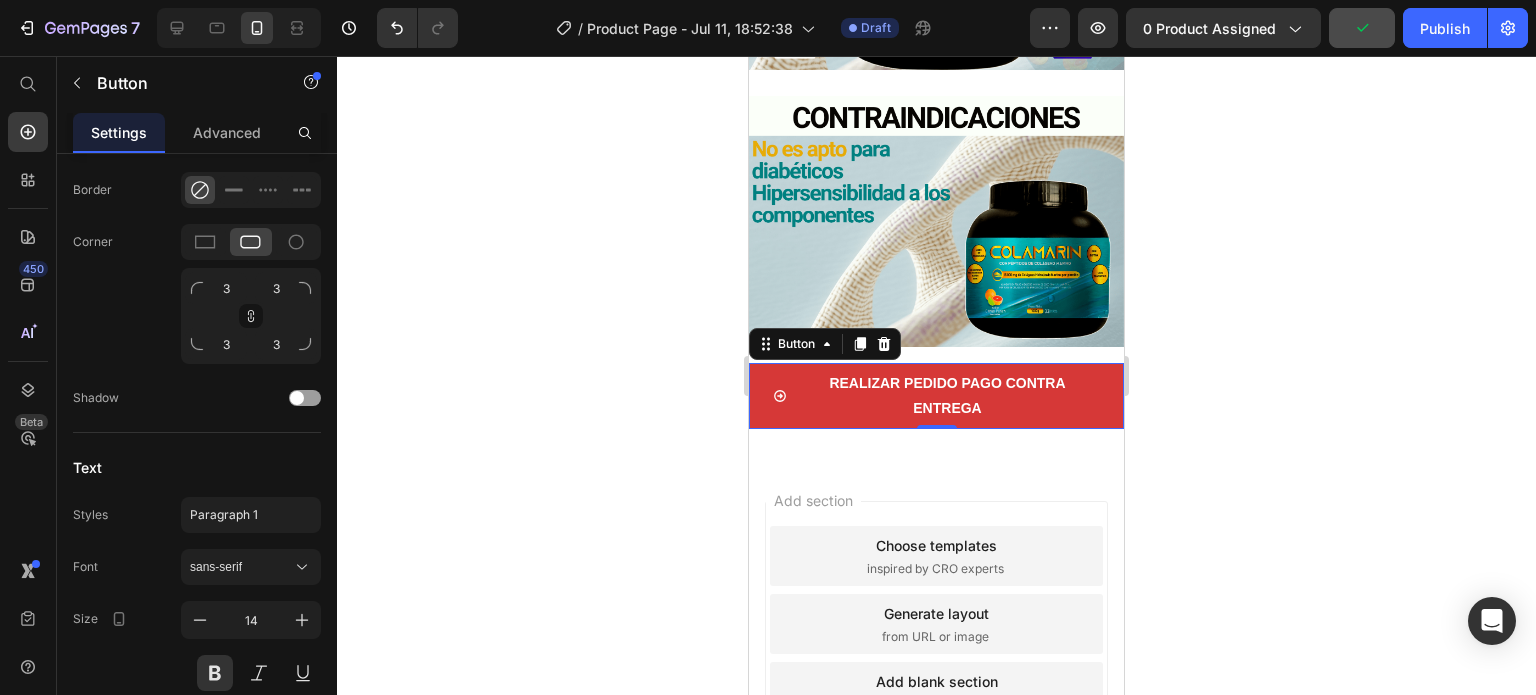 click 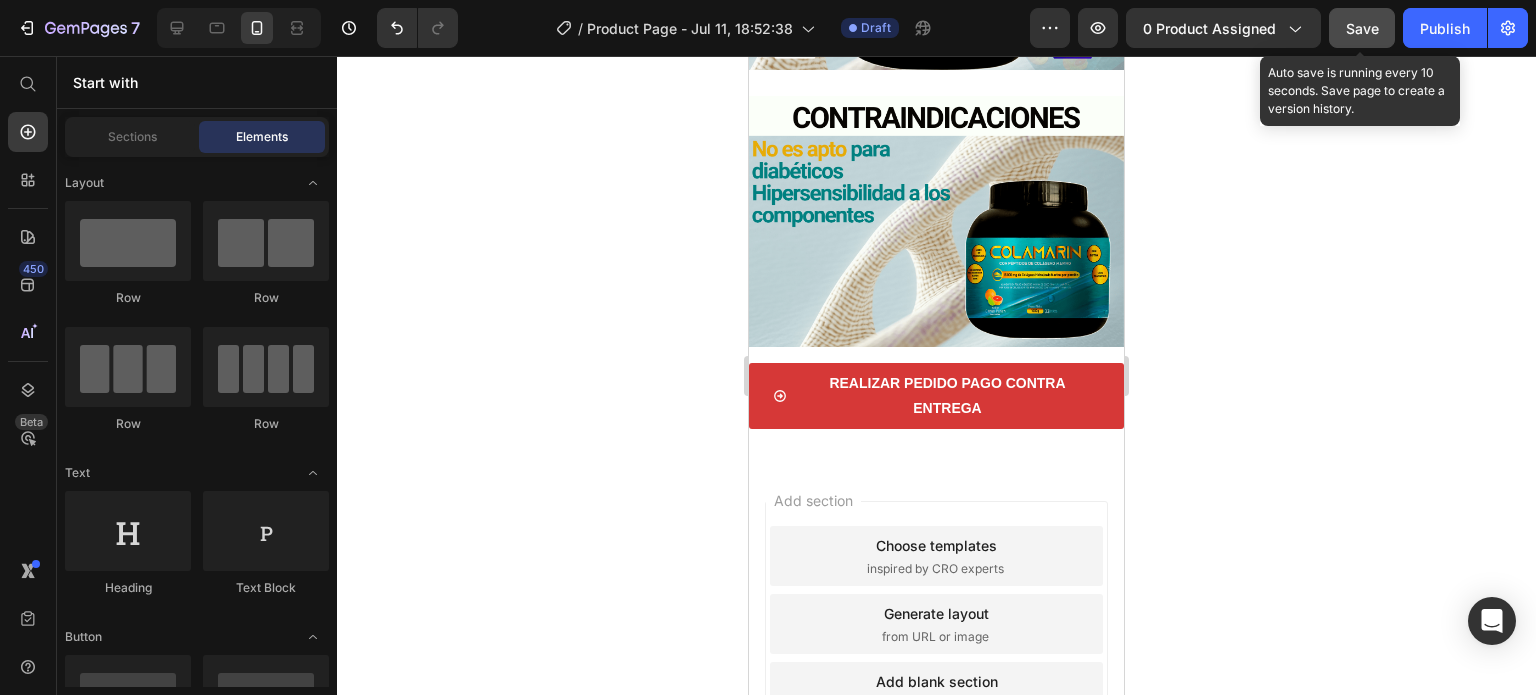 click on "Save" at bounding box center [1362, 28] 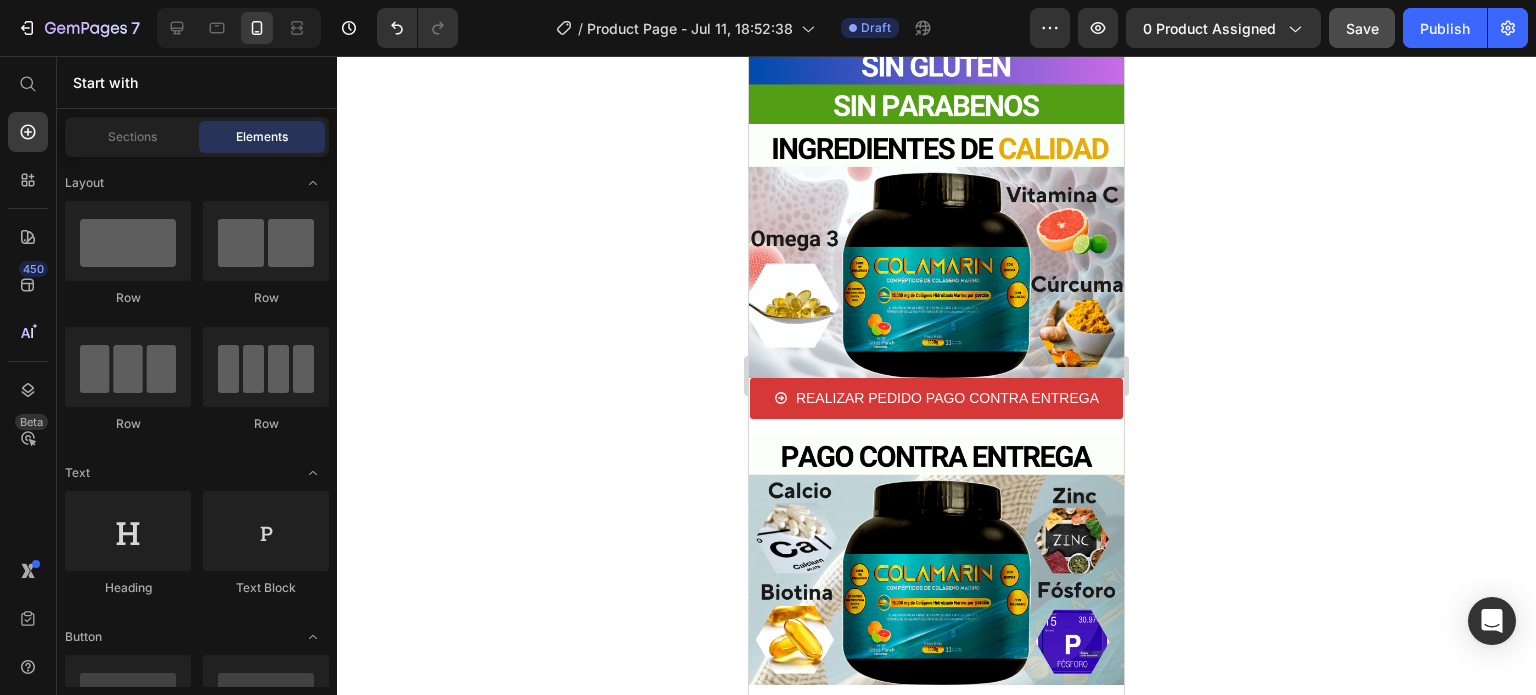 scroll, scrollTop: 2693, scrollLeft: 0, axis: vertical 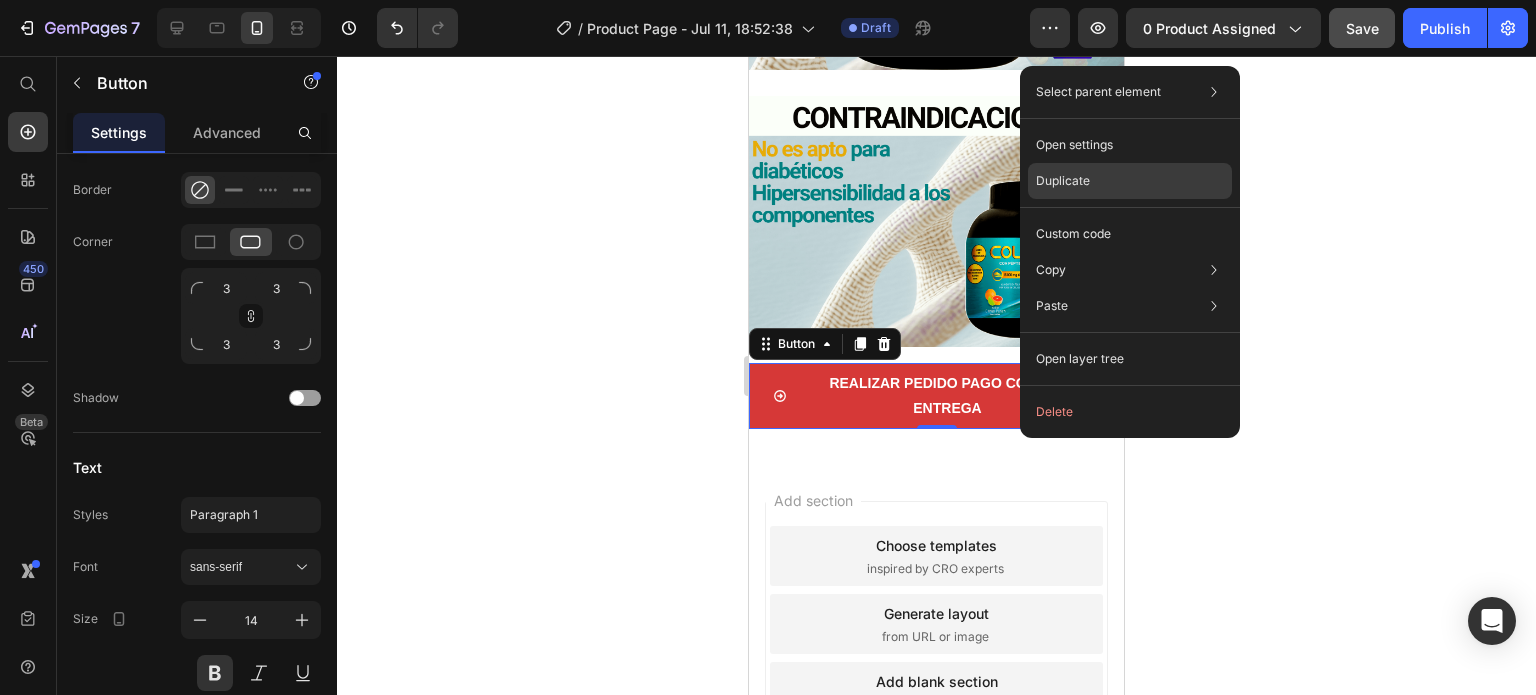 click on "Duplicate" at bounding box center [1063, 181] 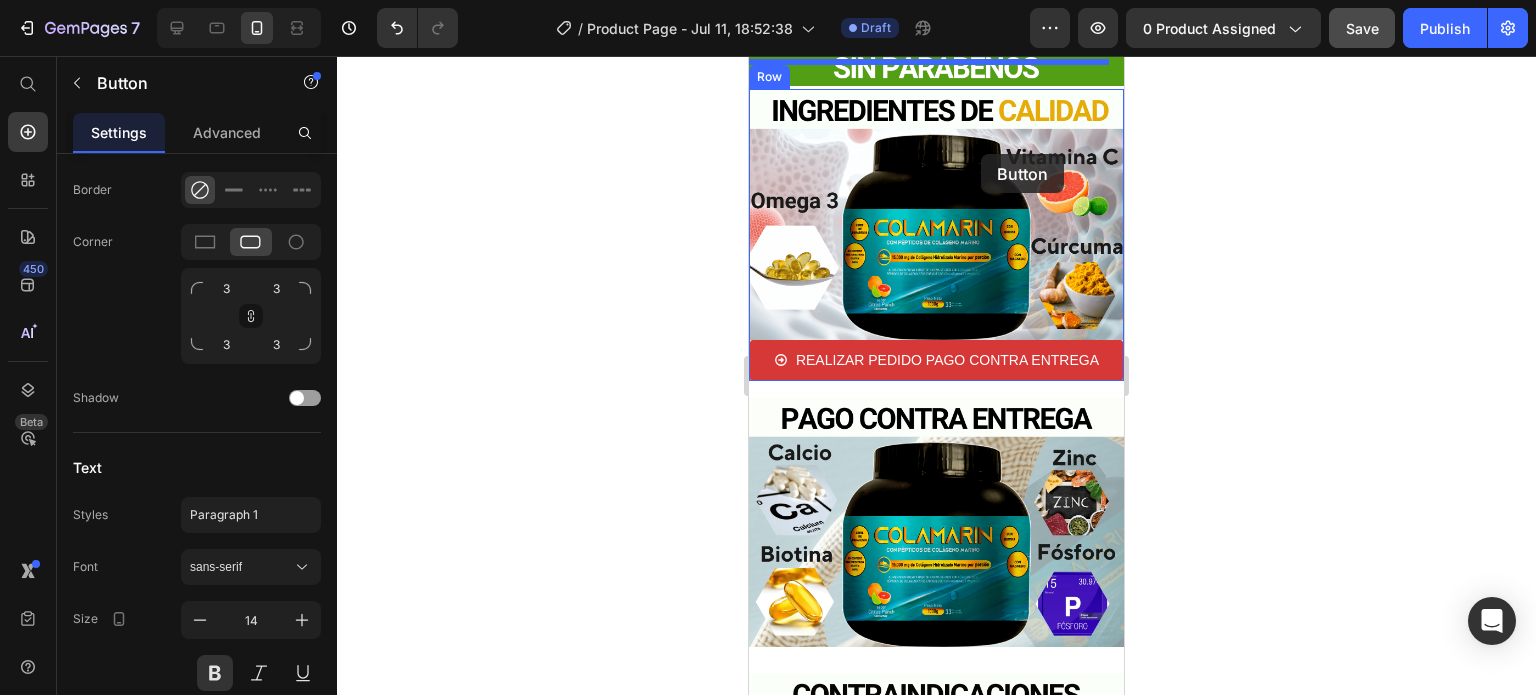 scroll, scrollTop: 2132, scrollLeft: 0, axis: vertical 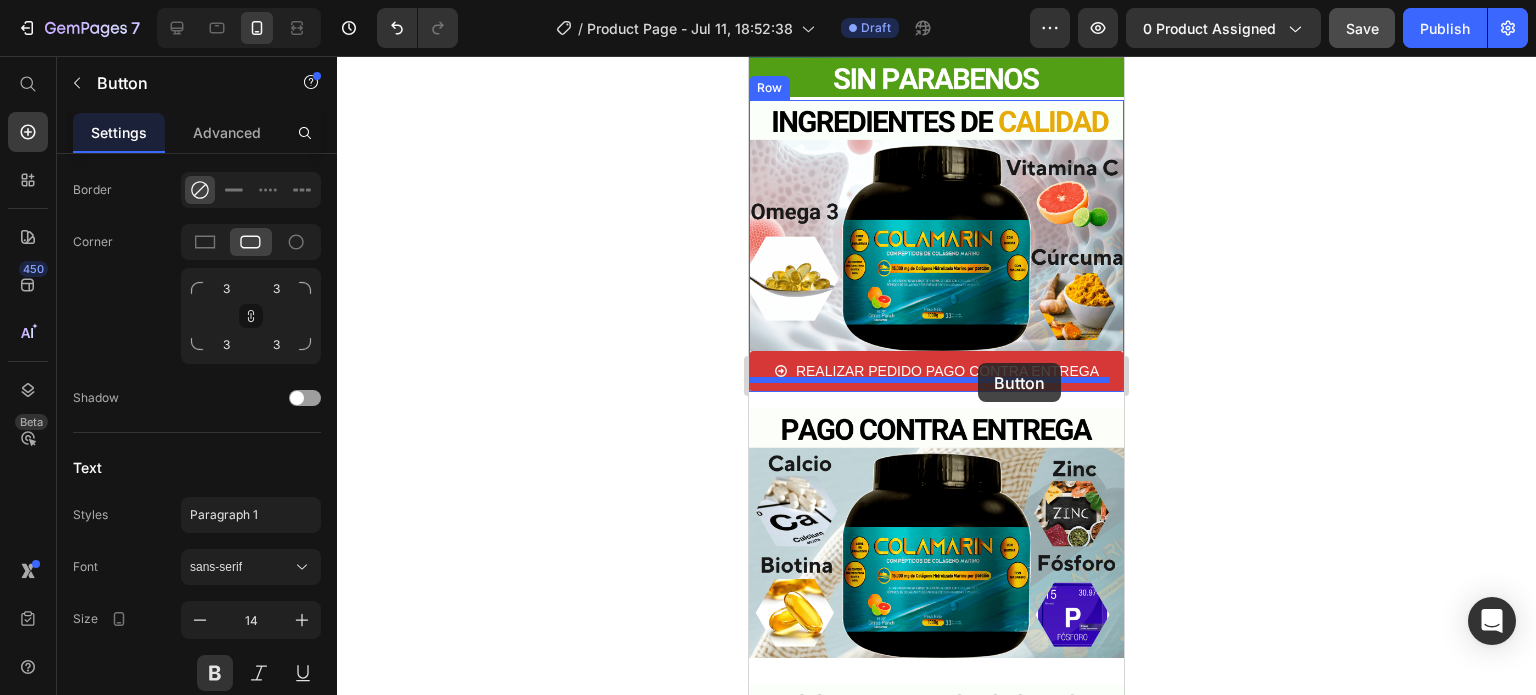 drag, startPoint x: 984, startPoint y: 456, endPoint x: 978, endPoint y: 363, distance: 93.193344 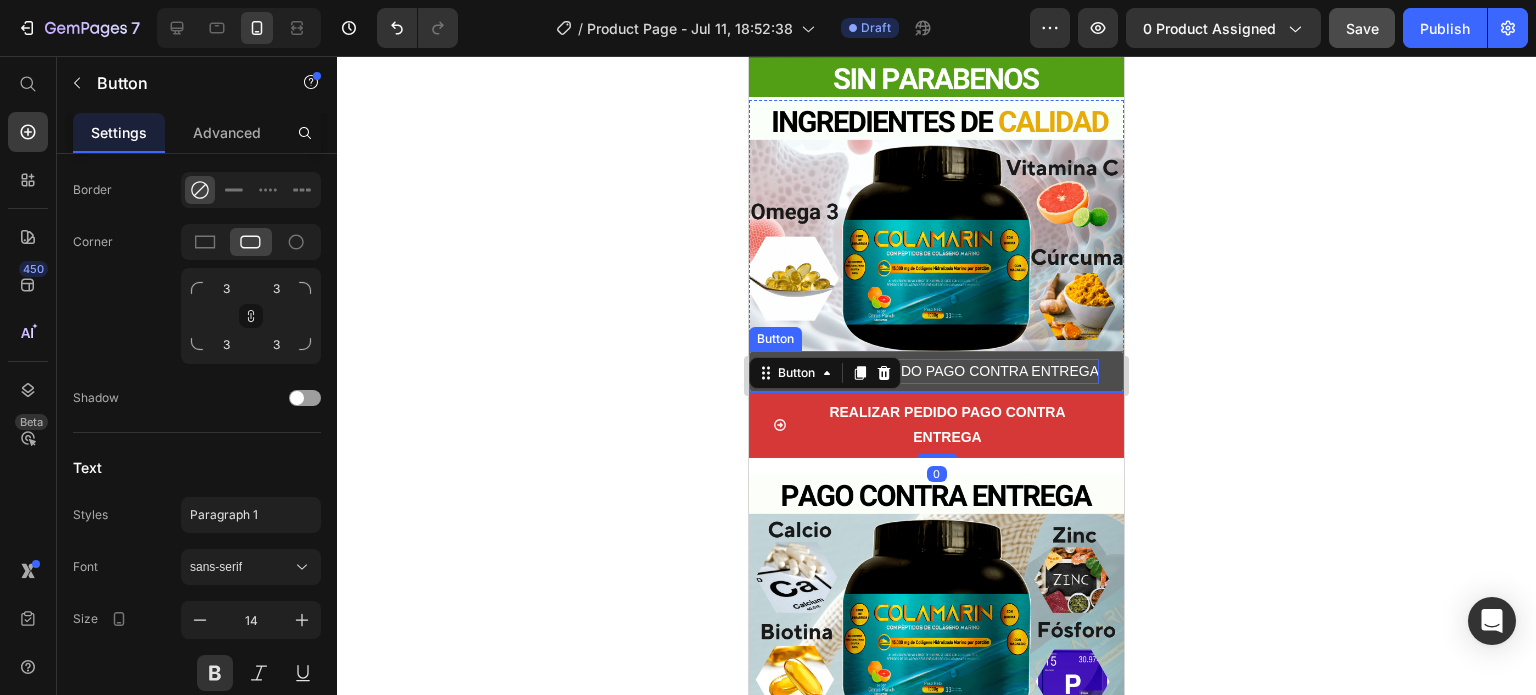 click on "REALIZAR PEDIDO PAGO CONTRA ENTREGA" at bounding box center [947, 371] 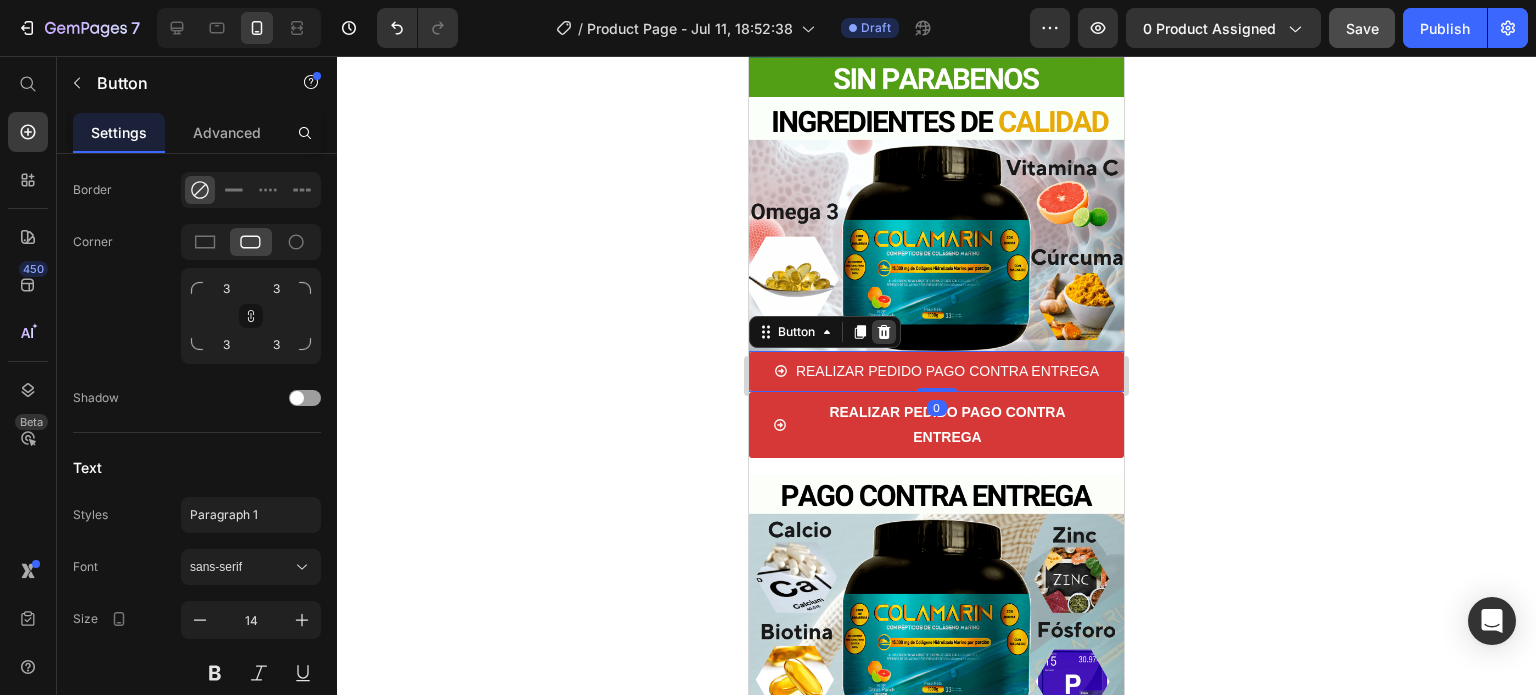 click 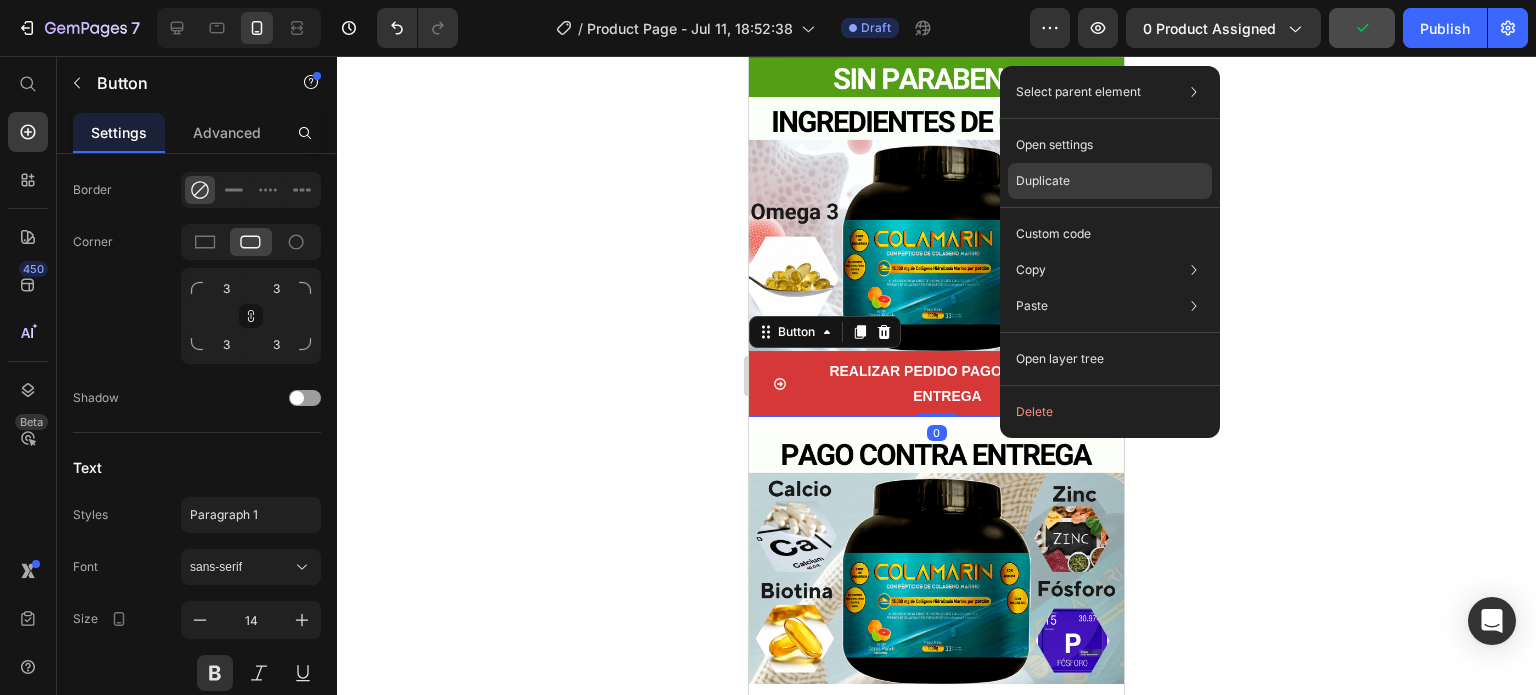 click on "Duplicate" at bounding box center (1043, 181) 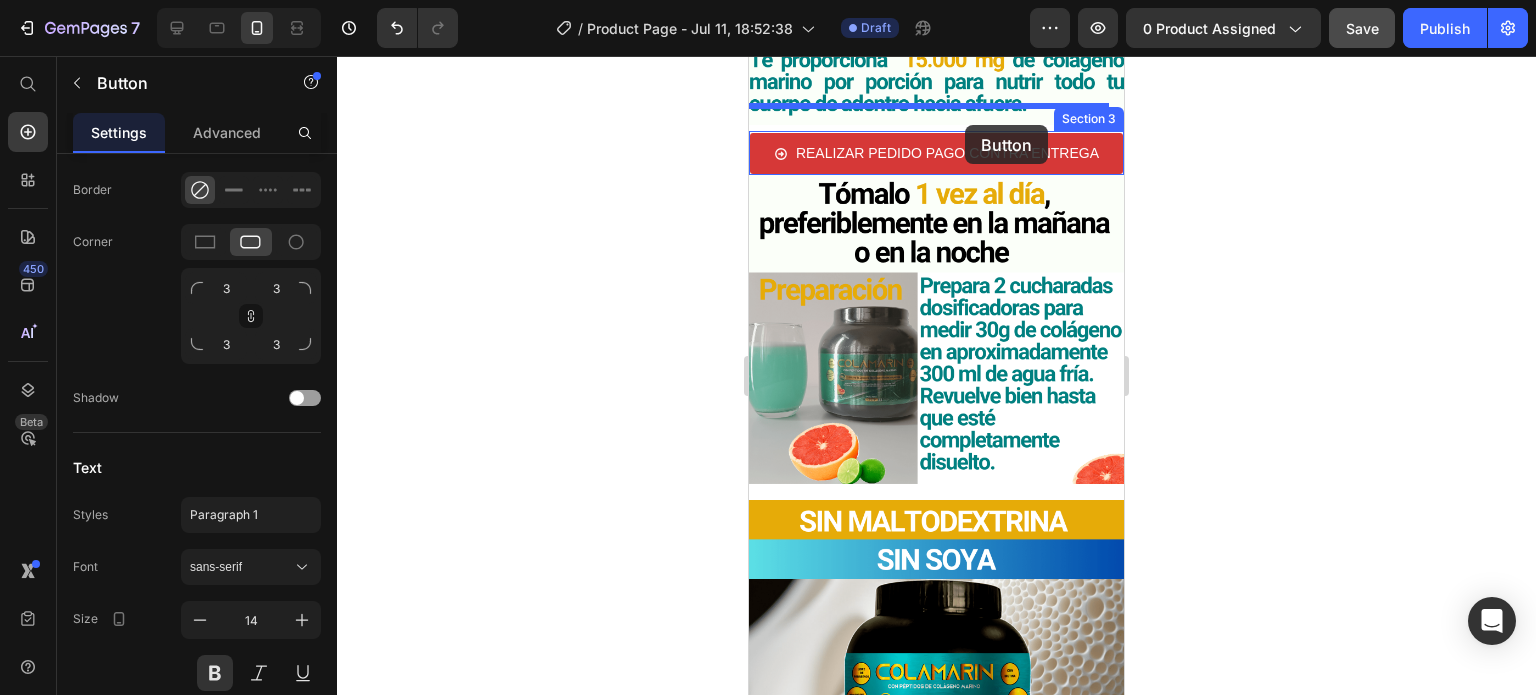 scroll, scrollTop: 1338, scrollLeft: 0, axis: vertical 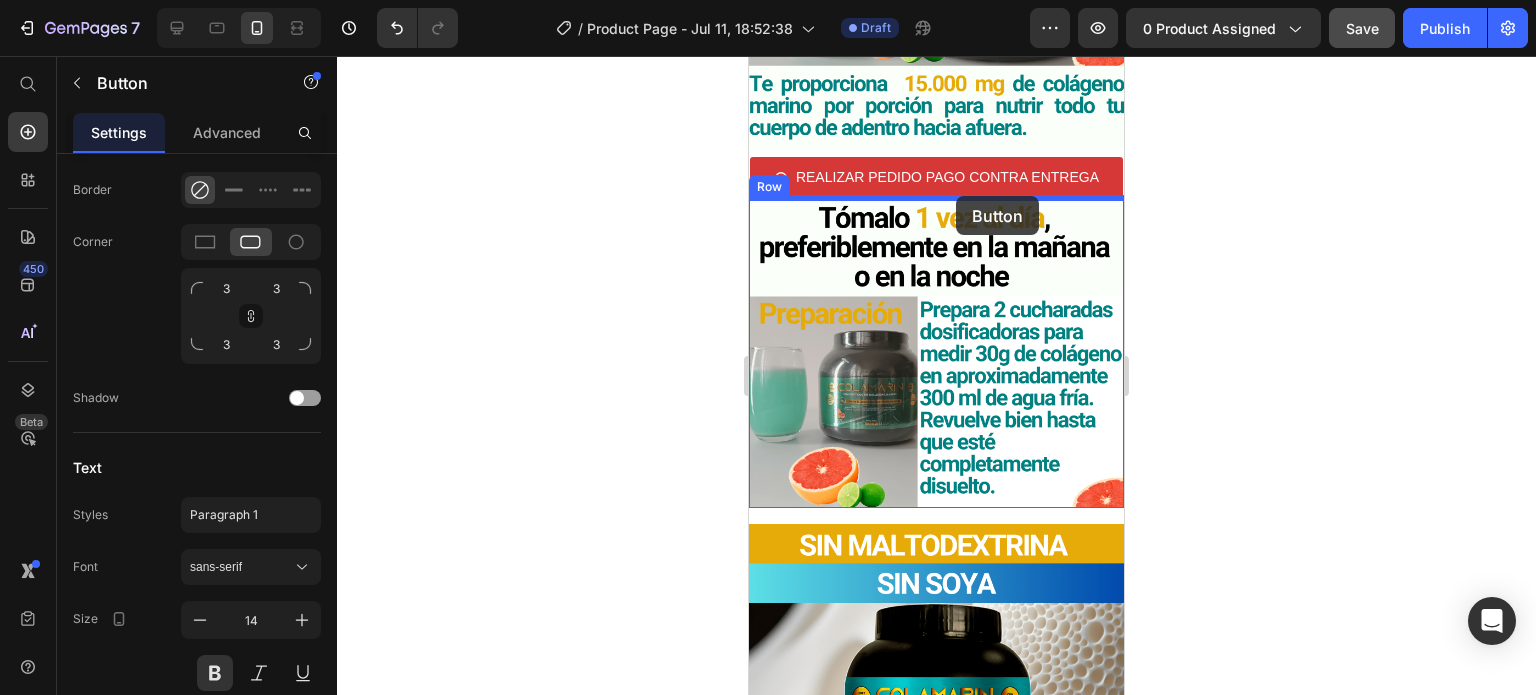 drag, startPoint x: 963, startPoint y: 214, endPoint x: 955, endPoint y: 200, distance: 16.124516 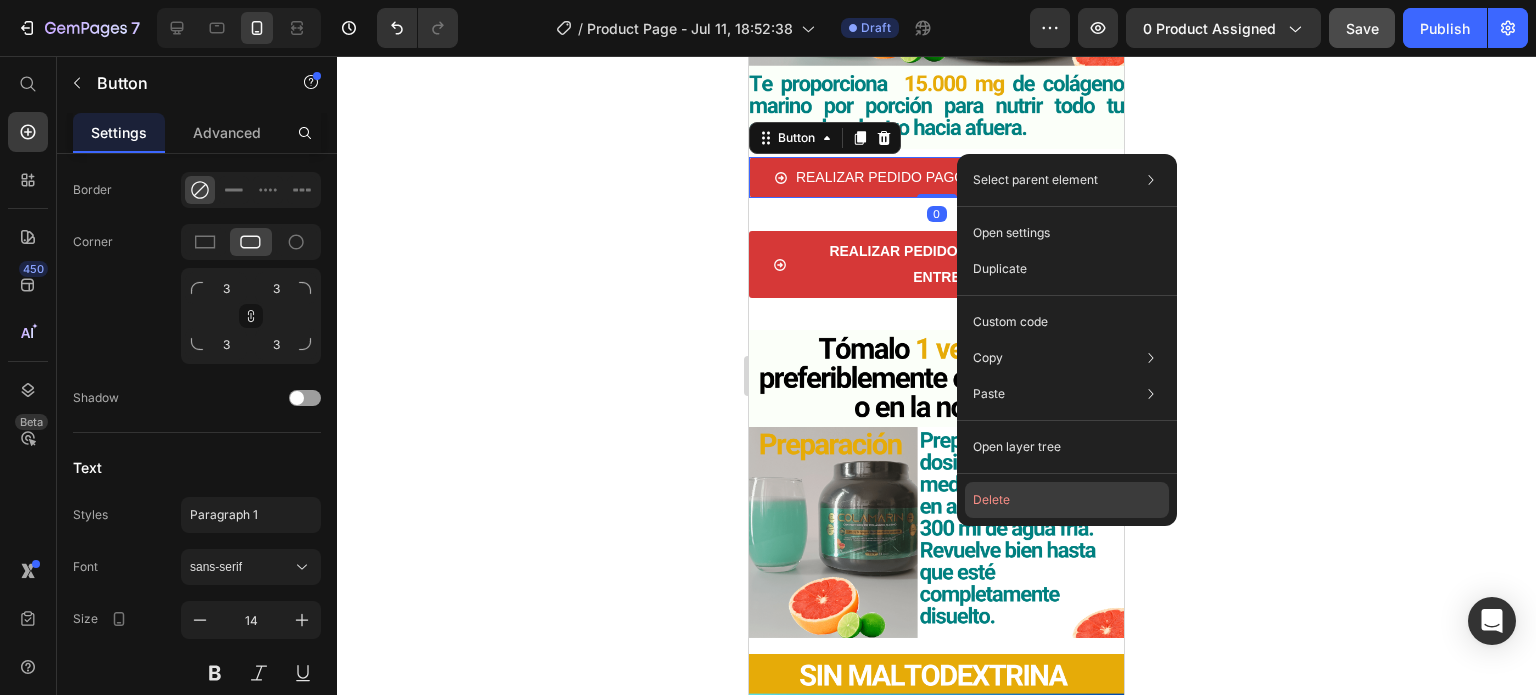 click on "Delete" 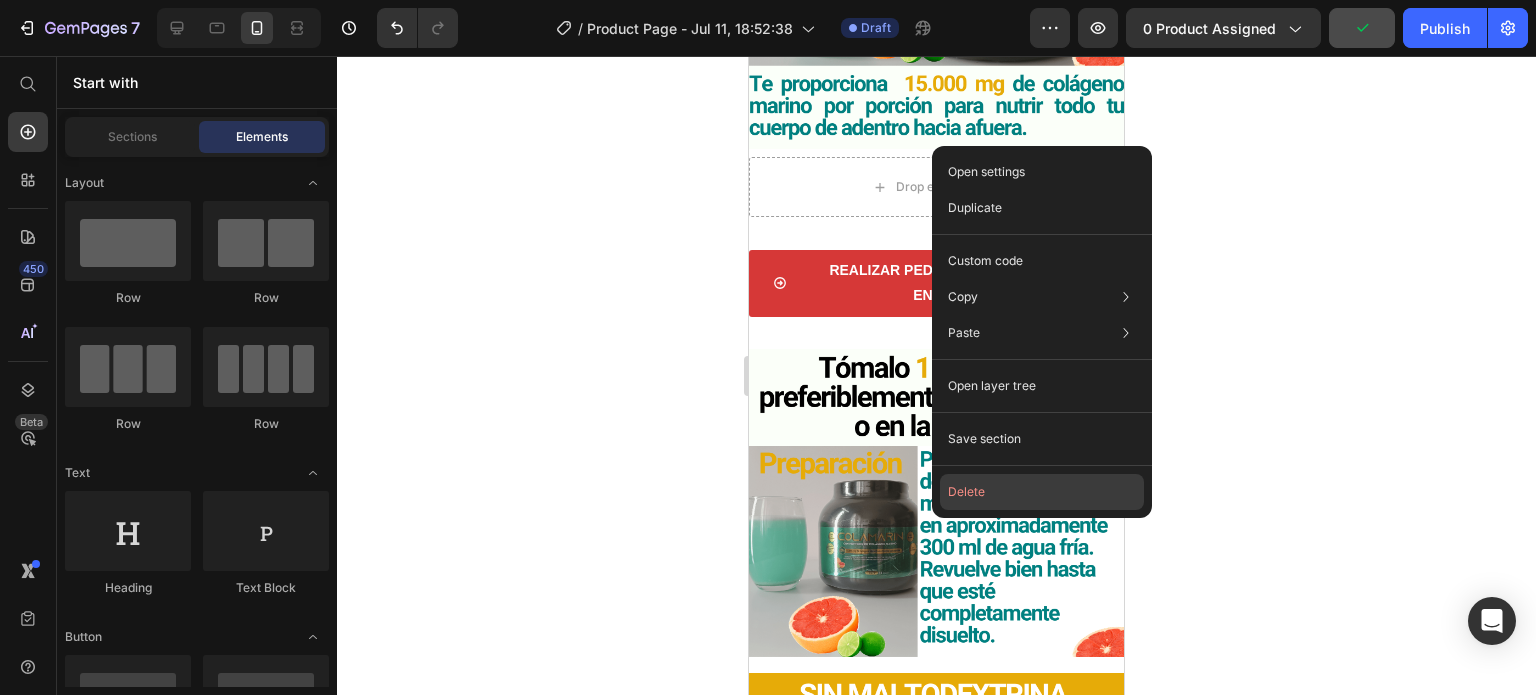 click on "Delete" 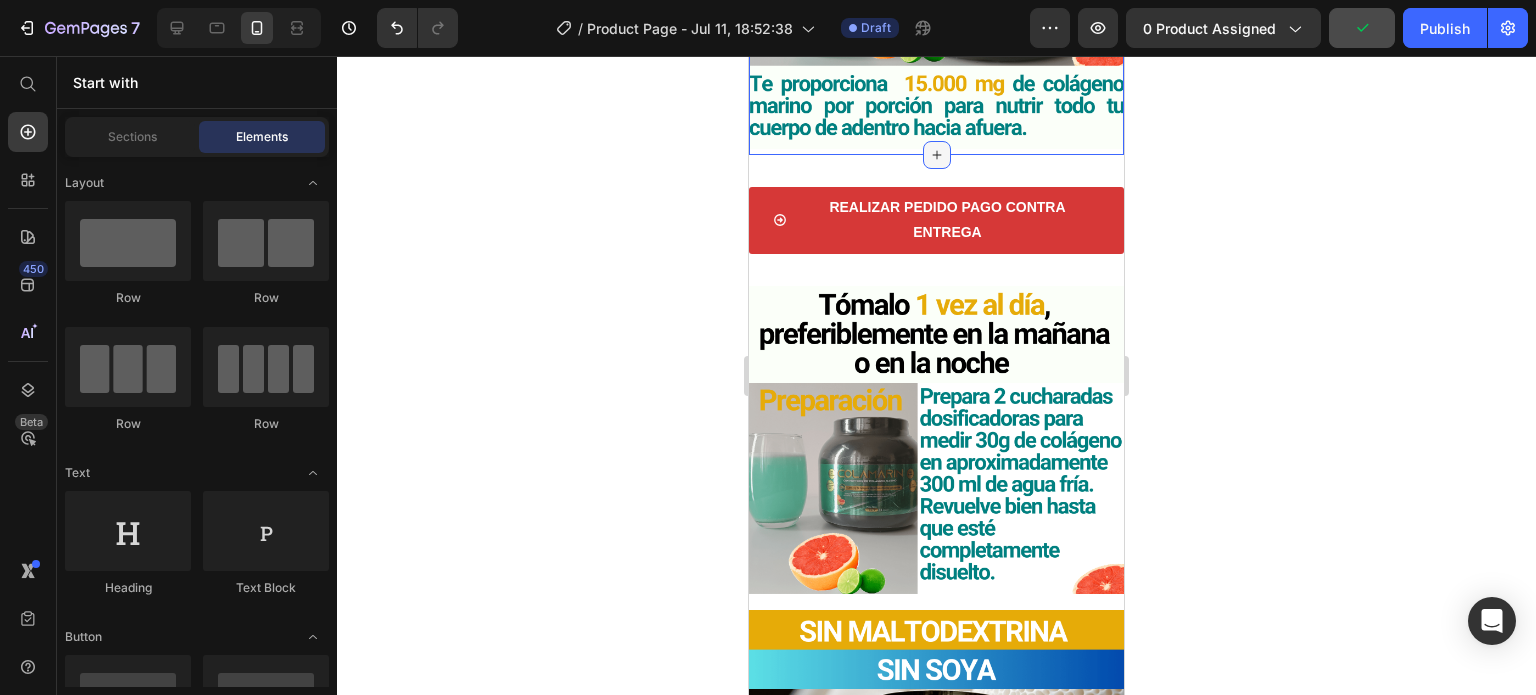click at bounding box center (937, 155) 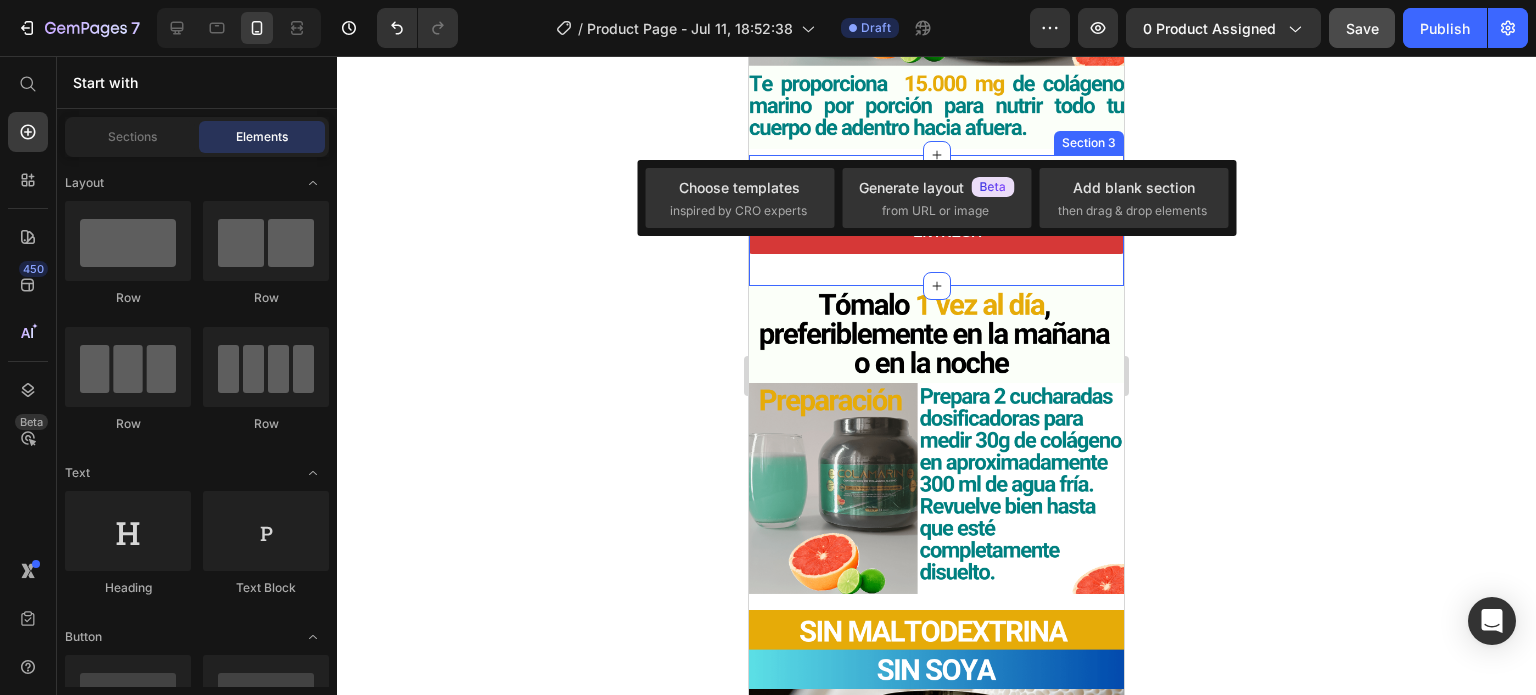click 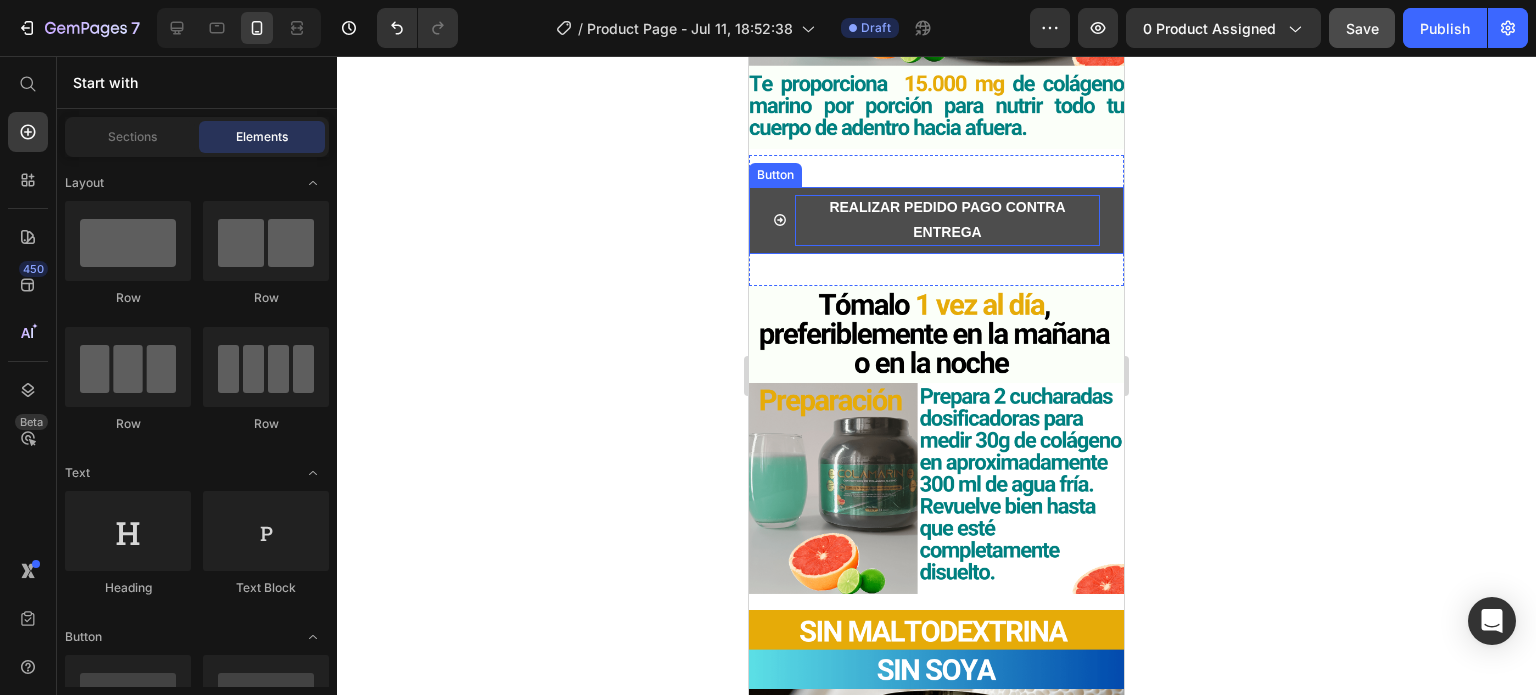 click on "REALIZAR PEDIDO PAGO CONTRA ENTREGA" at bounding box center (947, 220) 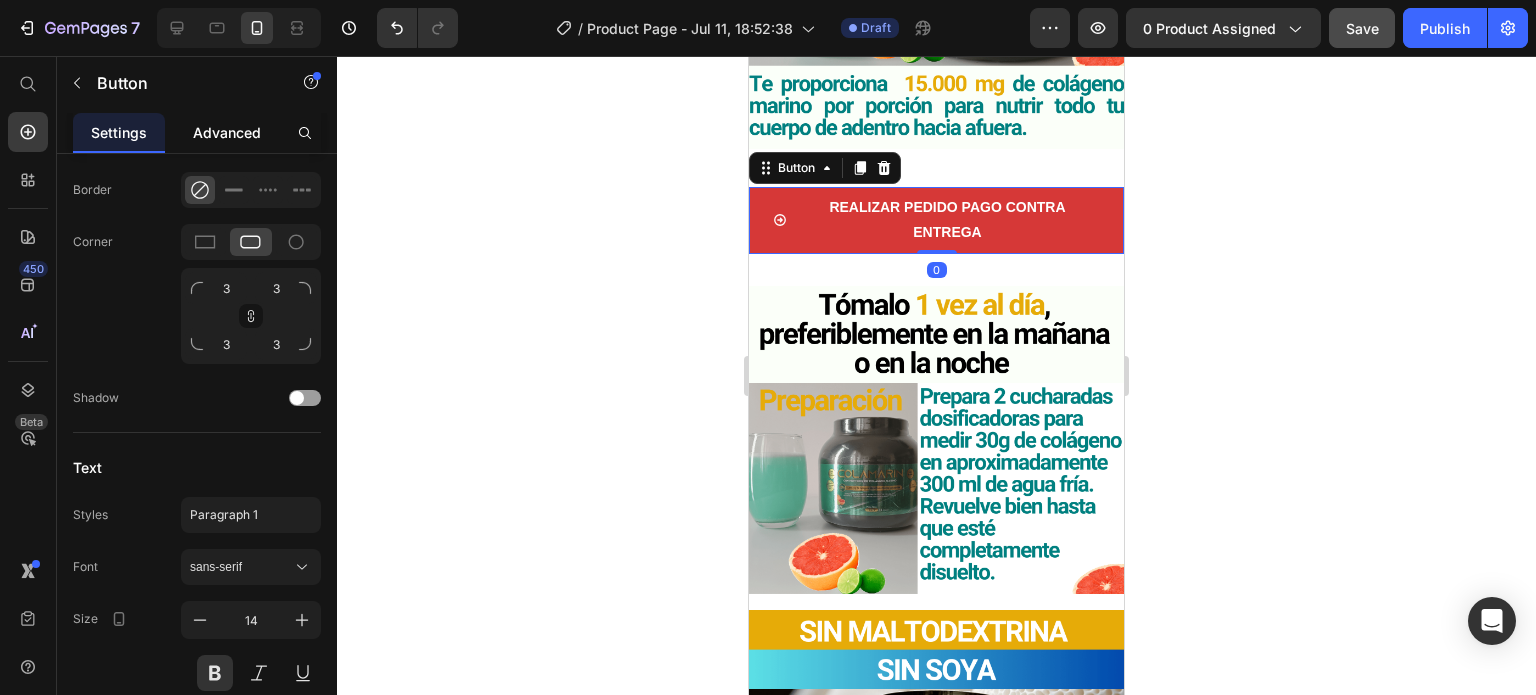 click on "Advanced" at bounding box center [227, 132] 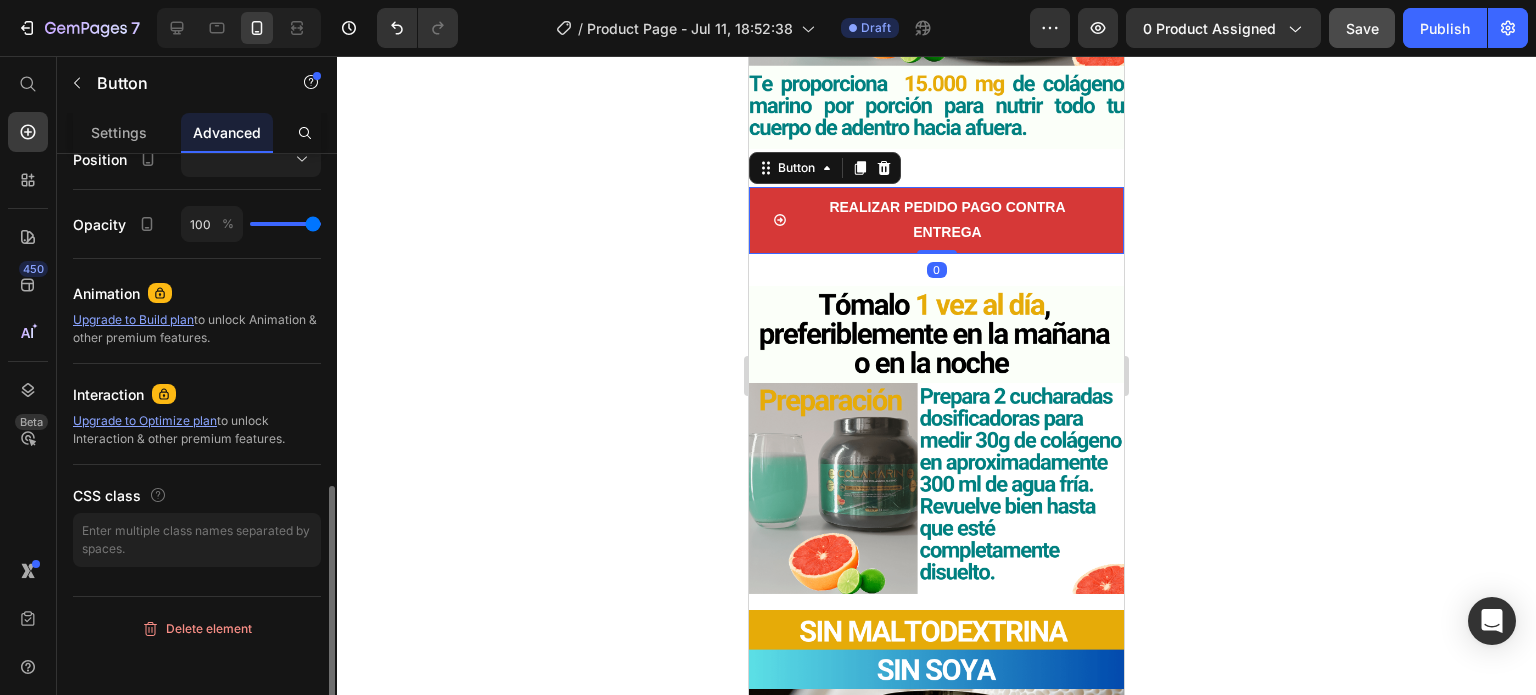 scroll, scrollTop: 0, scrollLeft: 0, axis: both 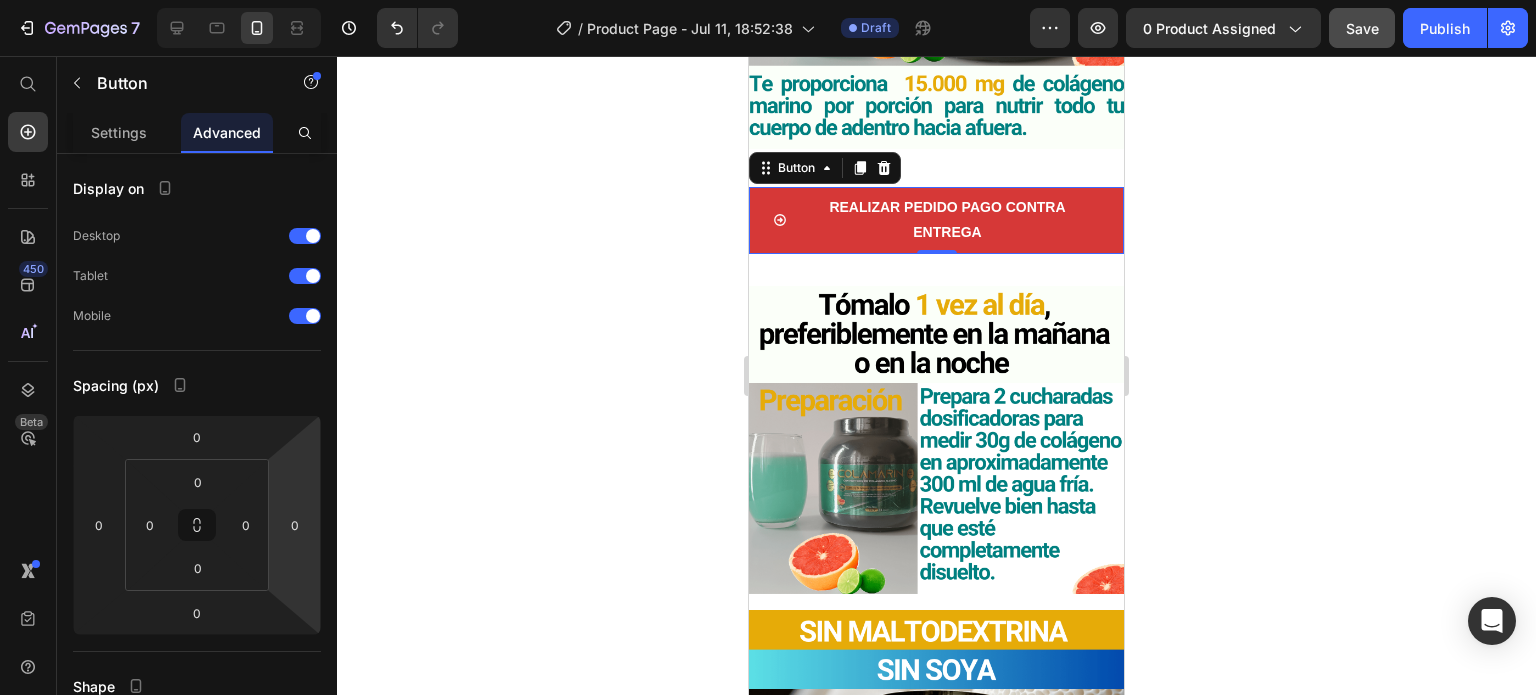 click on "0" at bounding box center [937, 270] 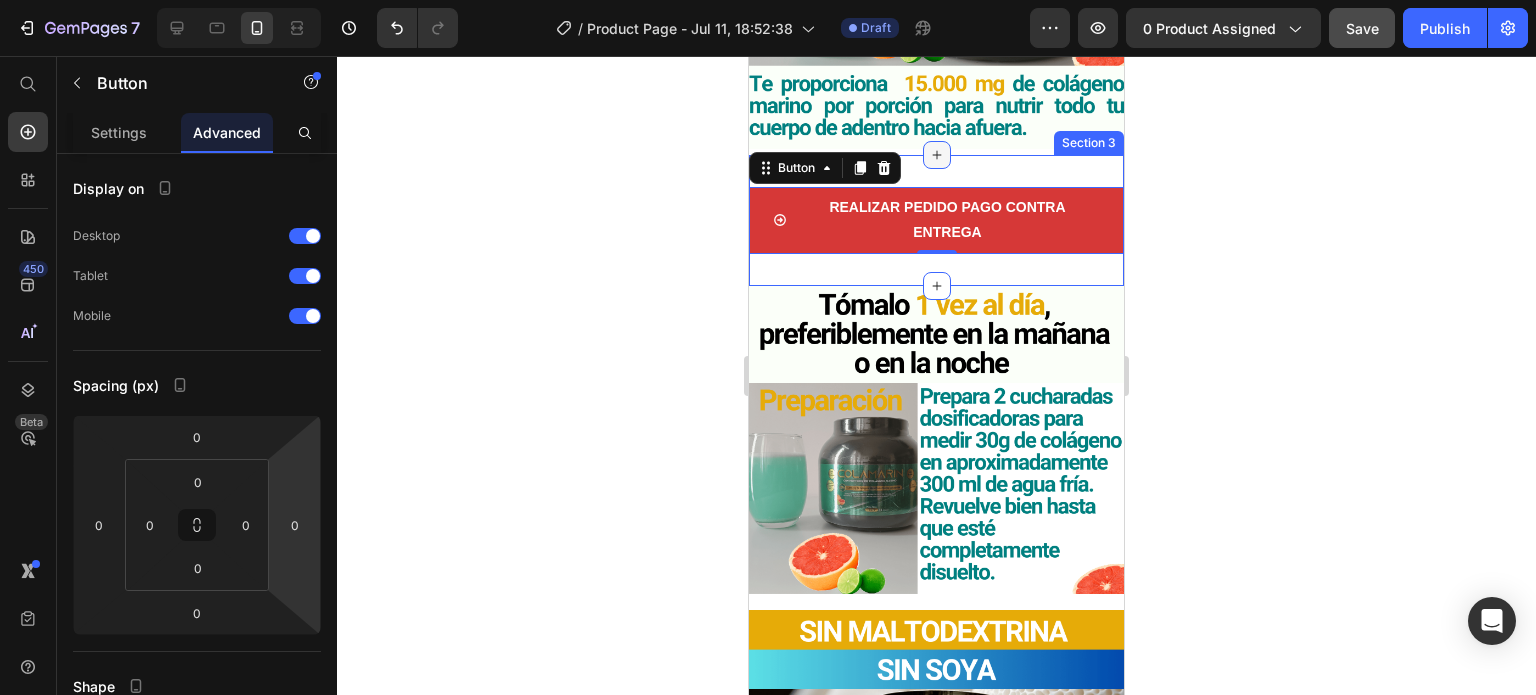 click at bounding box center [937, 155] 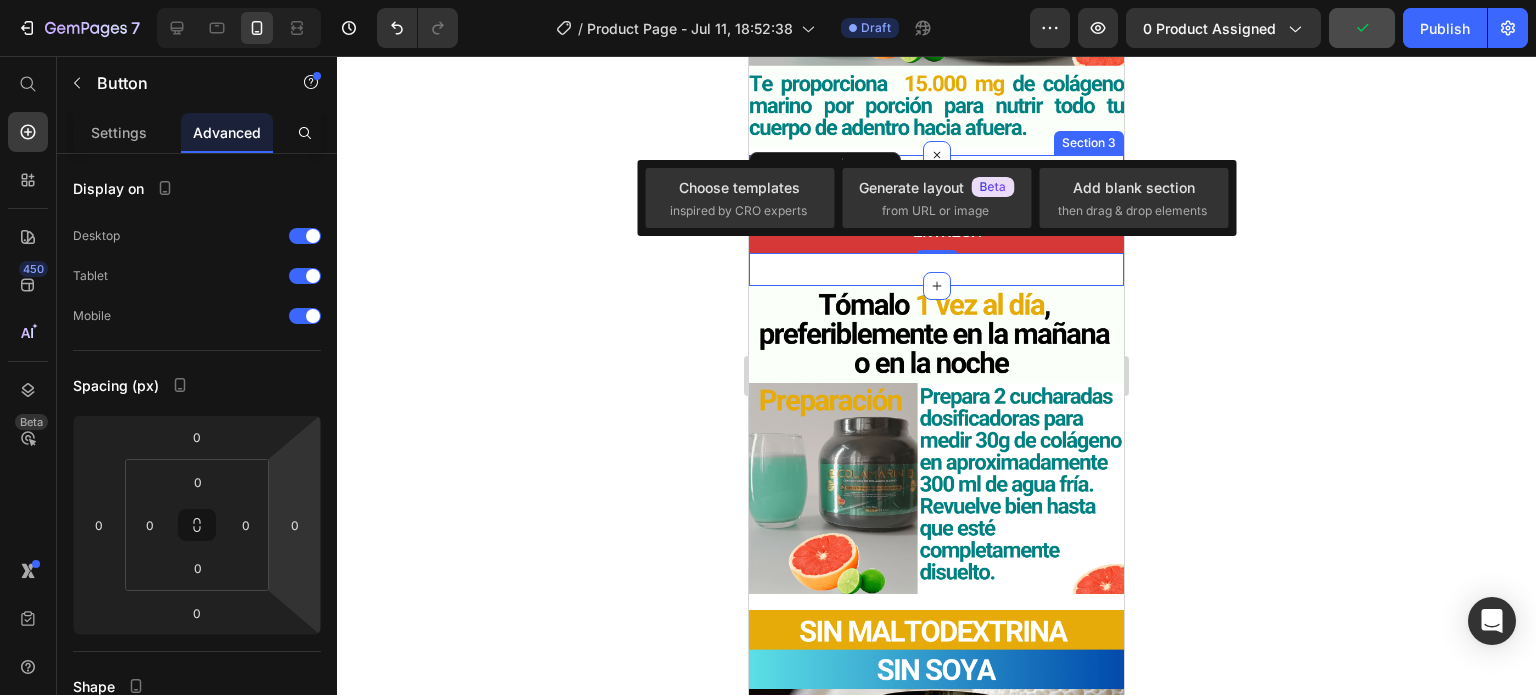 click at bounding box center [936, 2] 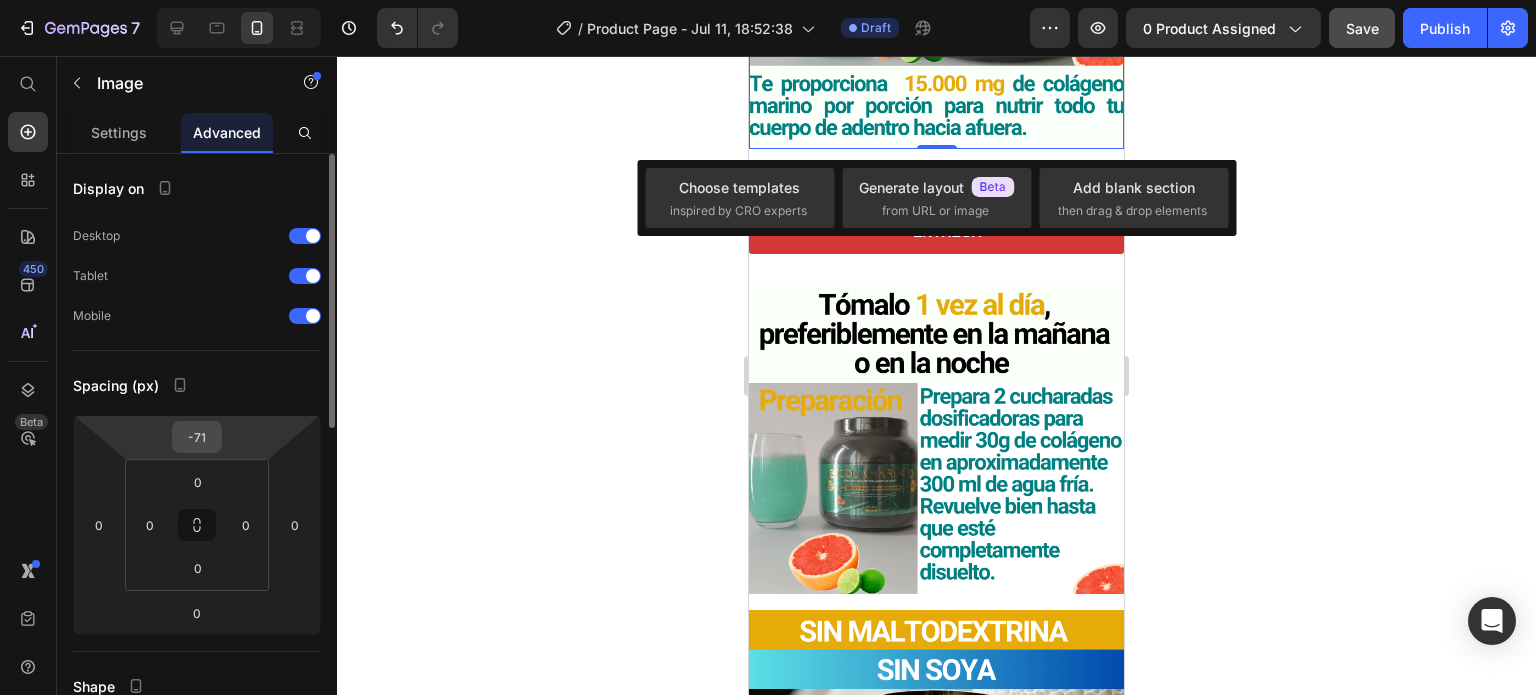 click on "-71" at bounding box center [197, 437] 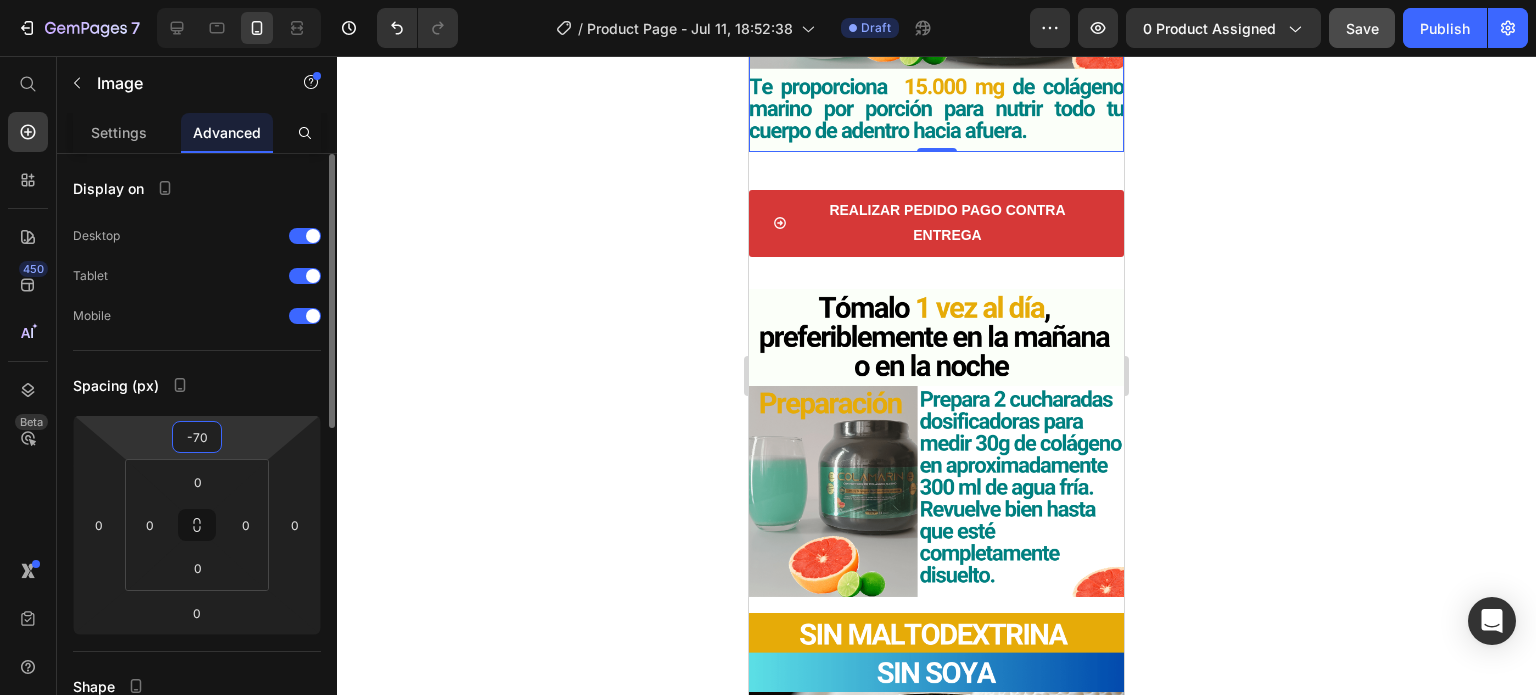 type on "-71" 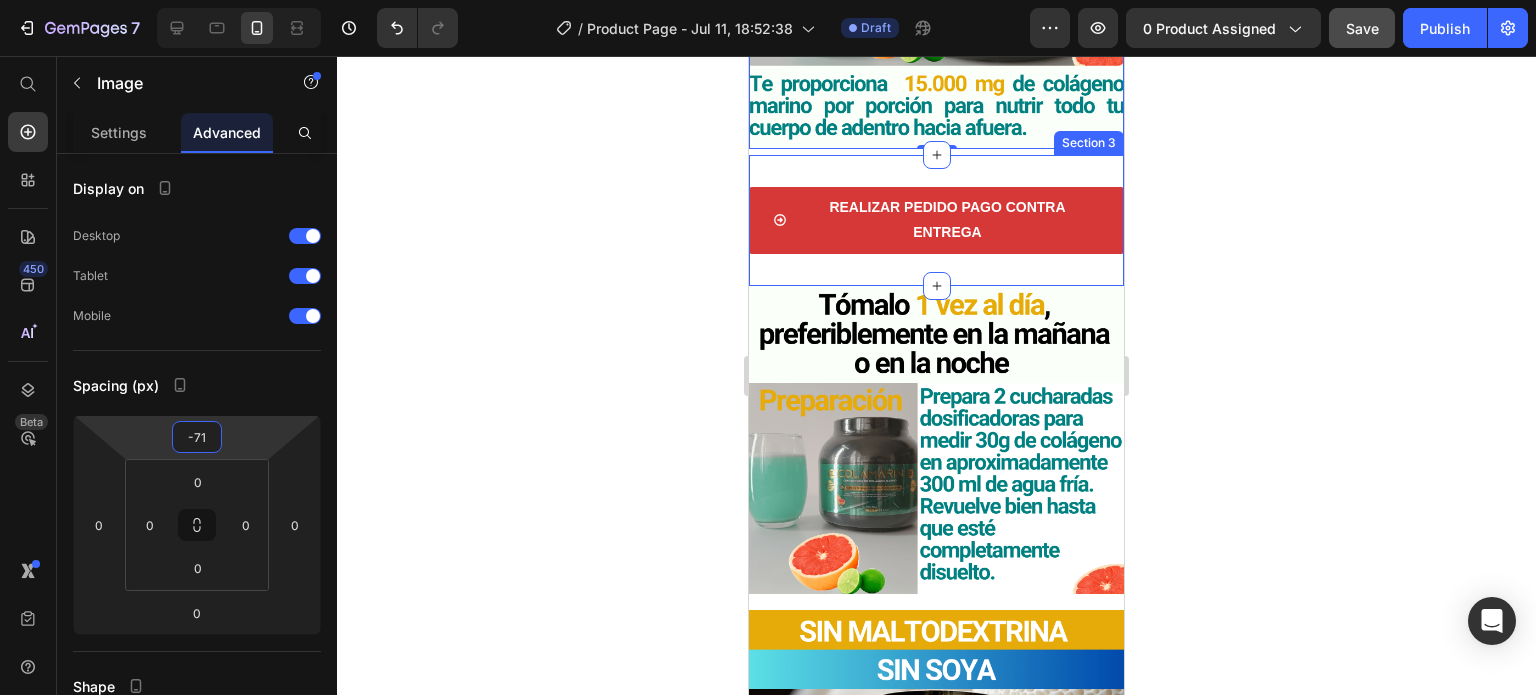 click on "REALIZAR PEDIDO PAGO CONTRA ENTREGA   Button Section 3" at bounding box center [936, 220] 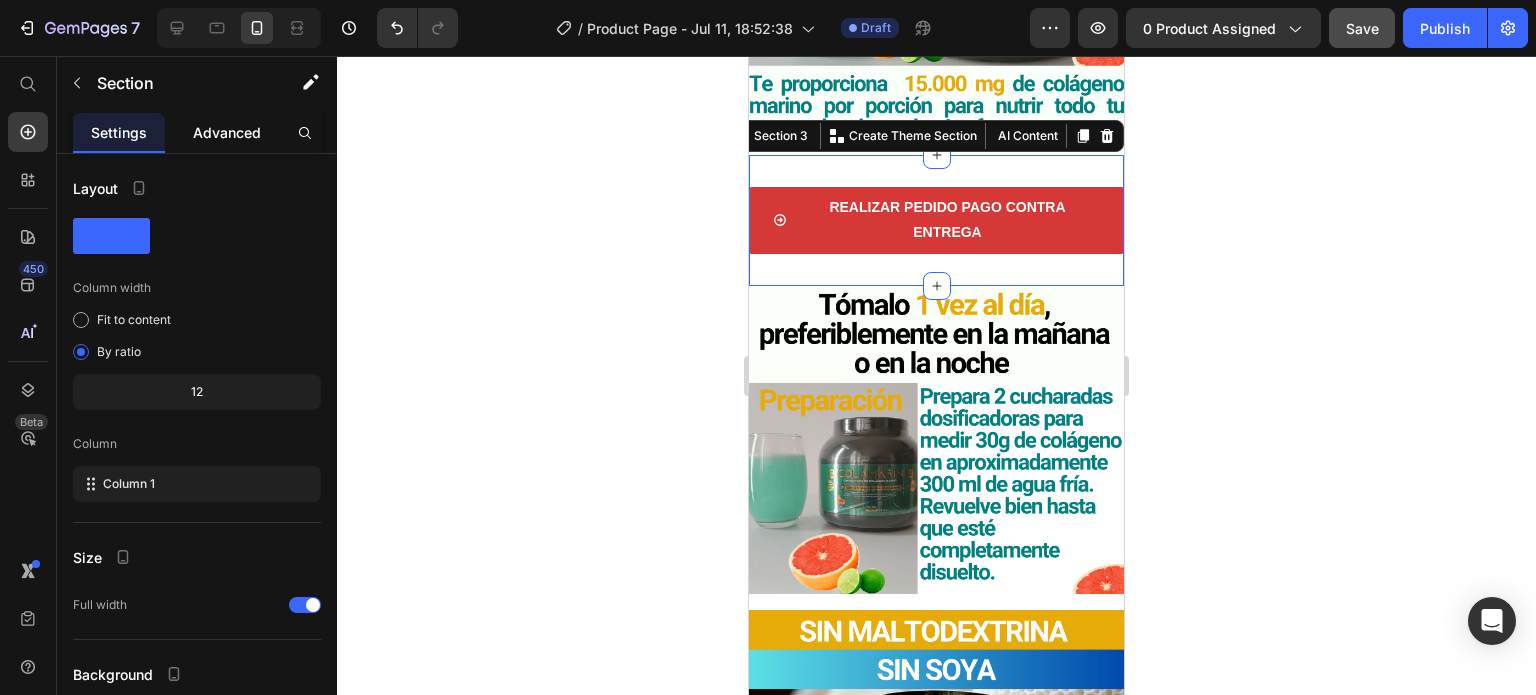 click on "Advanced" at bounding box center (227, 132) 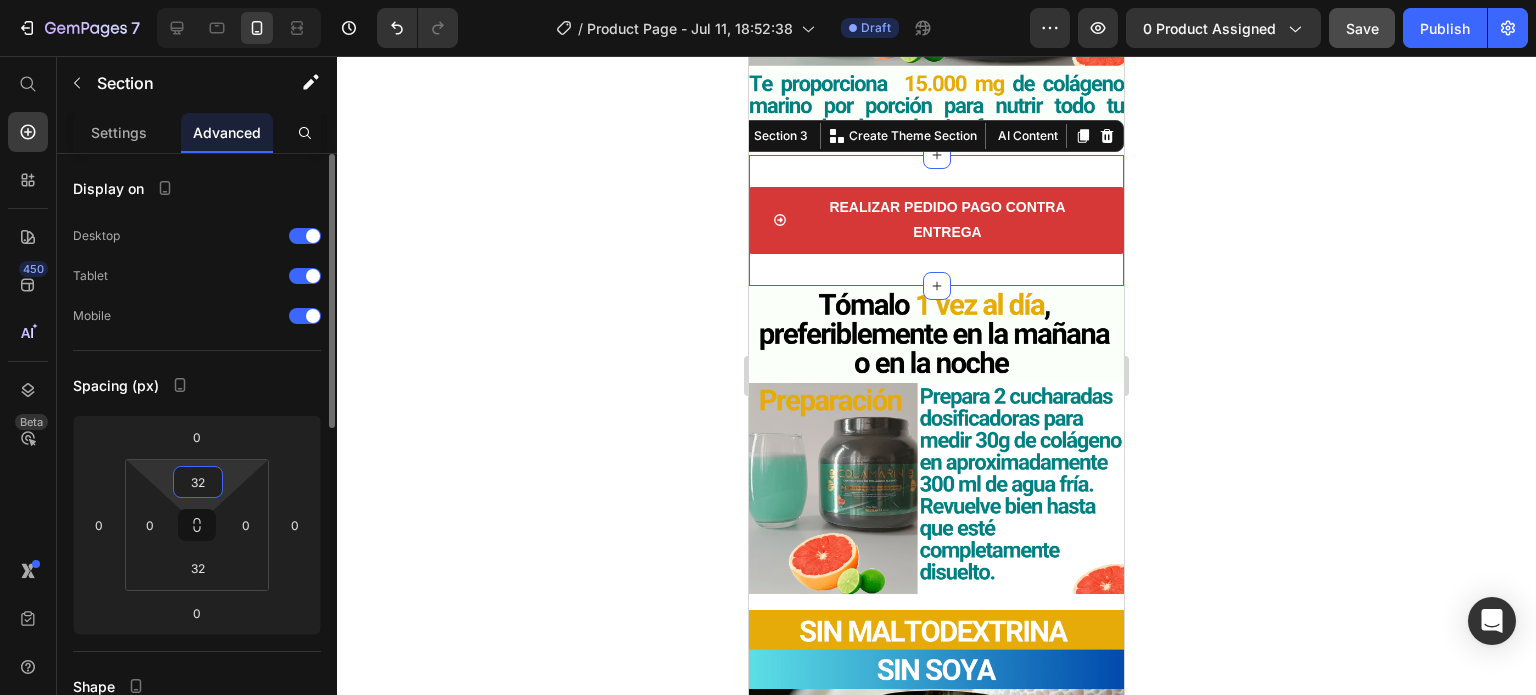 click on "32" at bounding box center [198, 482] 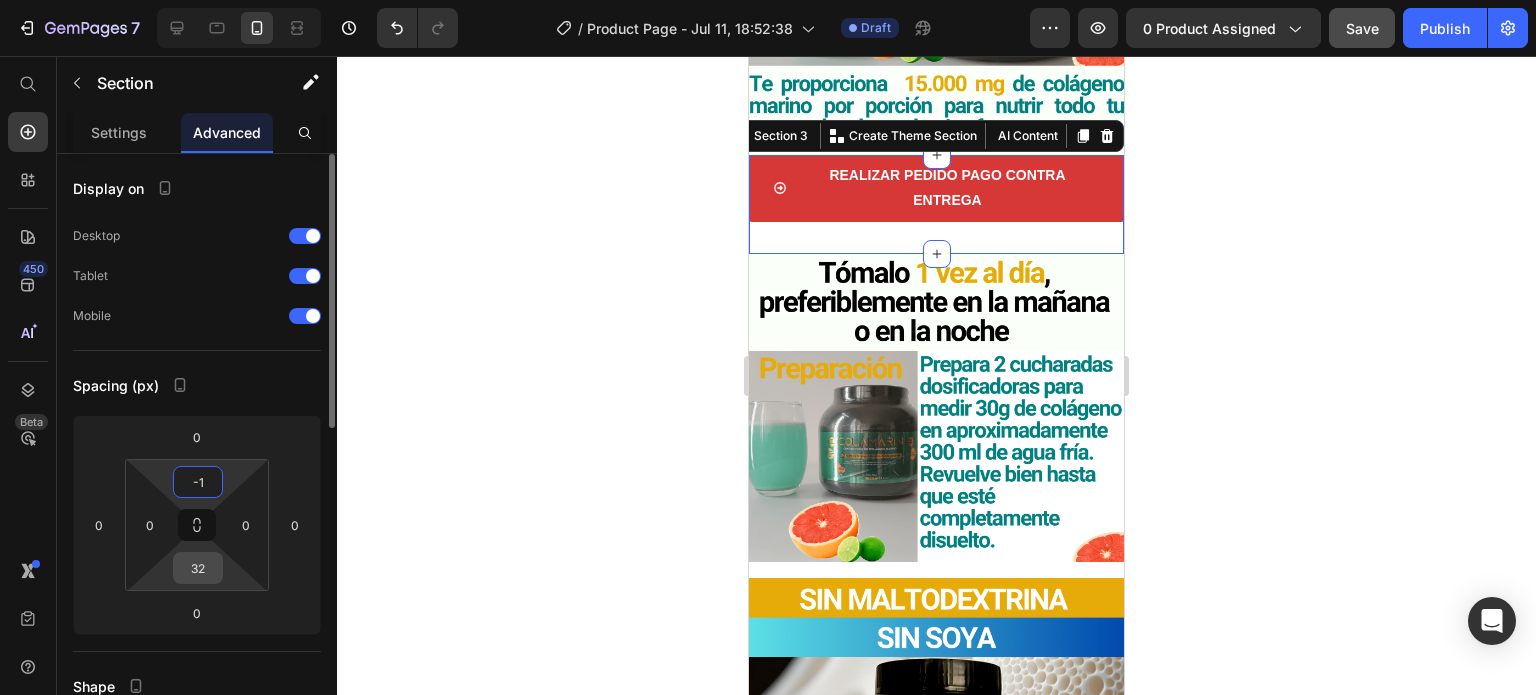 type on "0" 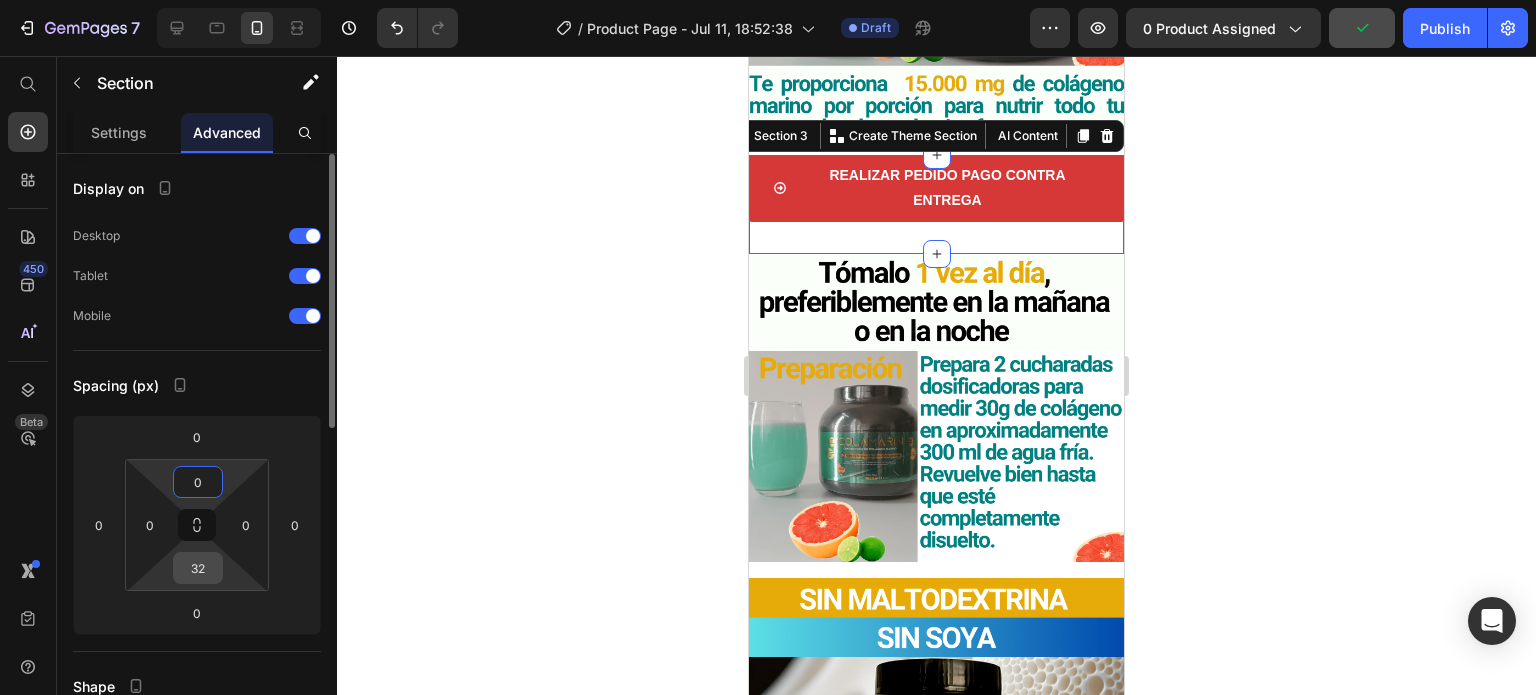 click on "32" at bounding box center [198, 568] 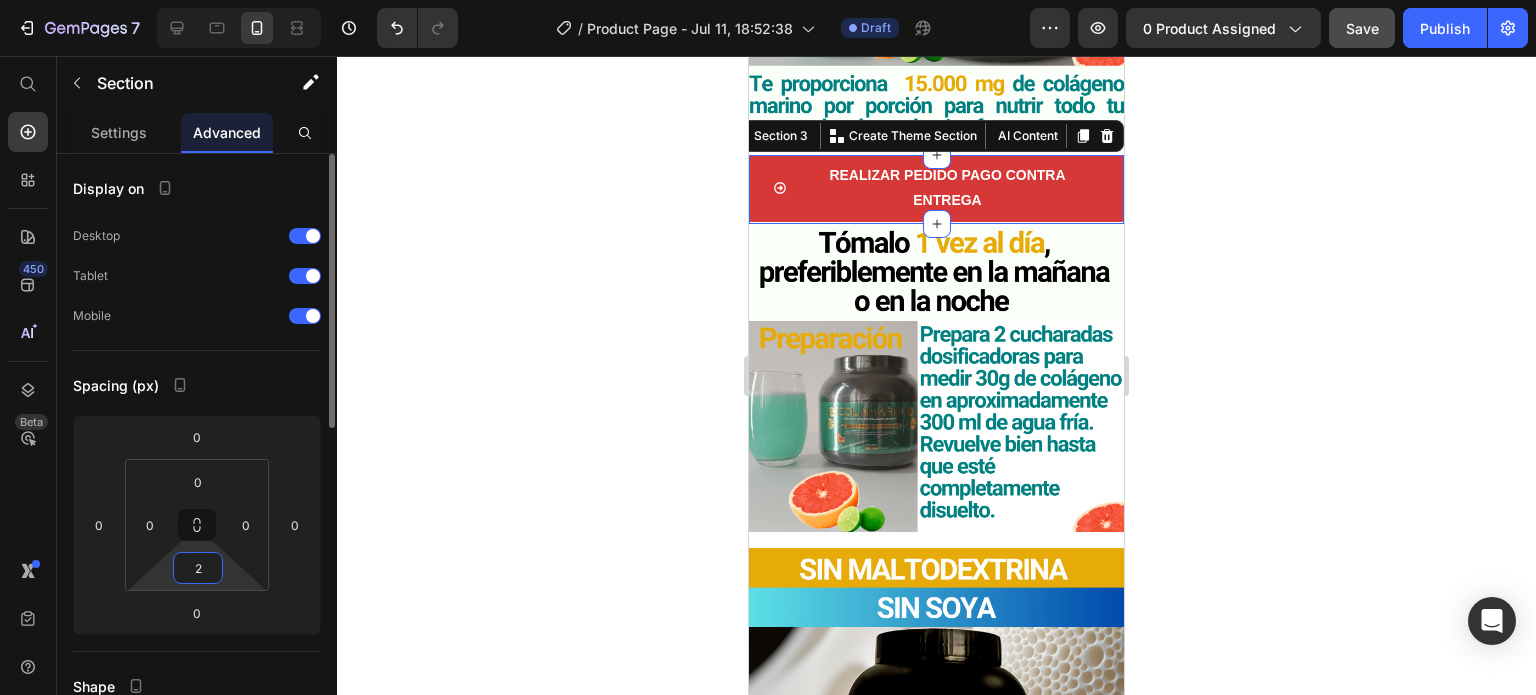 type on "1" 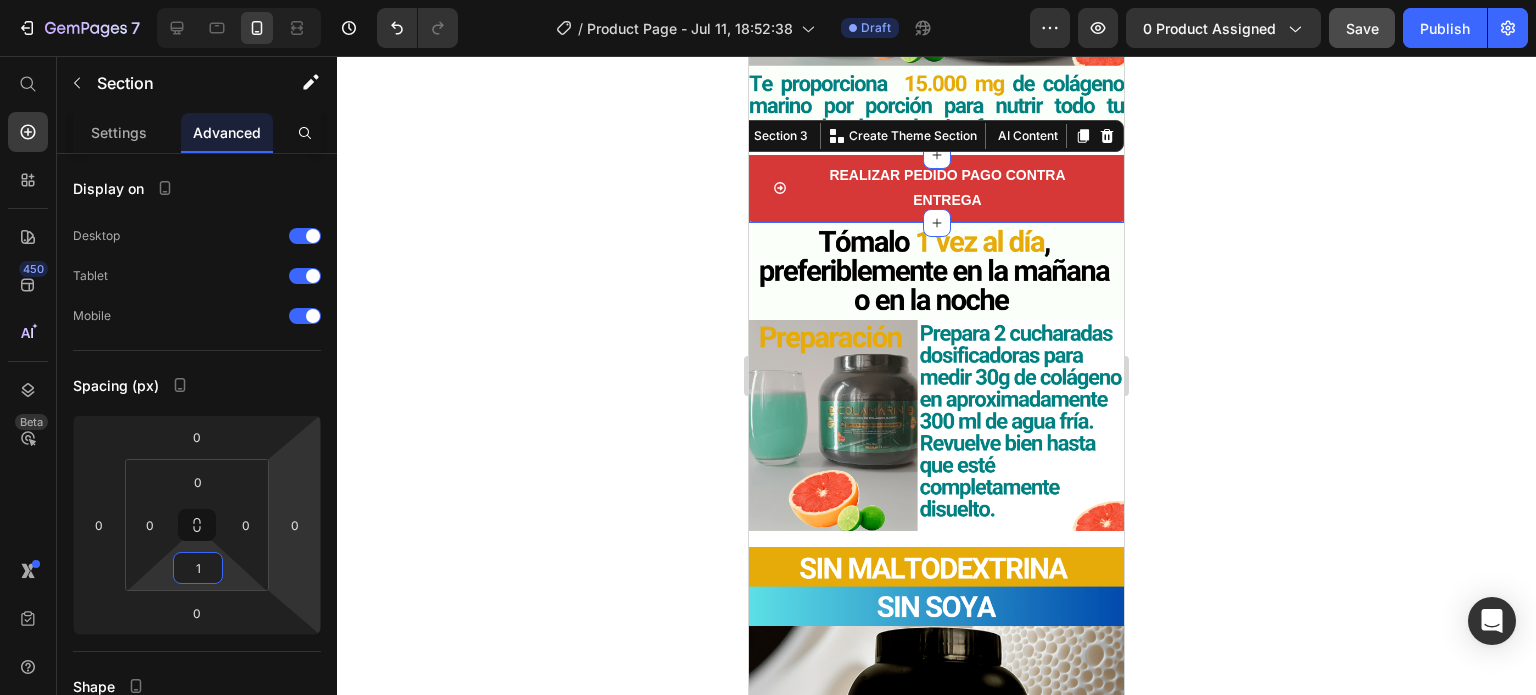 click 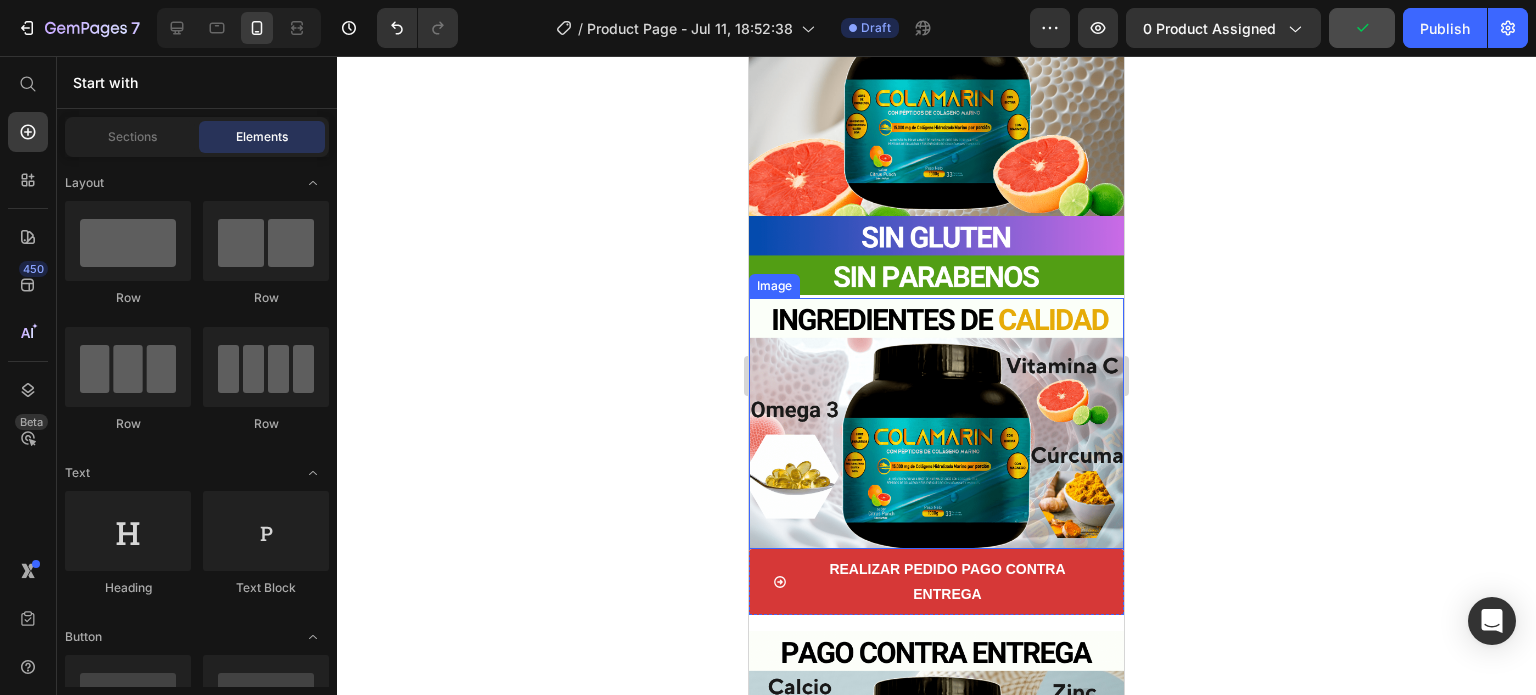scroll, scrollTop: 2038, scrollLeft: 0, axis: vertical 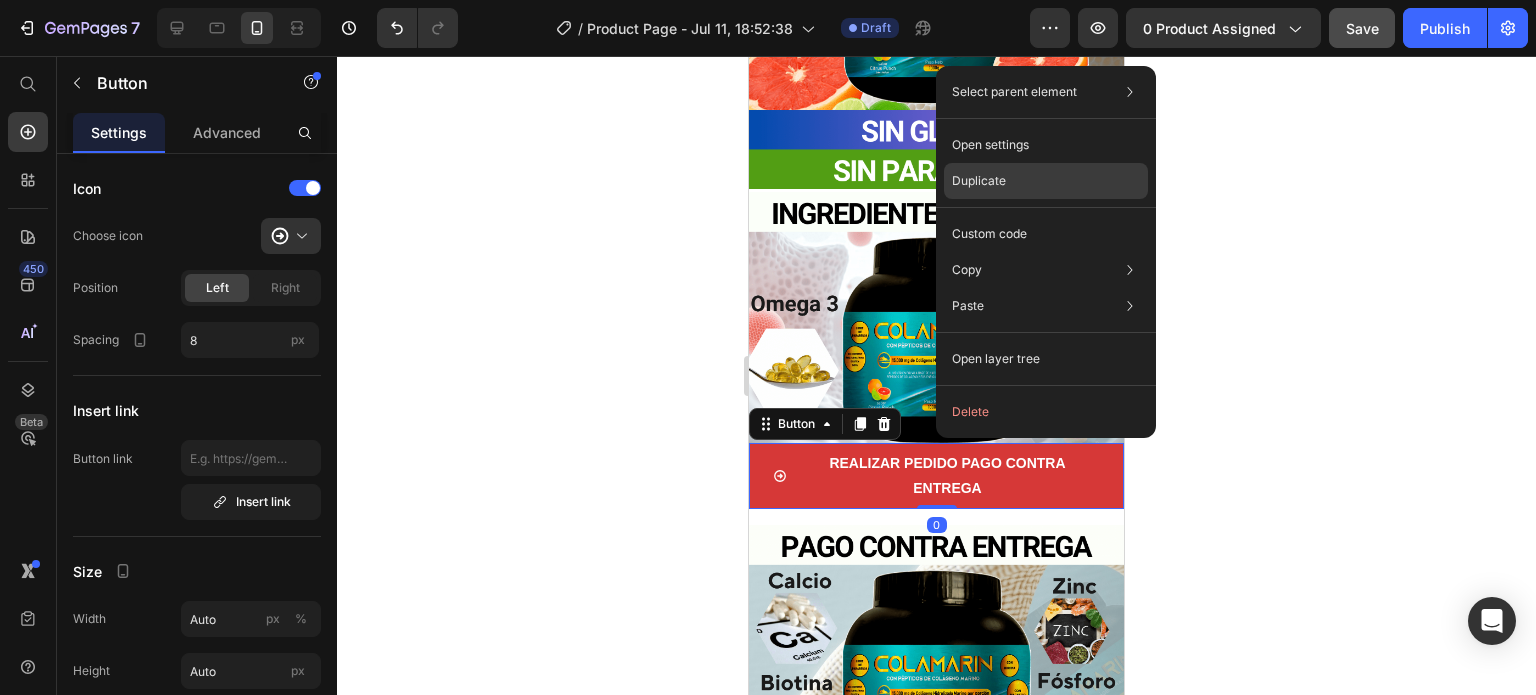 drag, startPoint x: 986, startPoint y: 178, endPoint x: 231, endPoint y: 204, distance: 755.4476 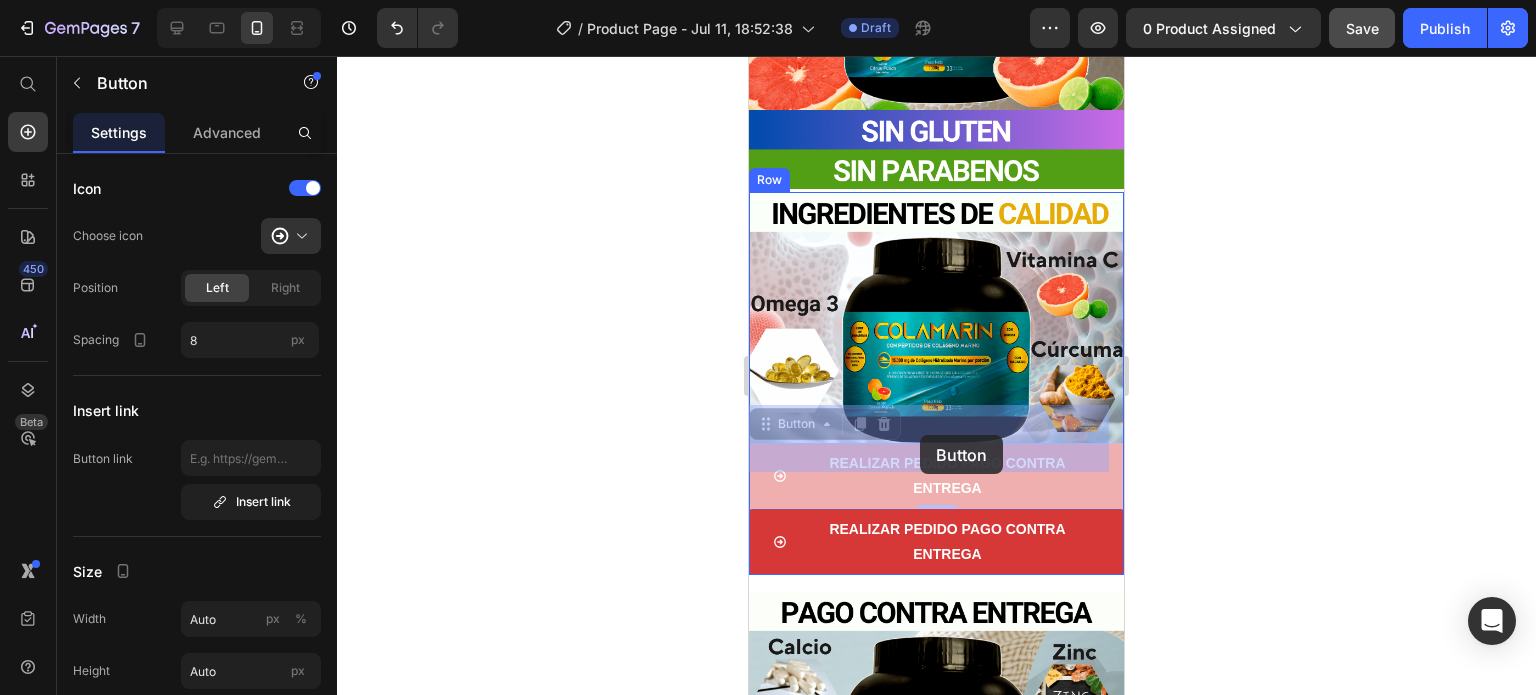drag, startPoint x: 933, startPoint y: 433, endPoint x: 920, endPoint y: 435, distance: 13.152946 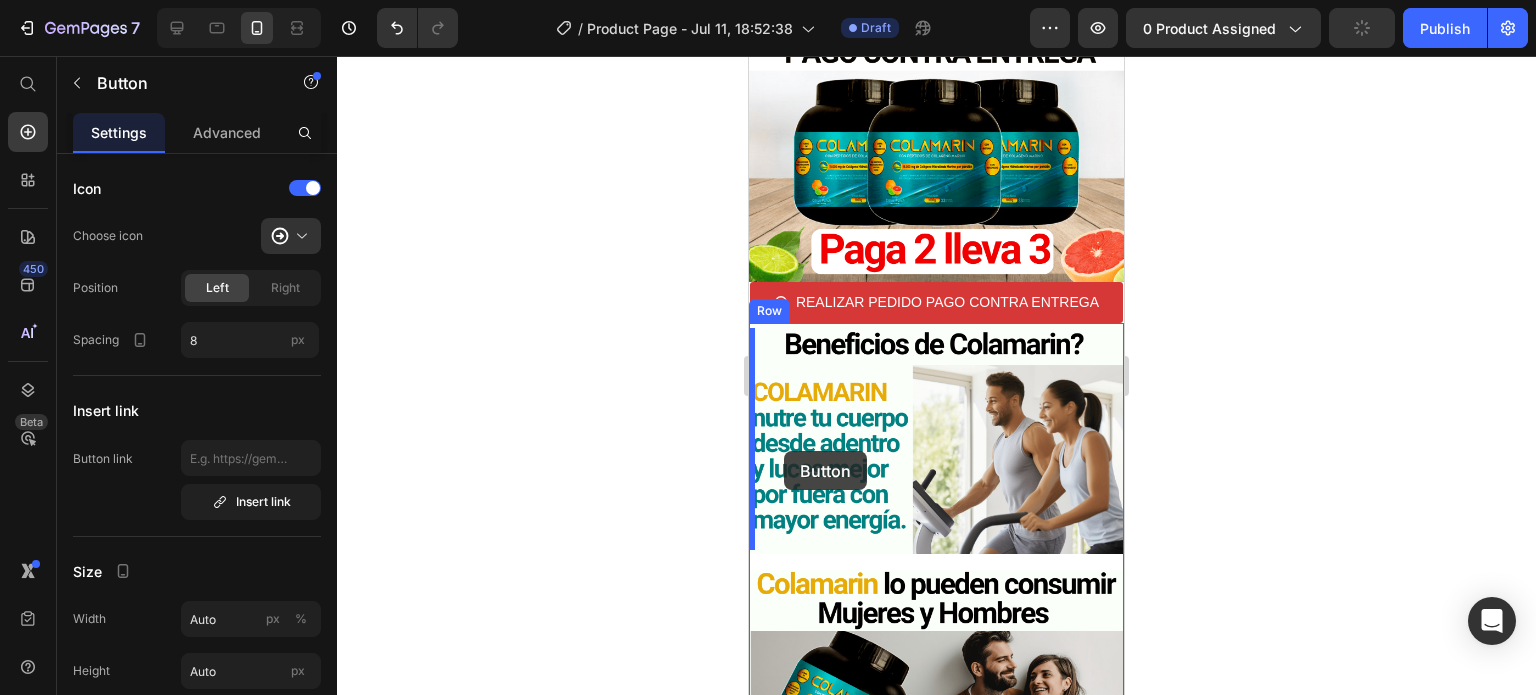 scroll, scrollTop: 438, scrollLeft: 0, axis: vertical 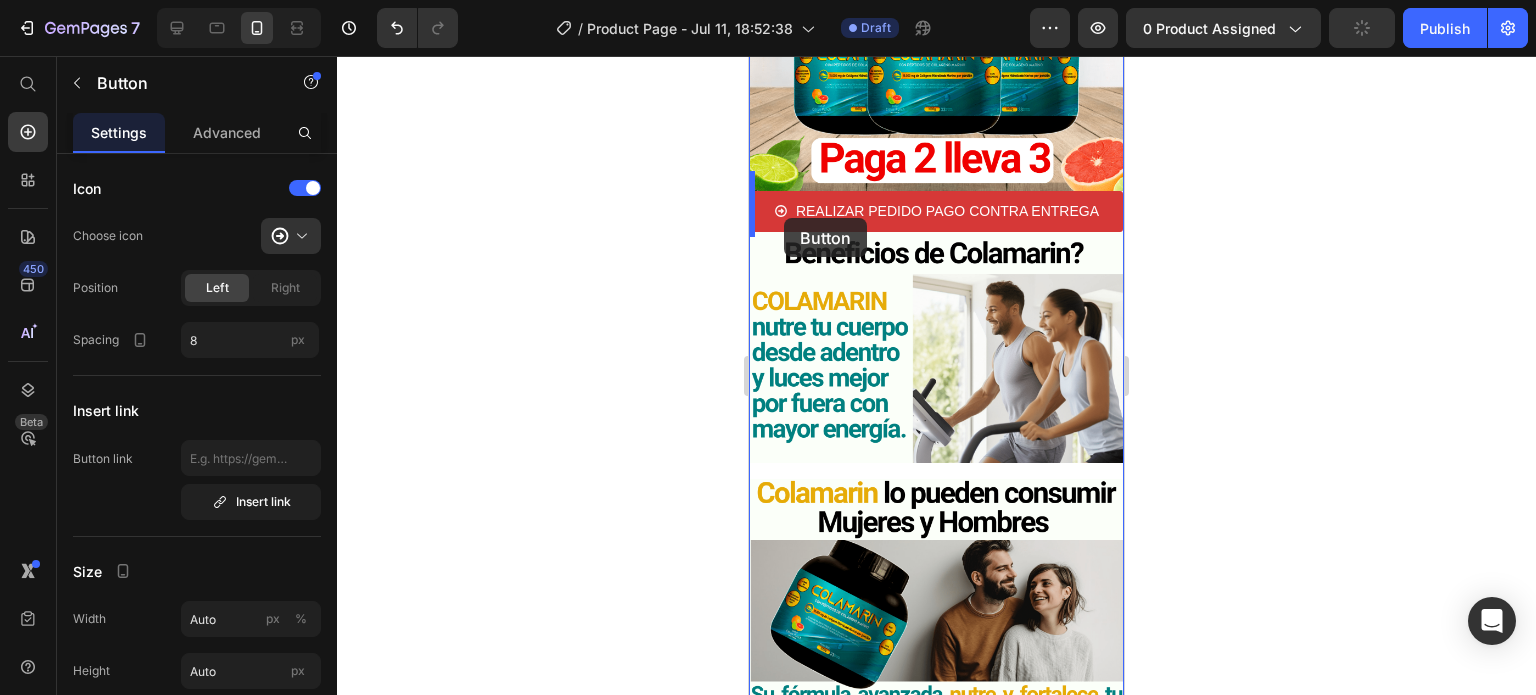 drag, startPoint x: 765, startPoint y: 387, endPoint x: 784, endPoint y: 218, distance: 170.0647 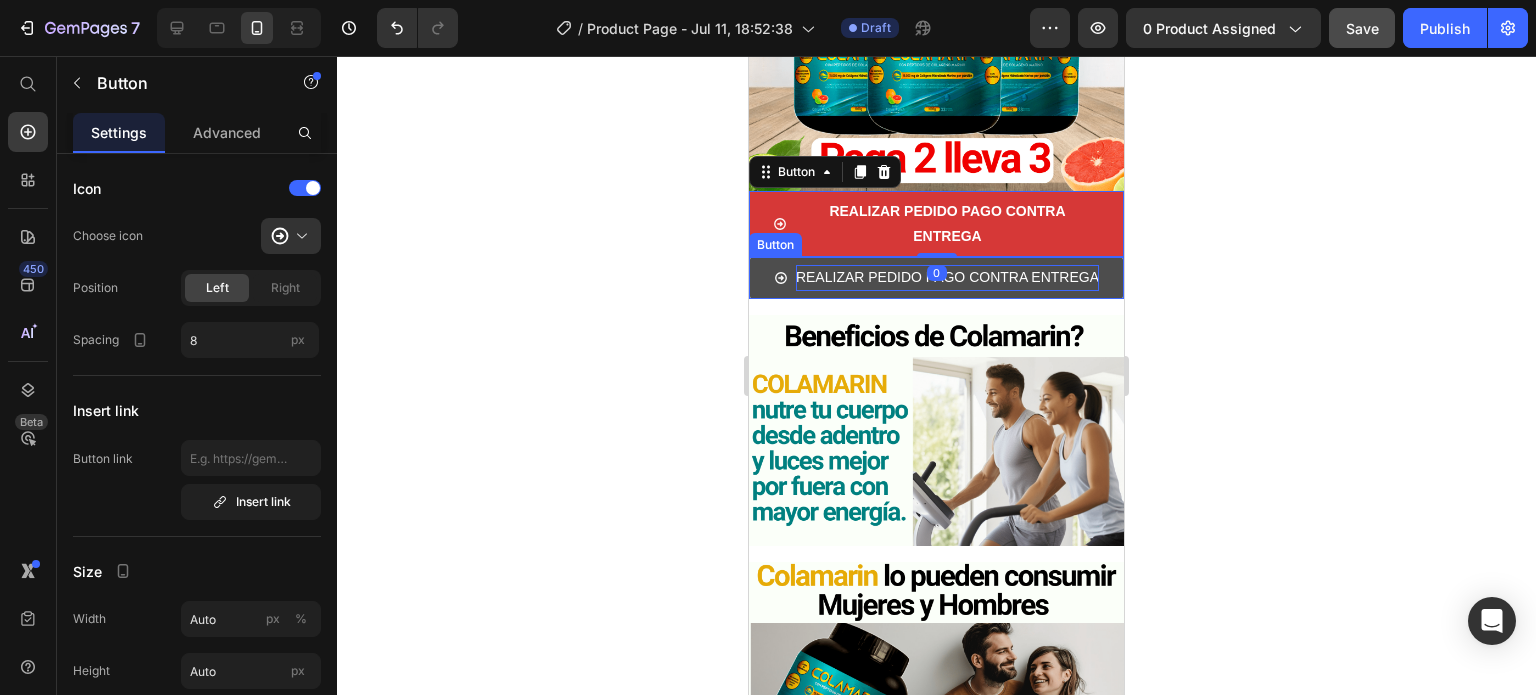 click on "REALIZAR PEDIDO PAGO CONTRA ENTREGA" at bounding box center [947, 277] 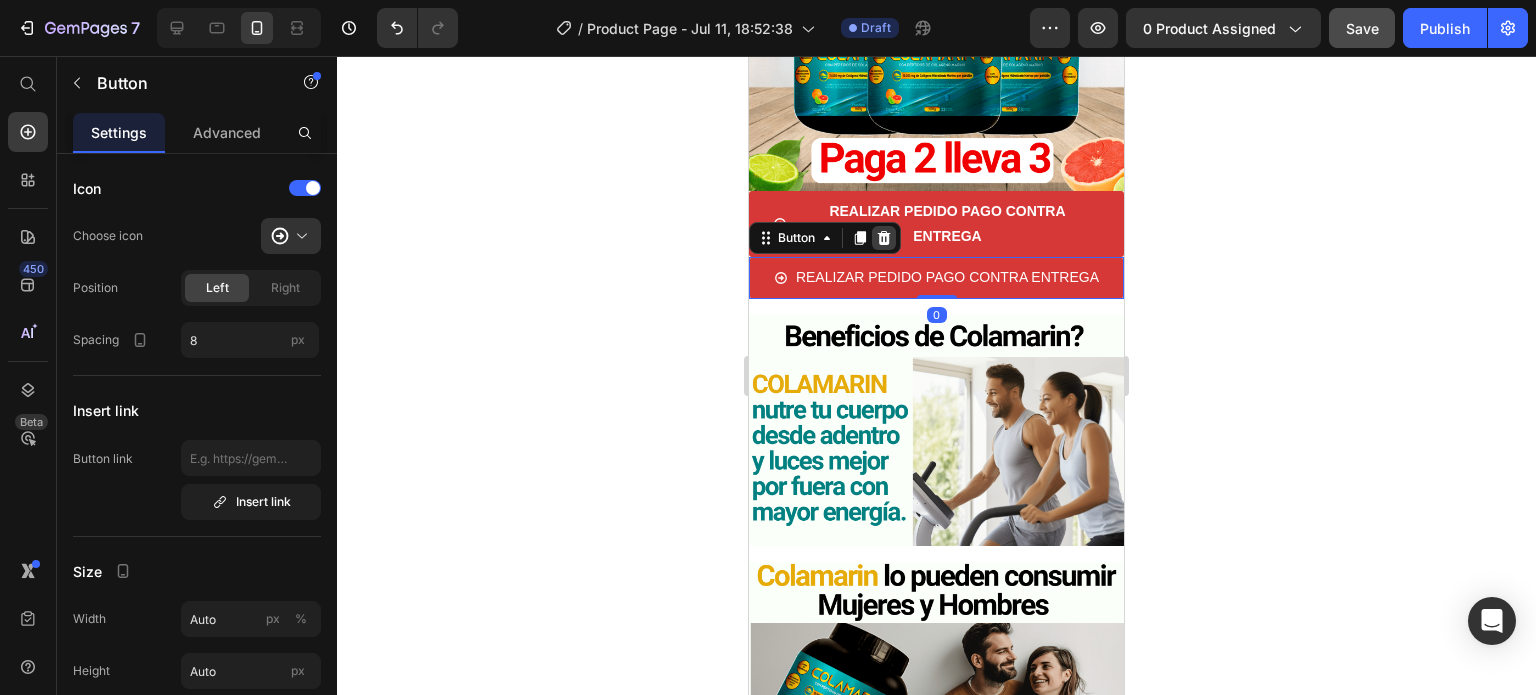 click 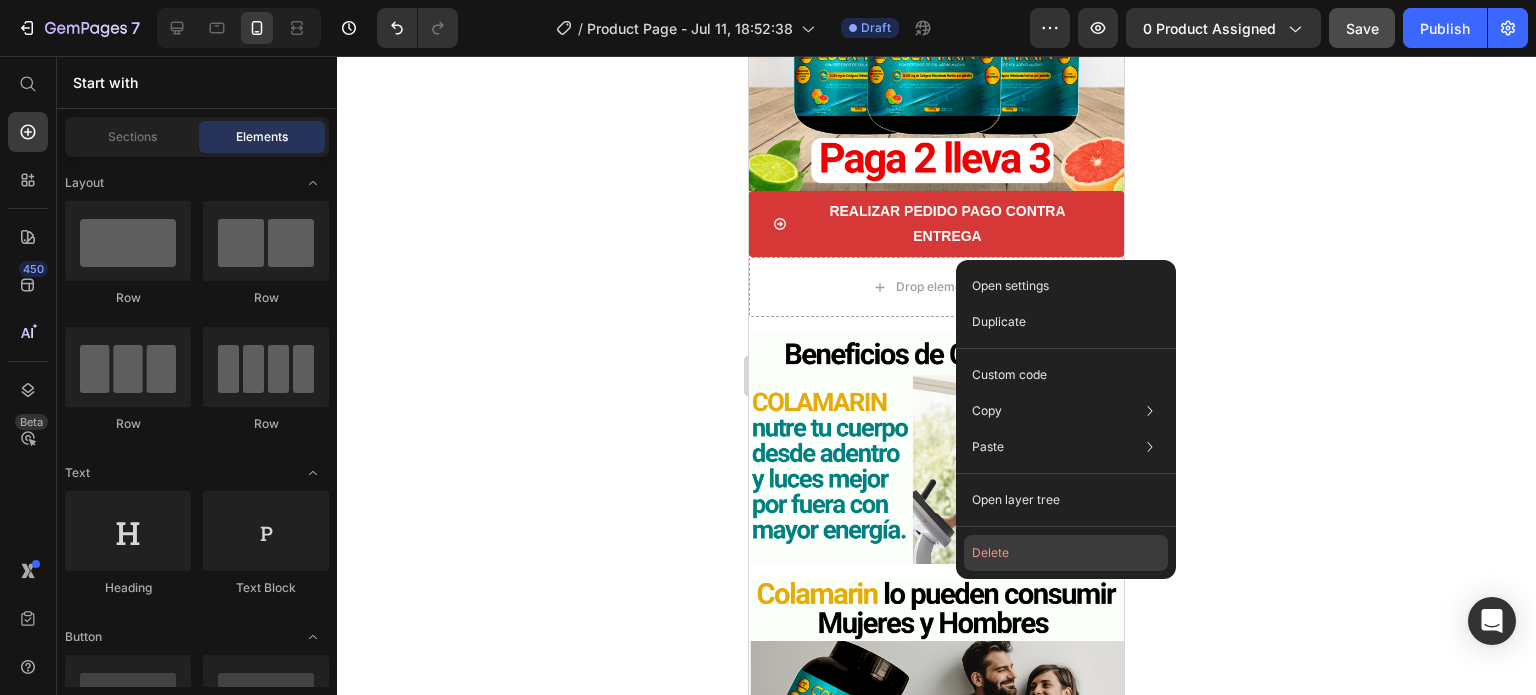 click on "Delete" 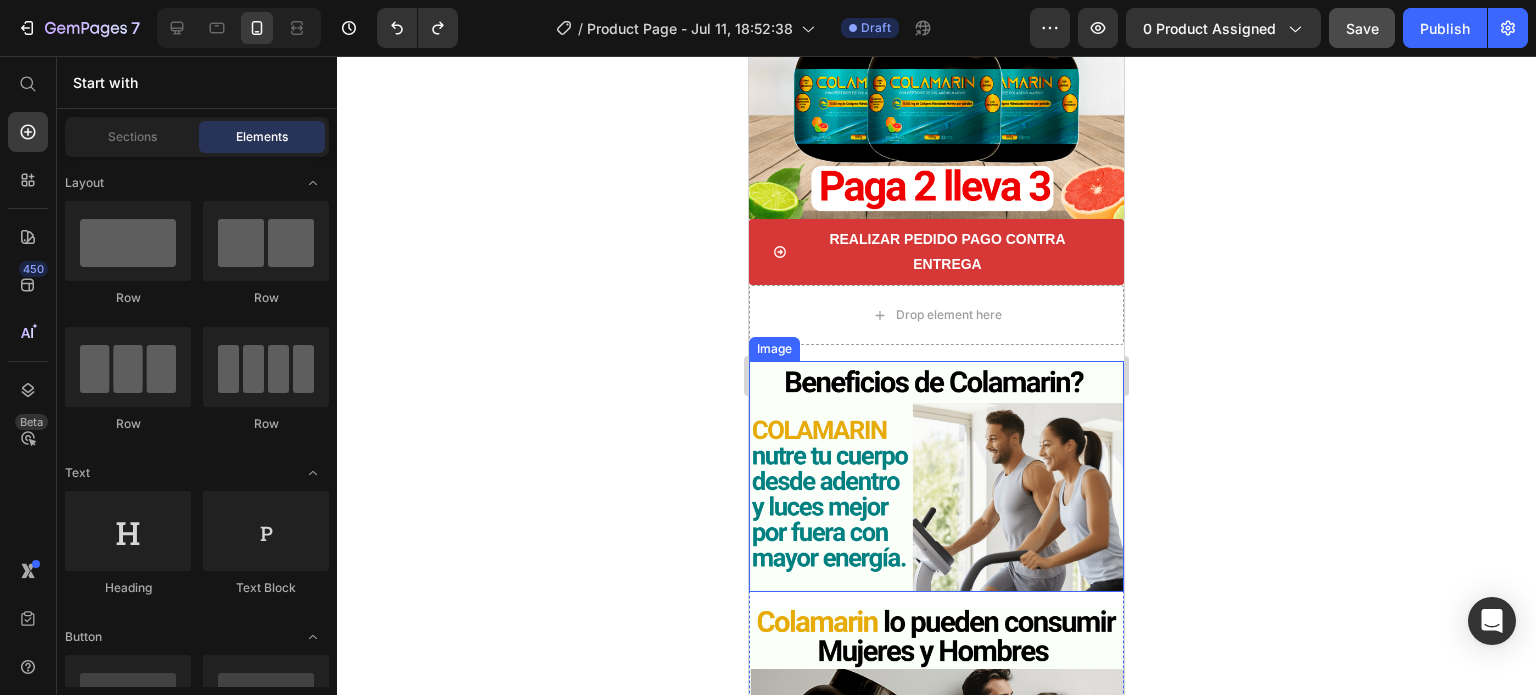 scroll, scrollTop: 300, scrollLeft: 0, axis: vertical 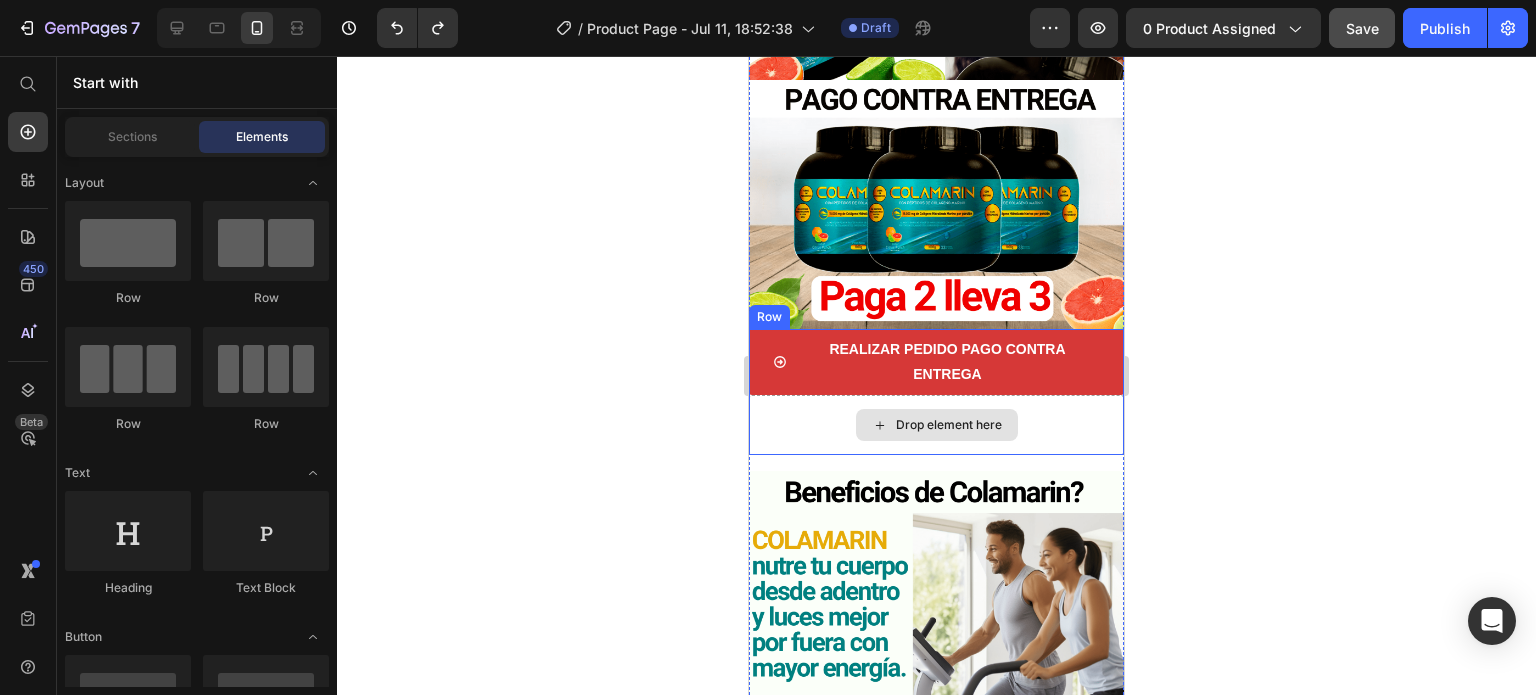 click on "Drop element here" at bounding box center [949, 425] 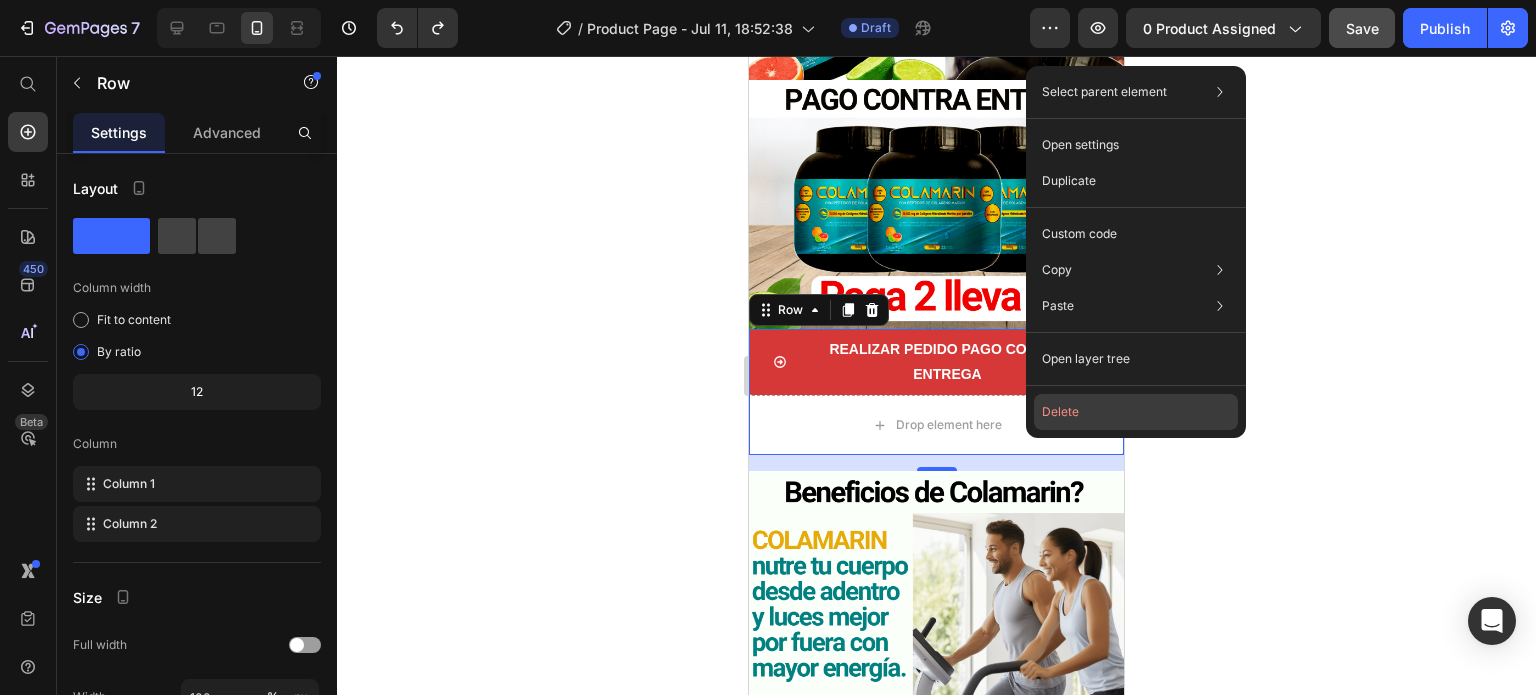 click on "Delete" 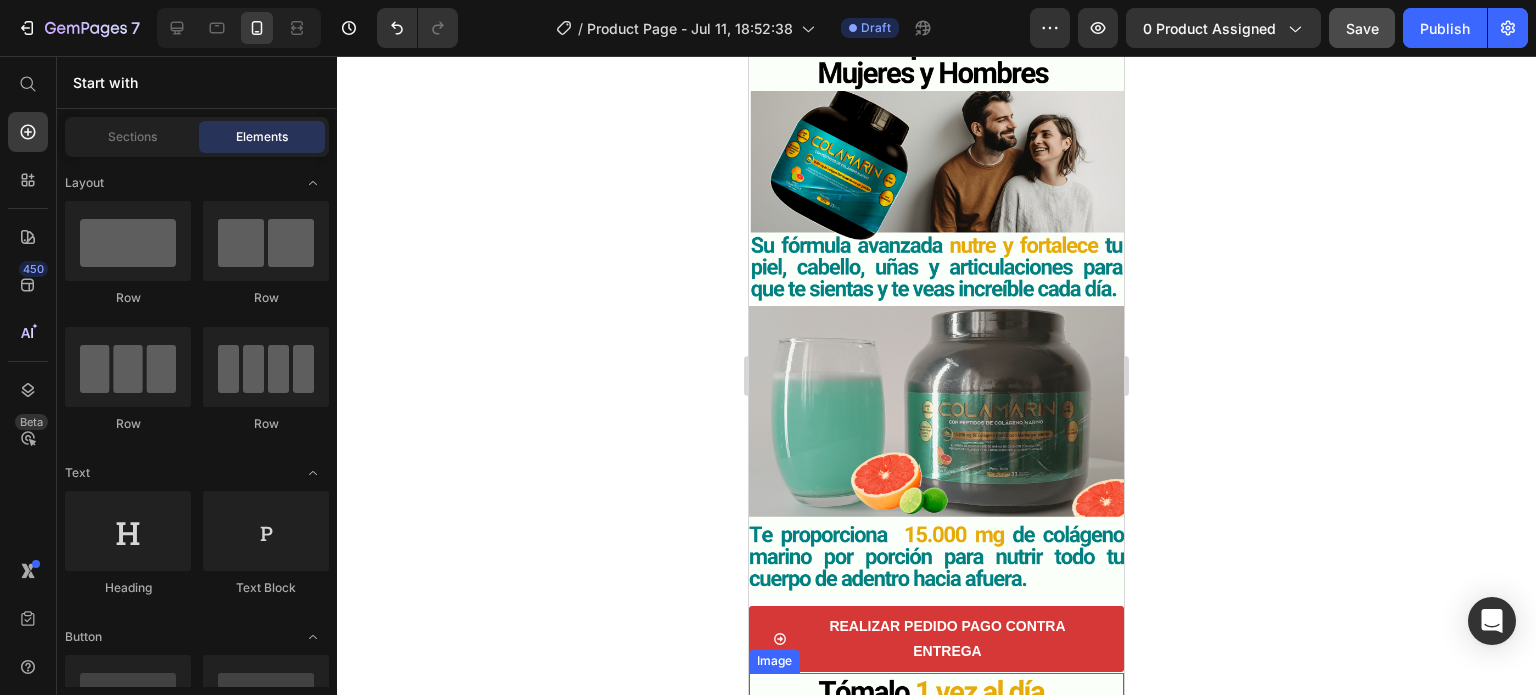 scroll, scrollTop: 1000, scrollLeft: 0, axis: vertical 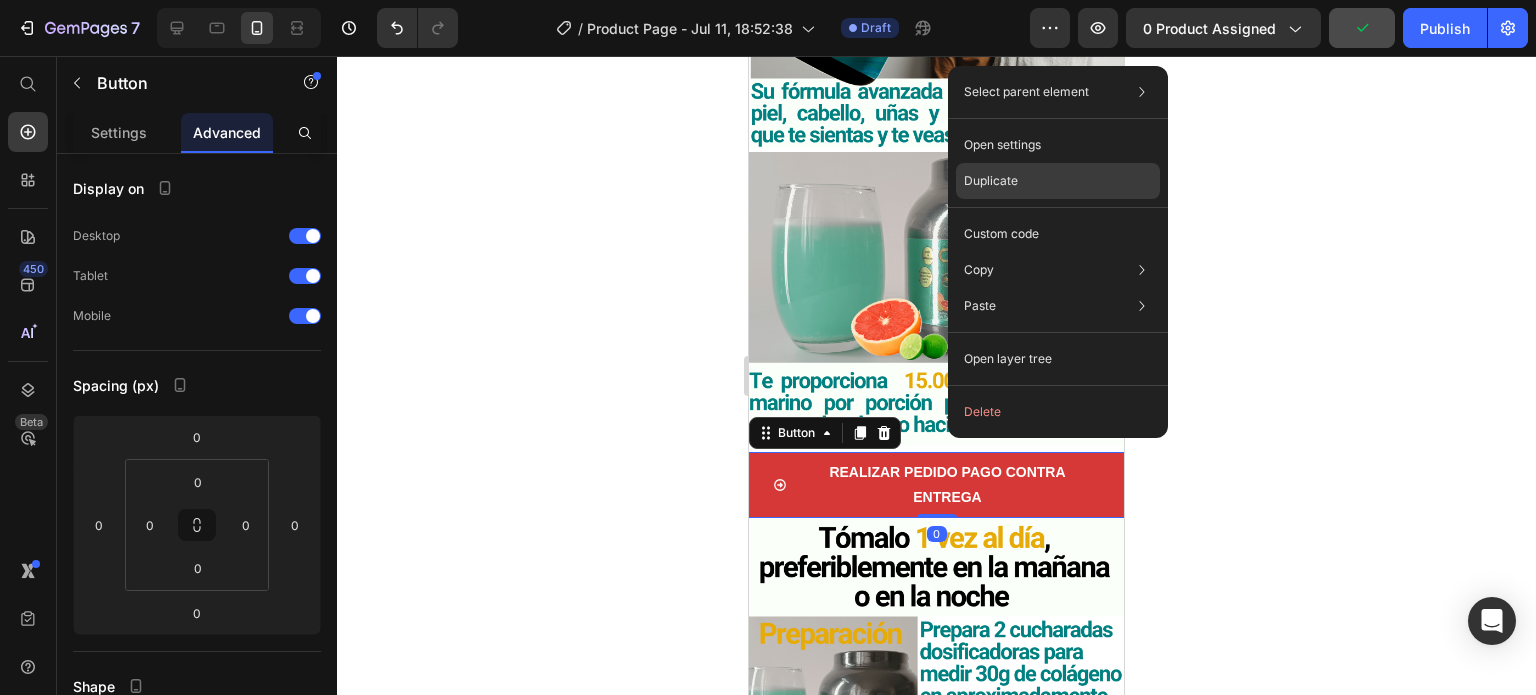 drag, startPoint x: 994, startPoint y: 181, endPoint x: 218, endPoint y: 364, distance: 797.286 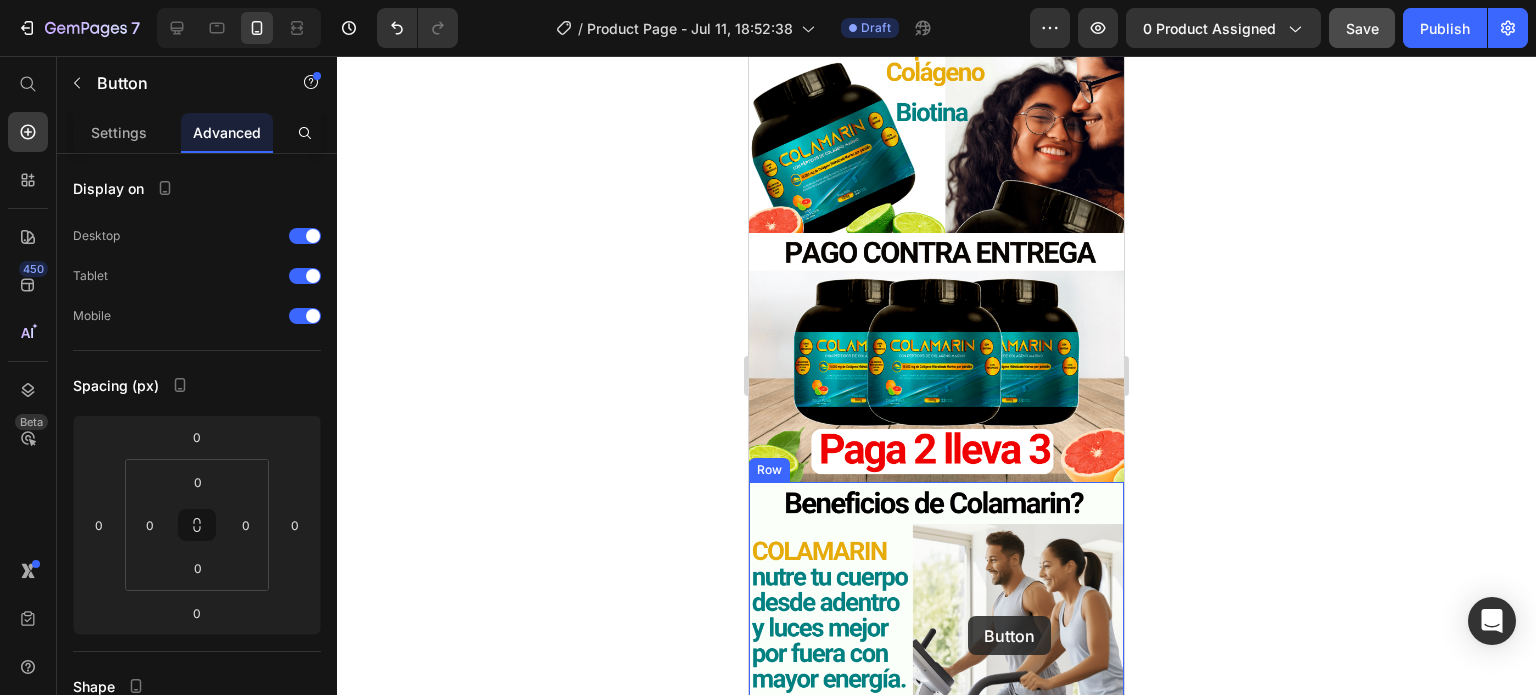 scroll, scrollTop: 251, scrollLeft: 0, axis: vertical 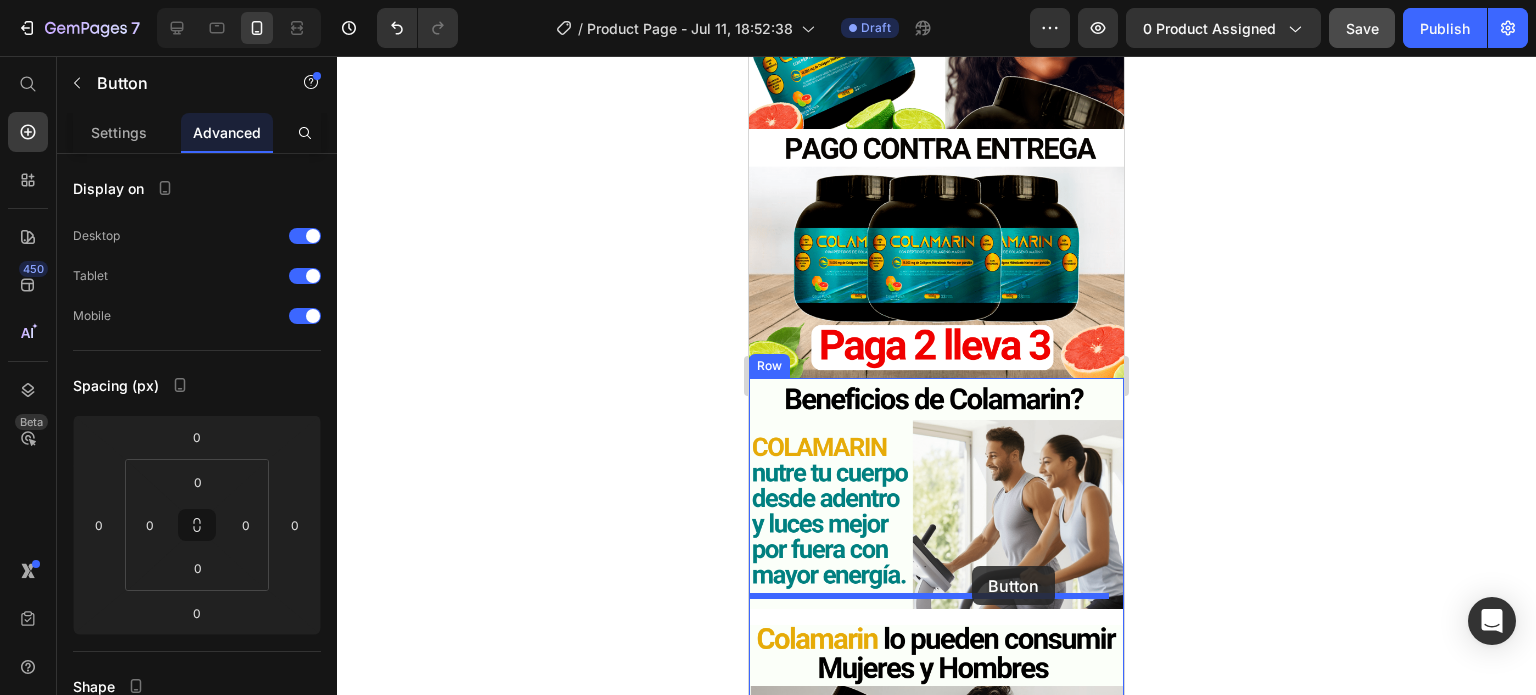 drag, startPoint x: 963, startPoint y: 438, endPoint x: 972, endPoint y: 566, distance: 128.31601 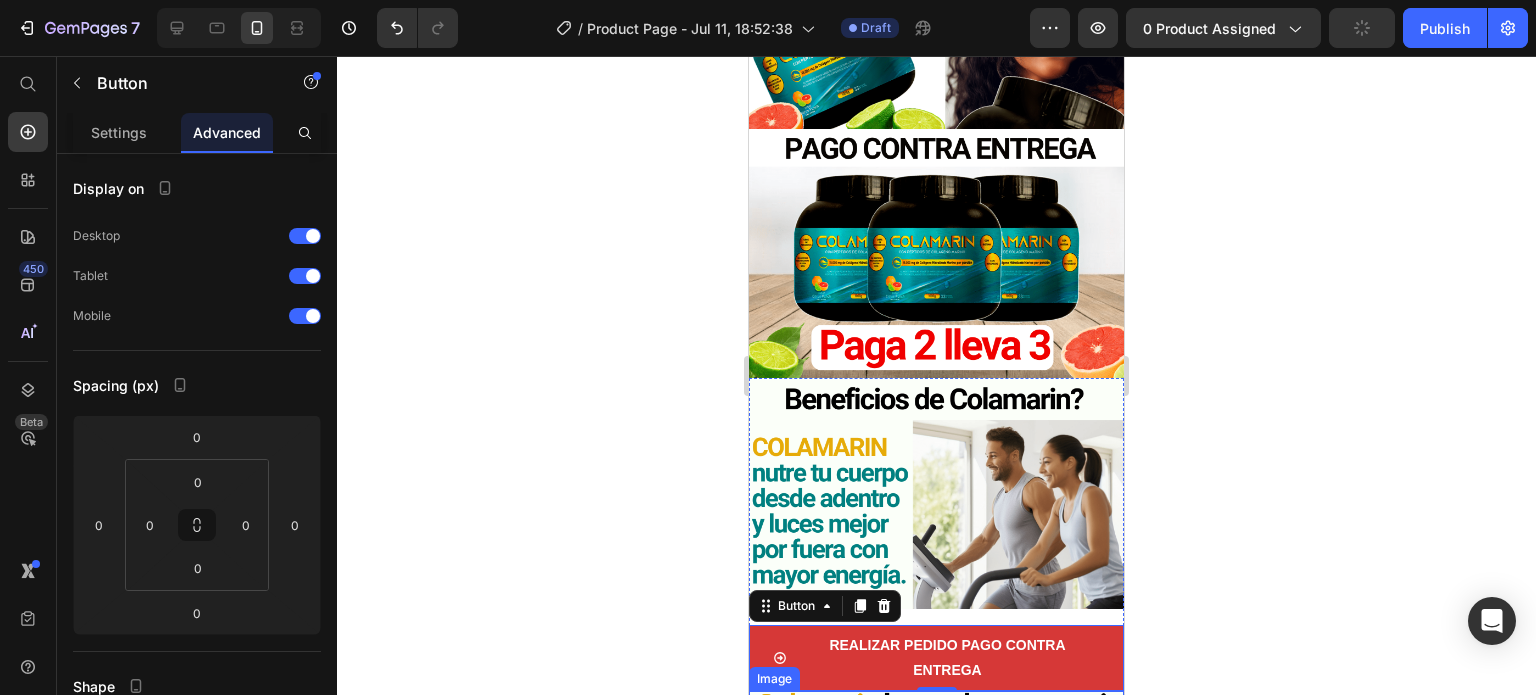 scroll, scrollTop: 451, scrollLeft: 0, axis: vertical 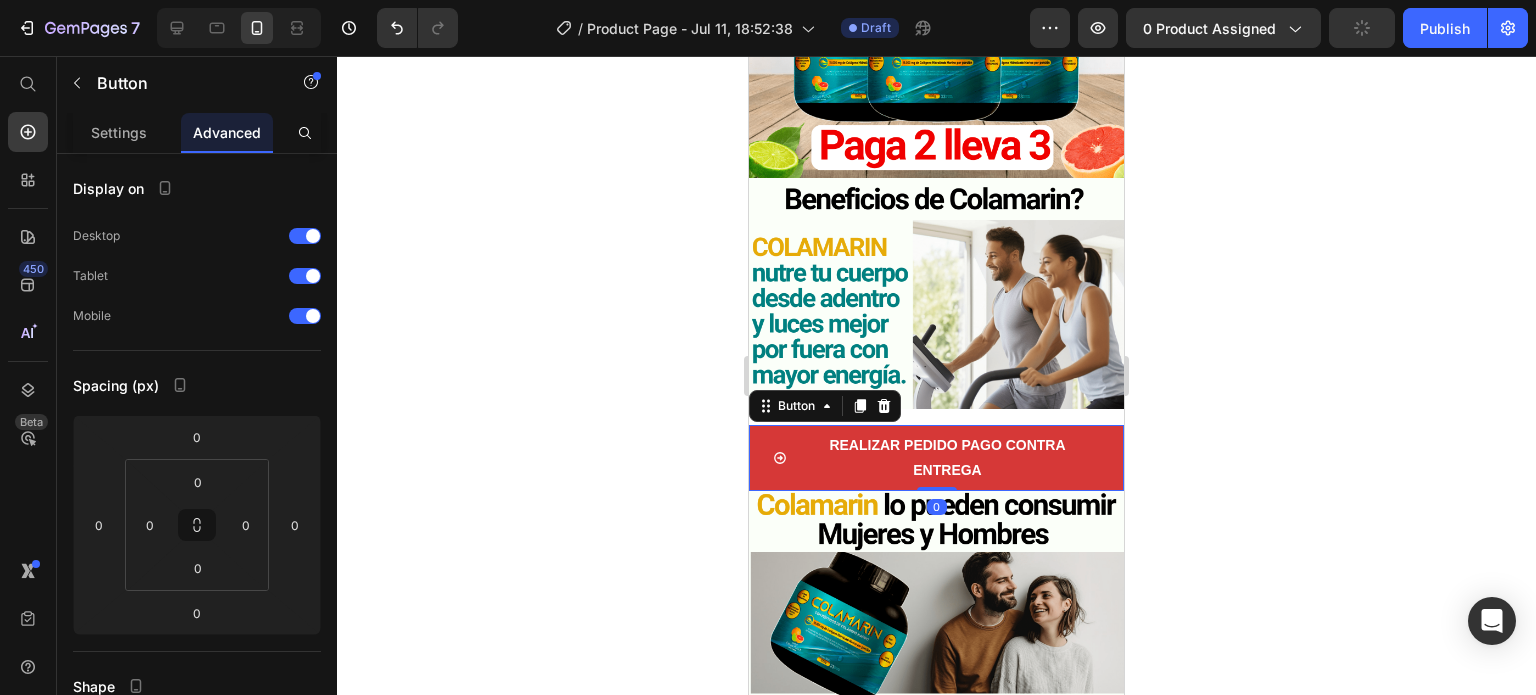 click 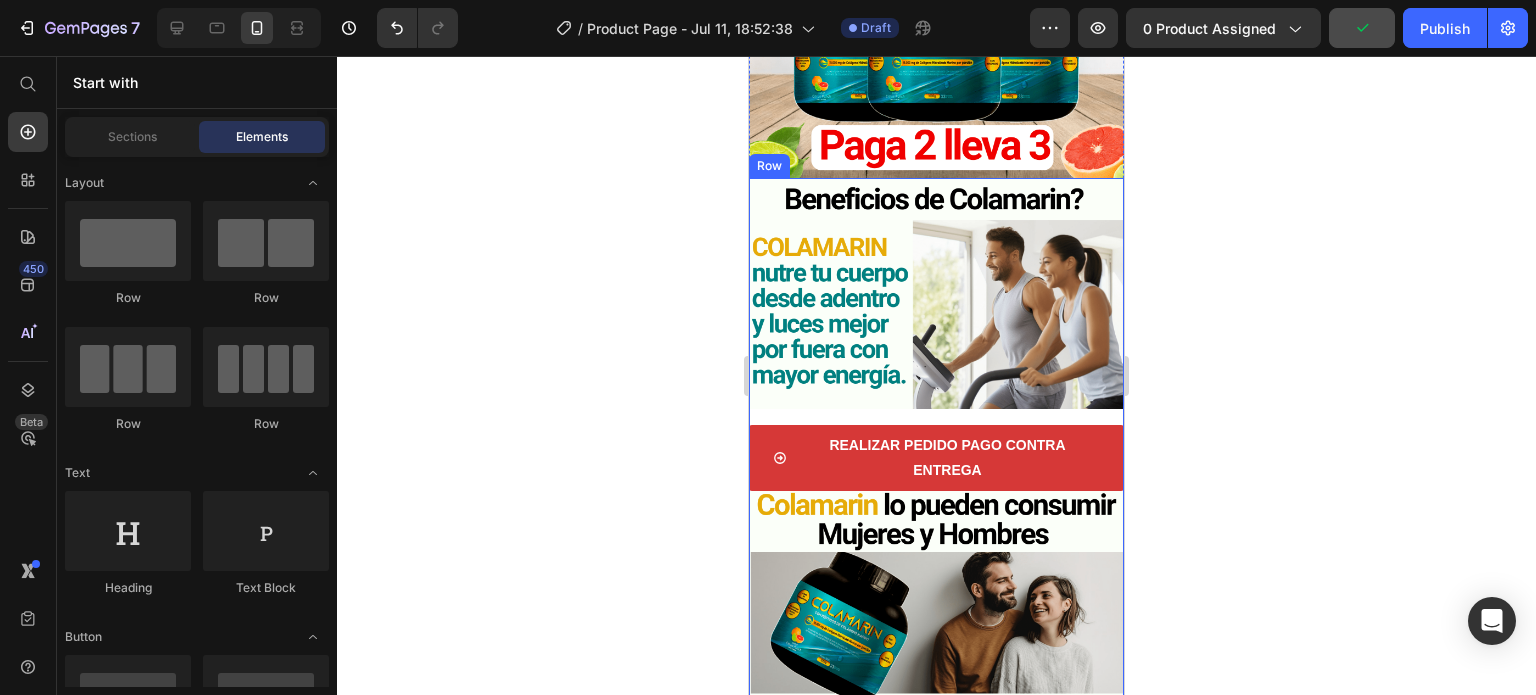 click on "Image
REALIZAR PEDIDO PAGO CONTRA ENTREGA   Button Image" at bounding box center (936, 477) 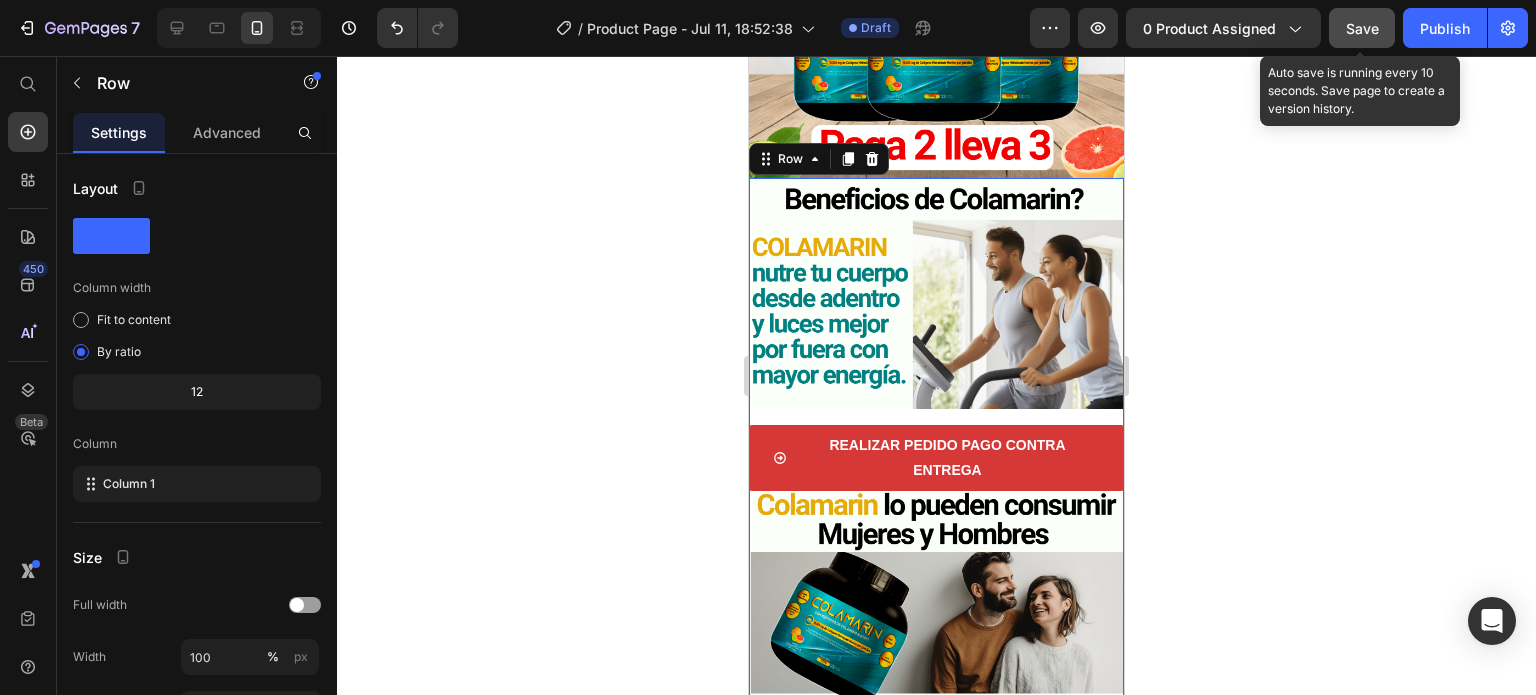 click on "Save" at bounding box center [1362, 28] 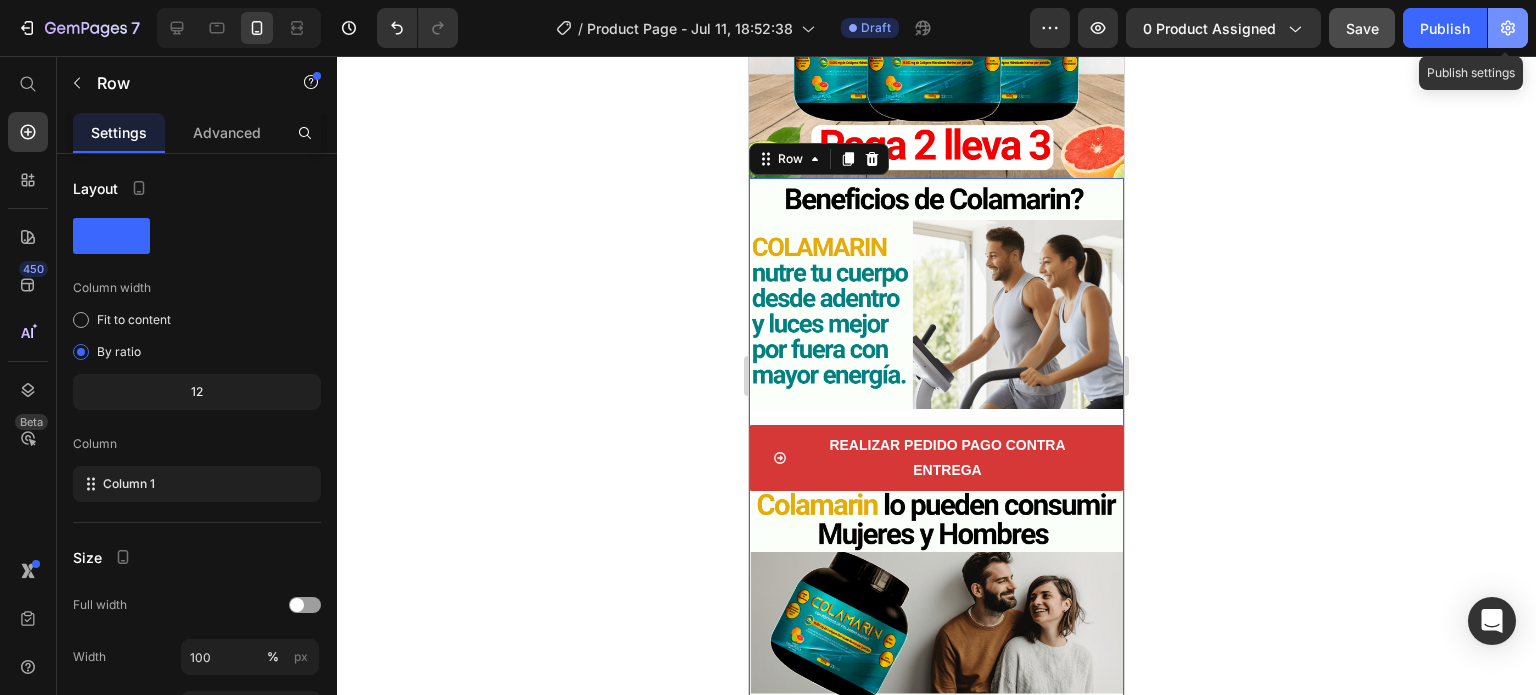 click 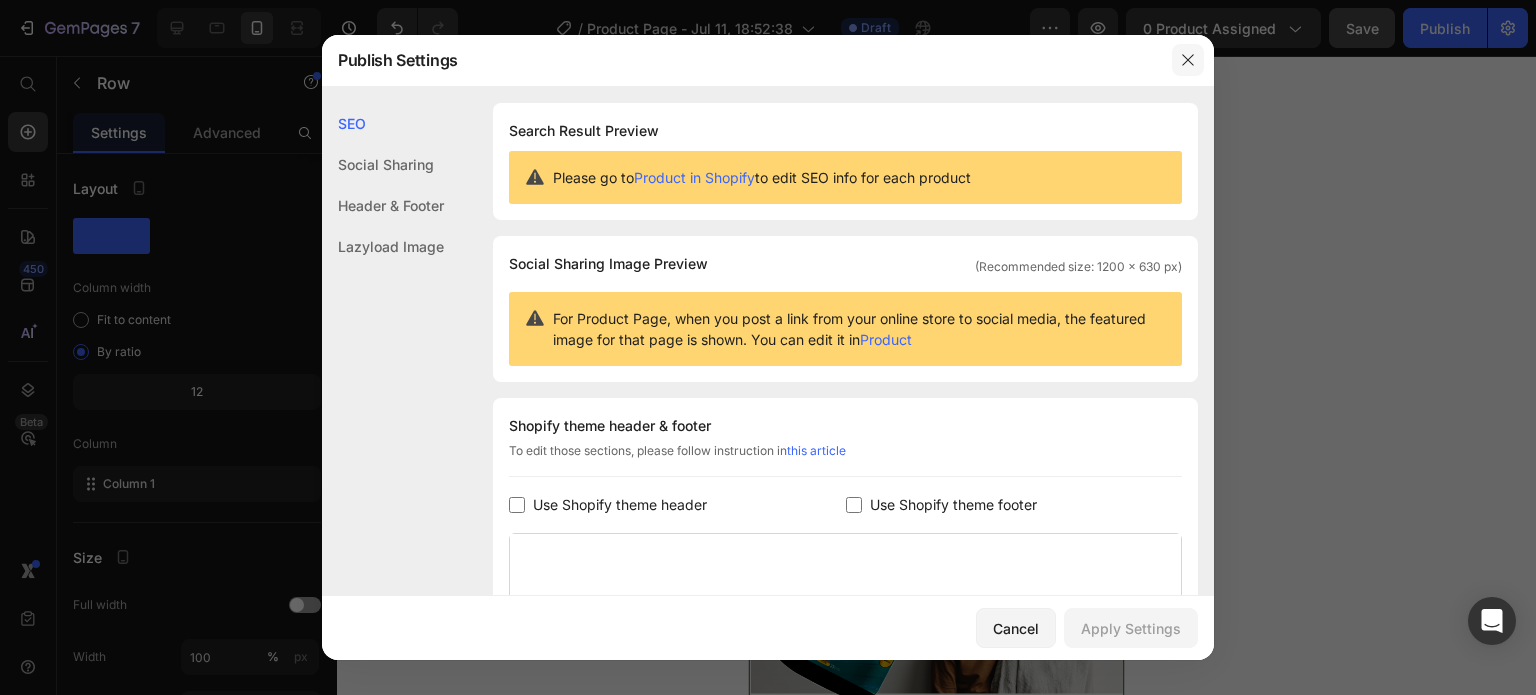 click 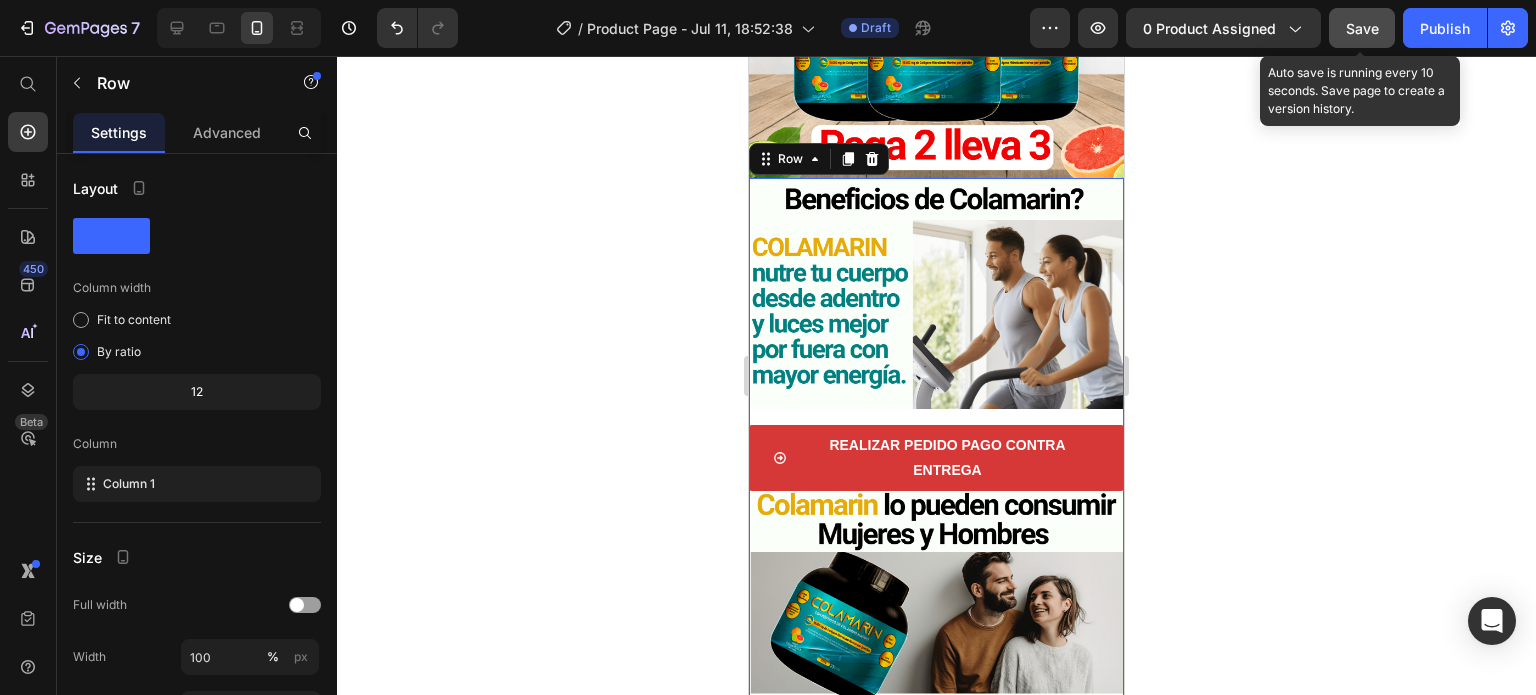 click on "Save" at bounding box center (1362, 28) 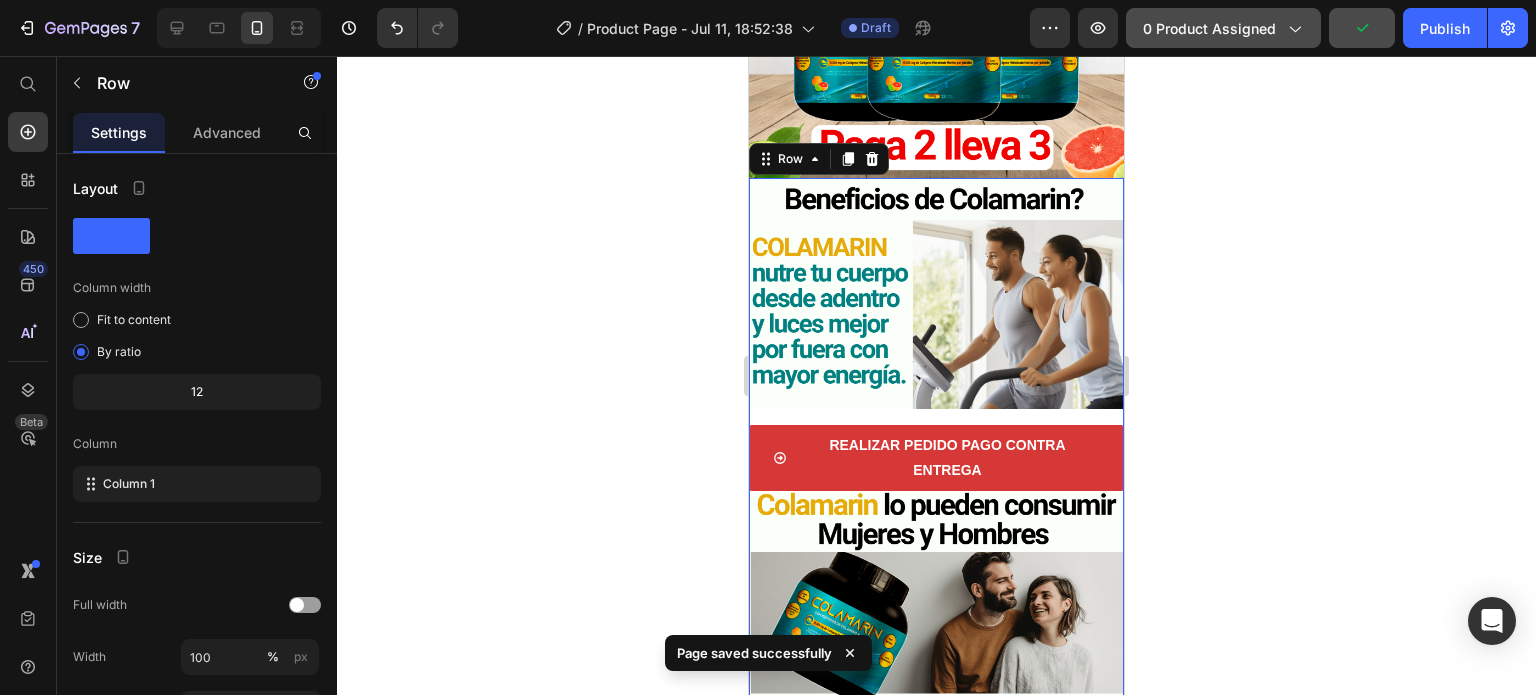 click 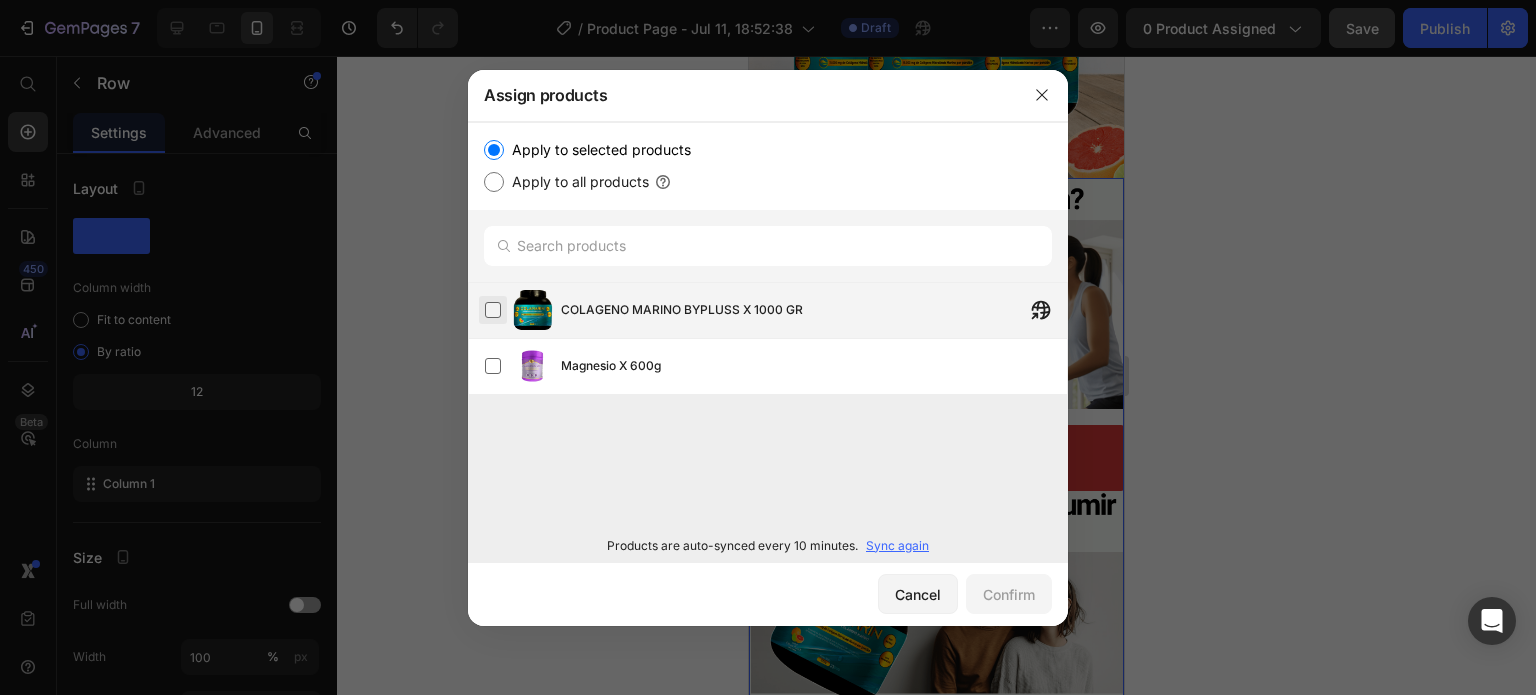 click at bounding box center [493, 310] 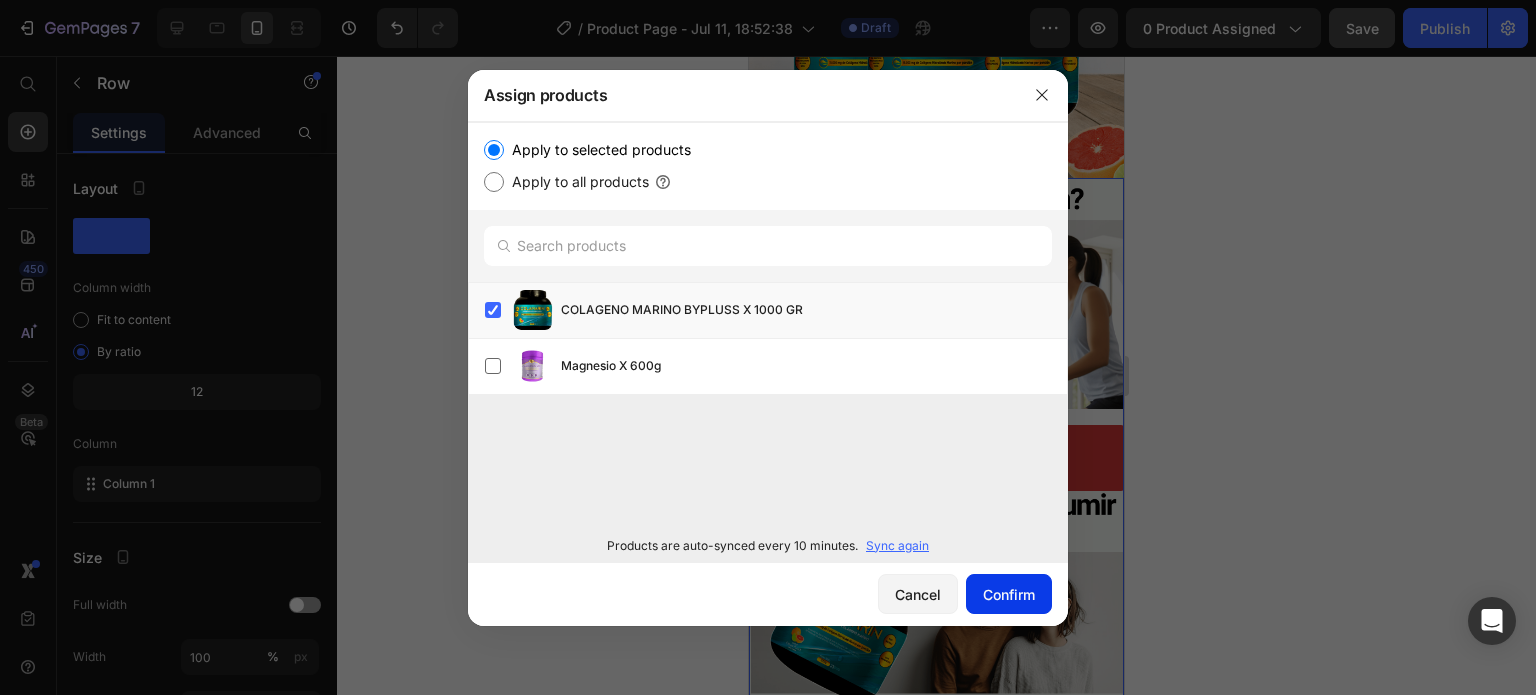 click on "Confirm" at bounding box center (1009, 594) 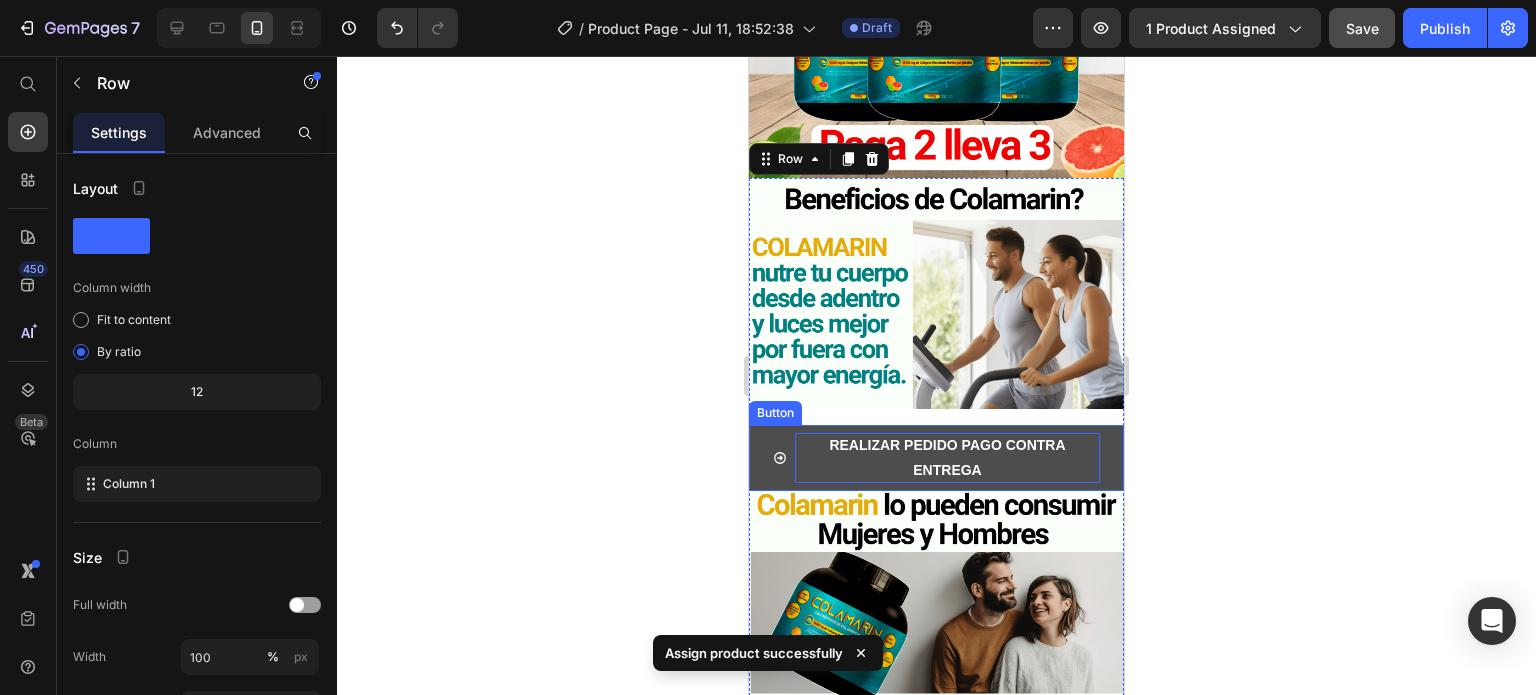 click on "REALIZAR PEDIDO PAGO CONTRA ENTREGA" at bounding box center (947, 458) 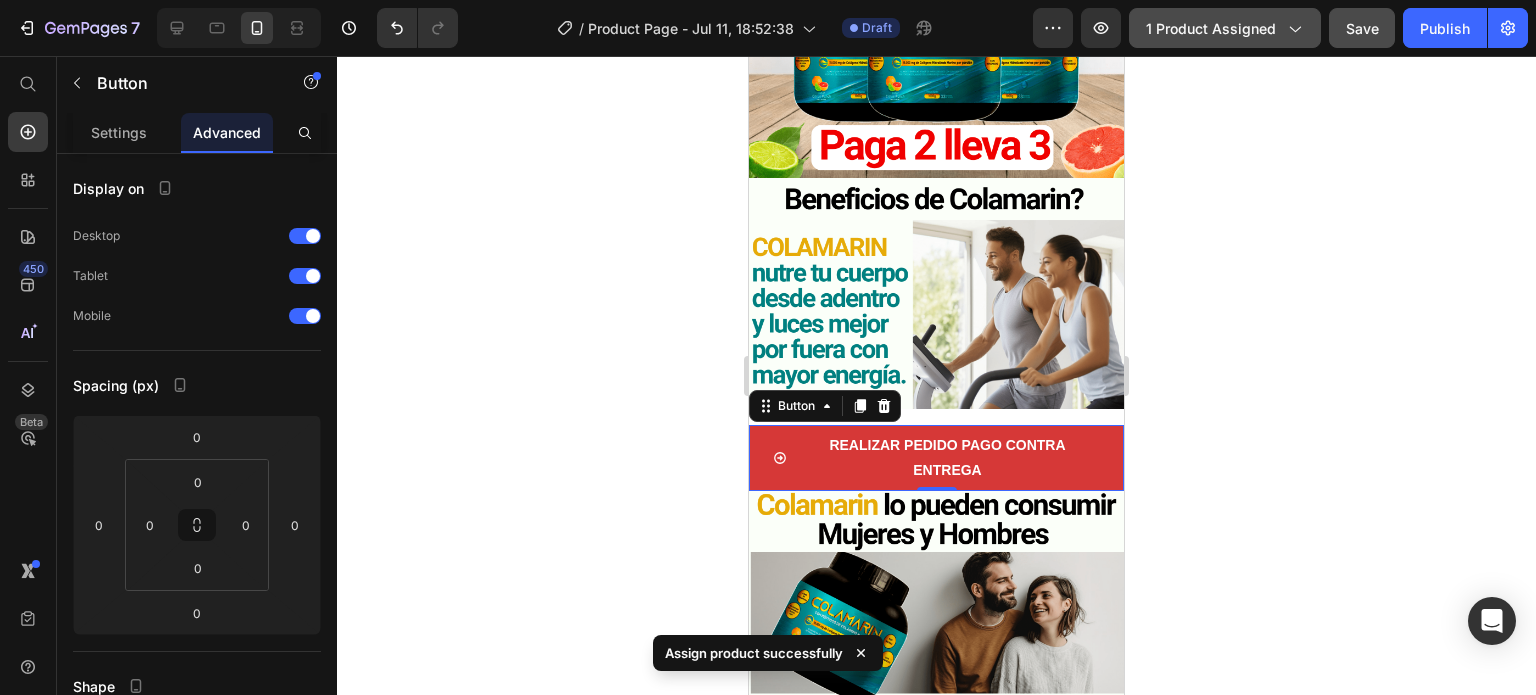 click on "1 product assigned" 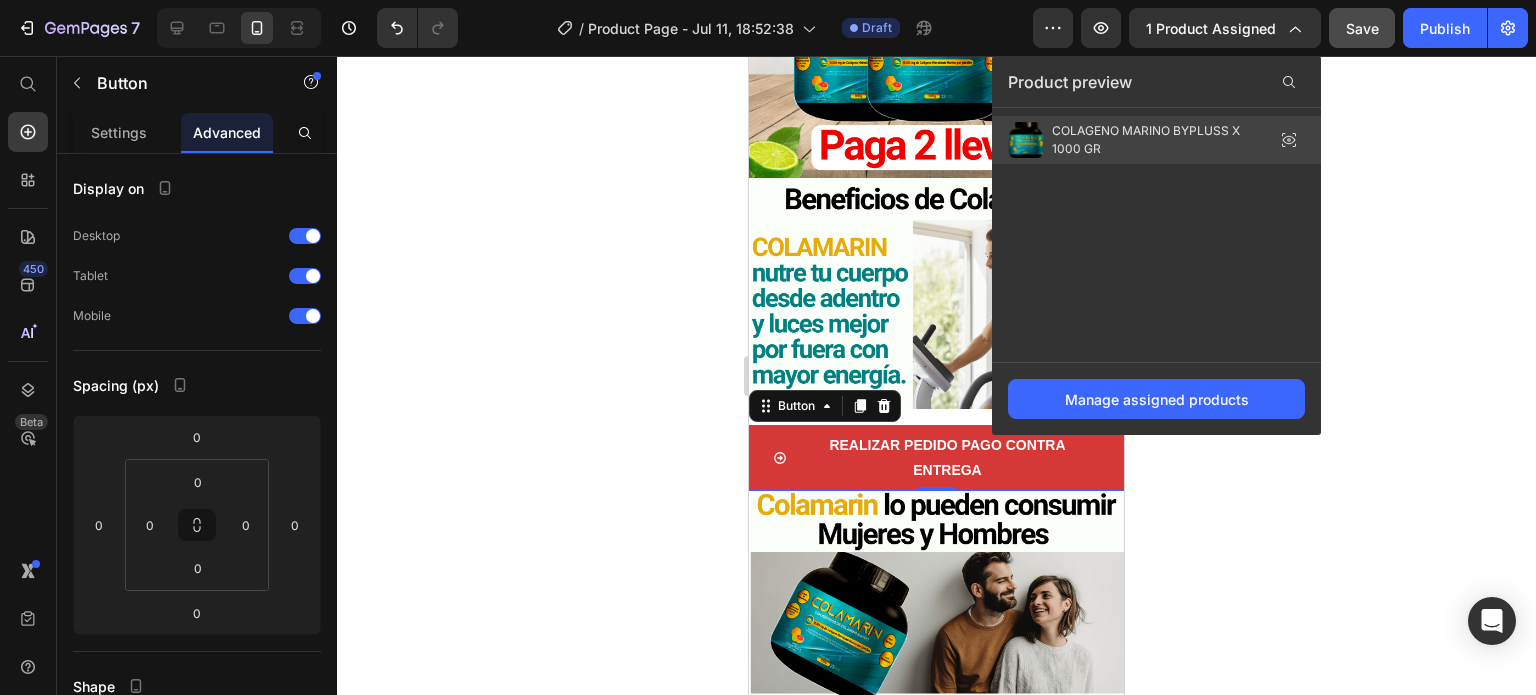 click on "COLAGENO MARINO BYPLUSS X 1000 GR" at bounding box center [1152, 140] 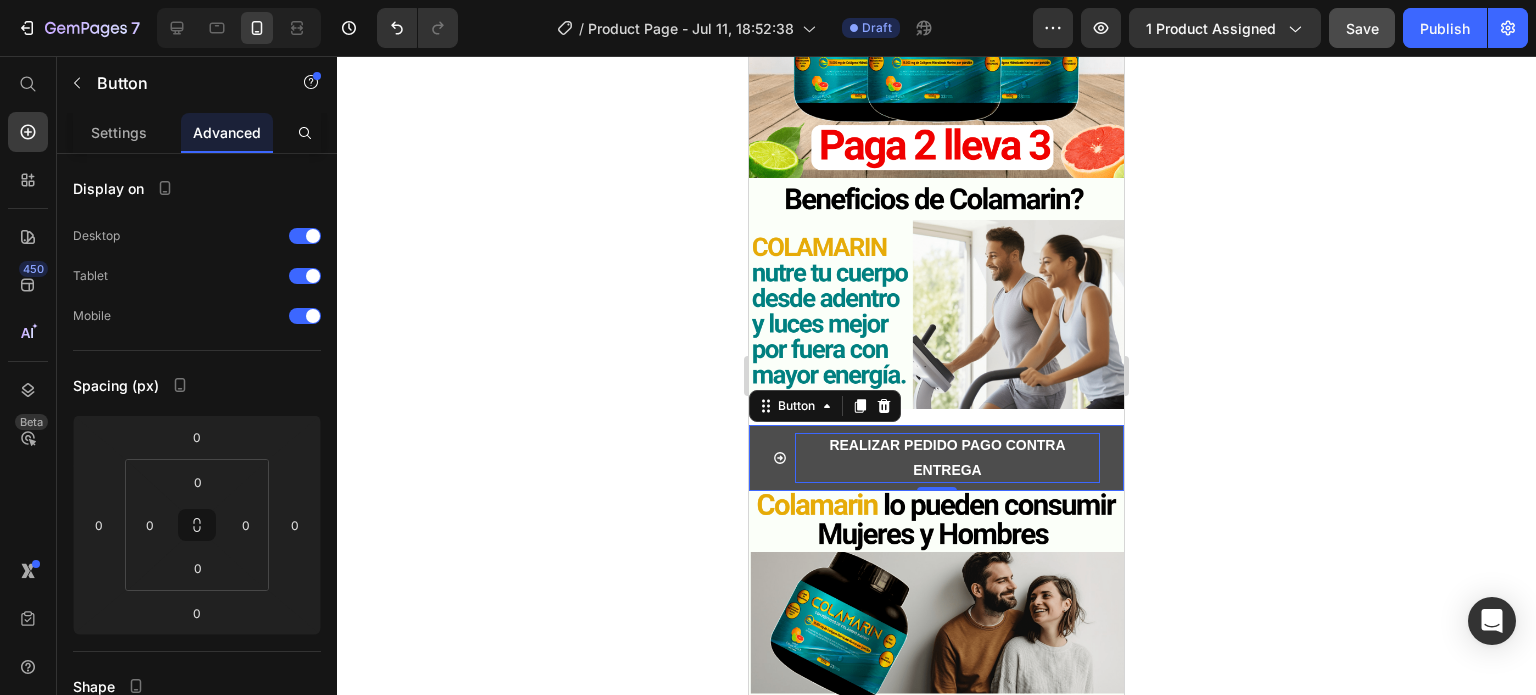 click on "REALIZAR PEDIDO PAGO CONTRA ENTREGA" at bounding box center (947, 458) 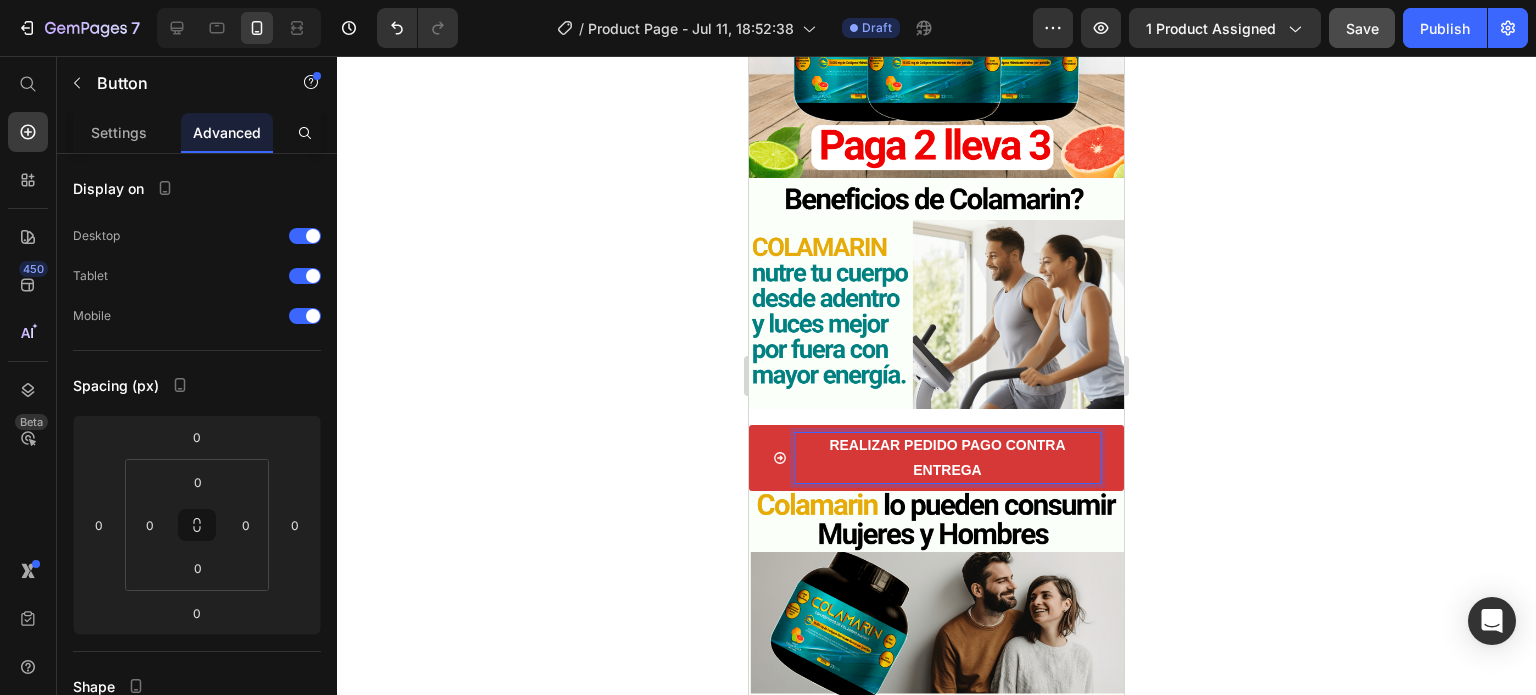click 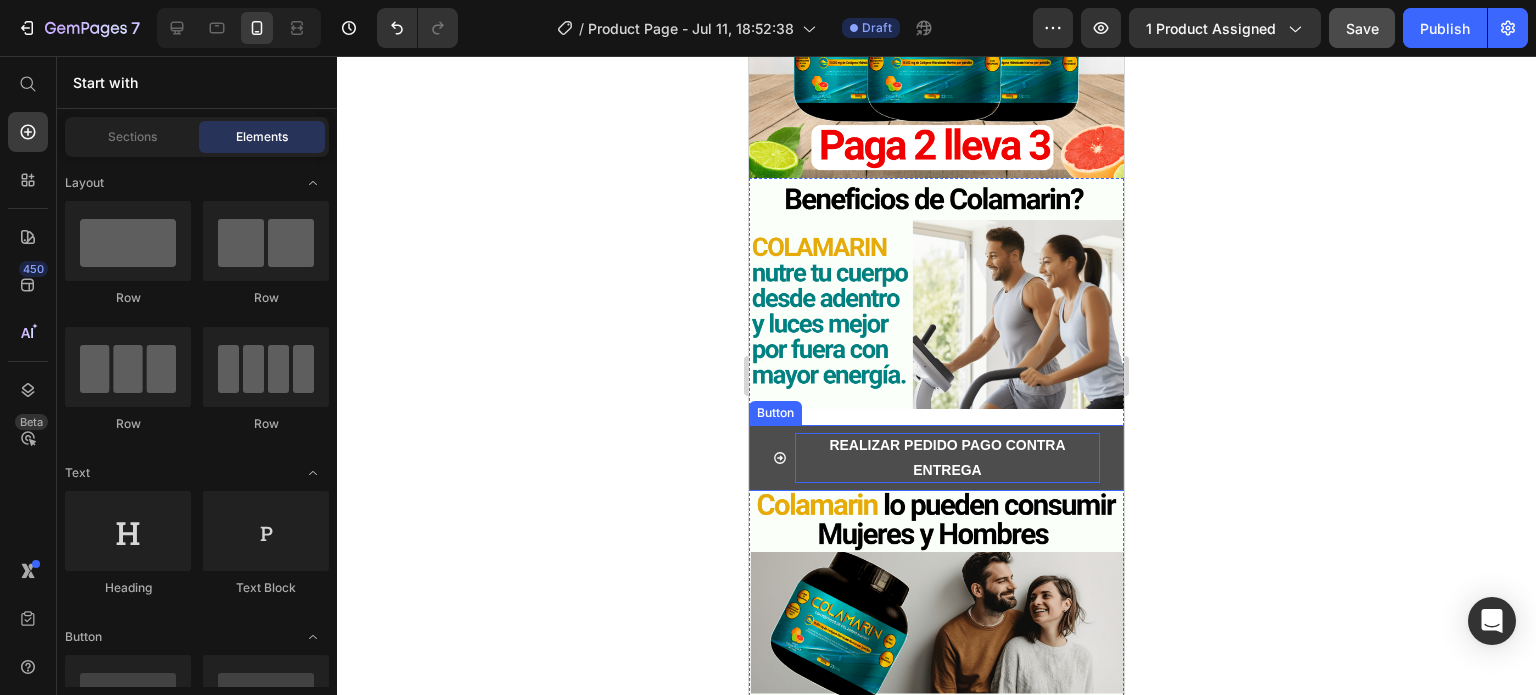 click on "REALIZAR PEDIDO PAGO CONTRA ENTREGA" at bounding box center [947, 458] 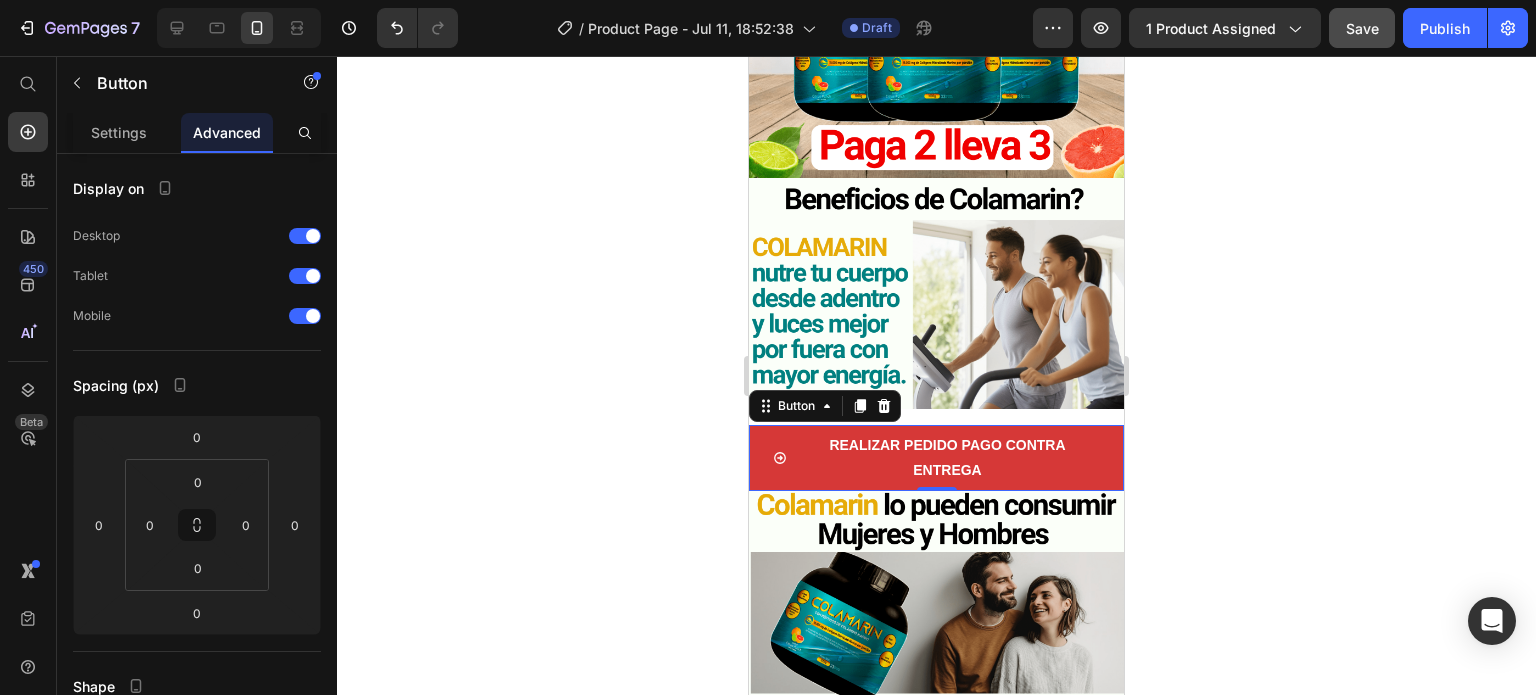 click on "Advanced" at bounding box center (227, 132) 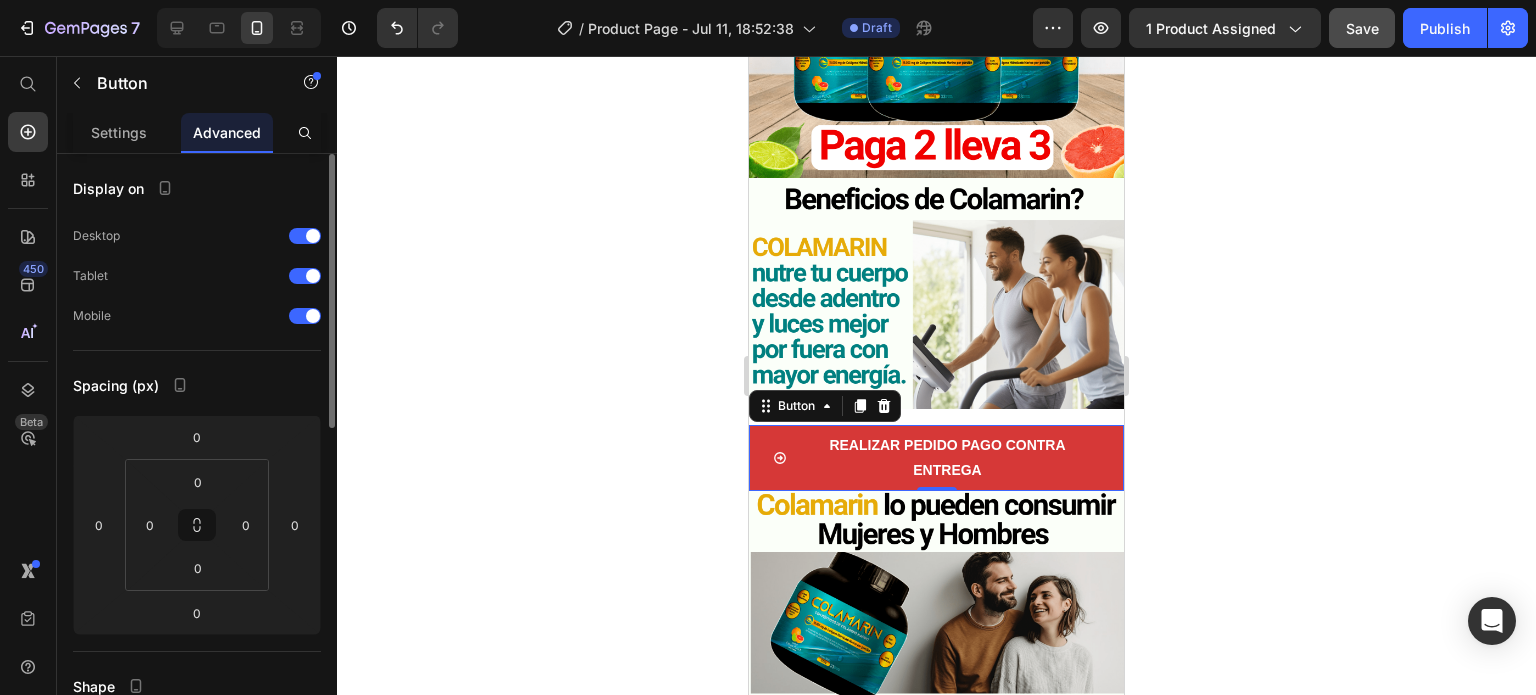 scroll, scrollTop: 704, scrollLeft: 0, axis: vertical 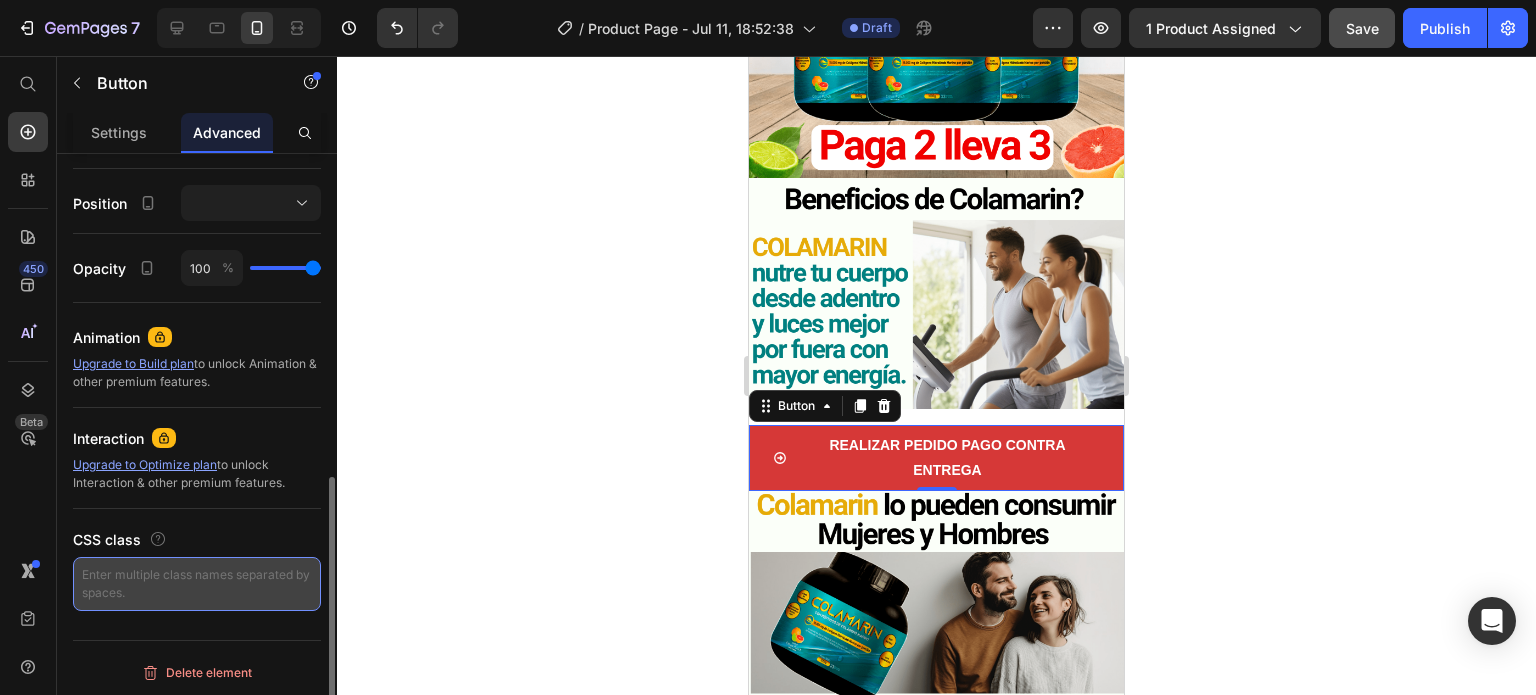 click at bounding box center [197, 584] 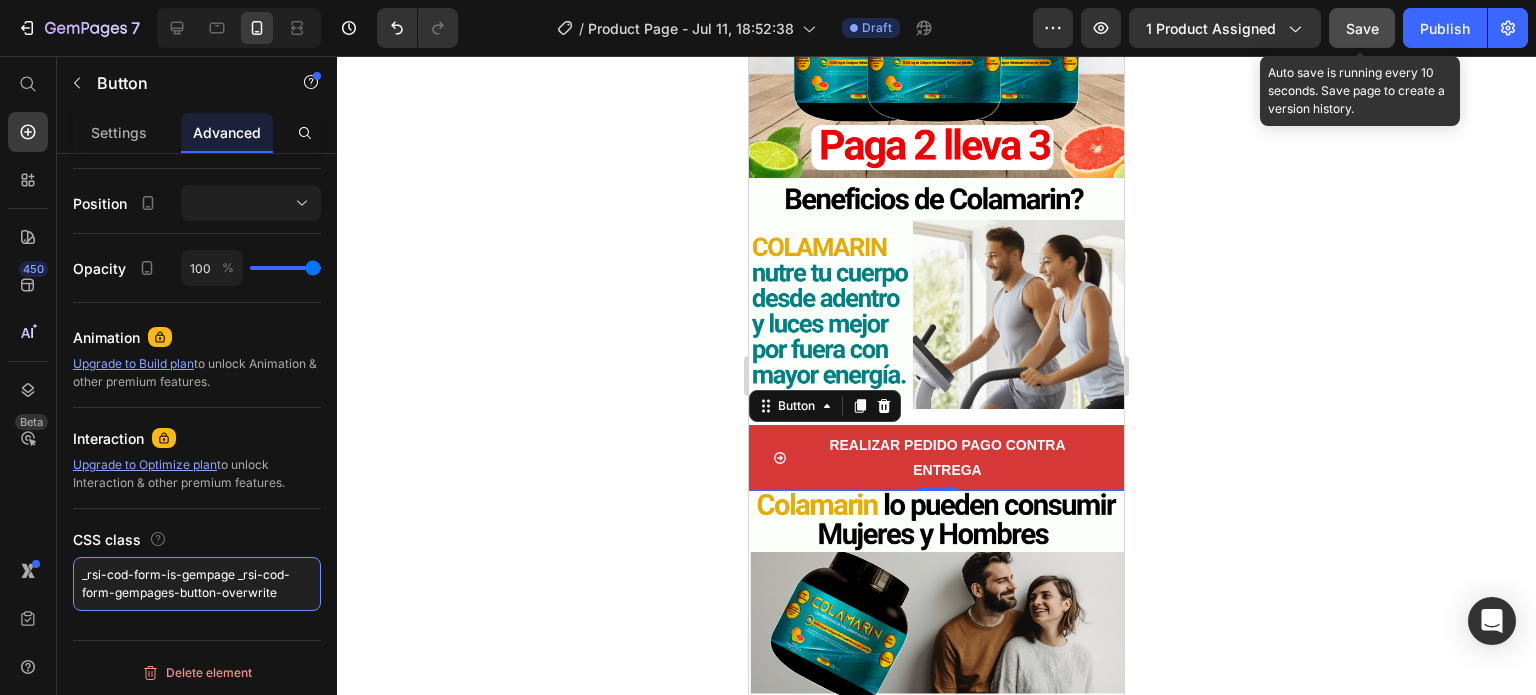 type on "_rsi-cod-form-is-gempage _rsi-cod-form-gempages-button-overwrite" 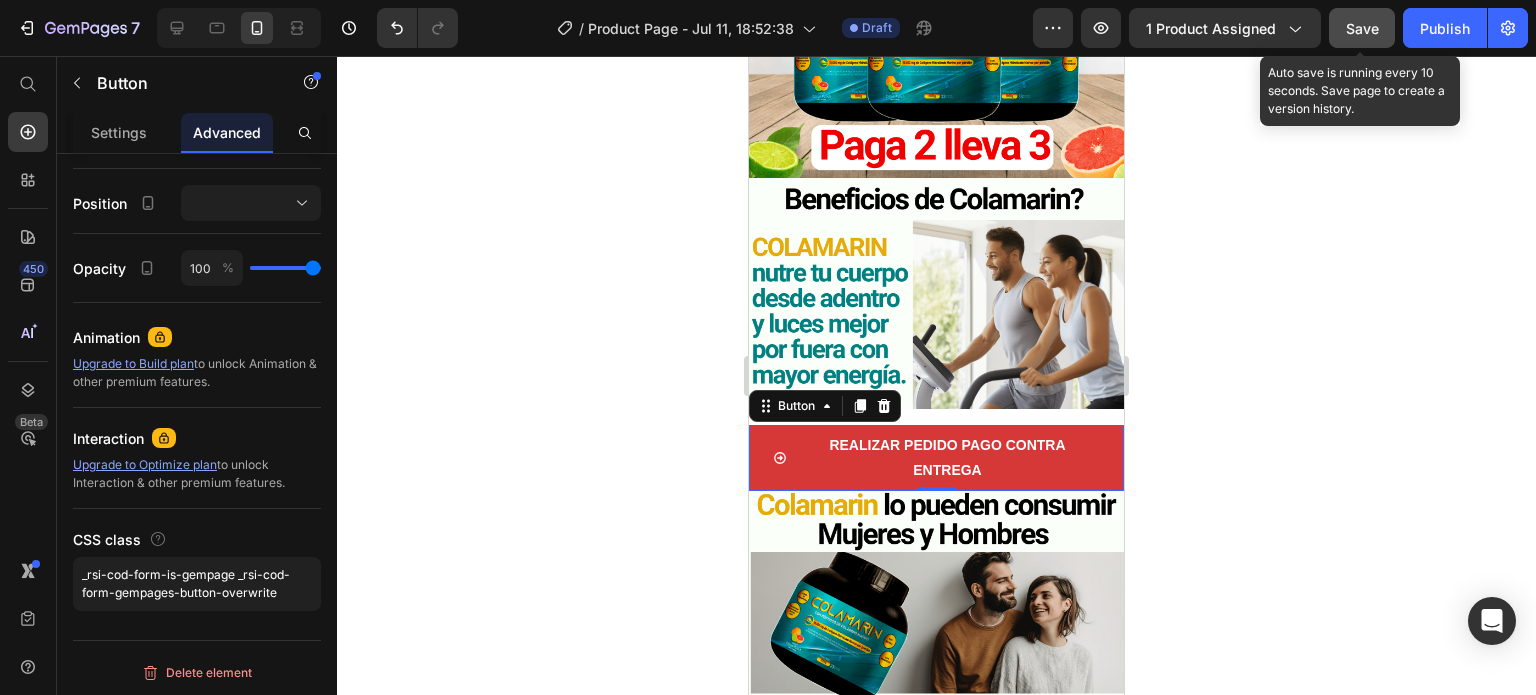 click on "Save" at bounding box center (1362, 28) 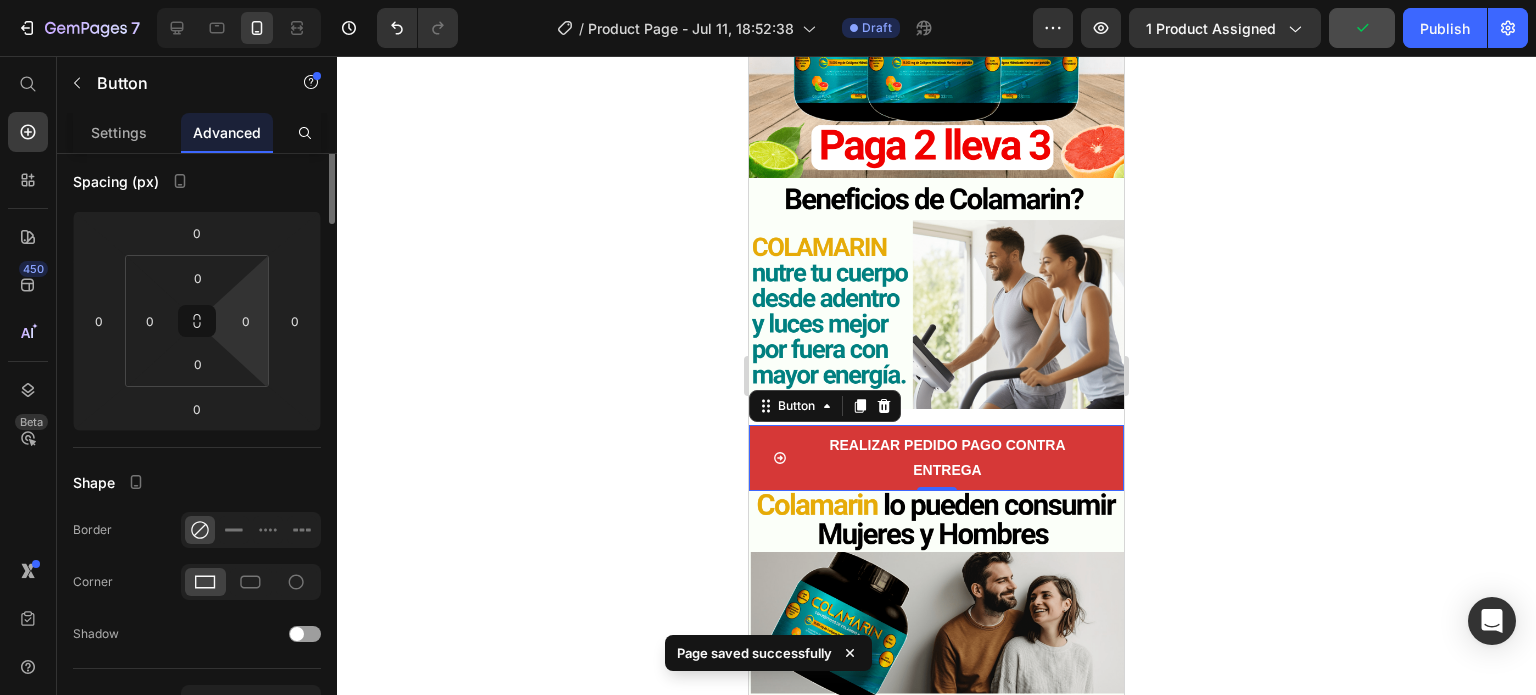 scroll, scrollTop: 0, scrollLeft: 0, axis: both 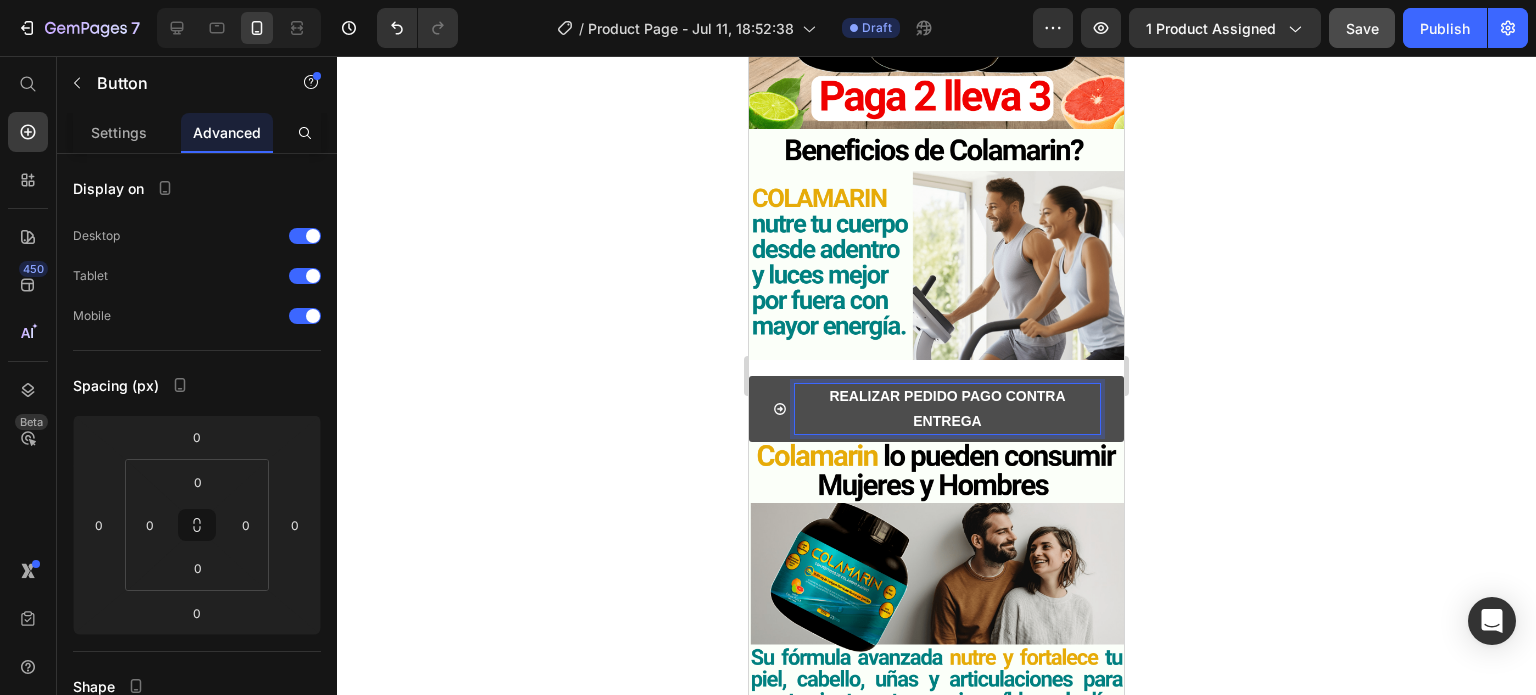 click on "Advanced" at bounding box center [227, 132] 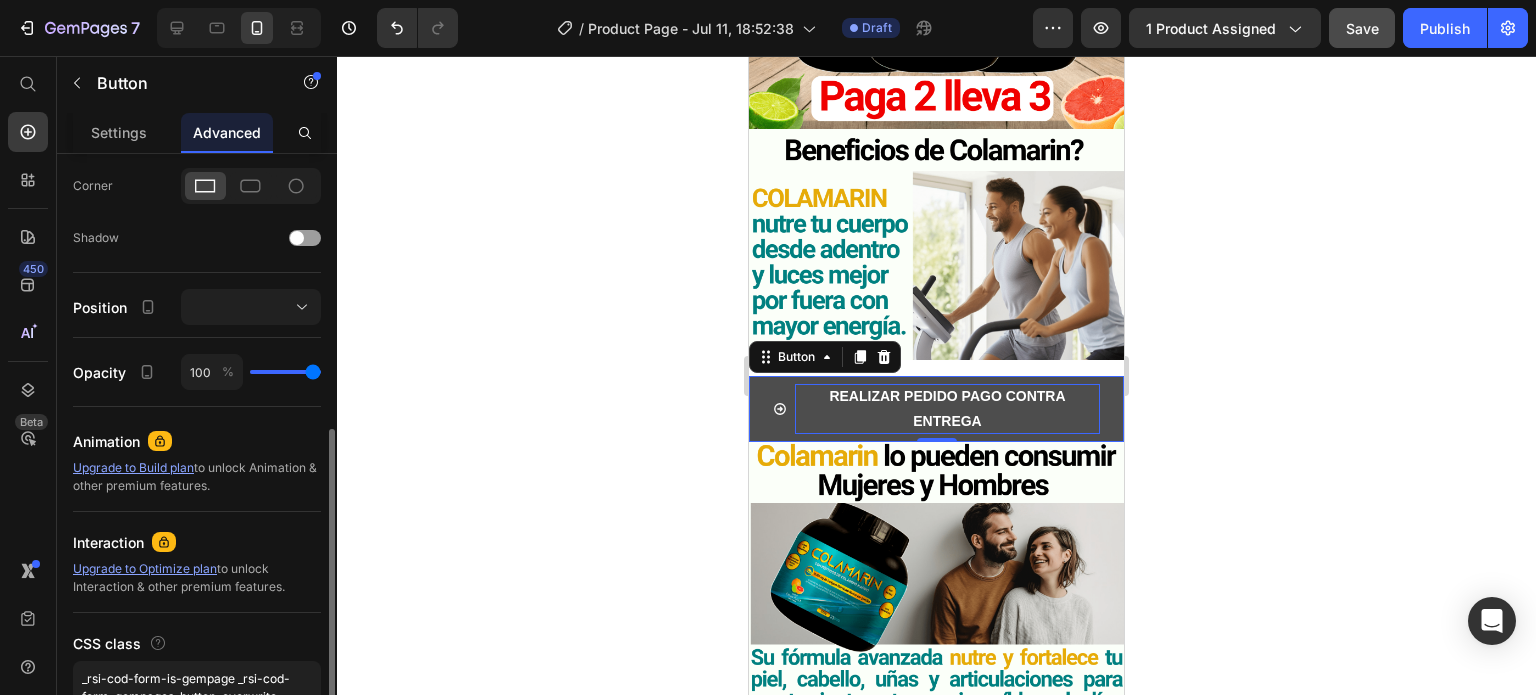 scroll, scrollTop: 704, scrollLeft: 0, axis: vertical 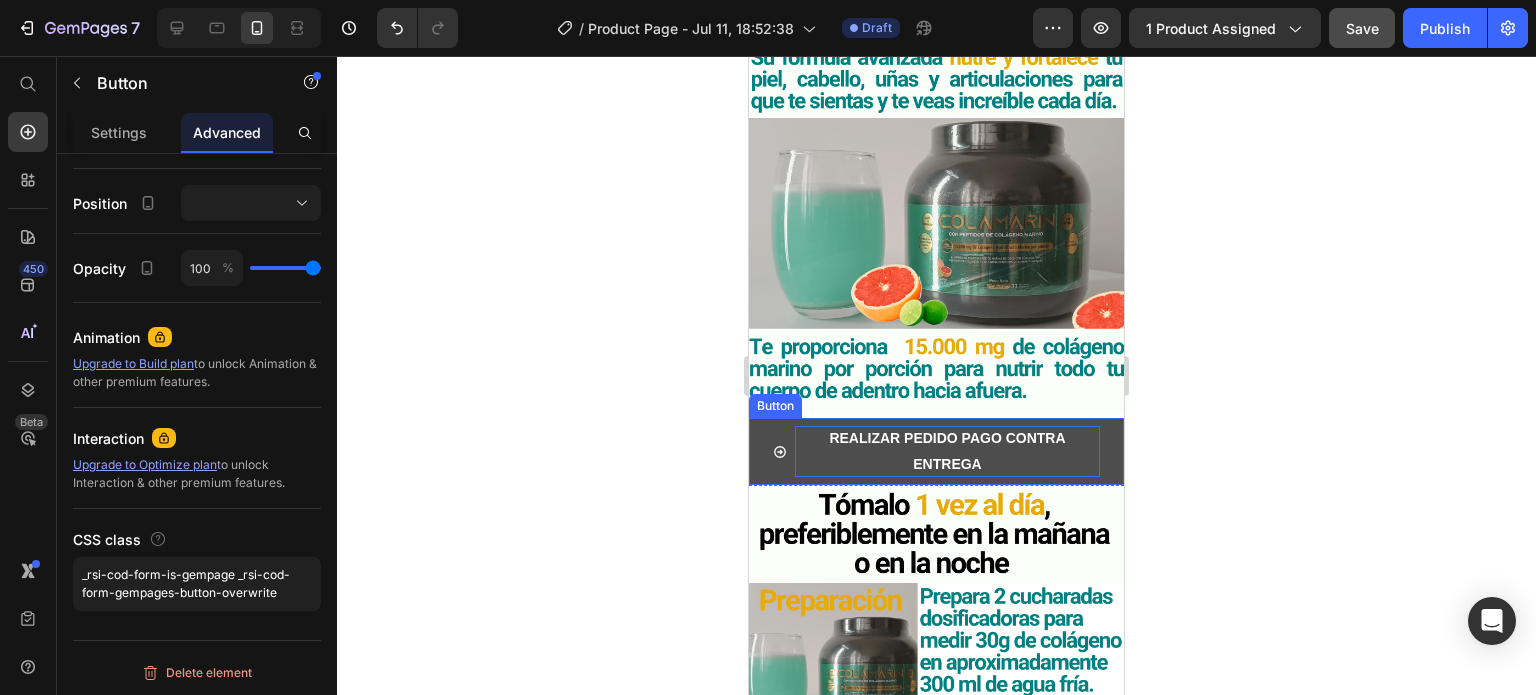 click on "REALIZAR PEDIDO PAGO CONTRA ENTREGA" at bounding box center [947, 451] 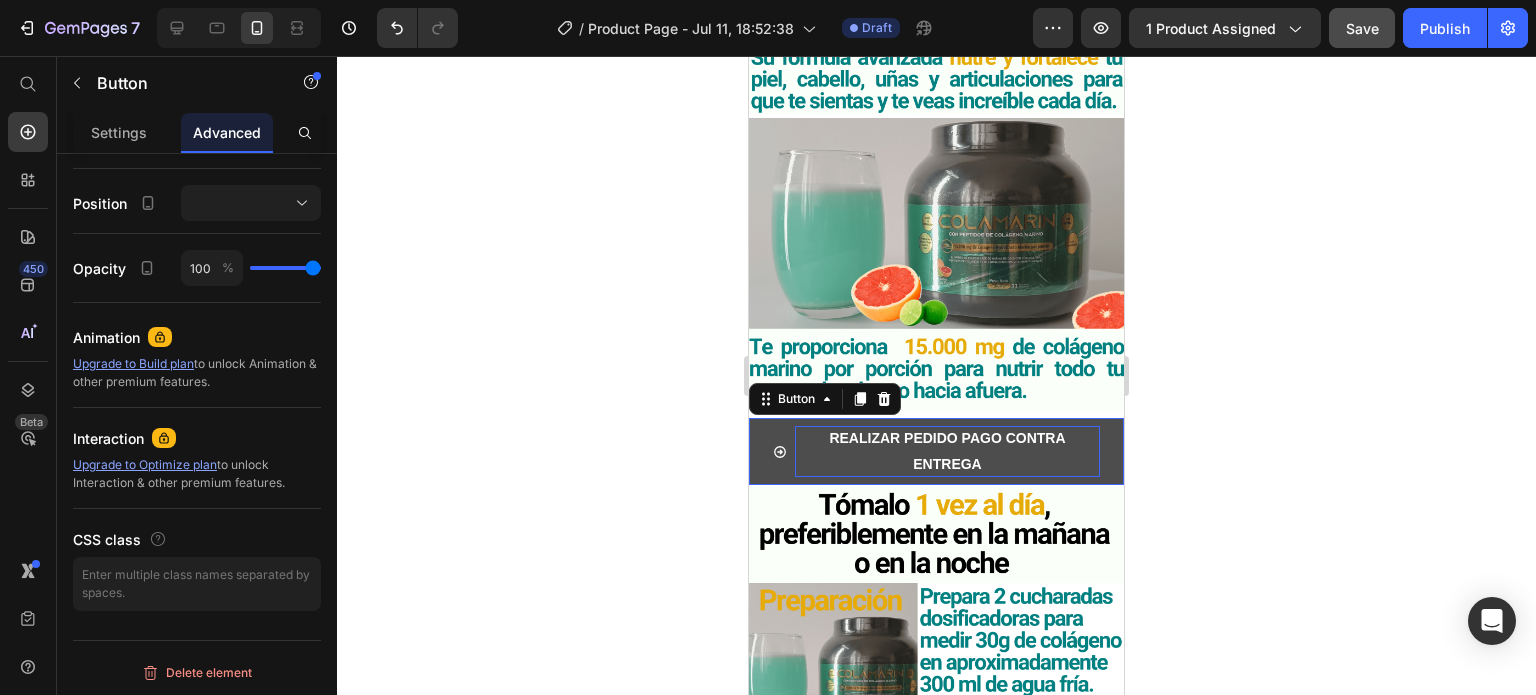 scroll, scrollTop: 704, scrollLeft: 0, axis: vertical 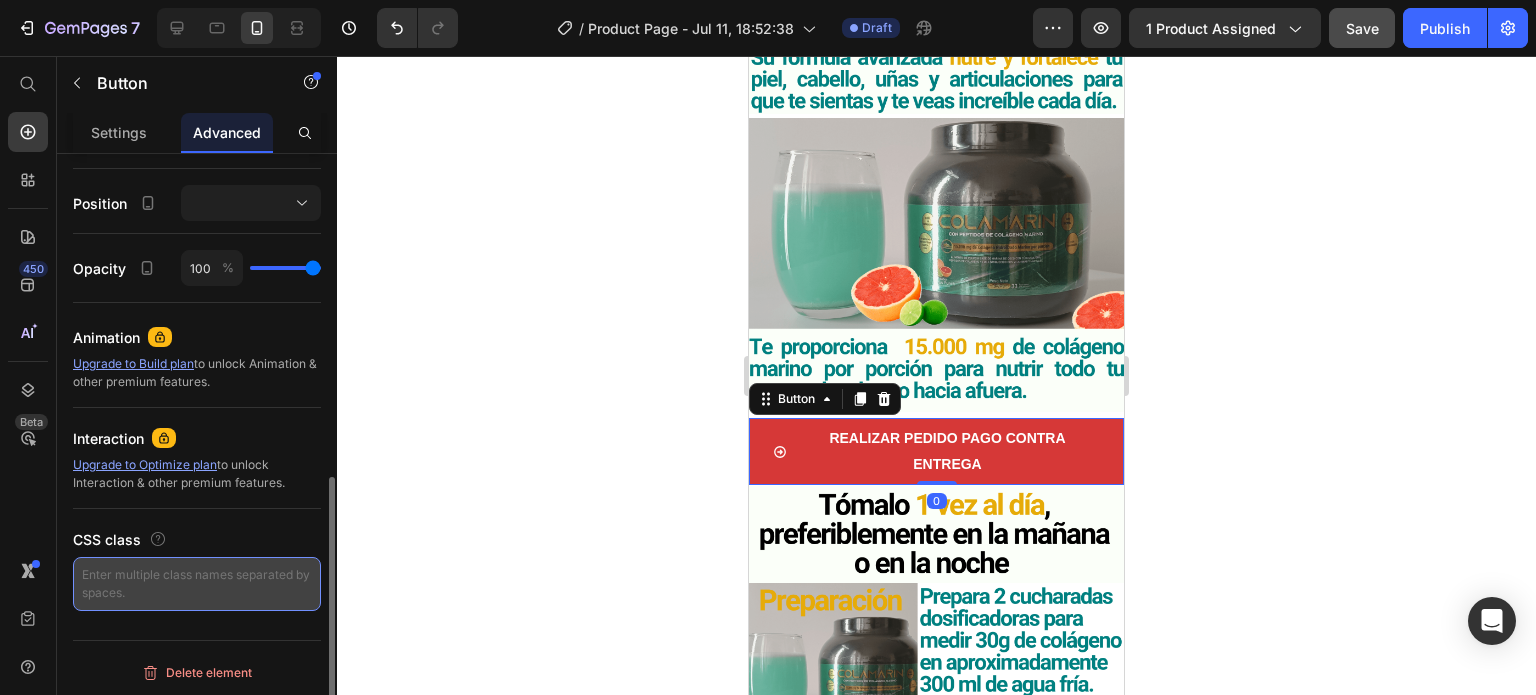 click at bounding box center [197, 584] 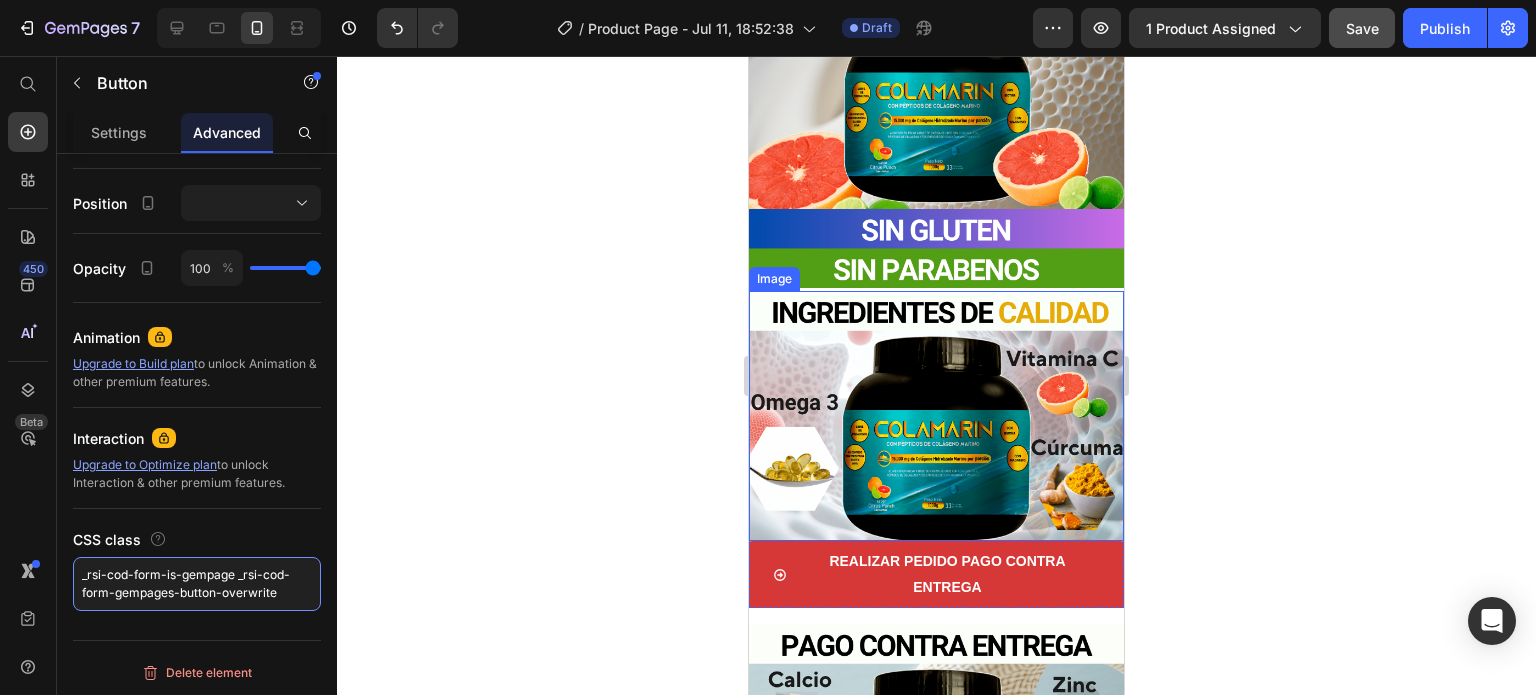 scroll, scrollTop: 2000, scrollLeft: 0, axis: vertical 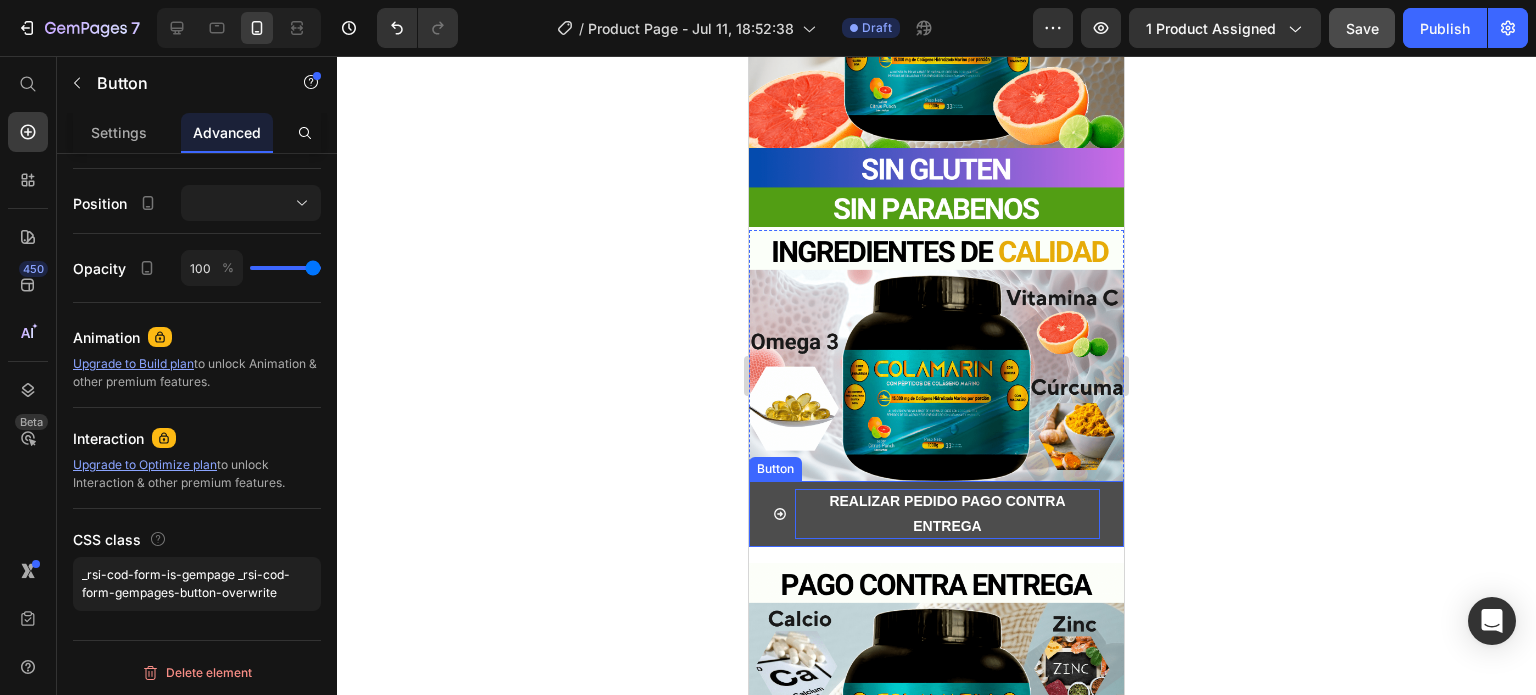 click on "REALIZAR PEDIDO PAGO CONTRA ENTREGA" at bounding box center [947, 514] 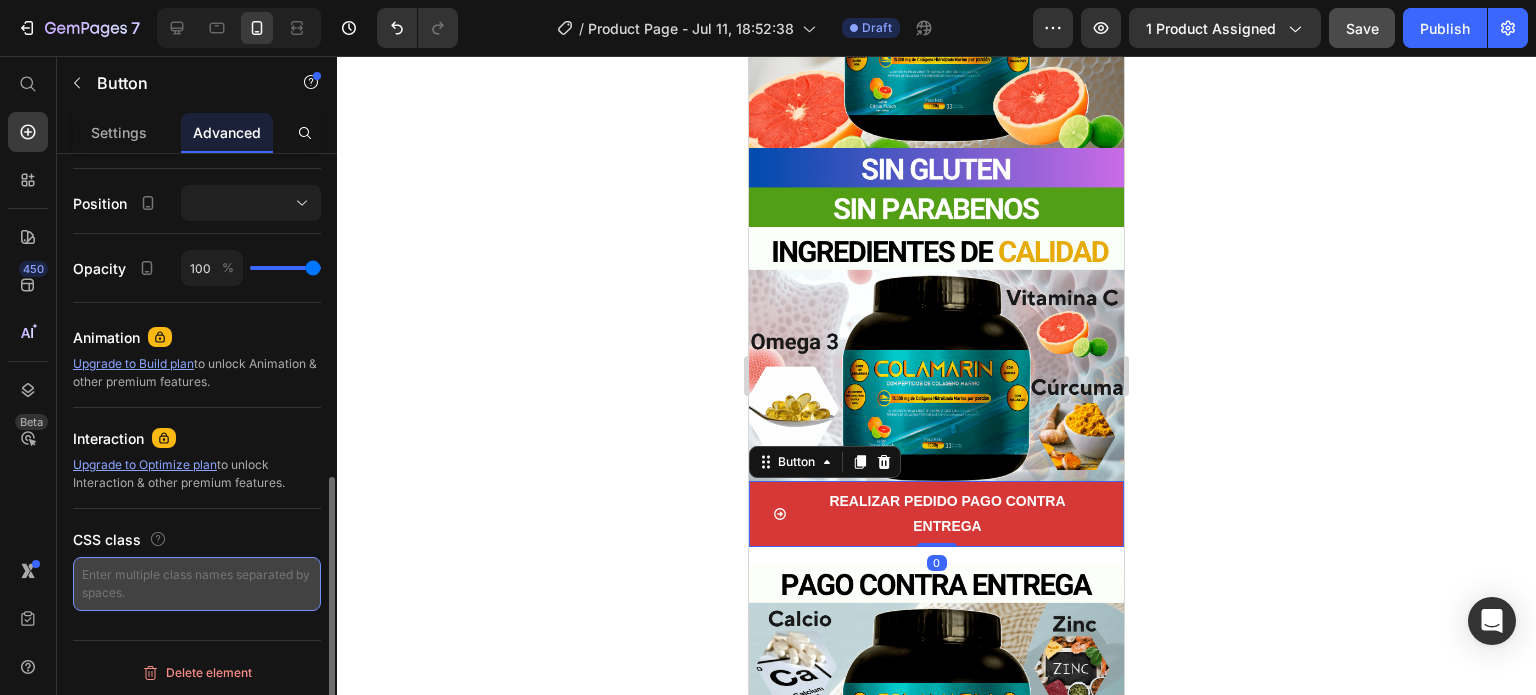click at bounding box center (197, 584) 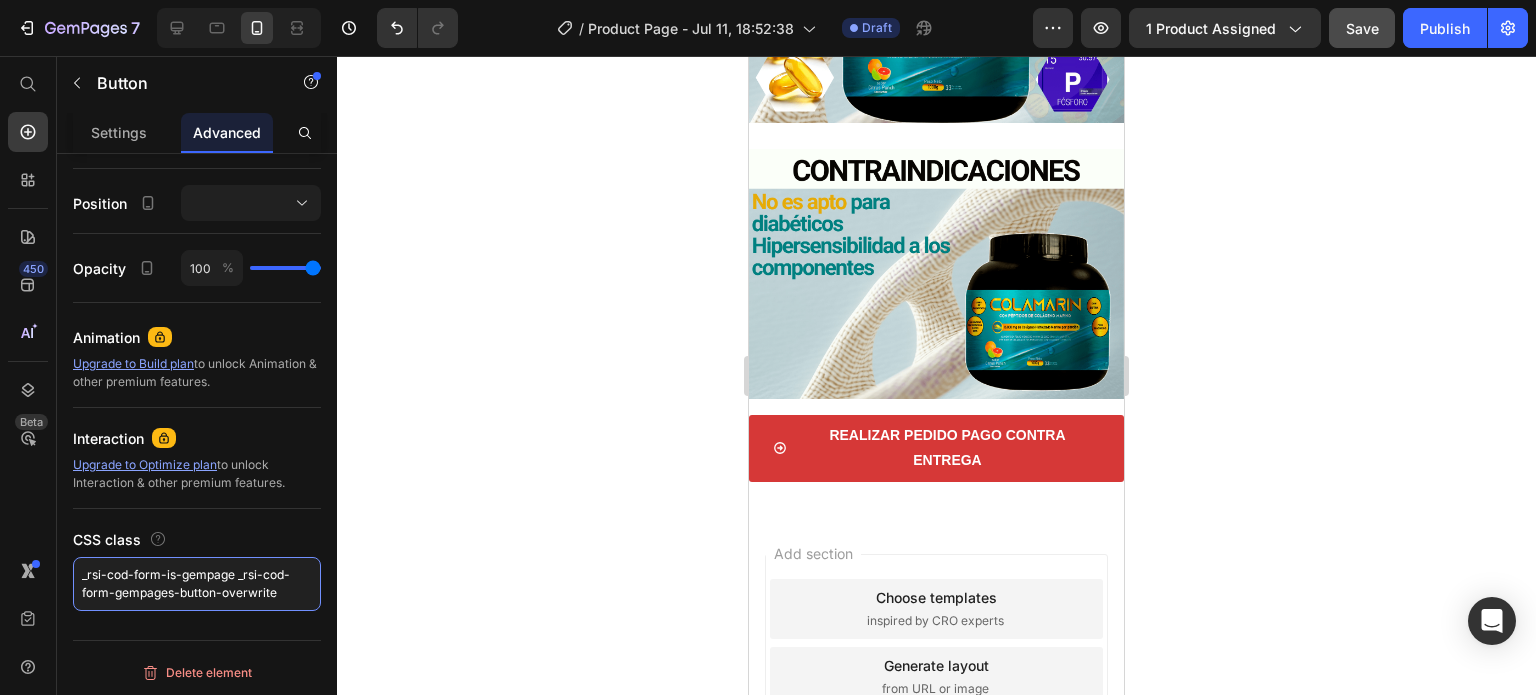 scroll, scrollTop: 2691, scrollLeft: 0, axis: vertical 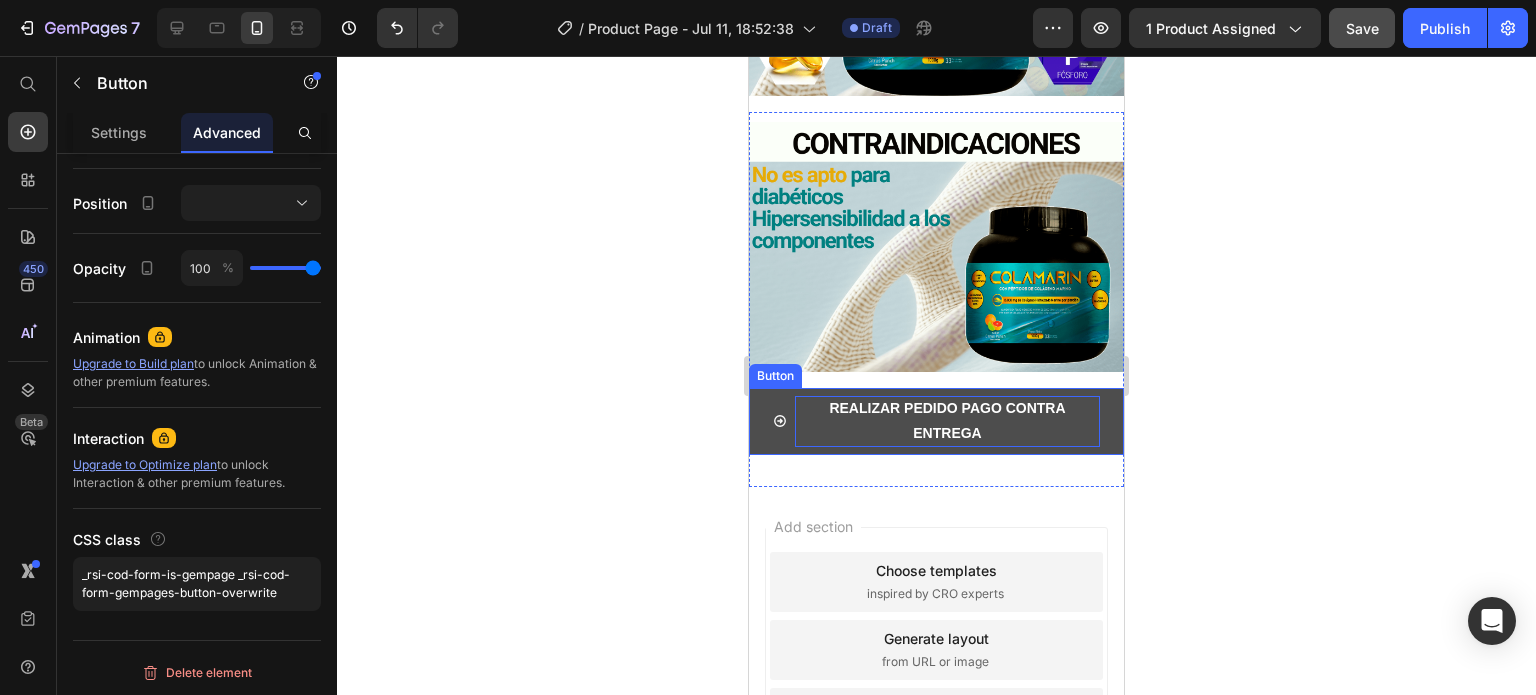 click on "REALIZAR PEDIDO PAGO CONTRA ENTREGA" at bounding box center [947, 421] 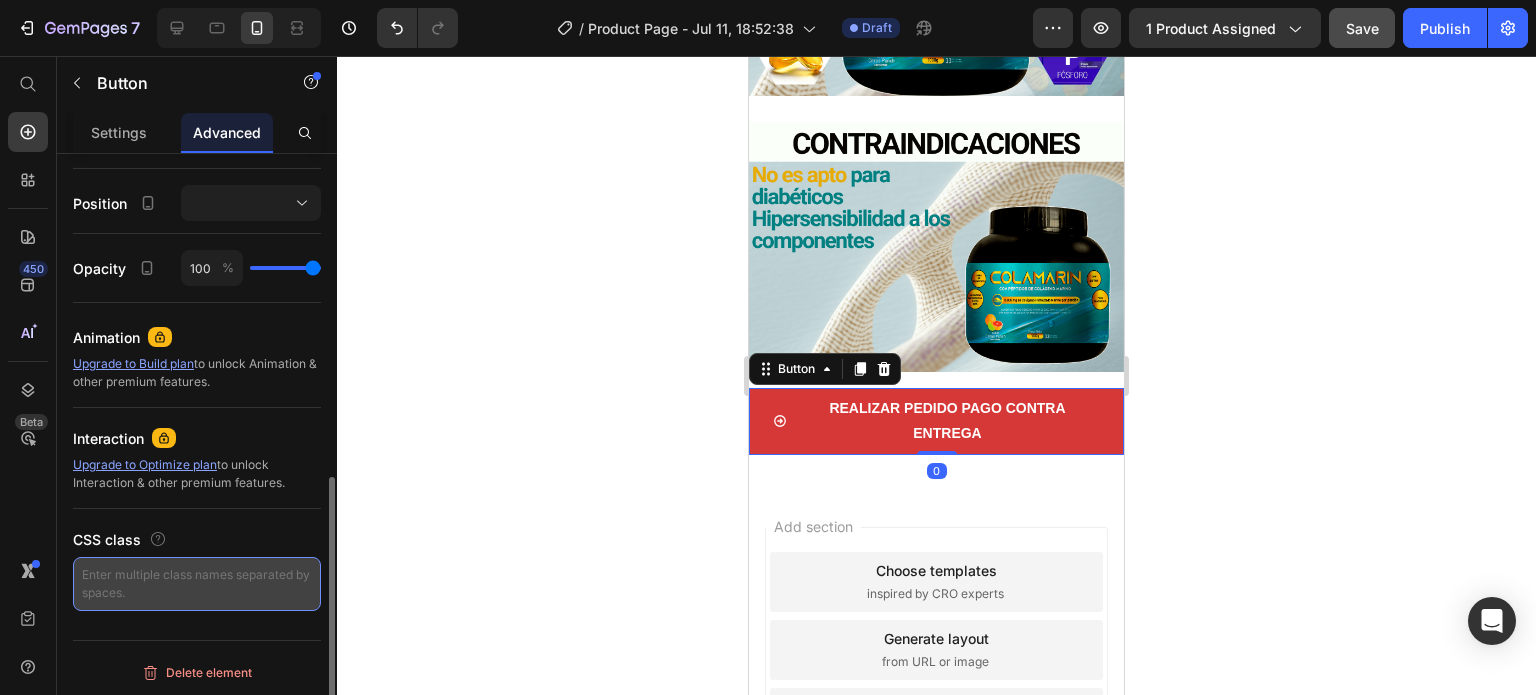 click at bounding box center (197, 584) 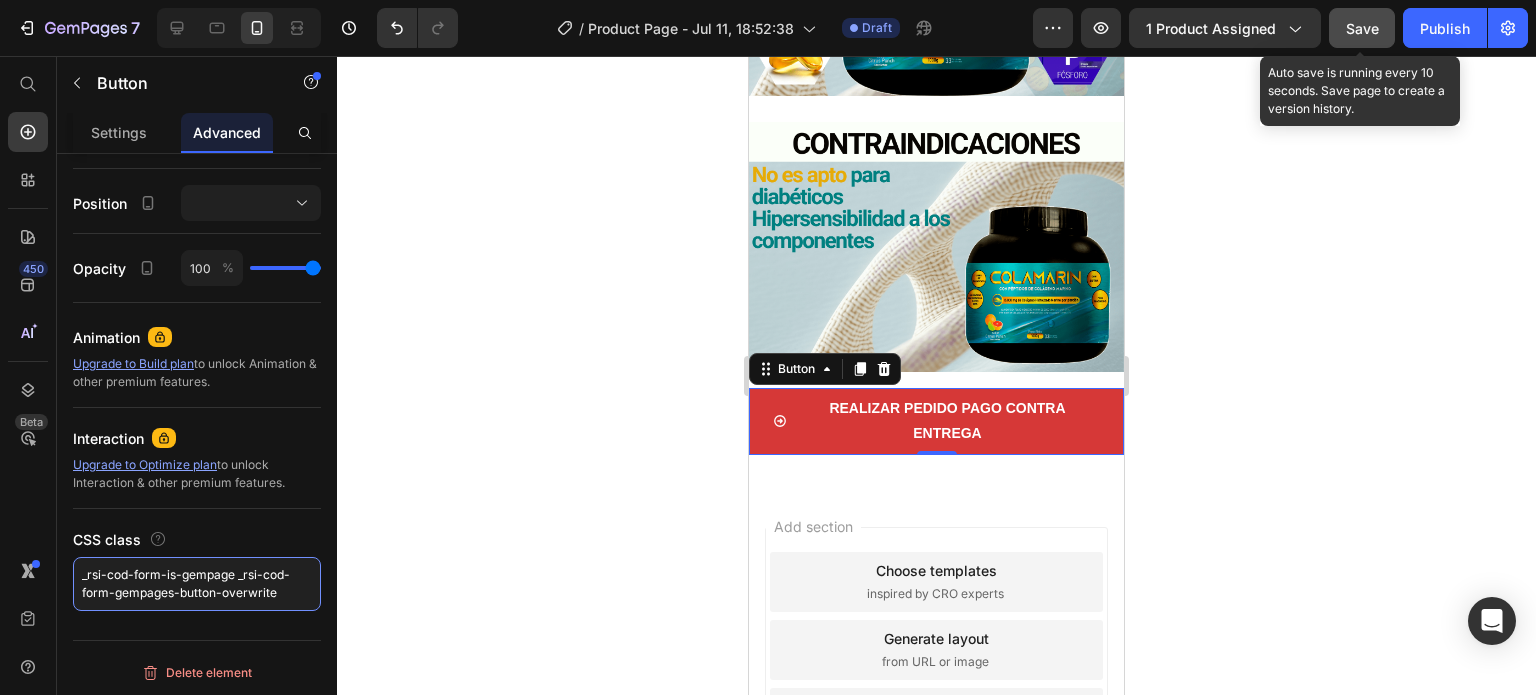type on "_rsi-cod-form-is-gempage _rsi-cod-form-gempages-button-overwrite" 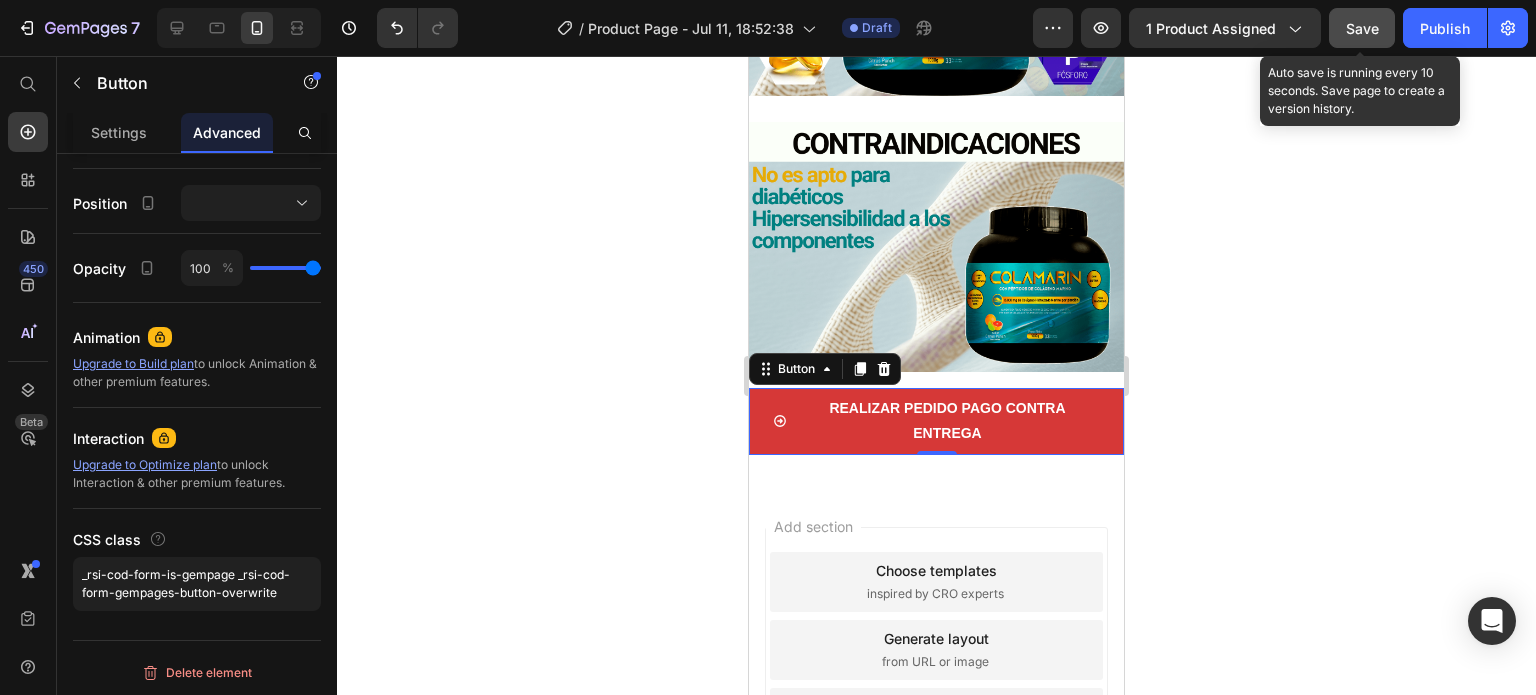 click on "Save" at bounding box center [1362, 28] 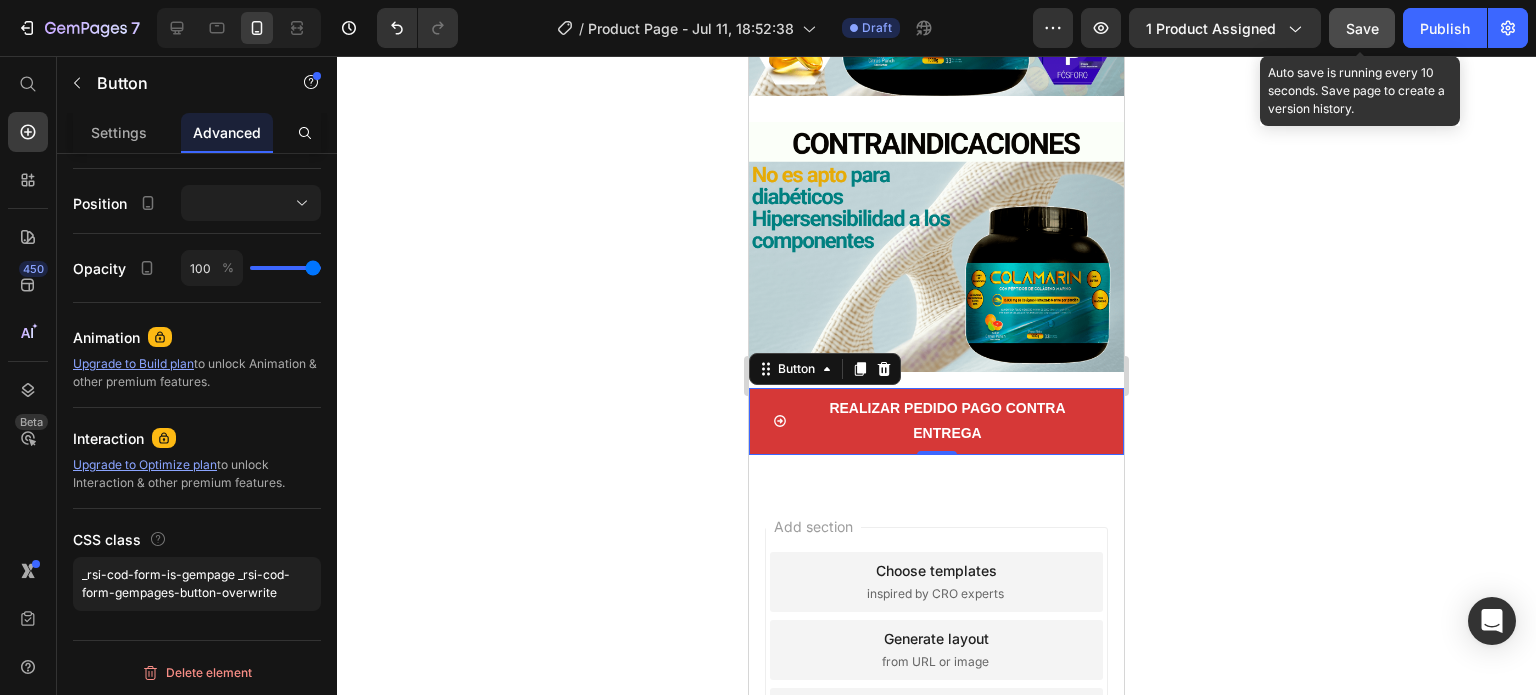 click on "Save" at bounding box center (1362, 28) 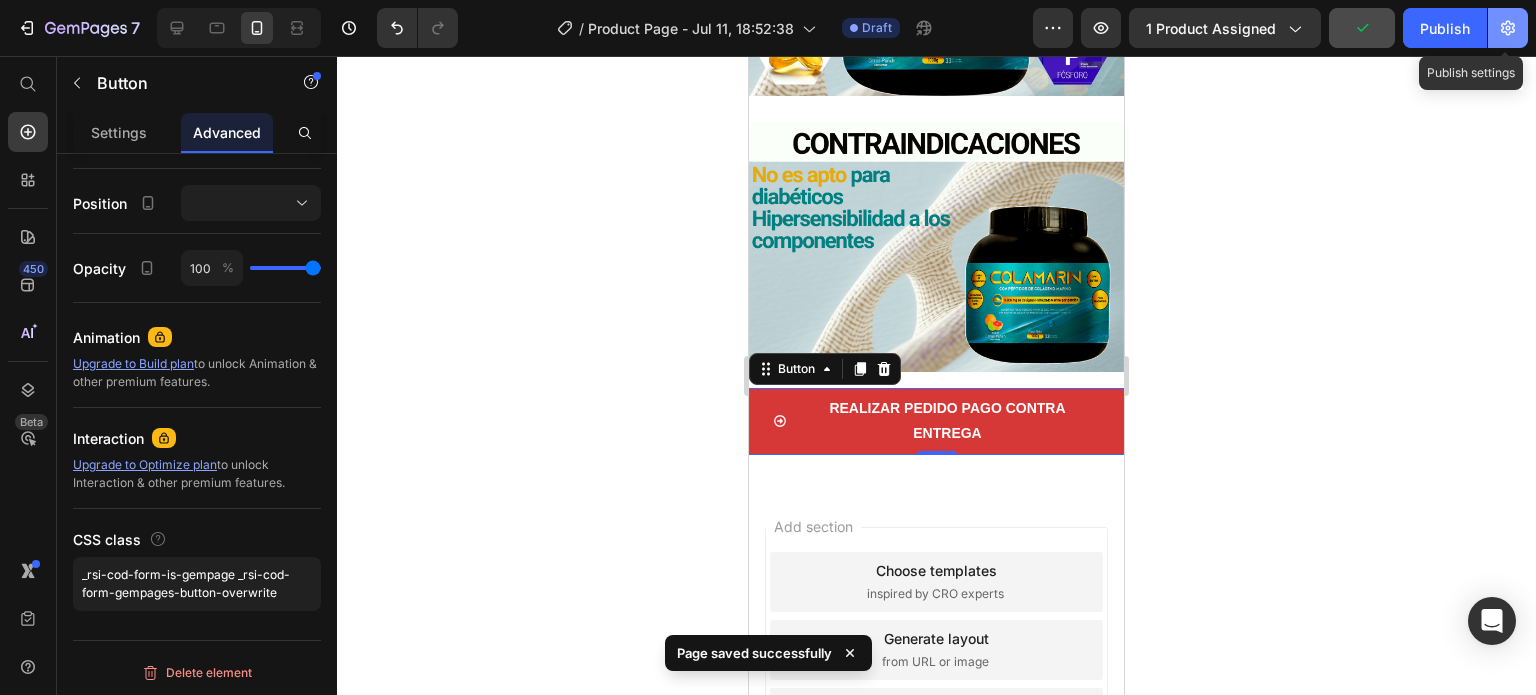 click 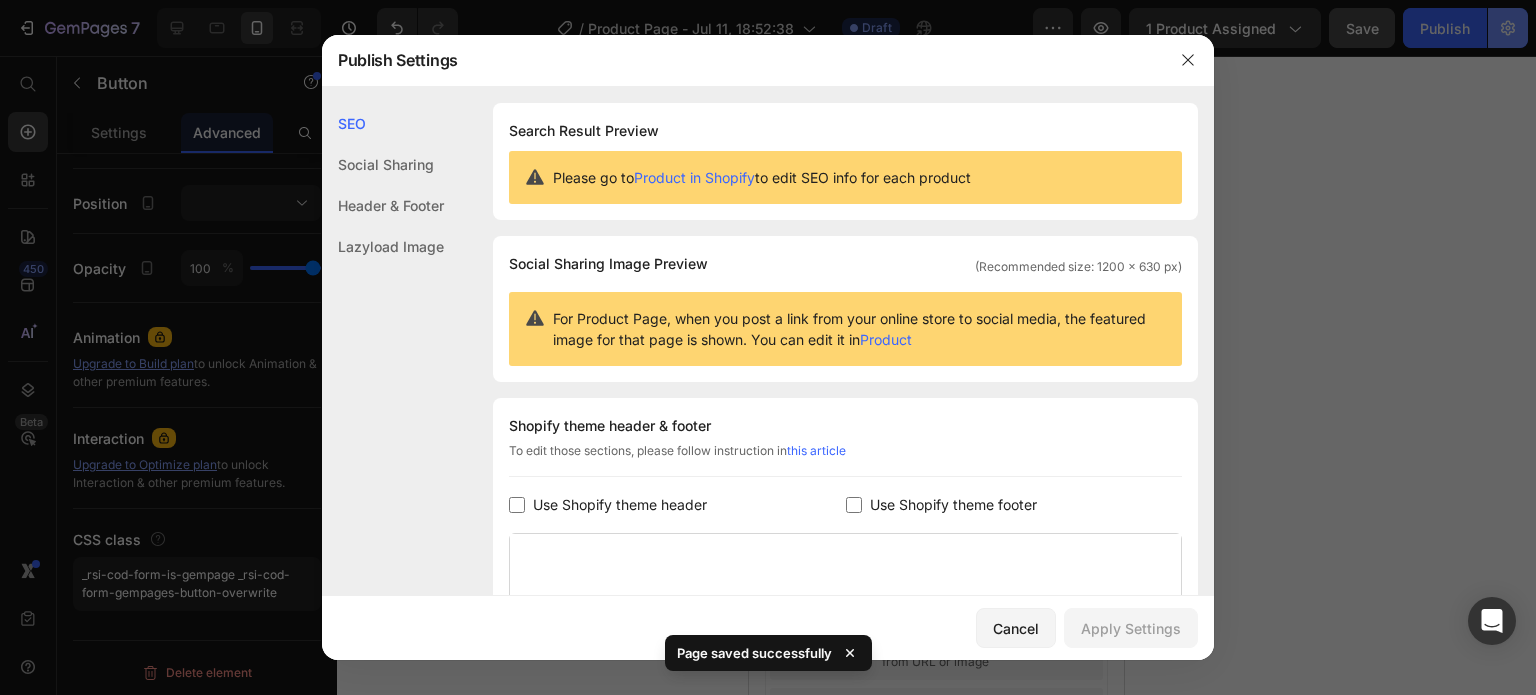 click at bounding box center (768, 347) 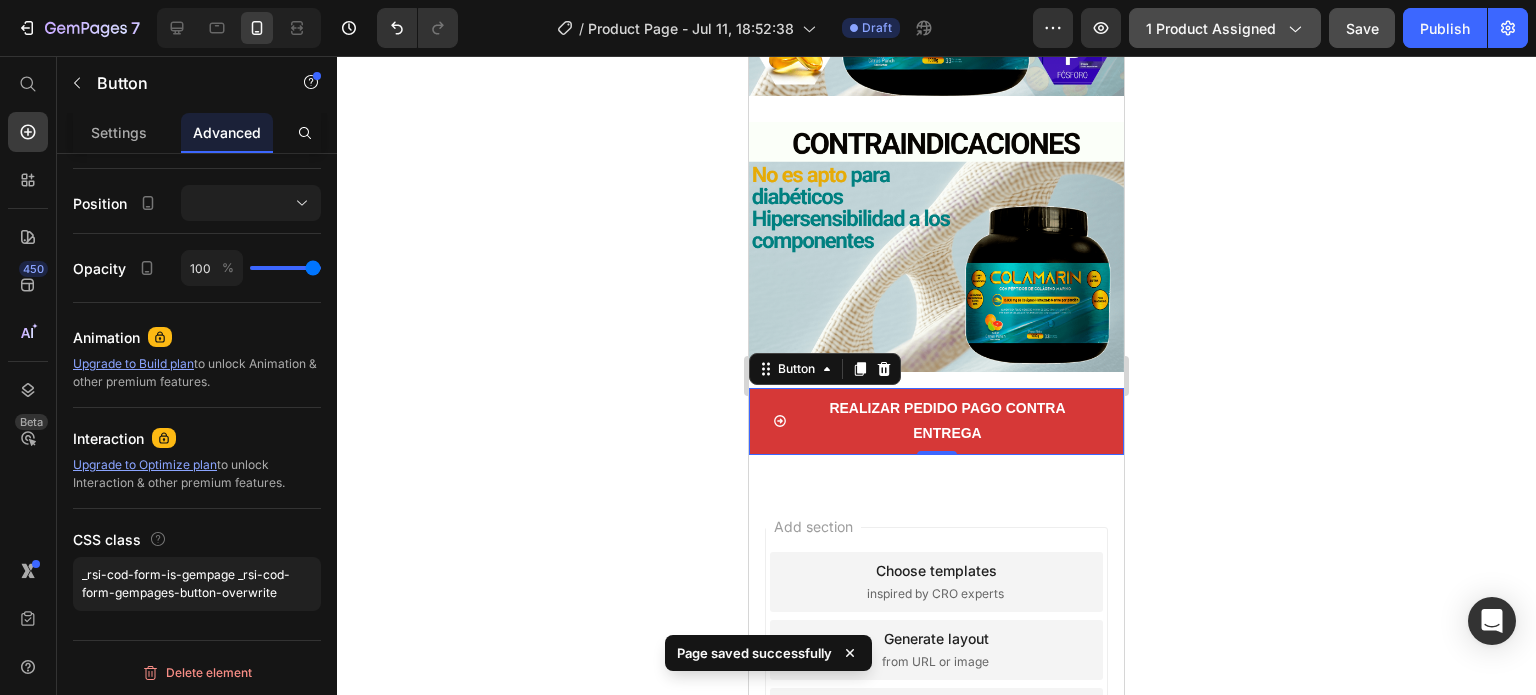 click 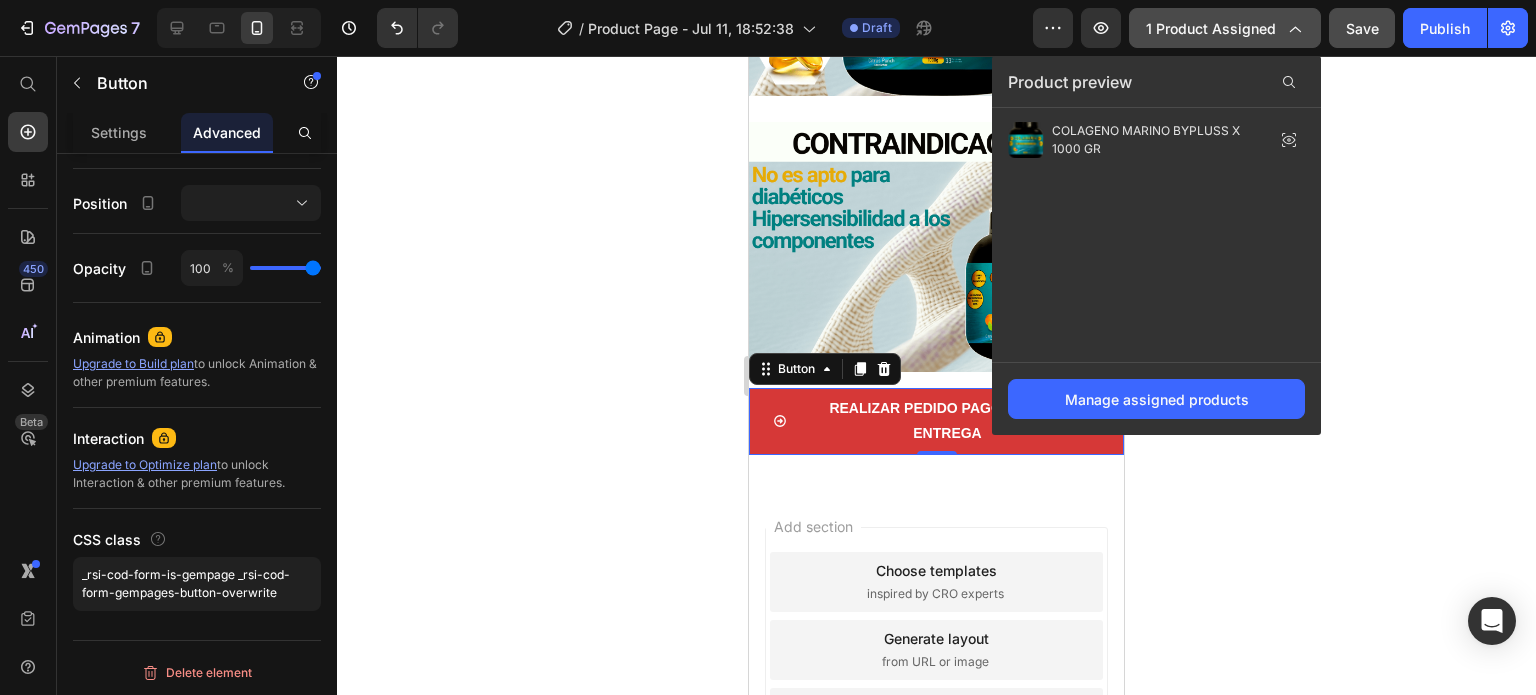 click on "1 product assigned" 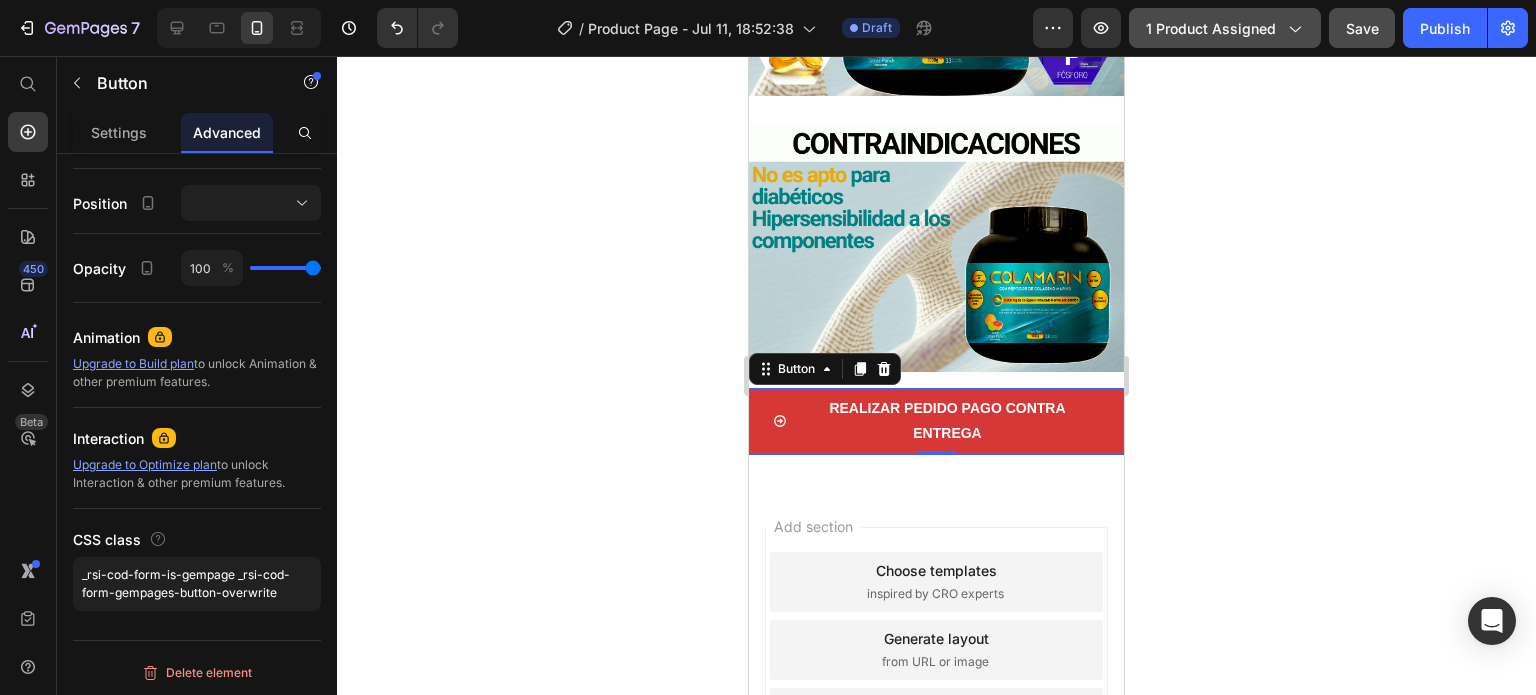 click on "1 product assigned" 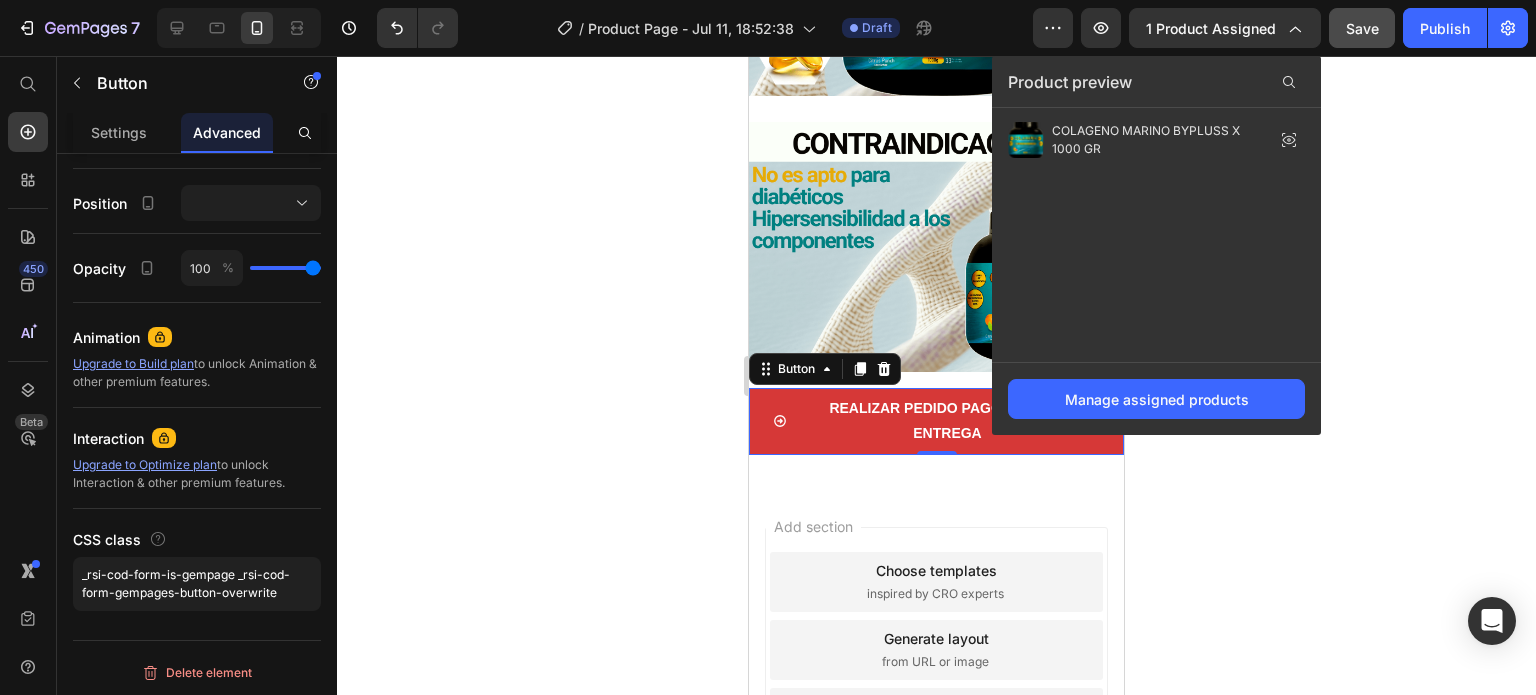 click on "Product preview" 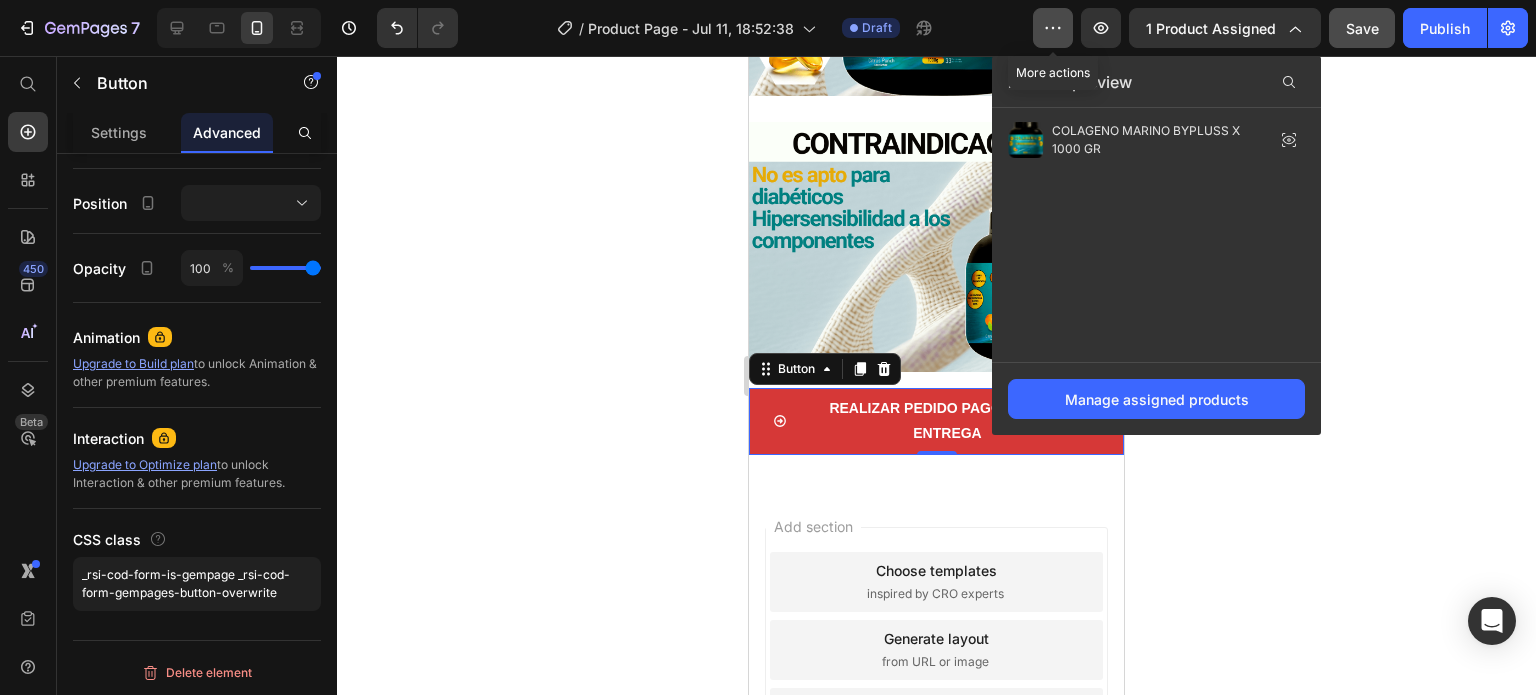click 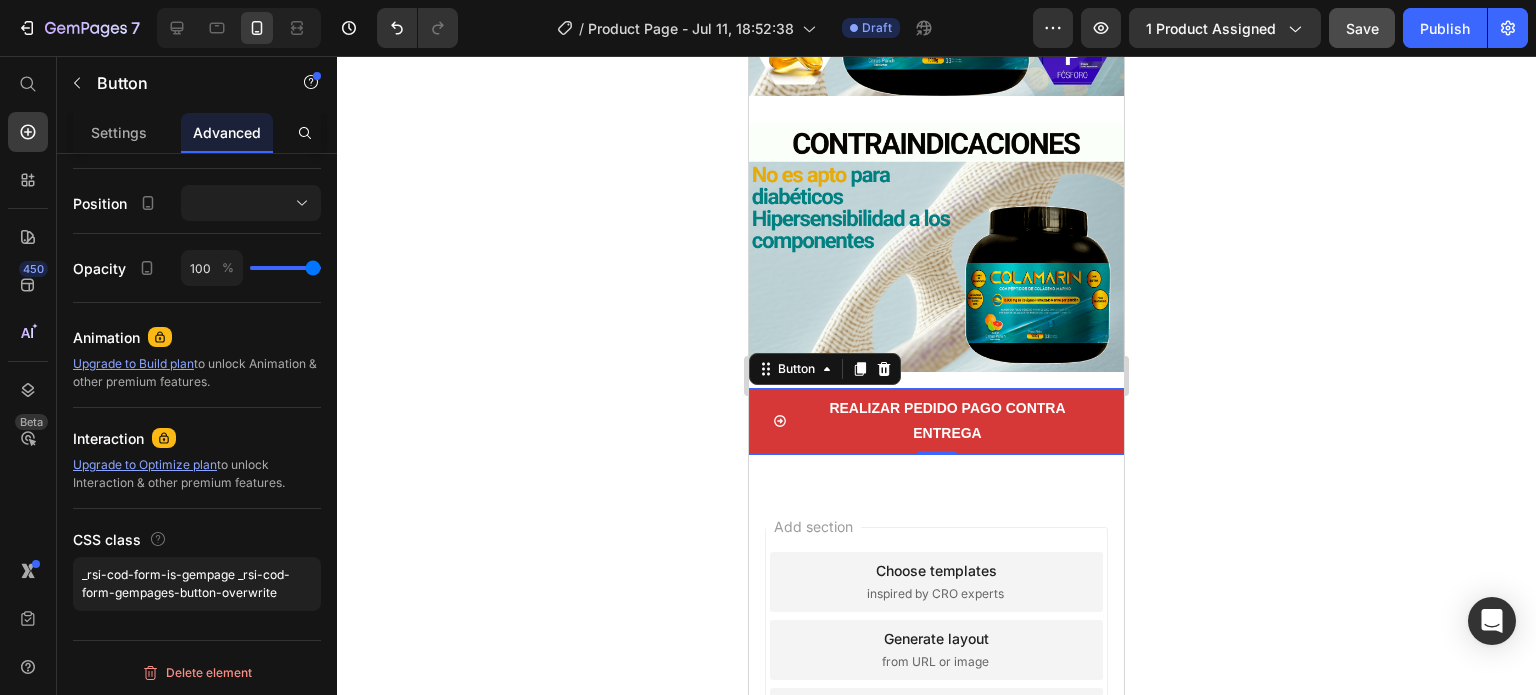 click 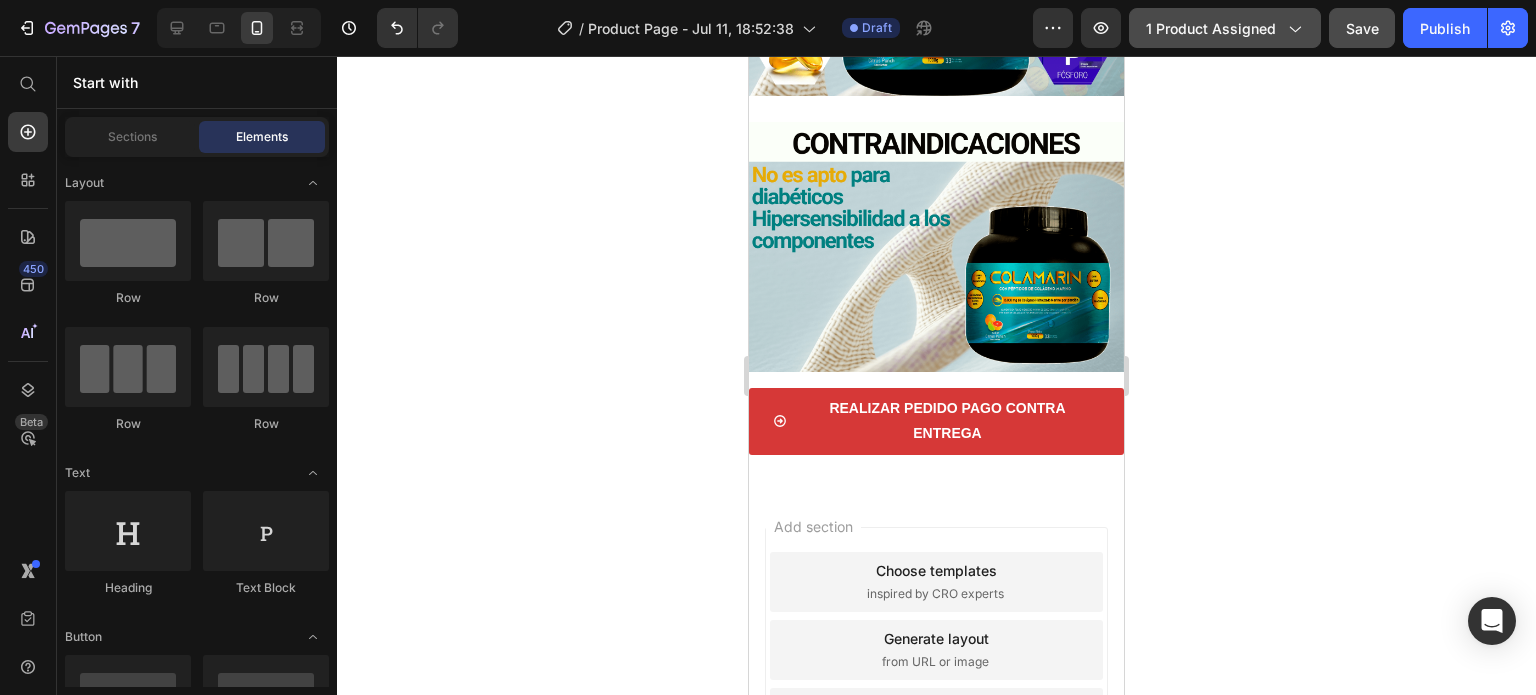 click on "1 product assigned" 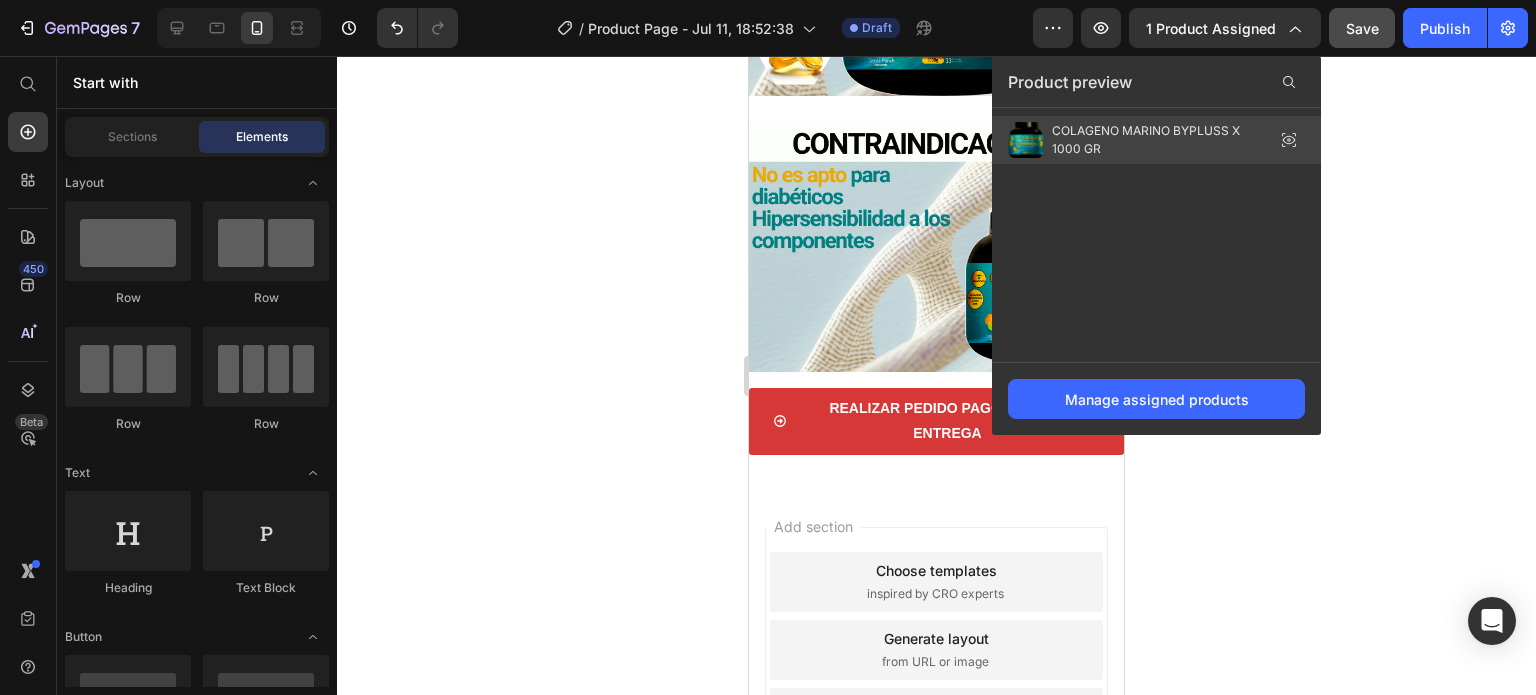 click 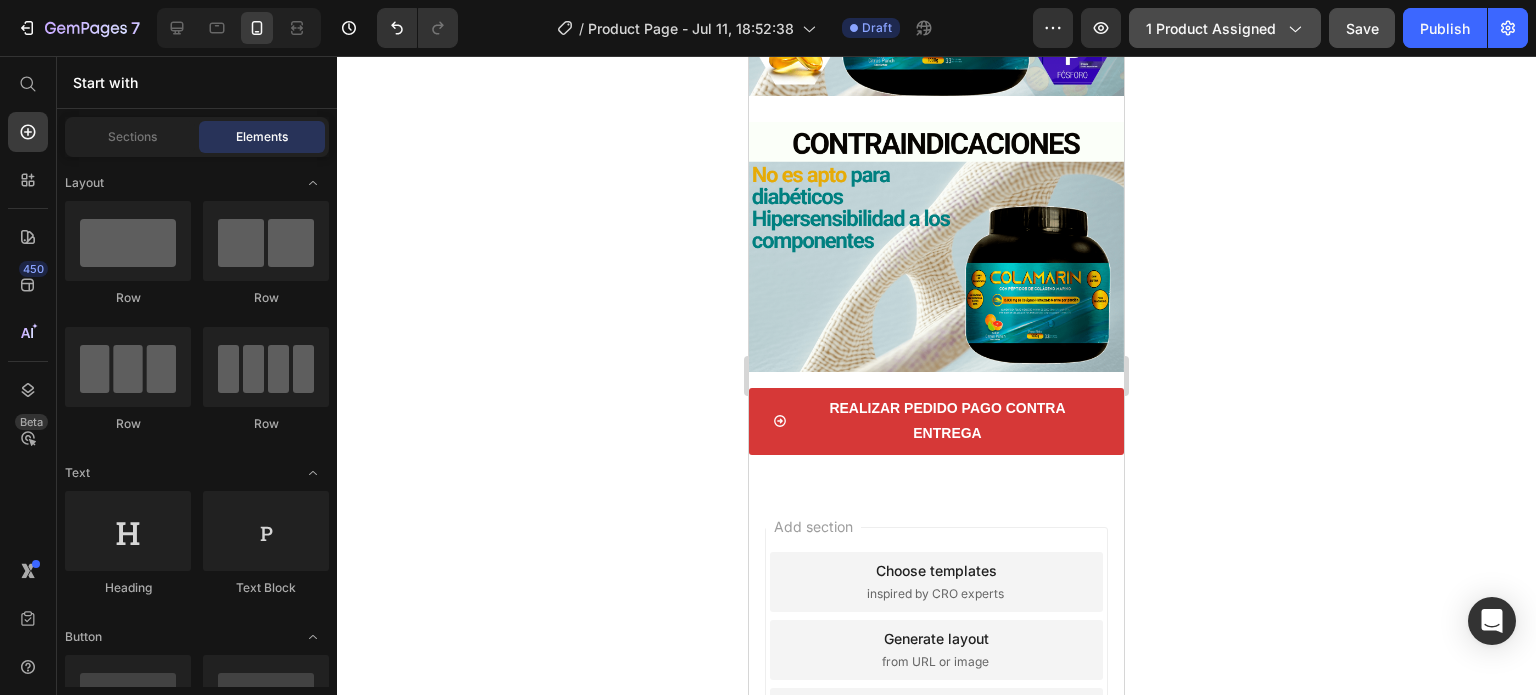 click 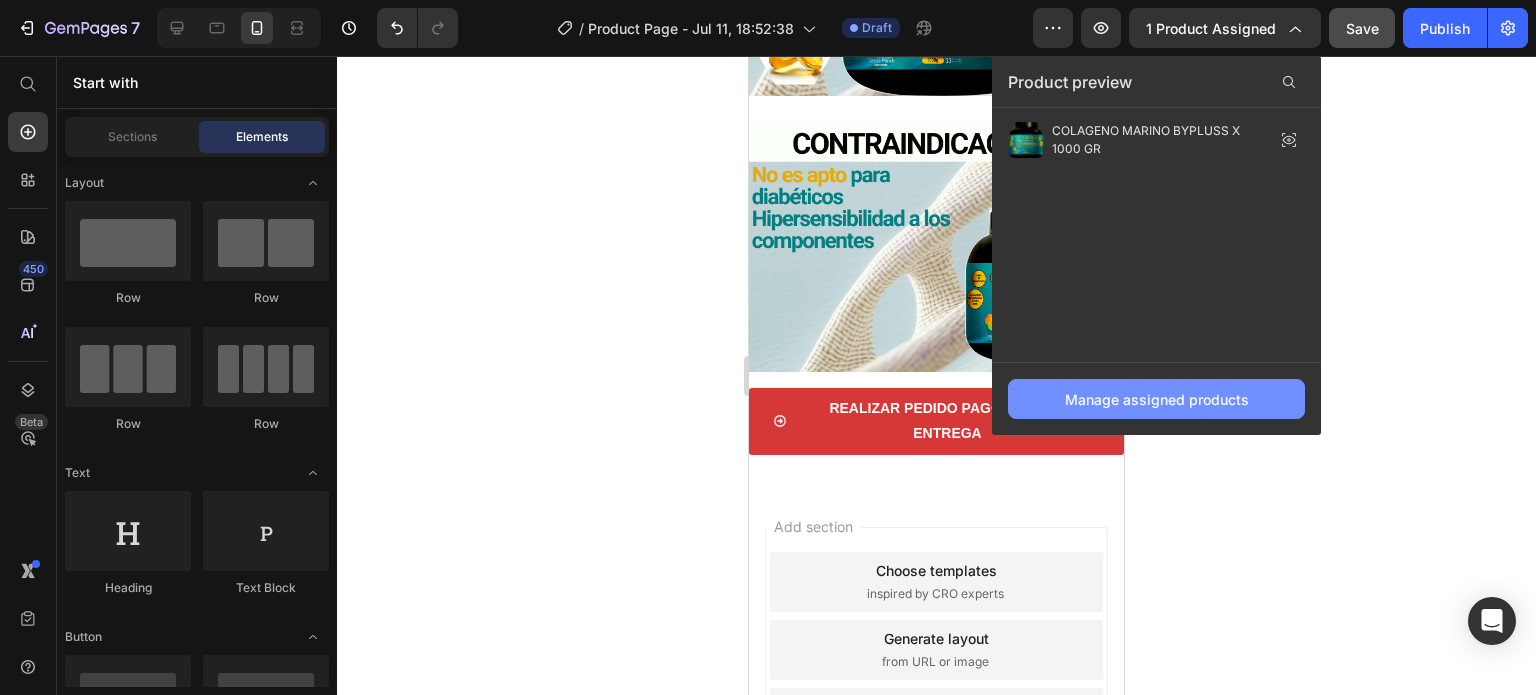 click on "Manage assigned products" at bounding box center [1157, 399] 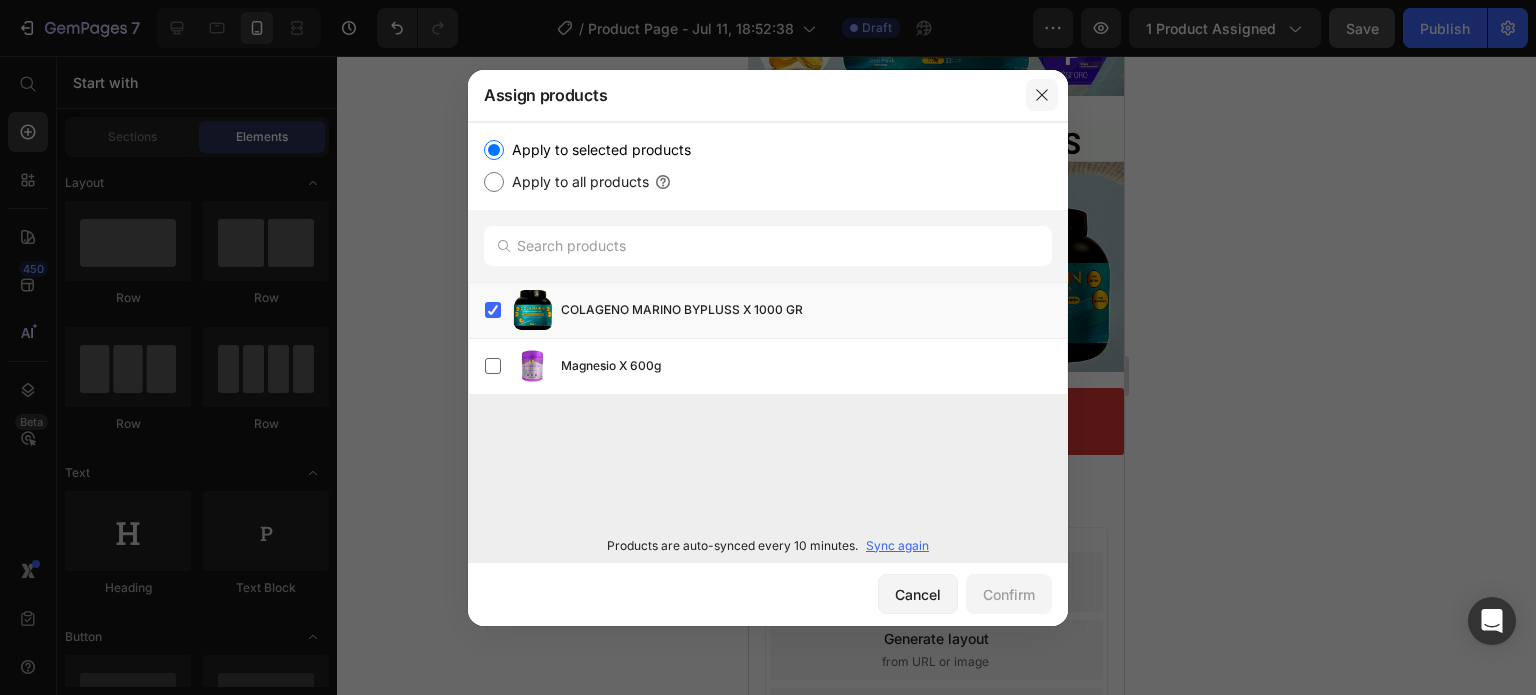 click 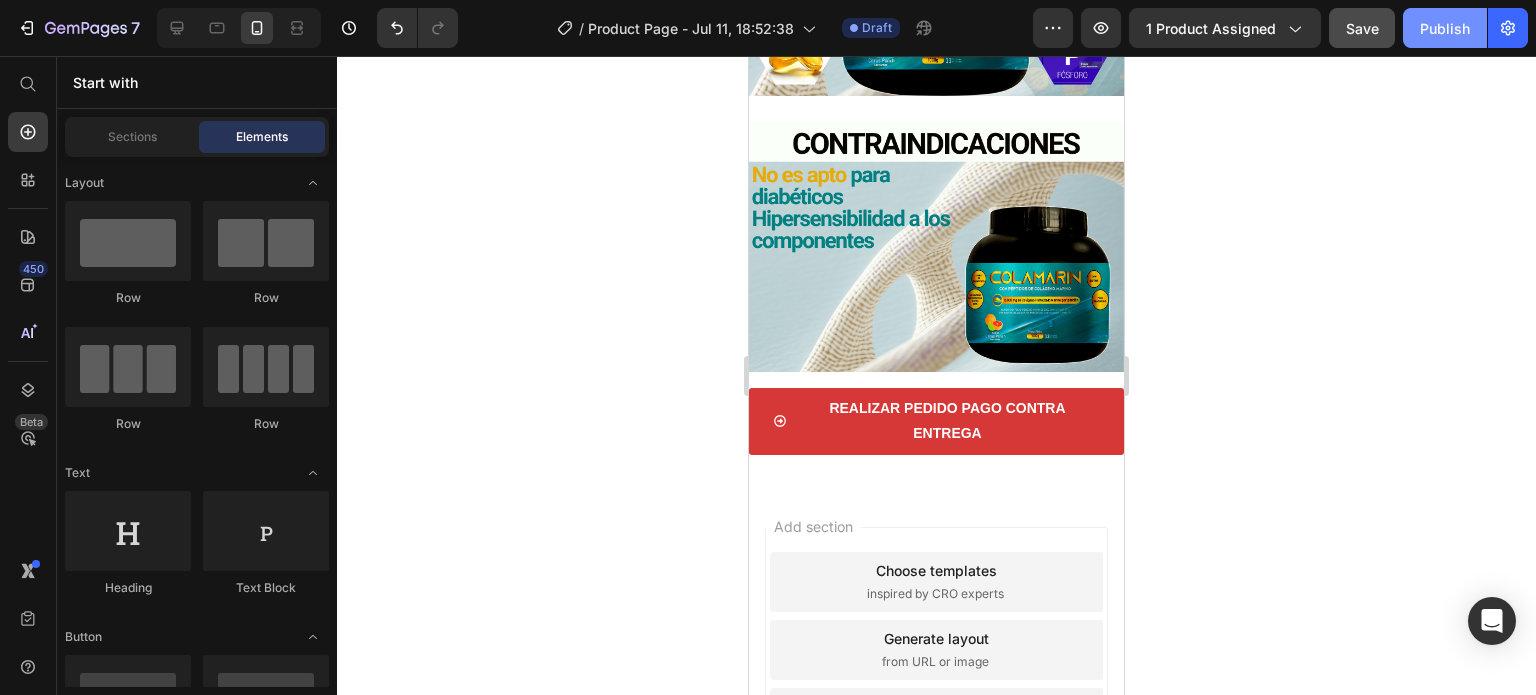 click on "Publish" at bounding box center (1445, 28) 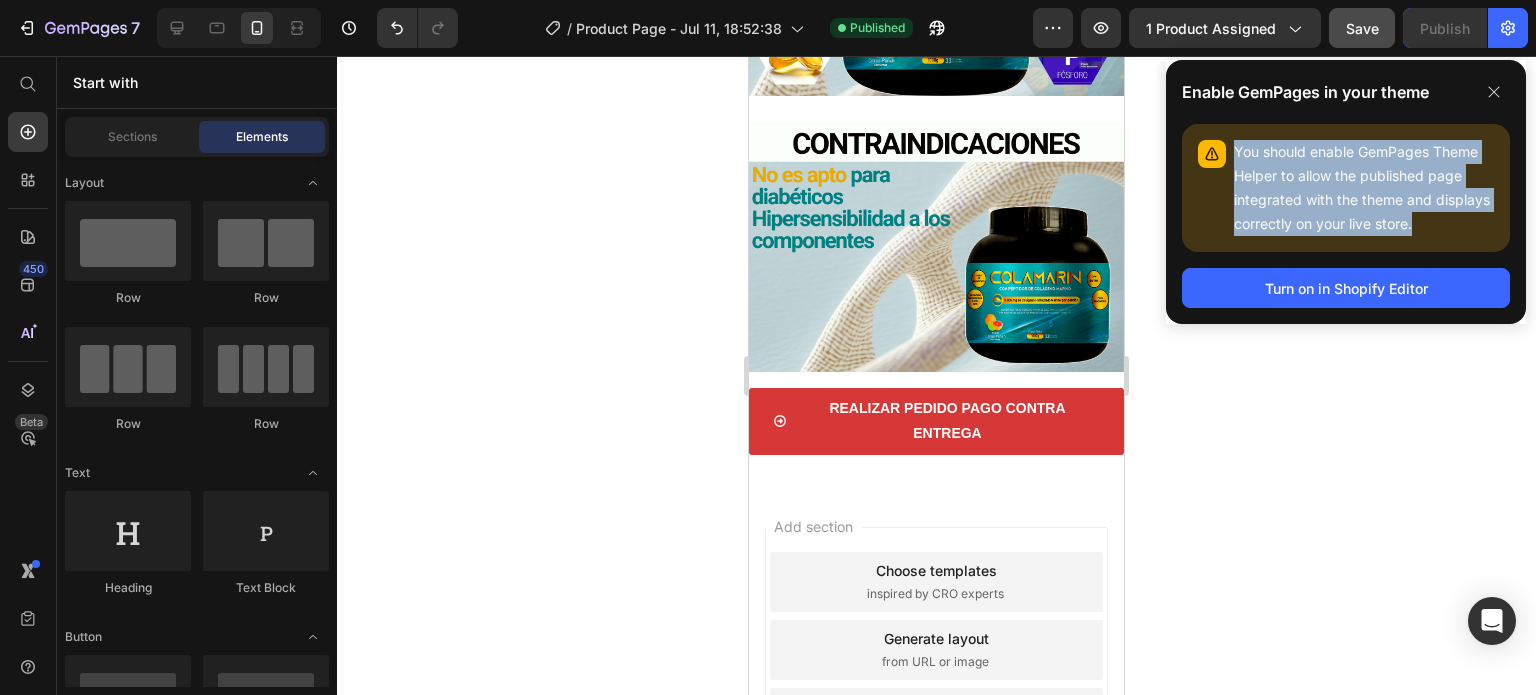 drag, startPoint x: 1235, startPoint y: 148, endPoint x: 1425, endPoint y: 233, distance: 208.14658 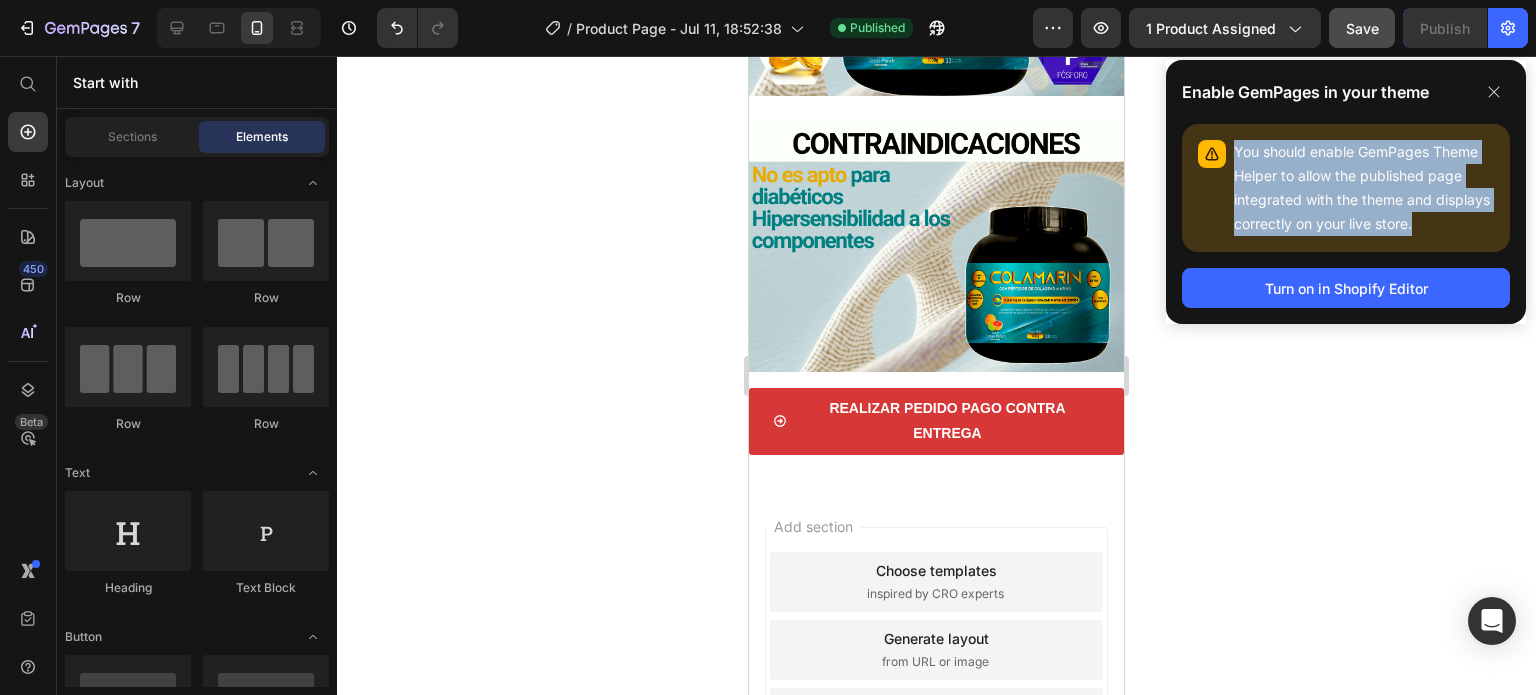 copy on "You should enable GemPages Theme Helper to allow the published page integrated with the theme and displays correctly on your live store." 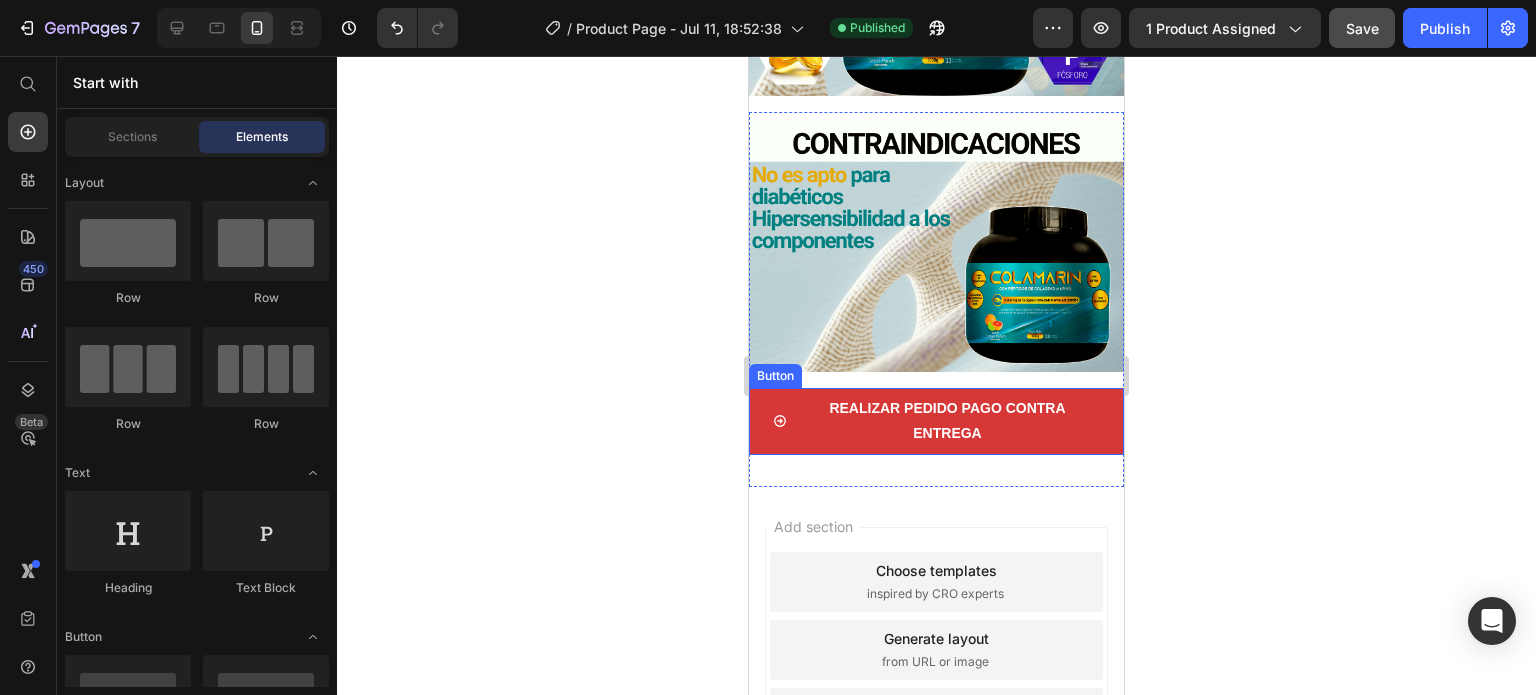 click 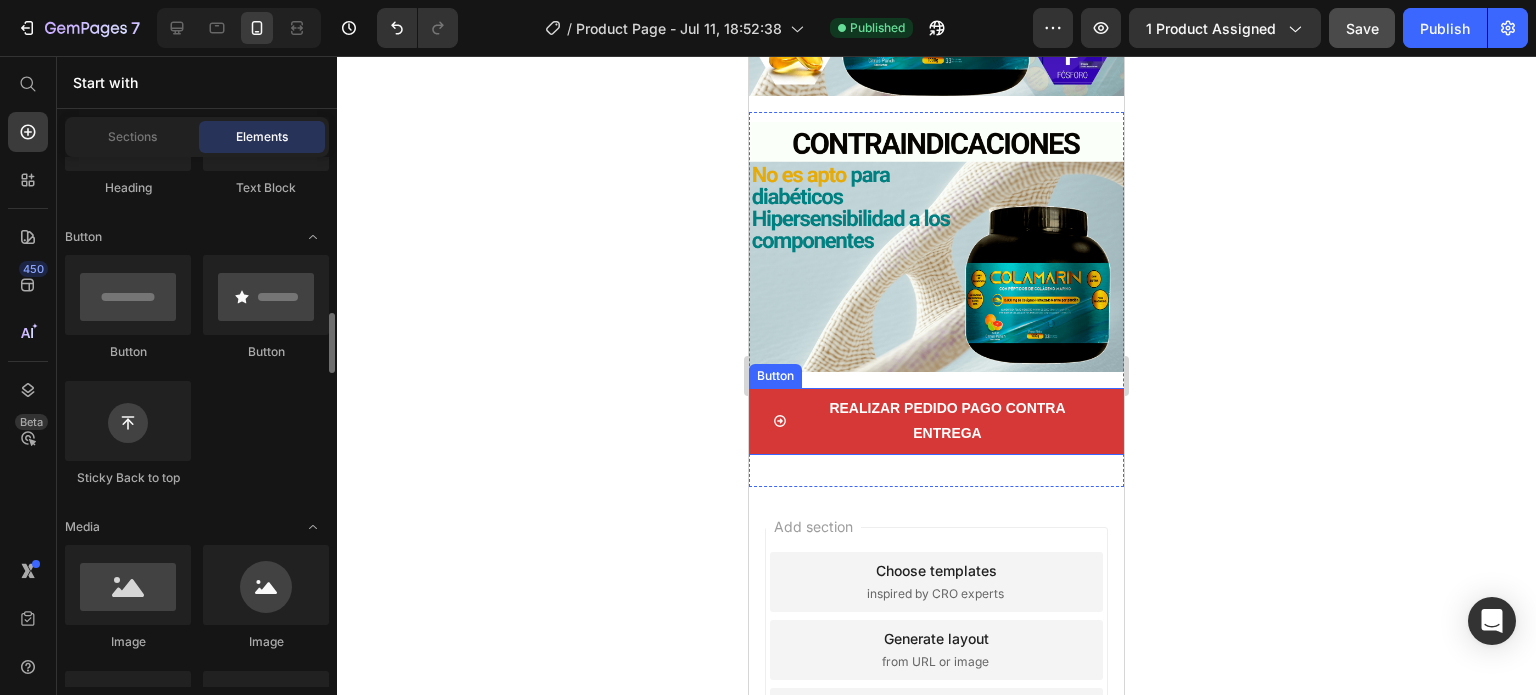 scroll, scrollTop: 500, scrollLeft: 0, axis: vertical 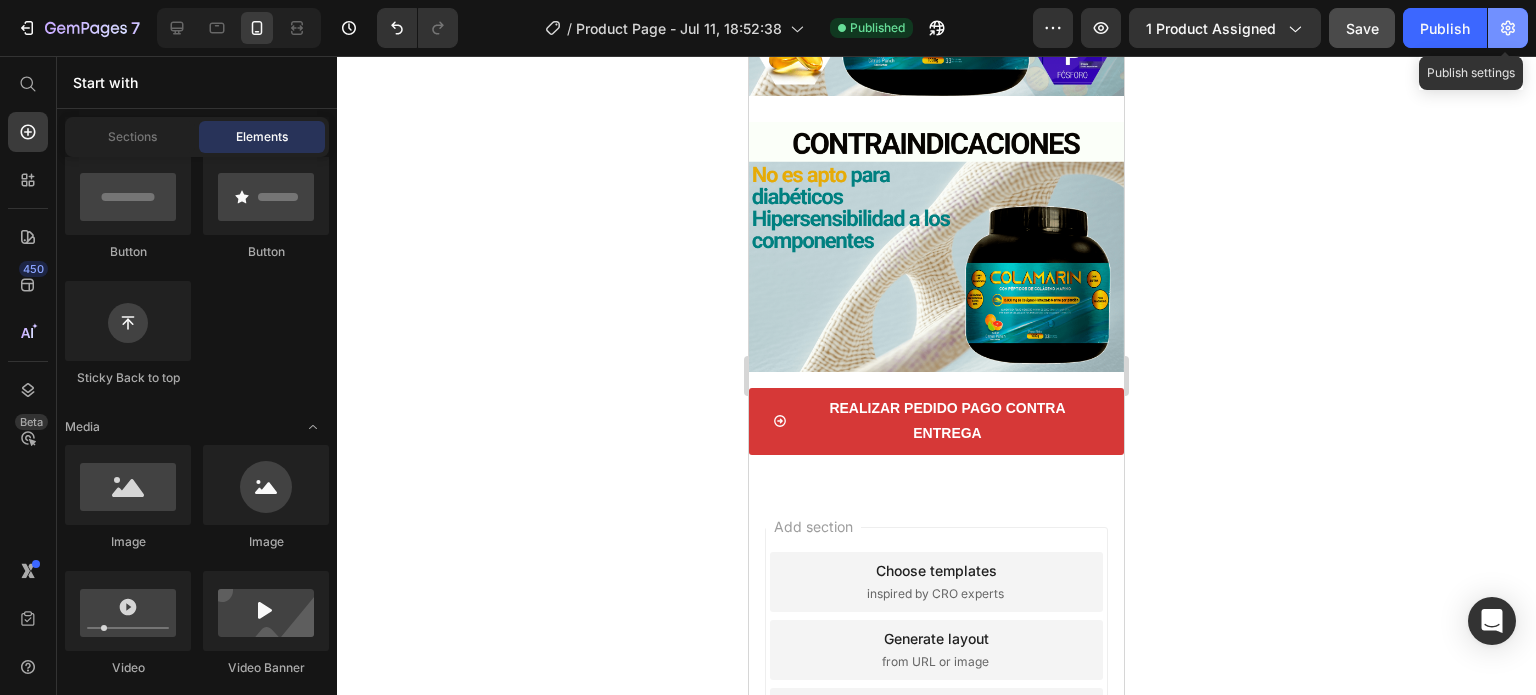 click 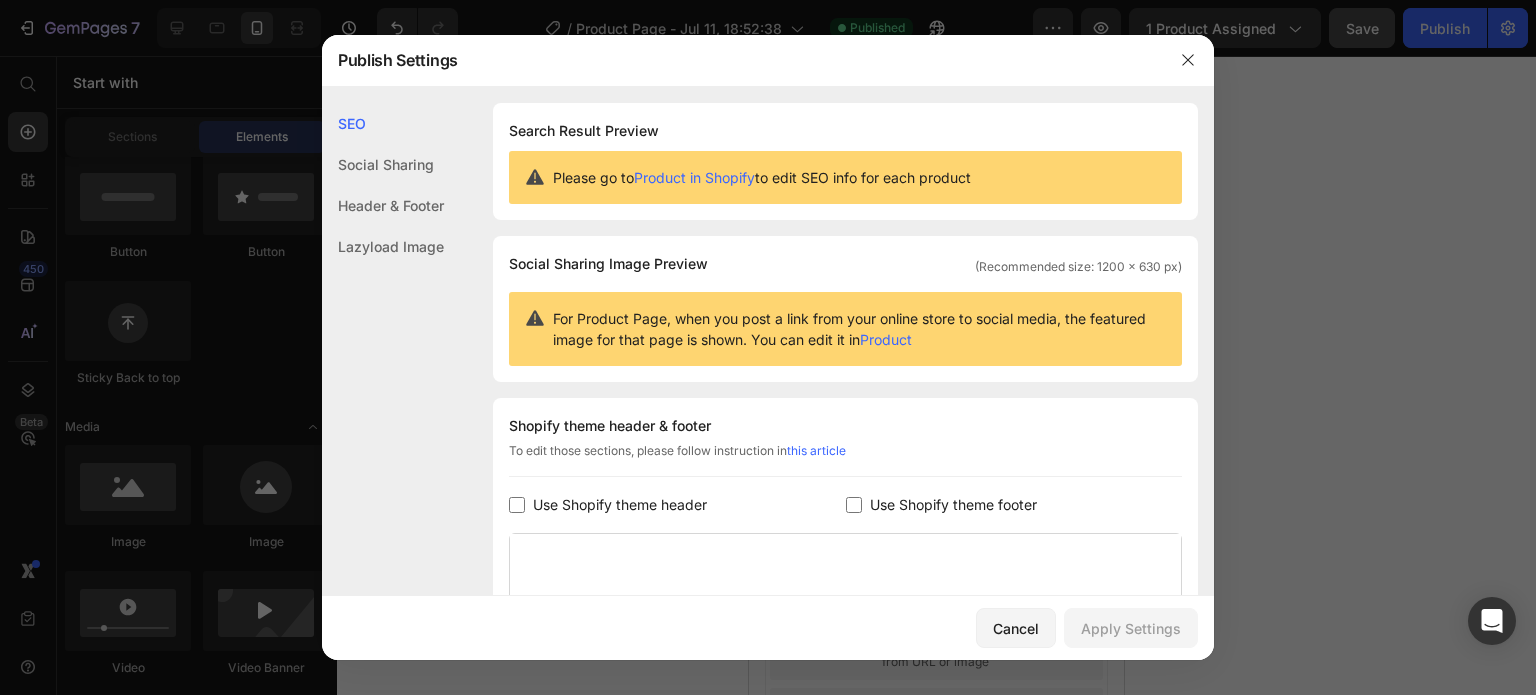click on "Social Sharing" 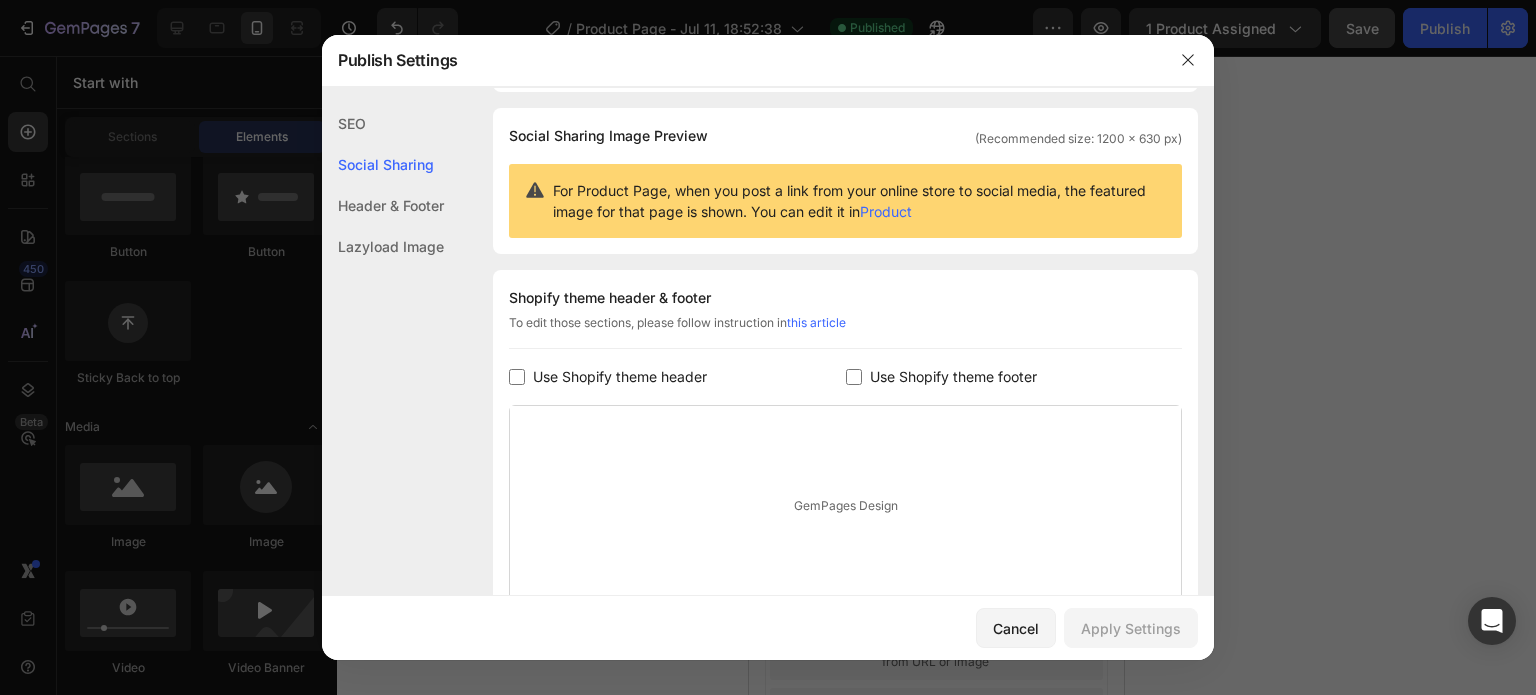 click on "Header & Footer" 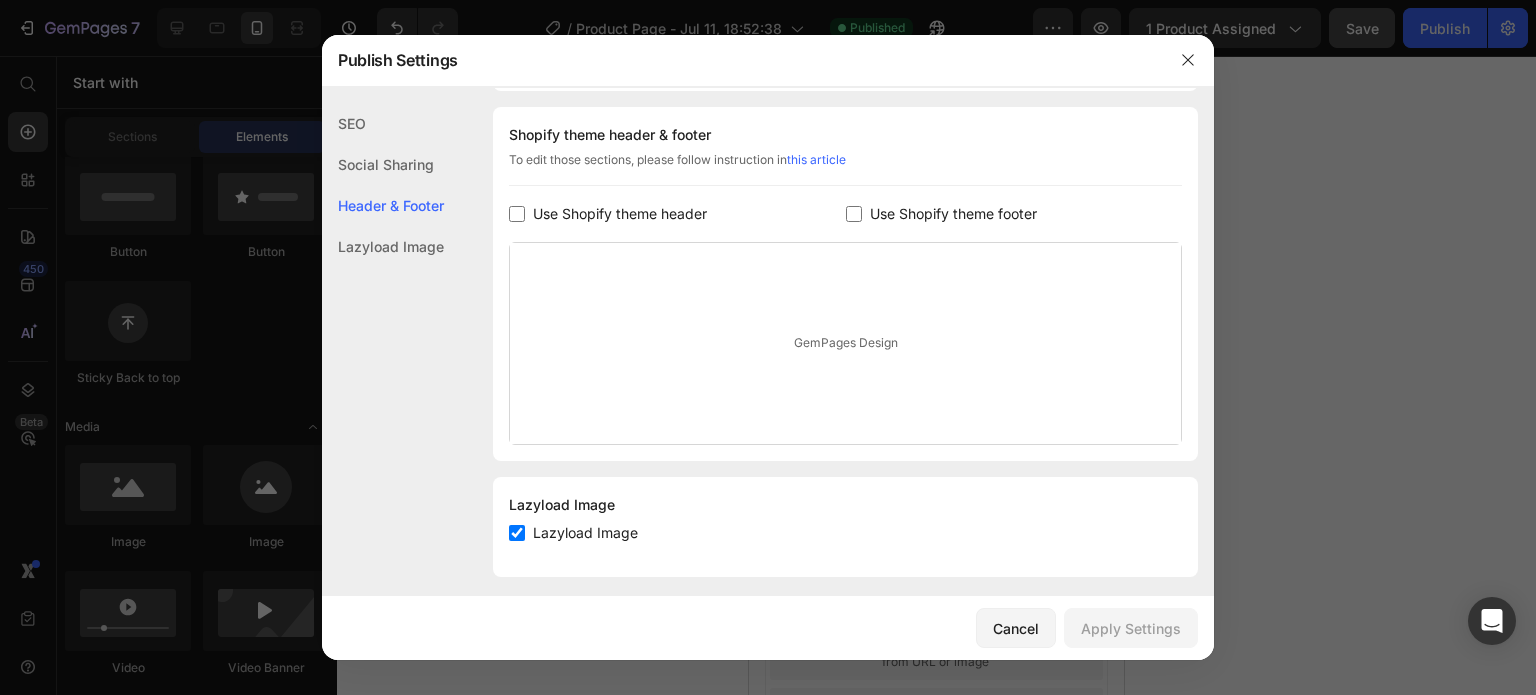 click on "Lazyload Image" 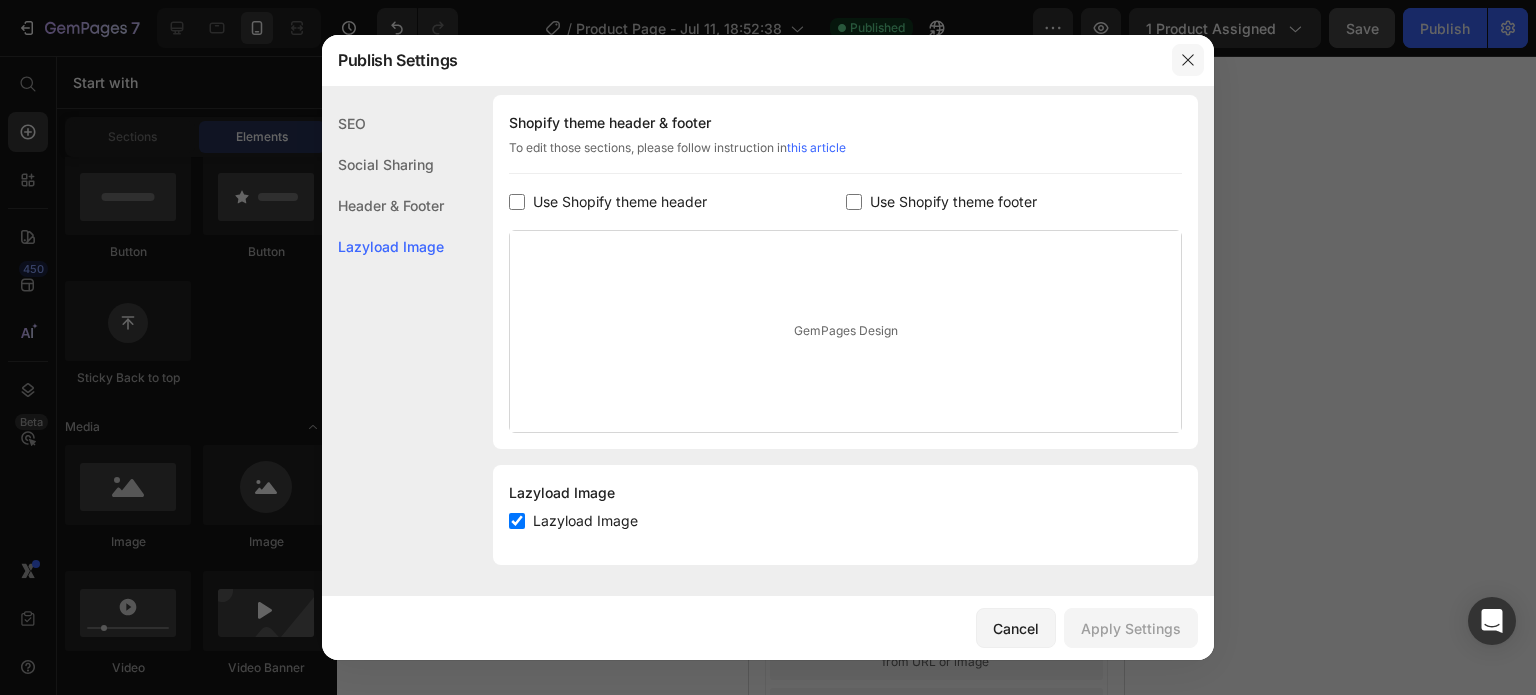 click 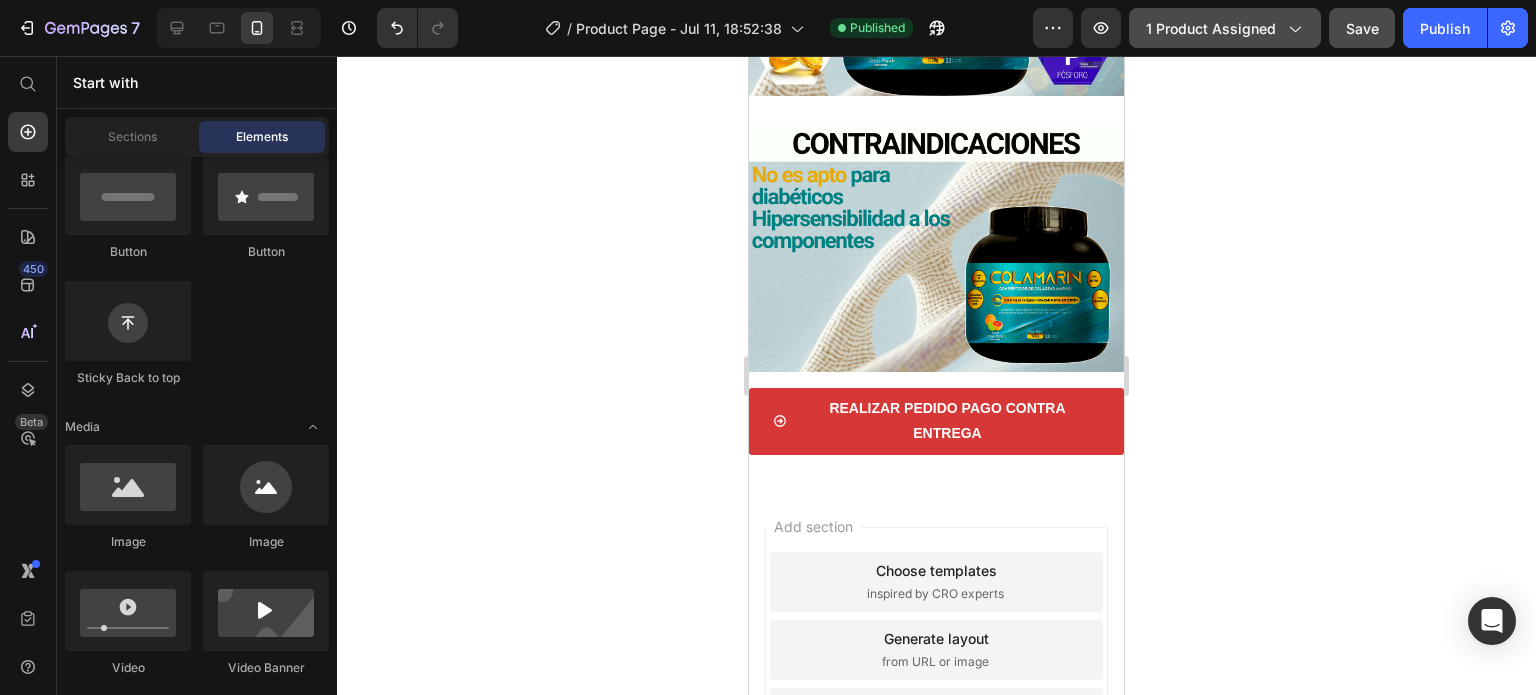 click 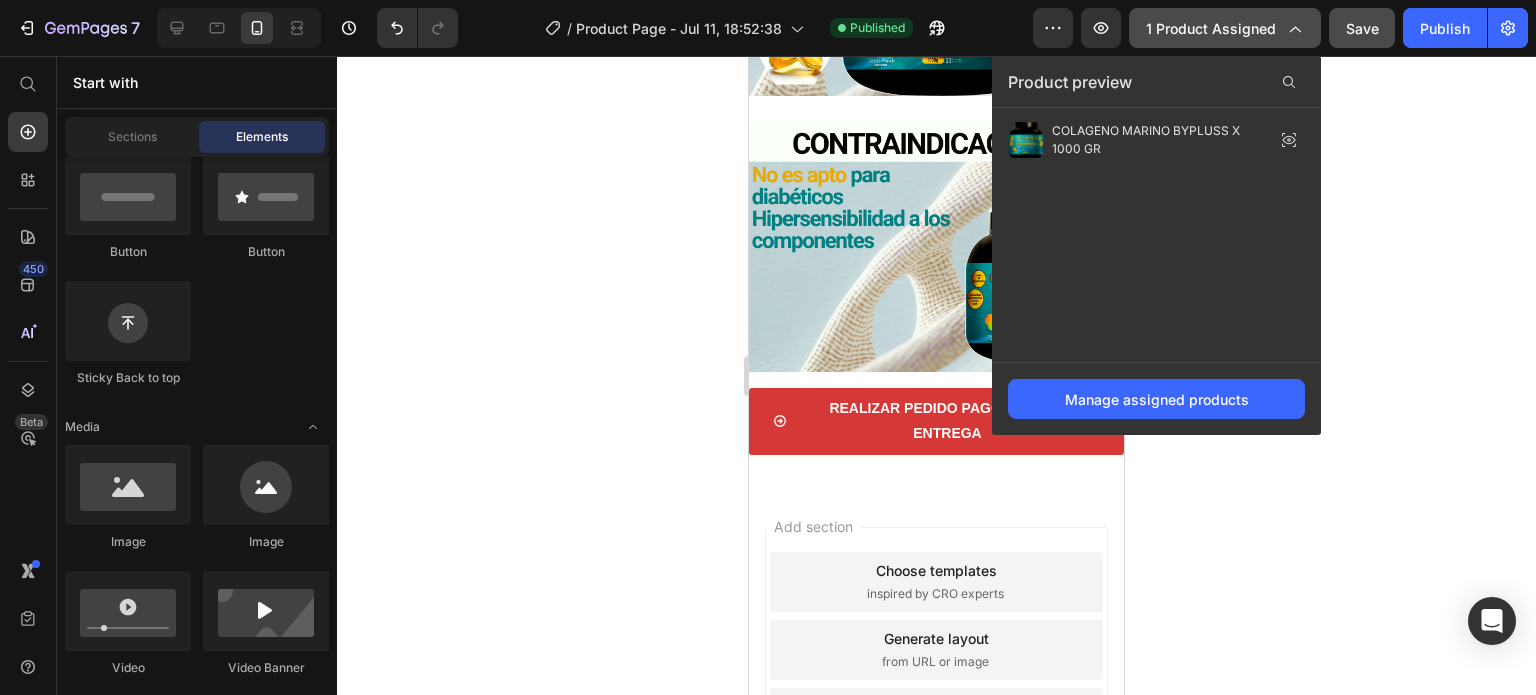 click 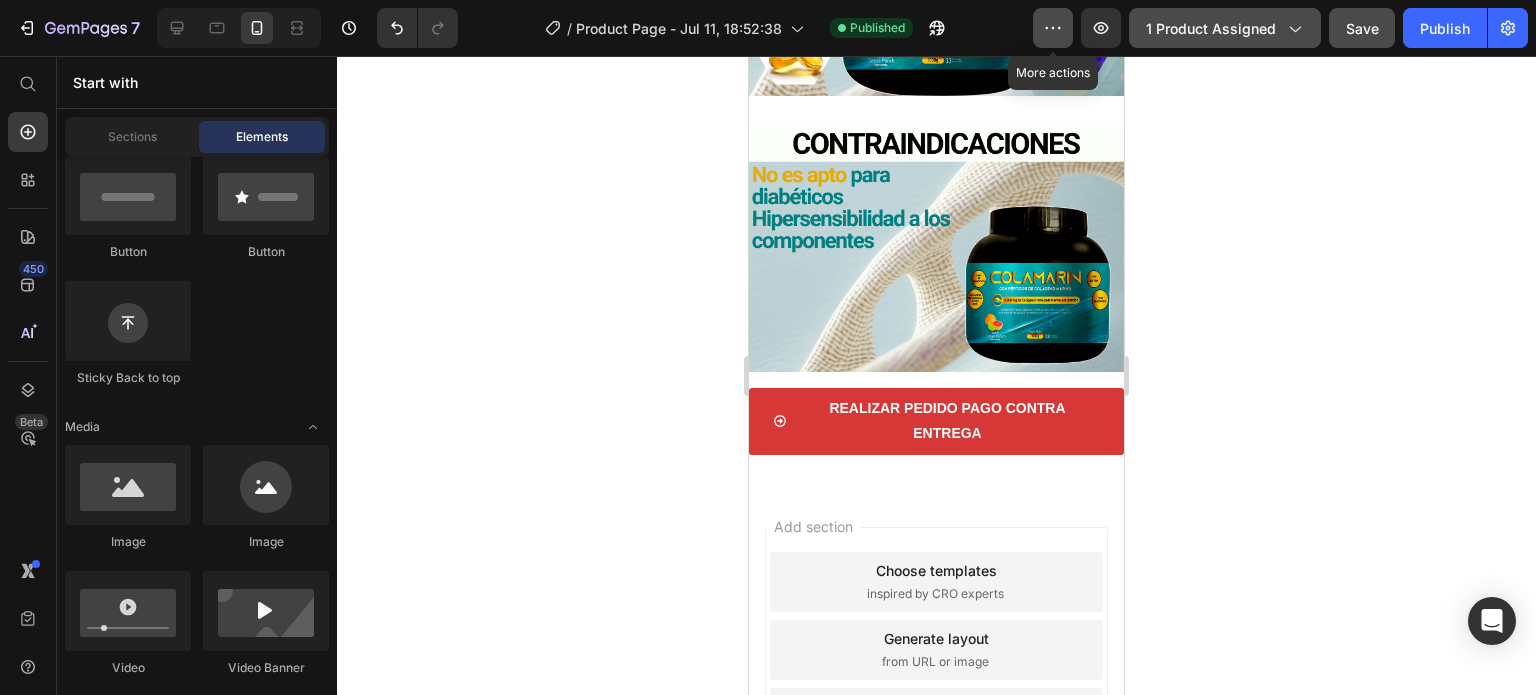 click 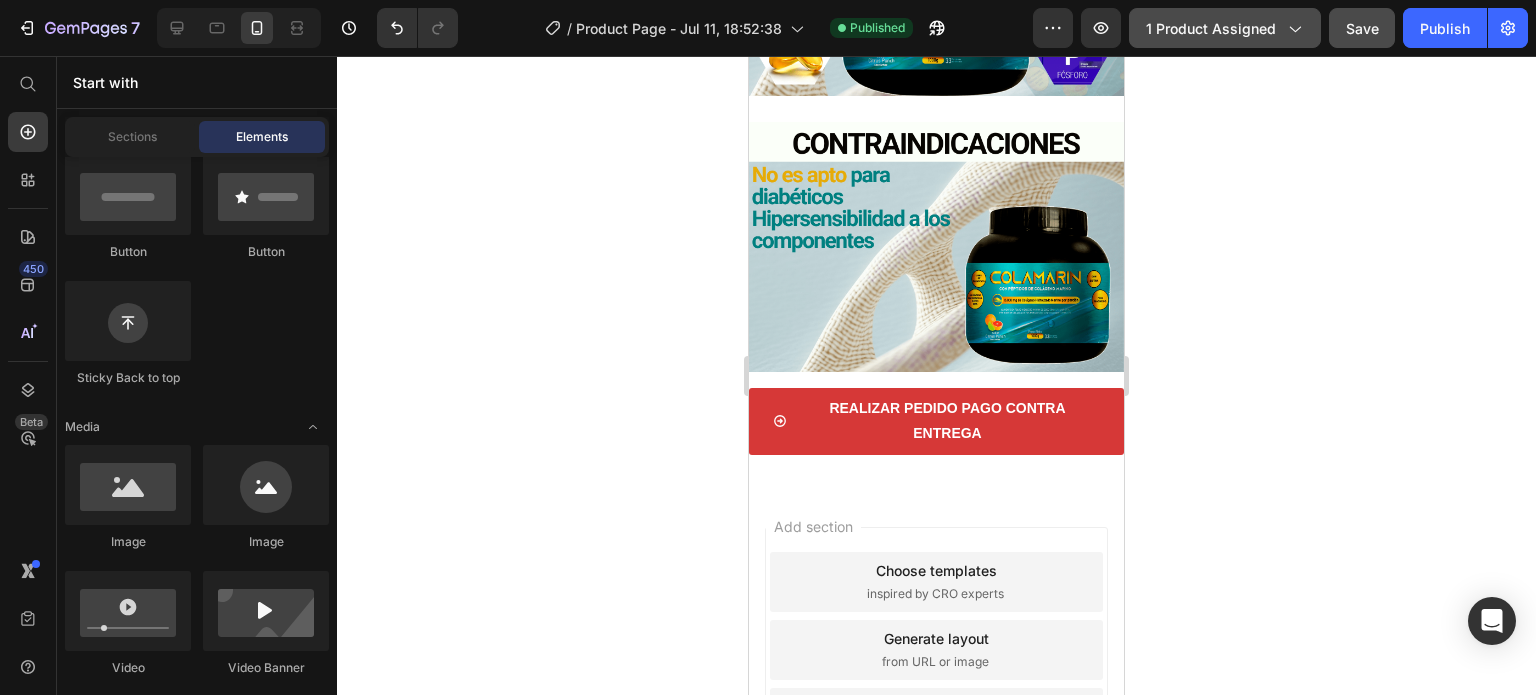 click 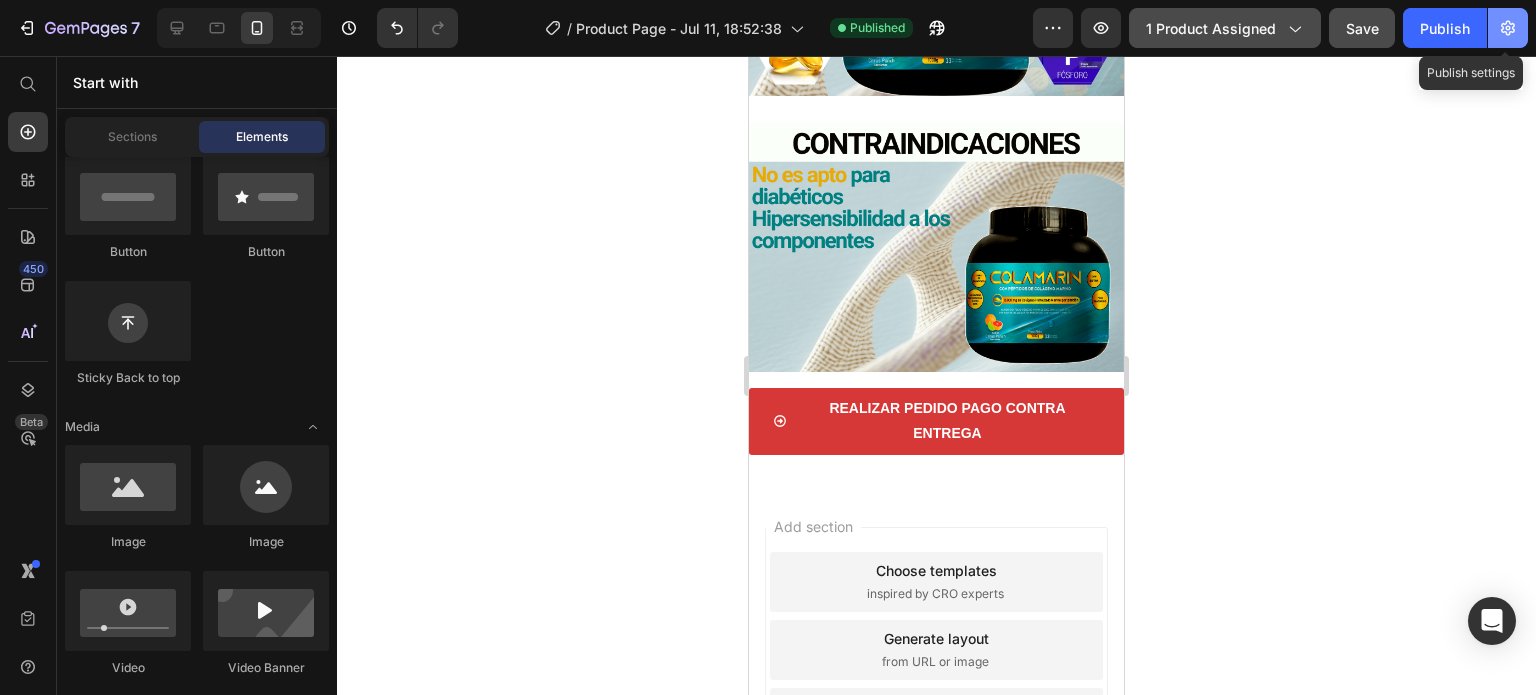 click 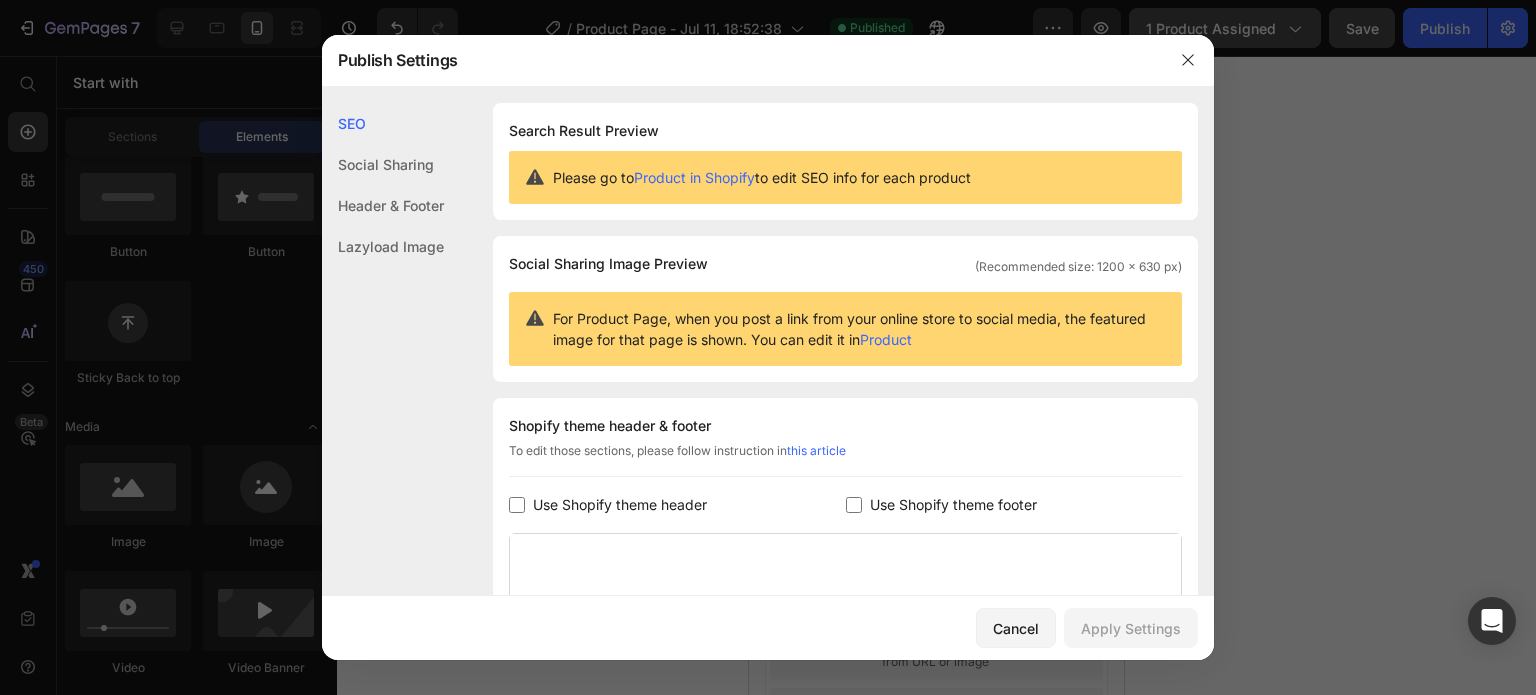 click at bounding box center [768, 347] 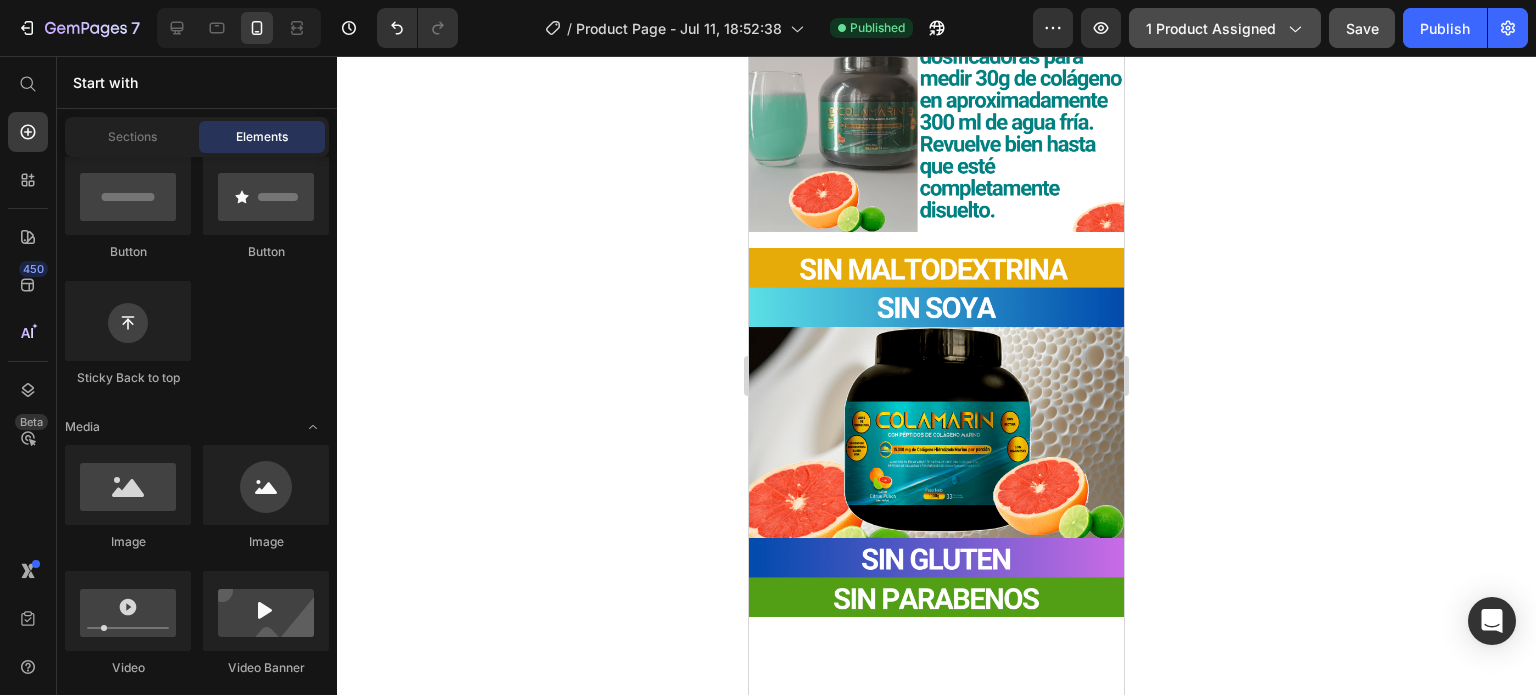 scroll, scrollTop: 241, scrollLeft: 0, axis: vertical 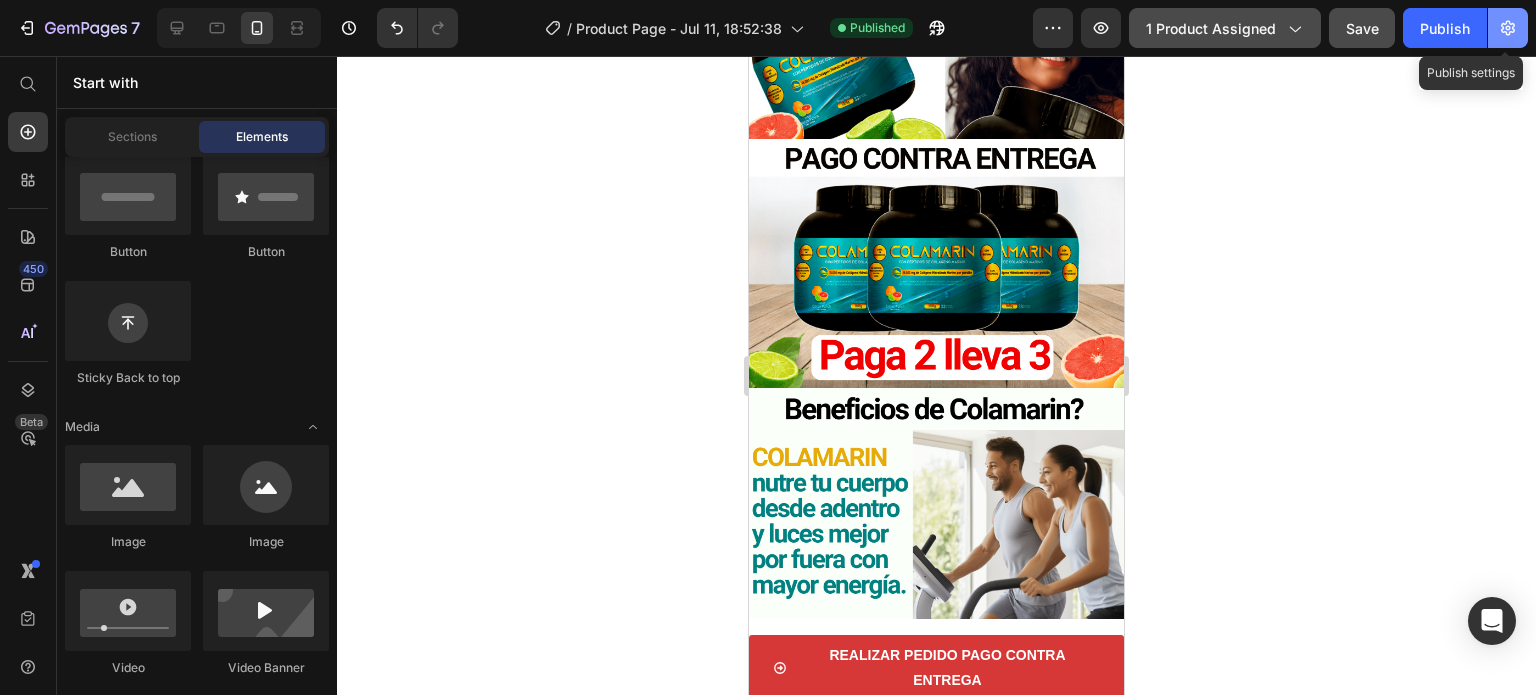 click 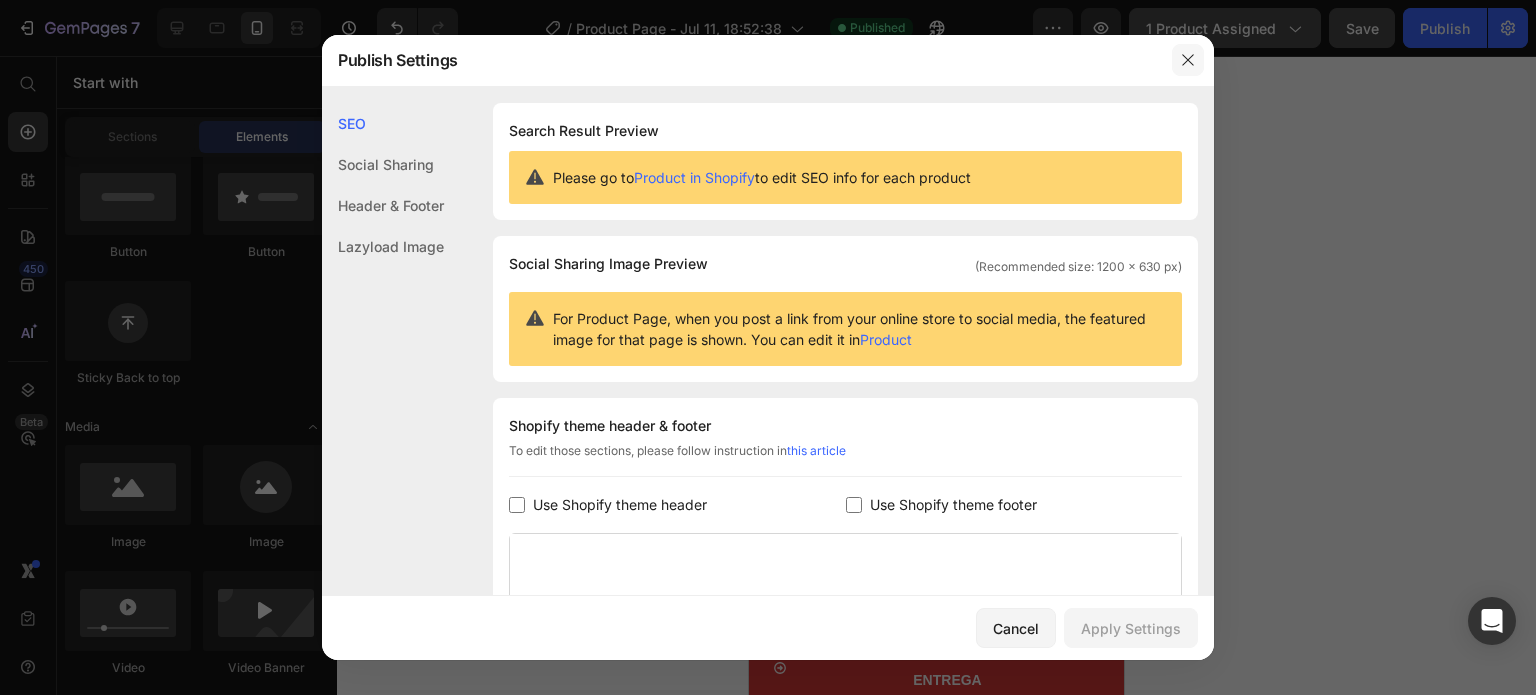 click 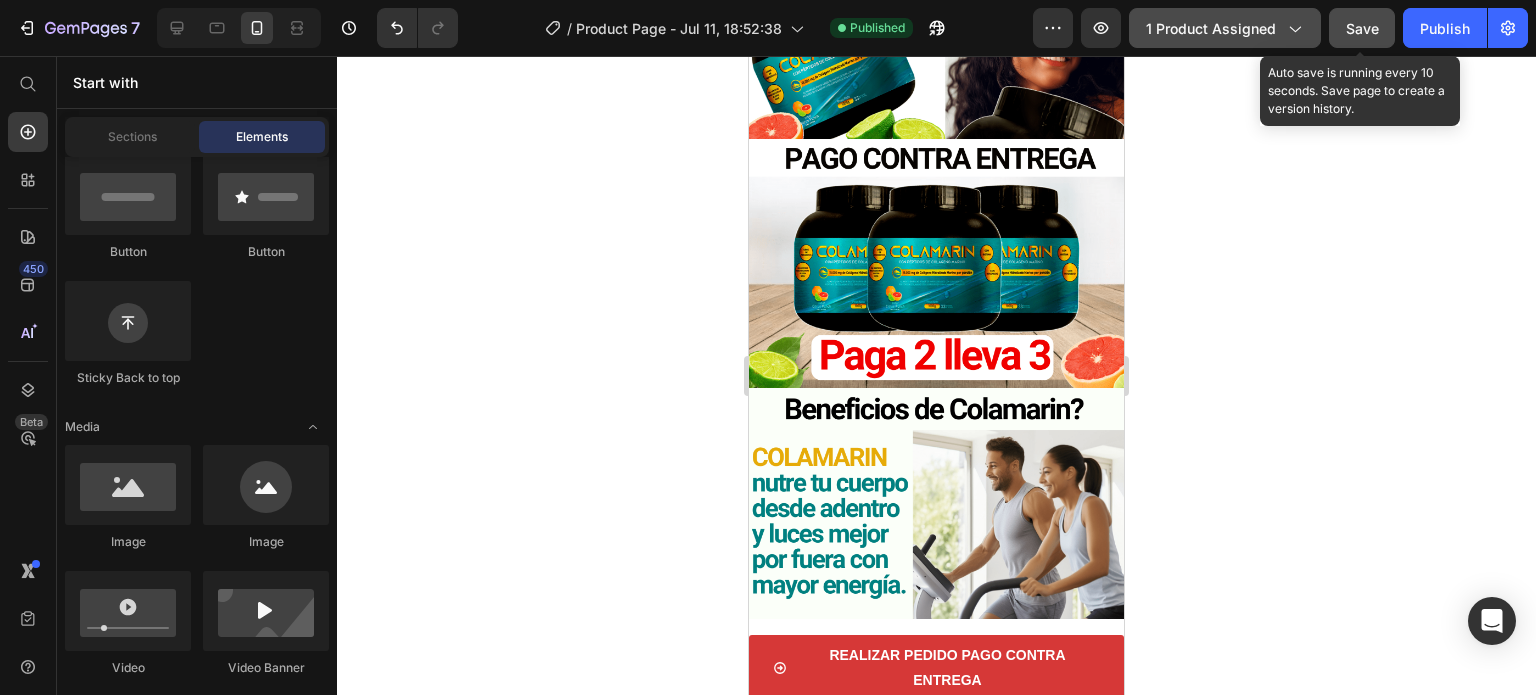 click on "Save" at bounding box center (1362, 28) 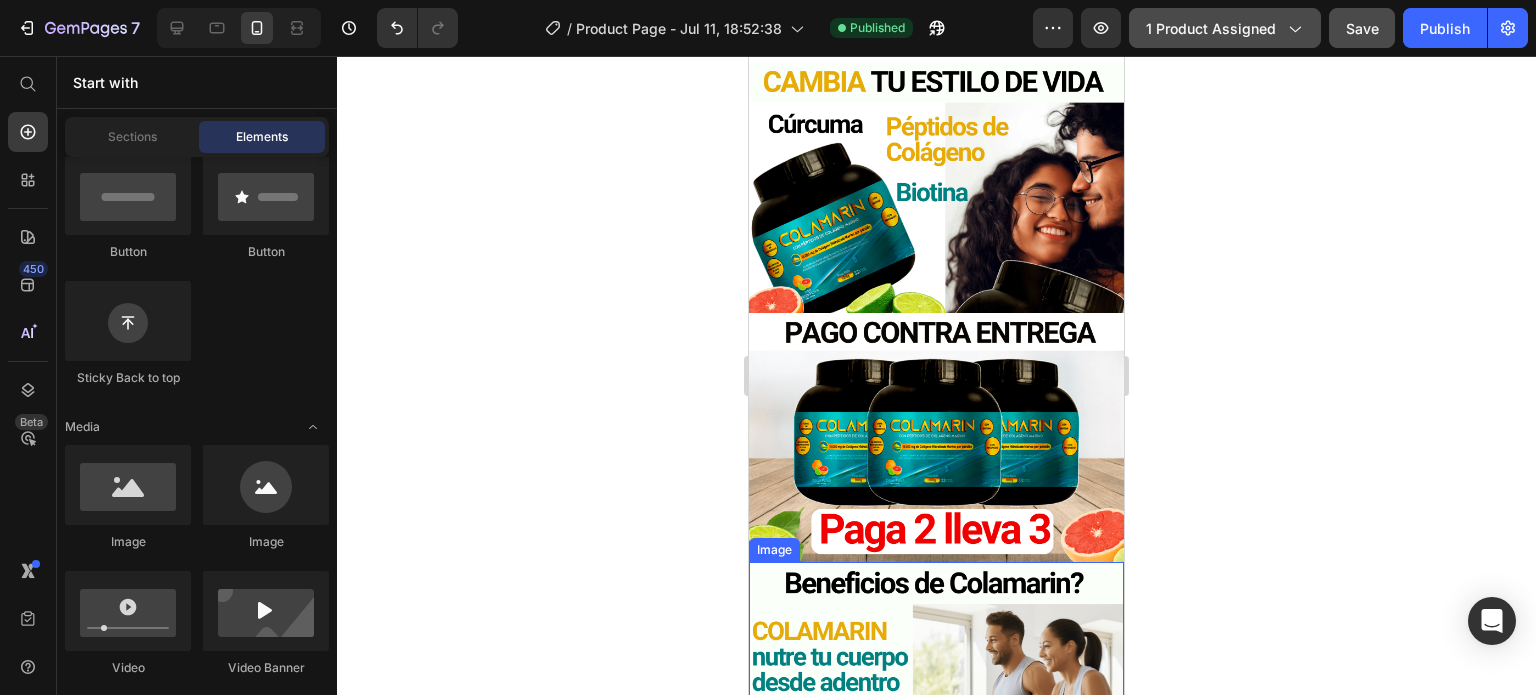 scroll, scrollTop: 0, scrollLeft: 0, axis: both 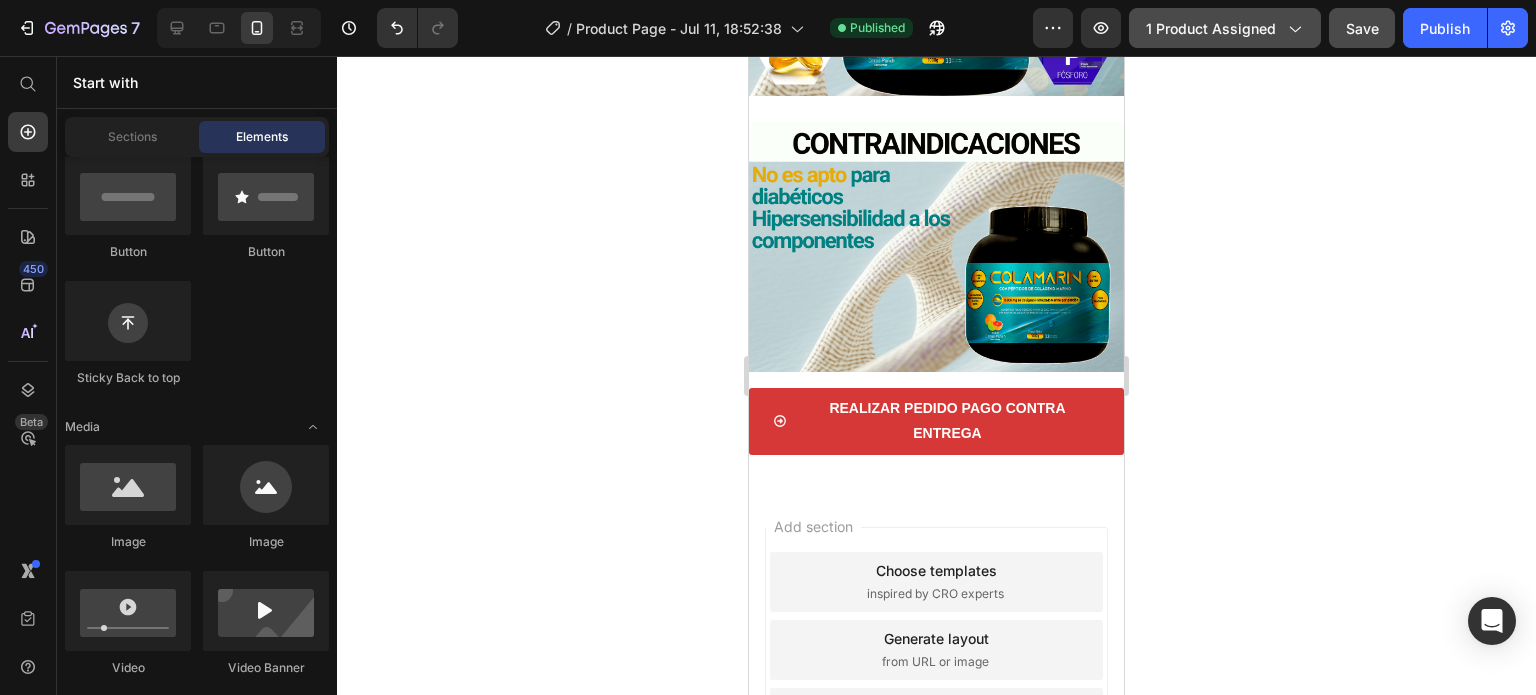 click on "Add section" at bounding box center (813, 526) 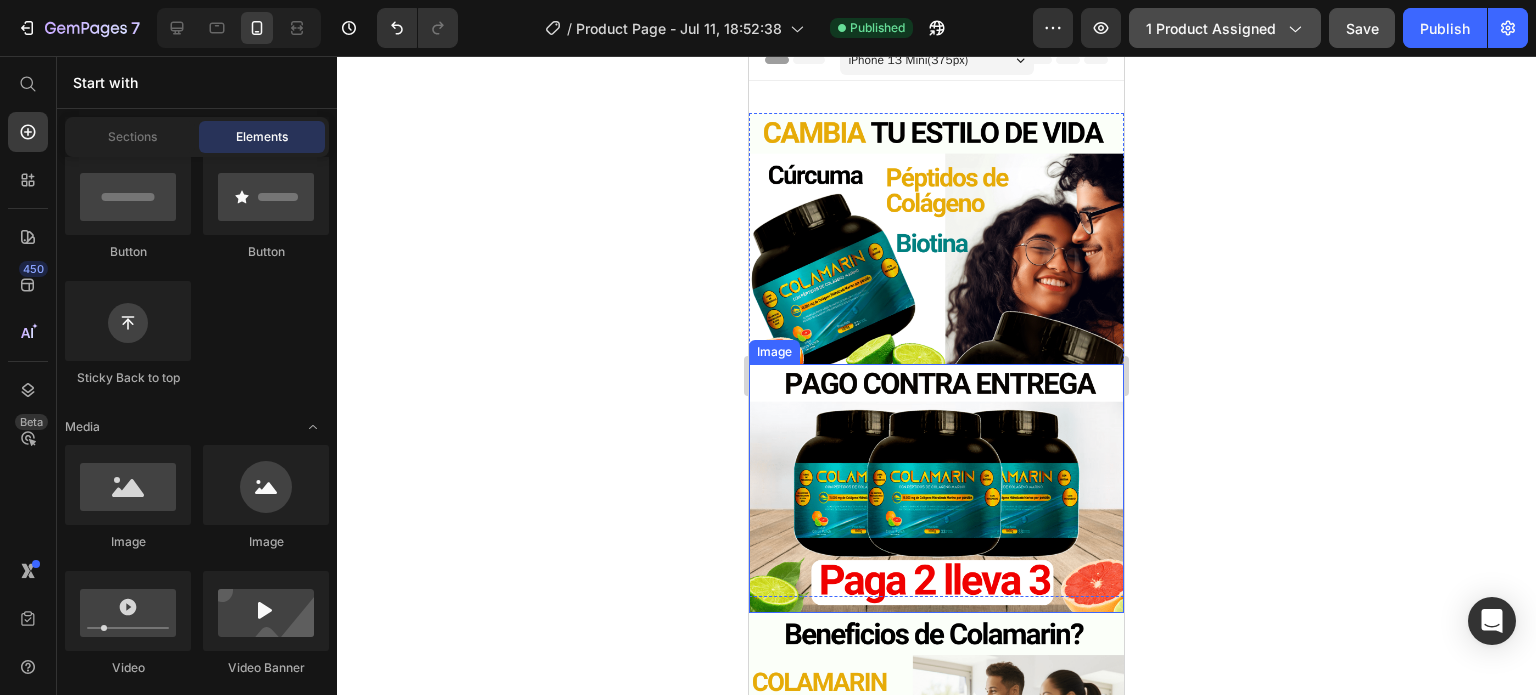 scroll, scrollTop: 0, scrollLeft: 0, axis: both 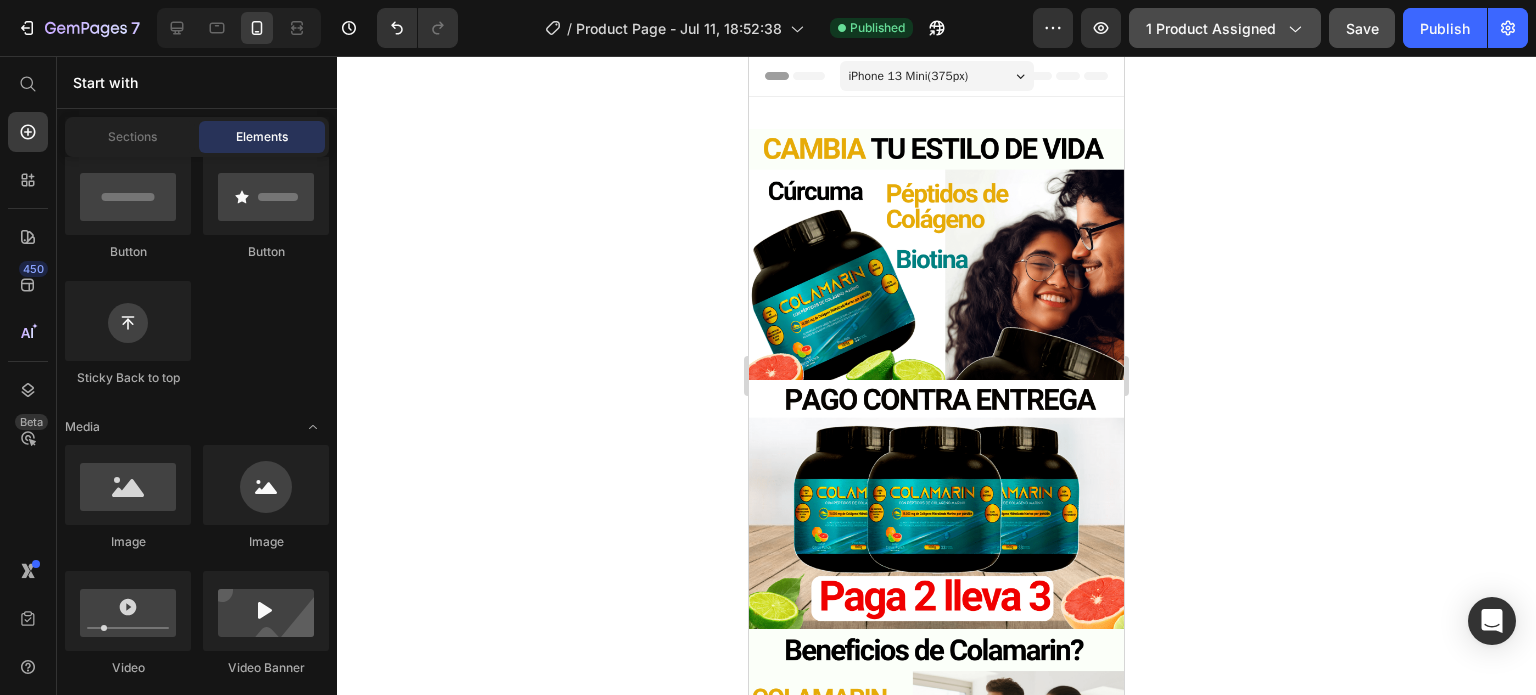 click on "Start with" at bounding box center (197, 82) 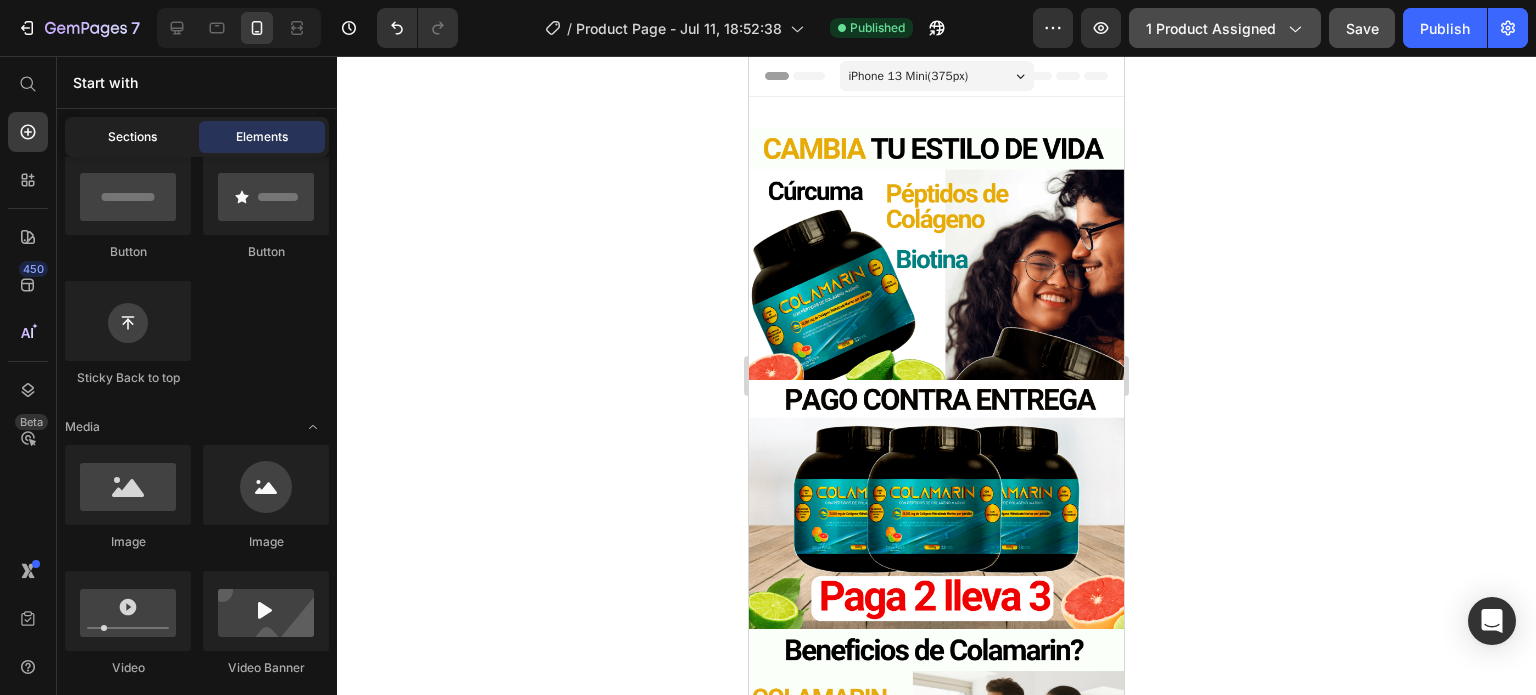 click on "Sections" at bounding box center (132, 137) 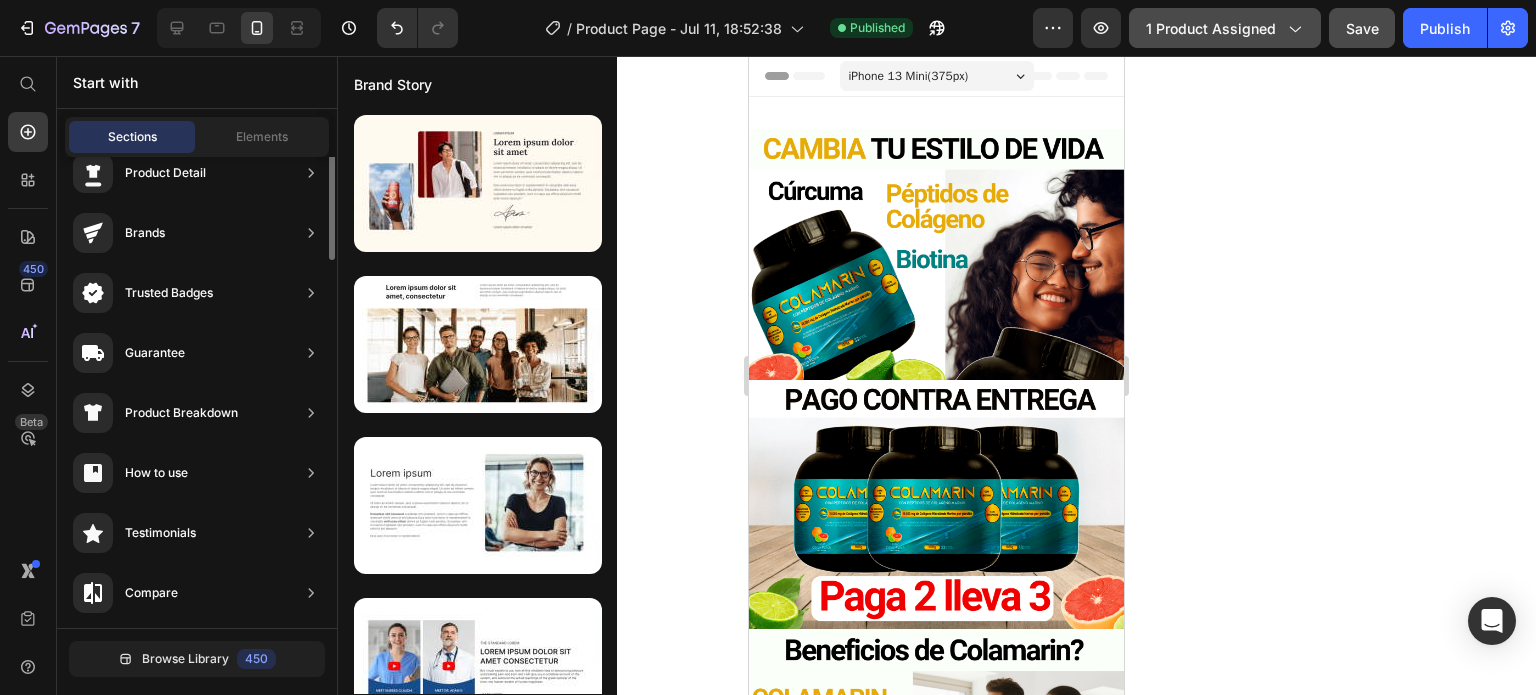 scroll, scrollTop: 0, scrollLeft: 0, axis: both 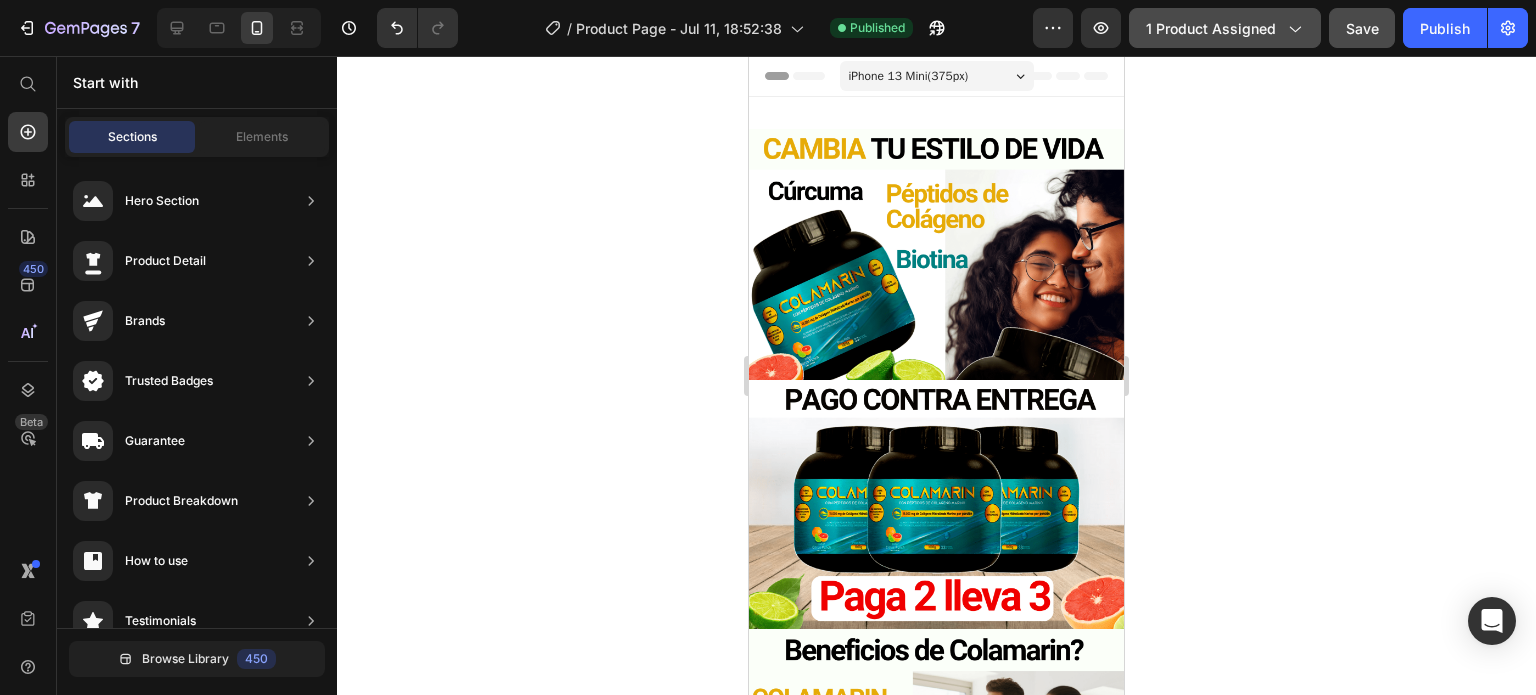 click on "Start with" at bounding box center [197, 82] 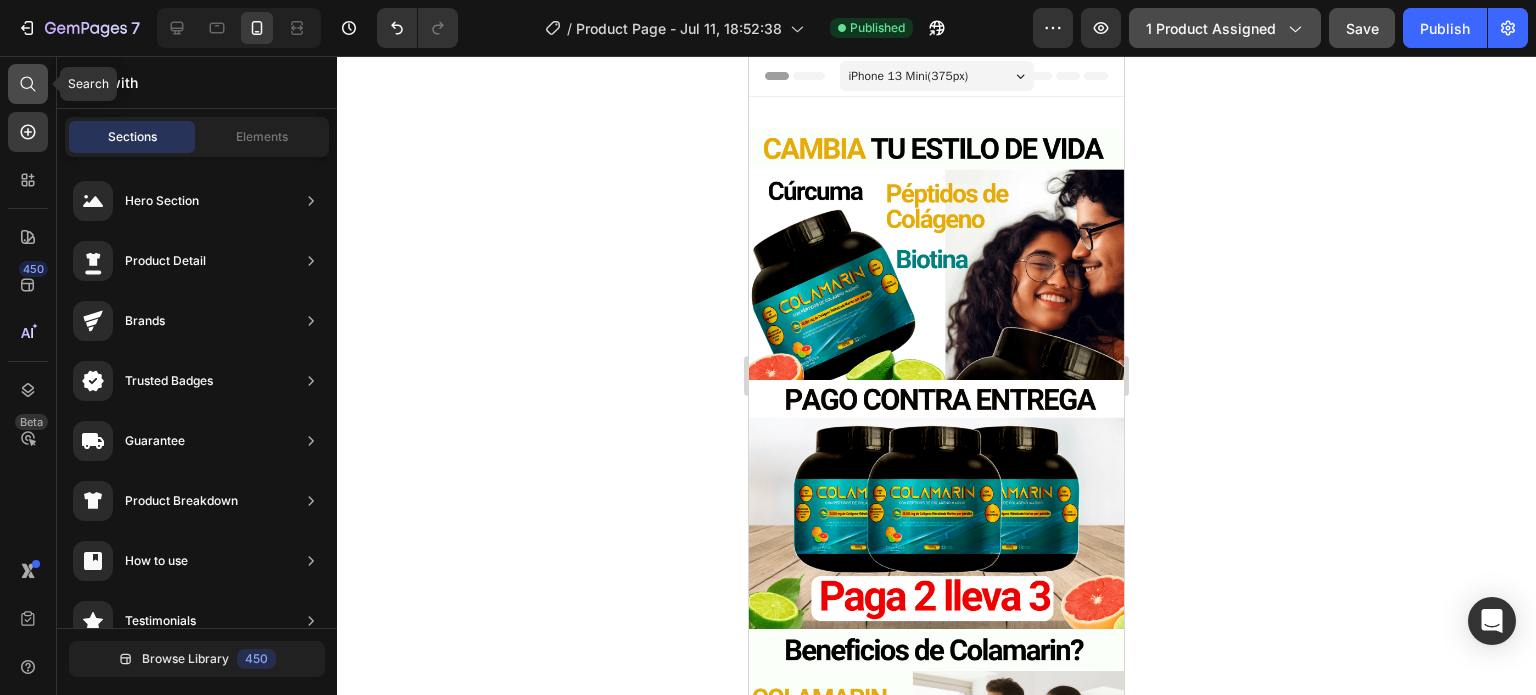click 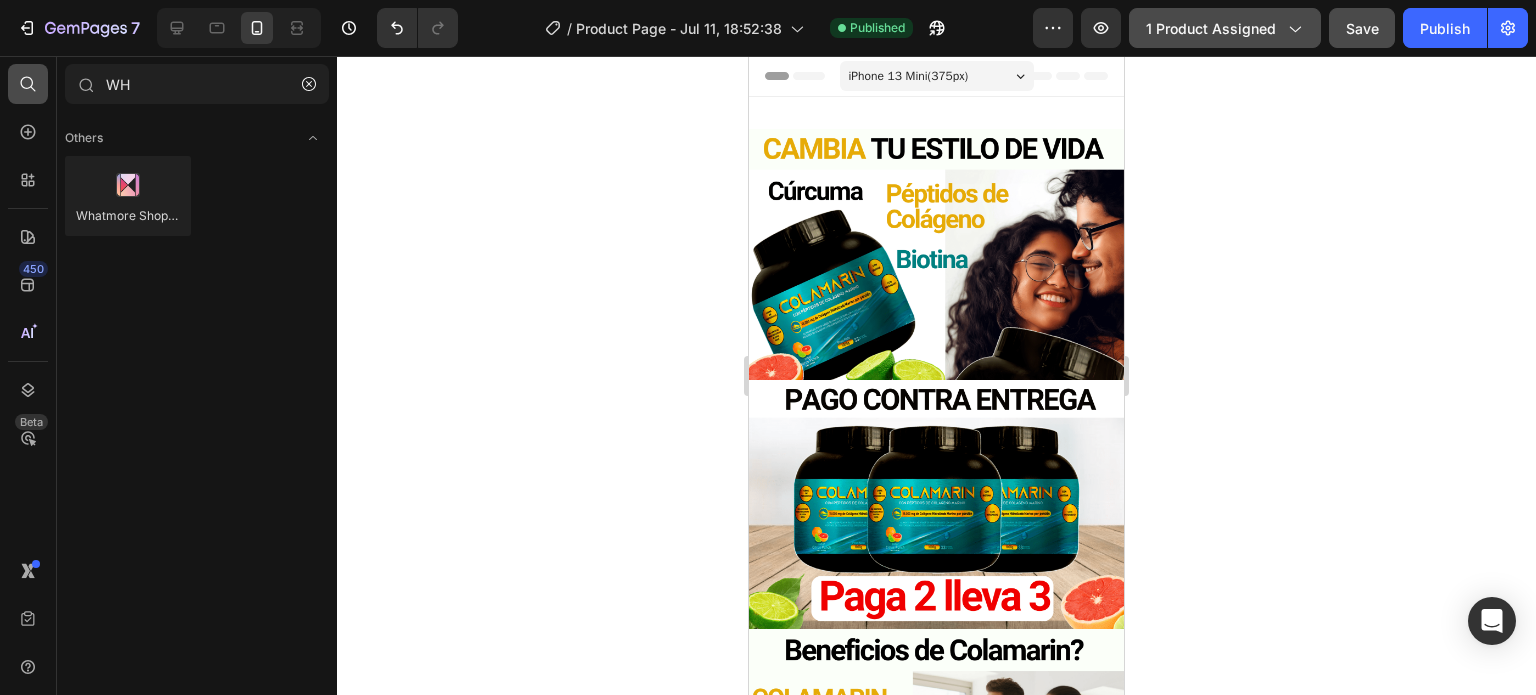 type on "W" 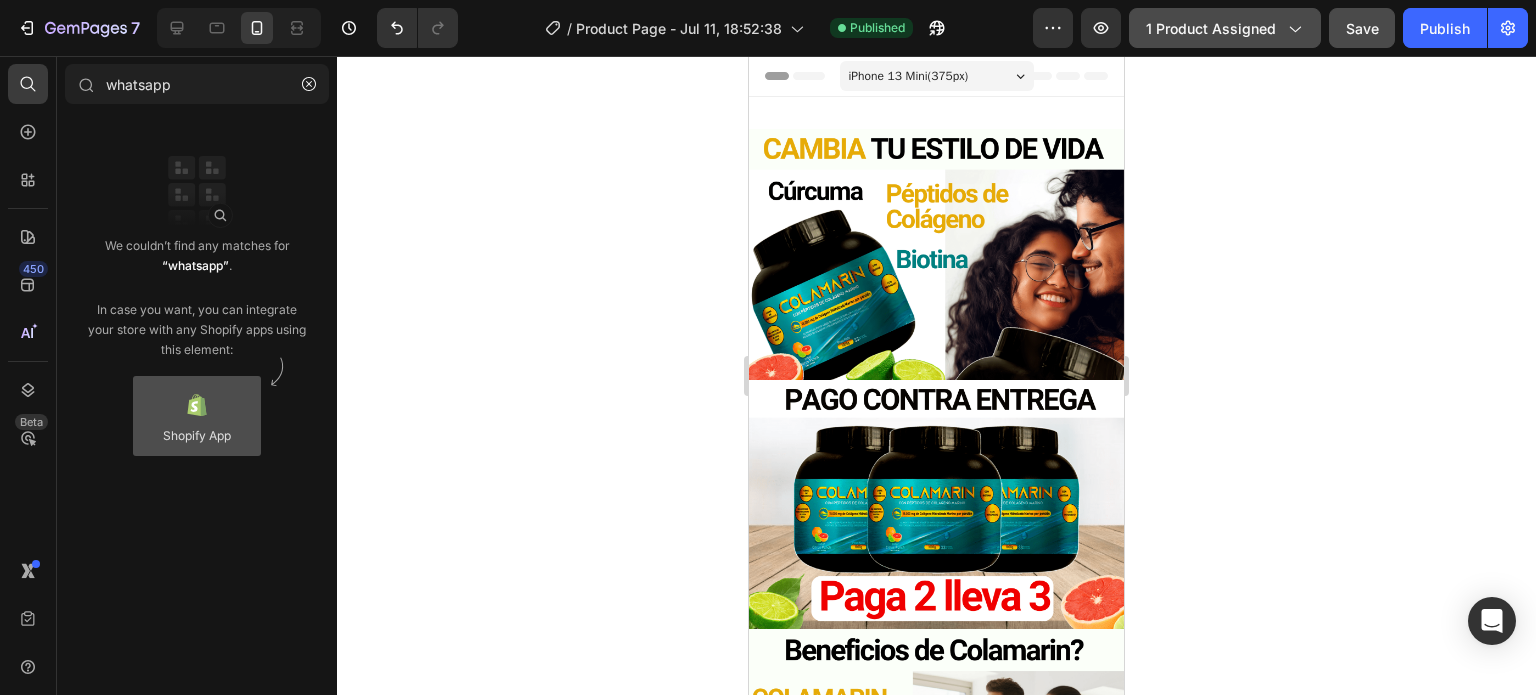 type on "whatsapp" 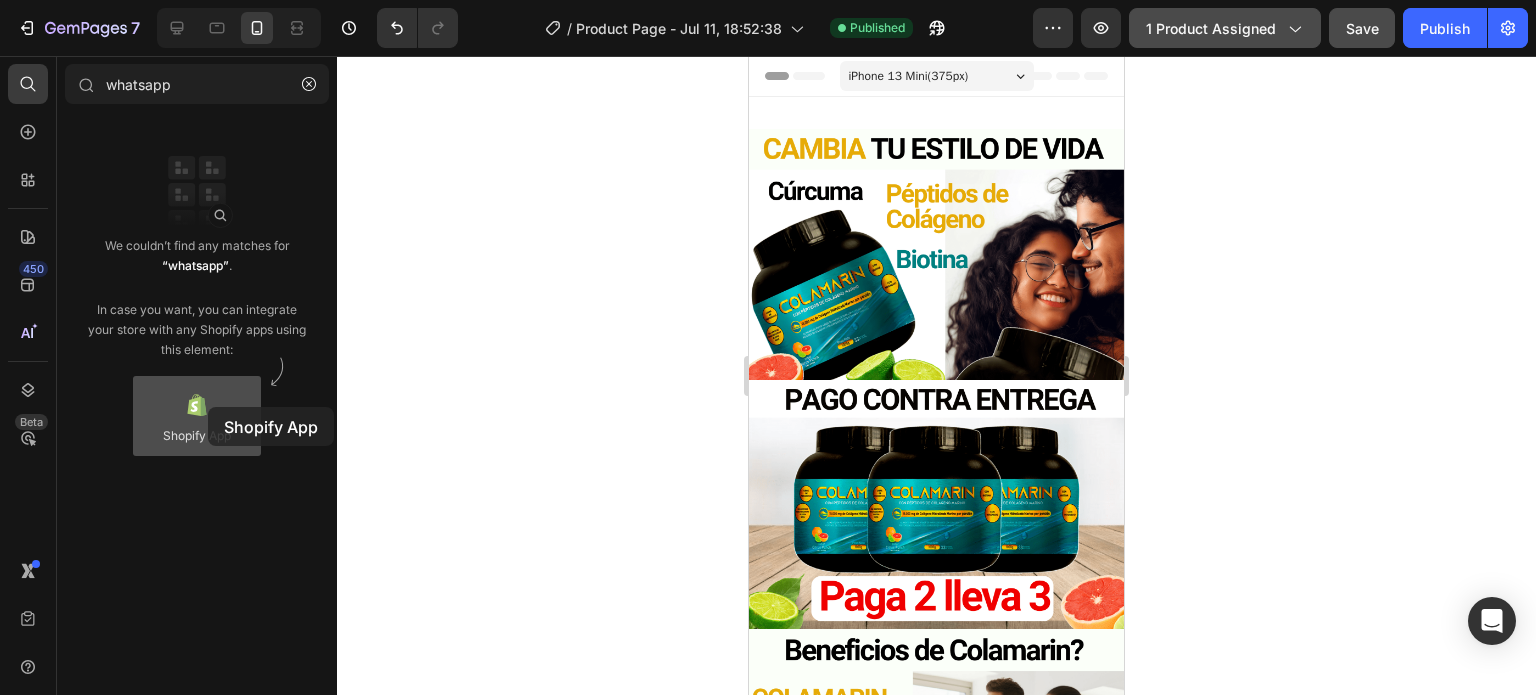 click at bounding box center (197, 416) 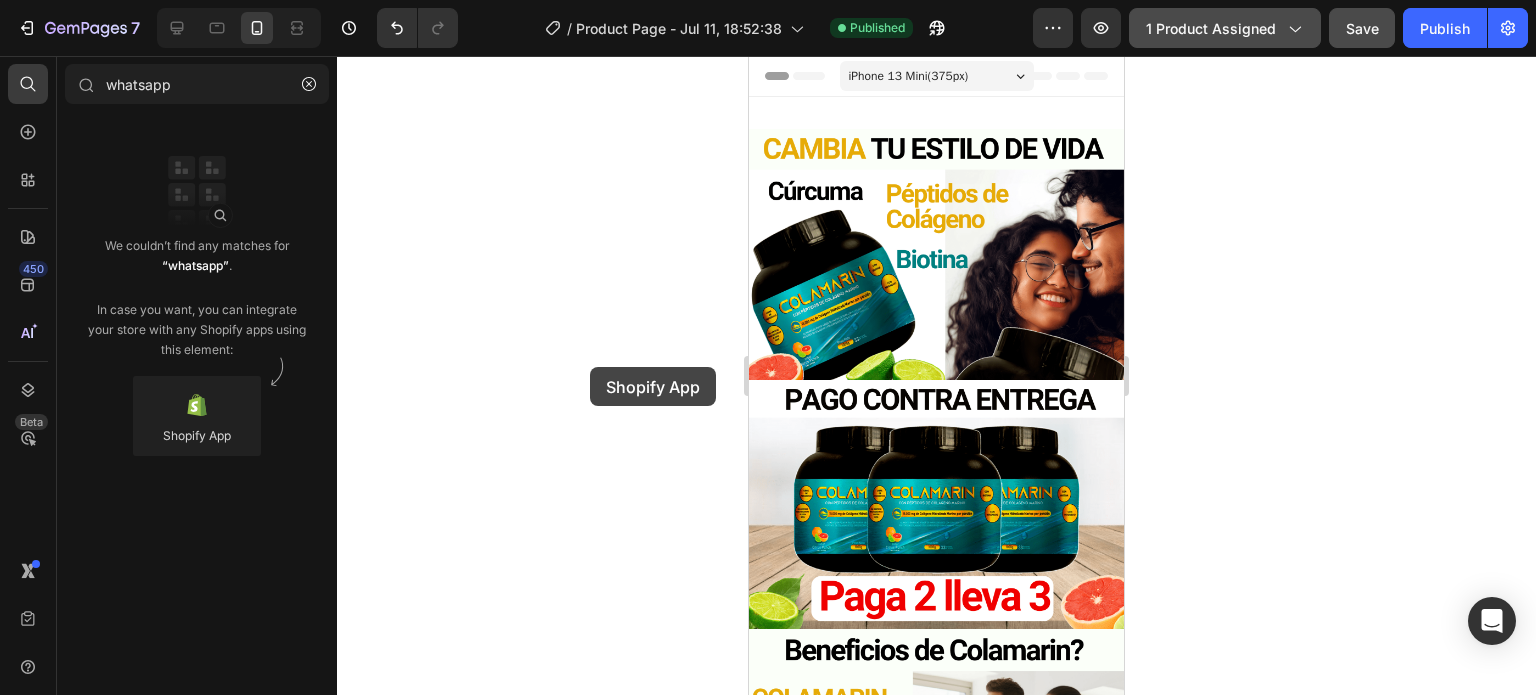 drag, startPoint x: 184, startPoint y: 422, endPoint x: 590, endPoint y: 367, distance: 409.70844 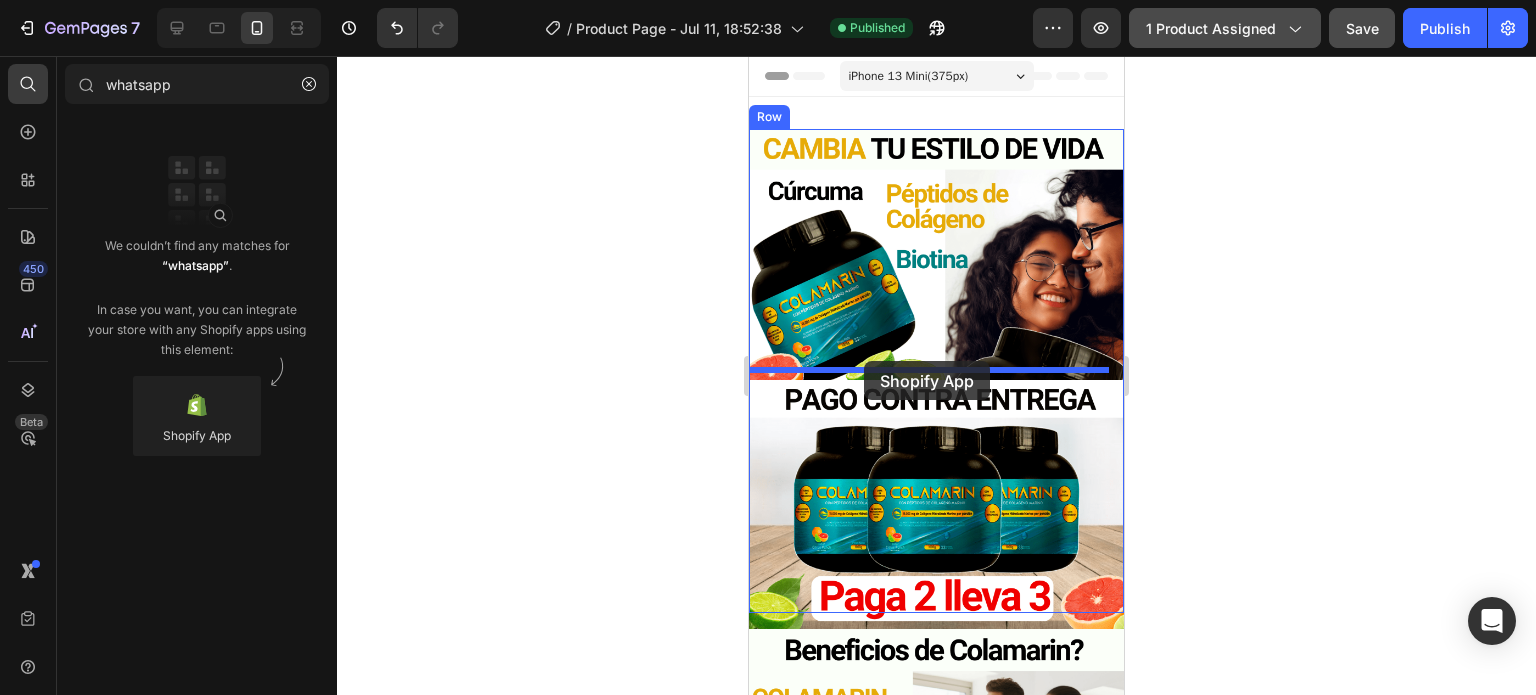 drag, startPoint x: 939, startPoint y: 467, endPoint x: 864, endPoint y: 361, distance: 129.84991 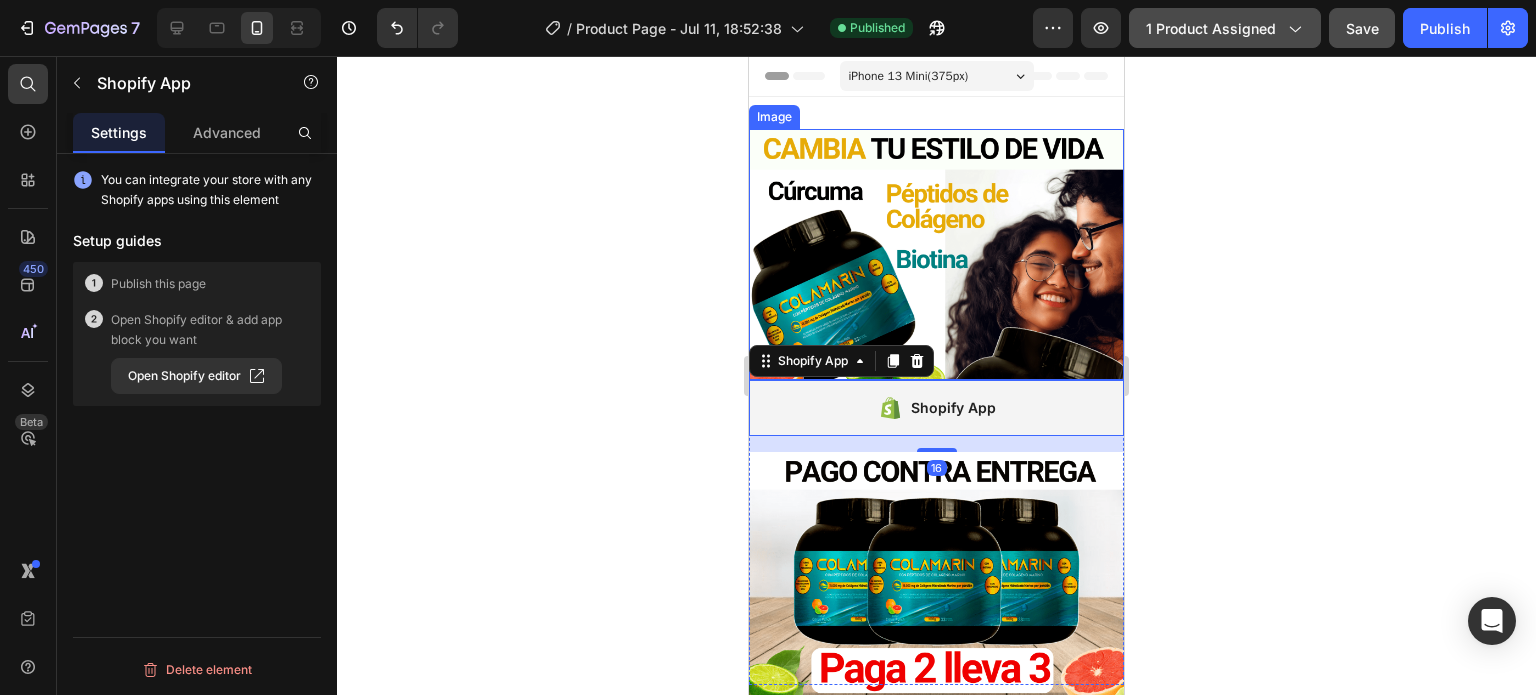 scroll, scrollTop: 0, scrollLeft: 0, axis: both 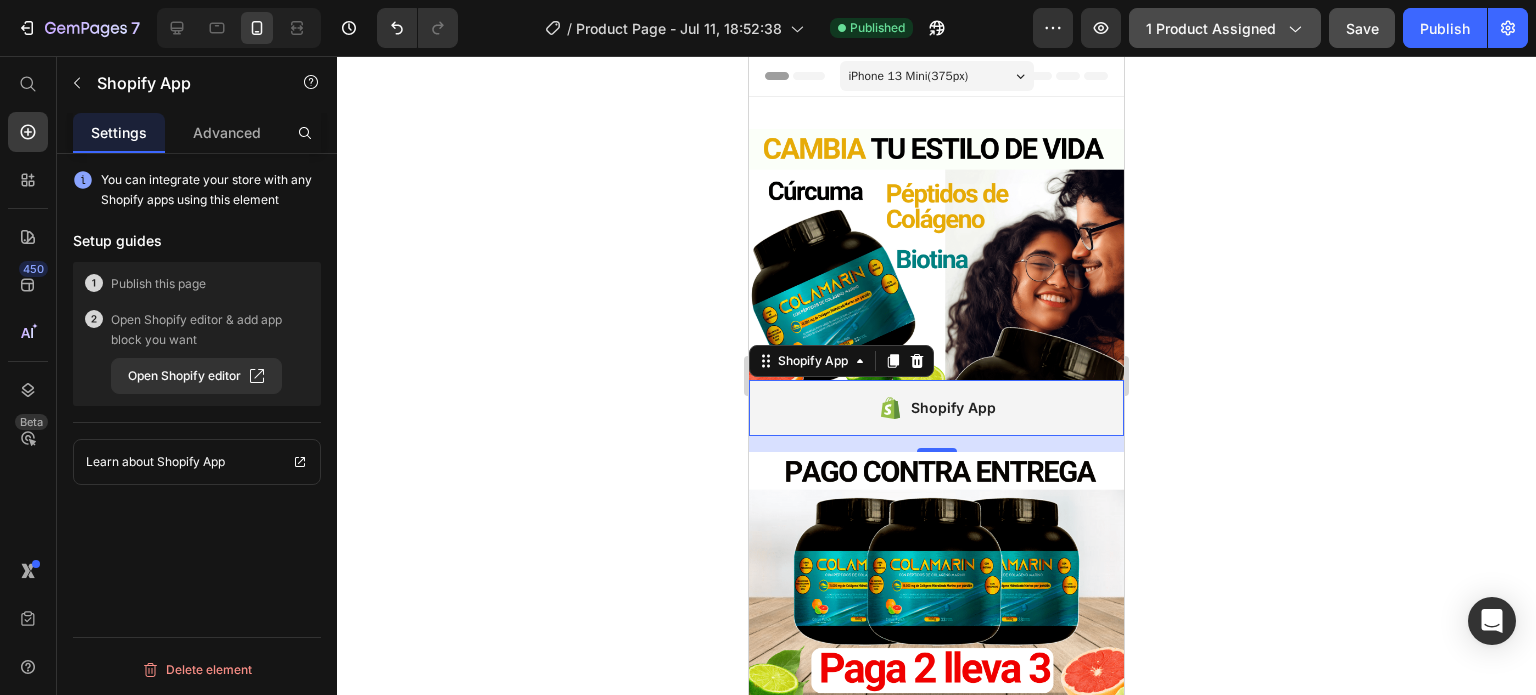 click on "Shopify App" at bounding box center [953, 408] 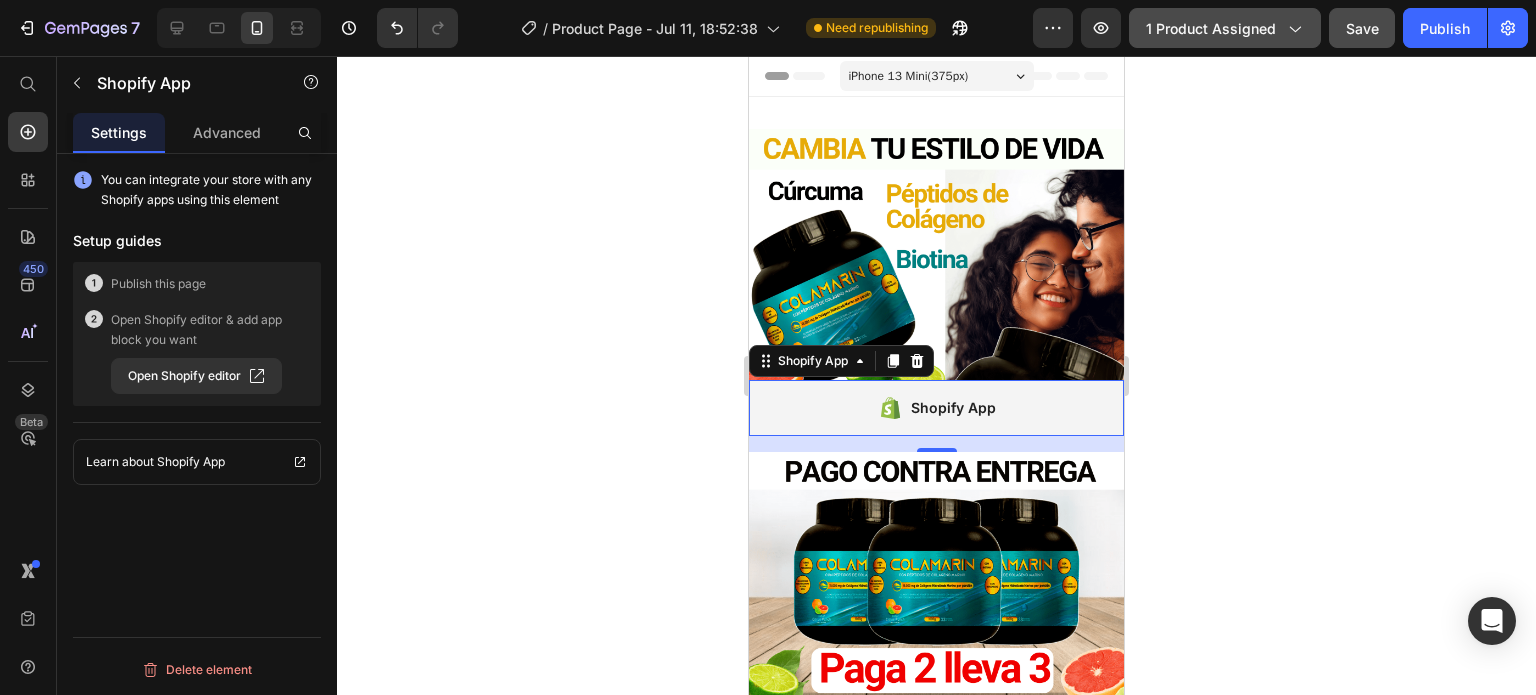 click on "Shopify App" at bounding box center [953, 408] 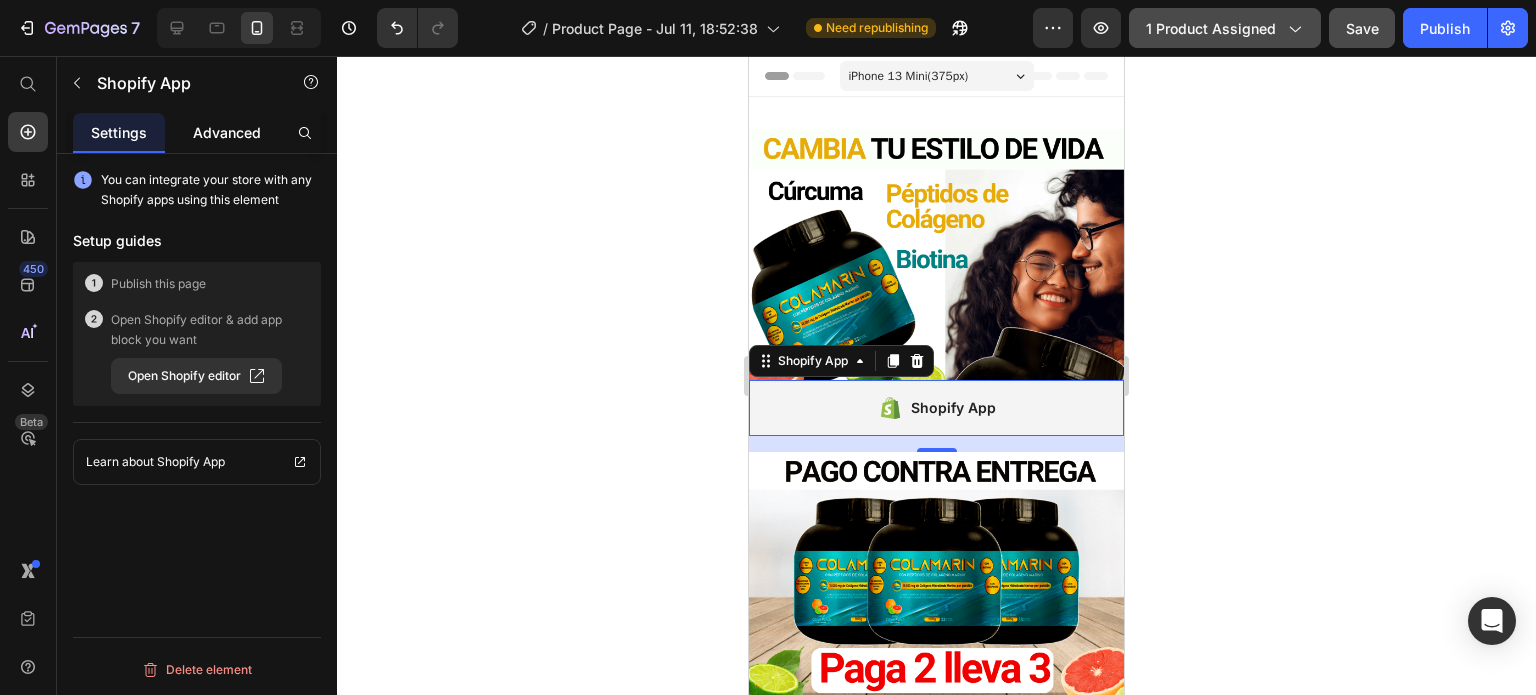 click on "Advanced" at bounding box center [227, 132] 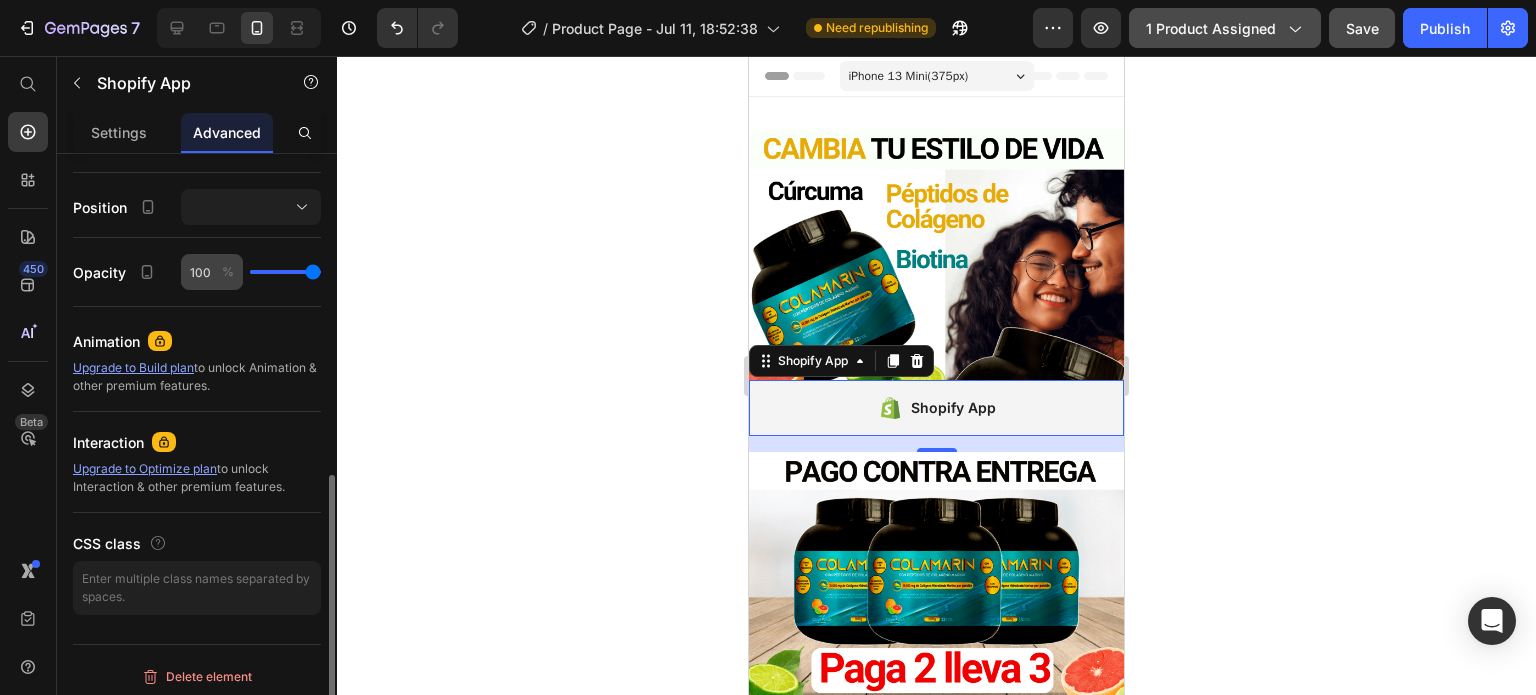 scroll, scrollTop: 704, scrollLeft: 0, axis: vertical 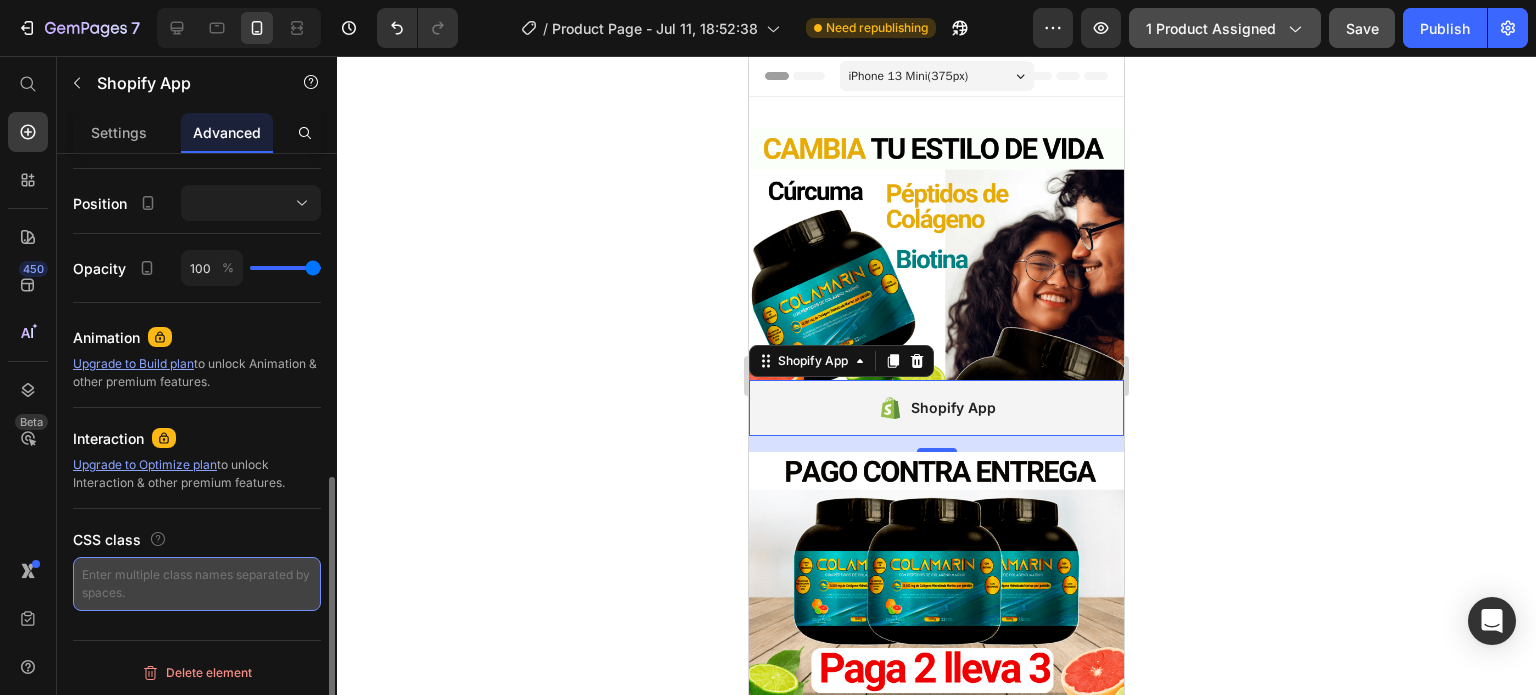 click at bounding box center (197, 584) 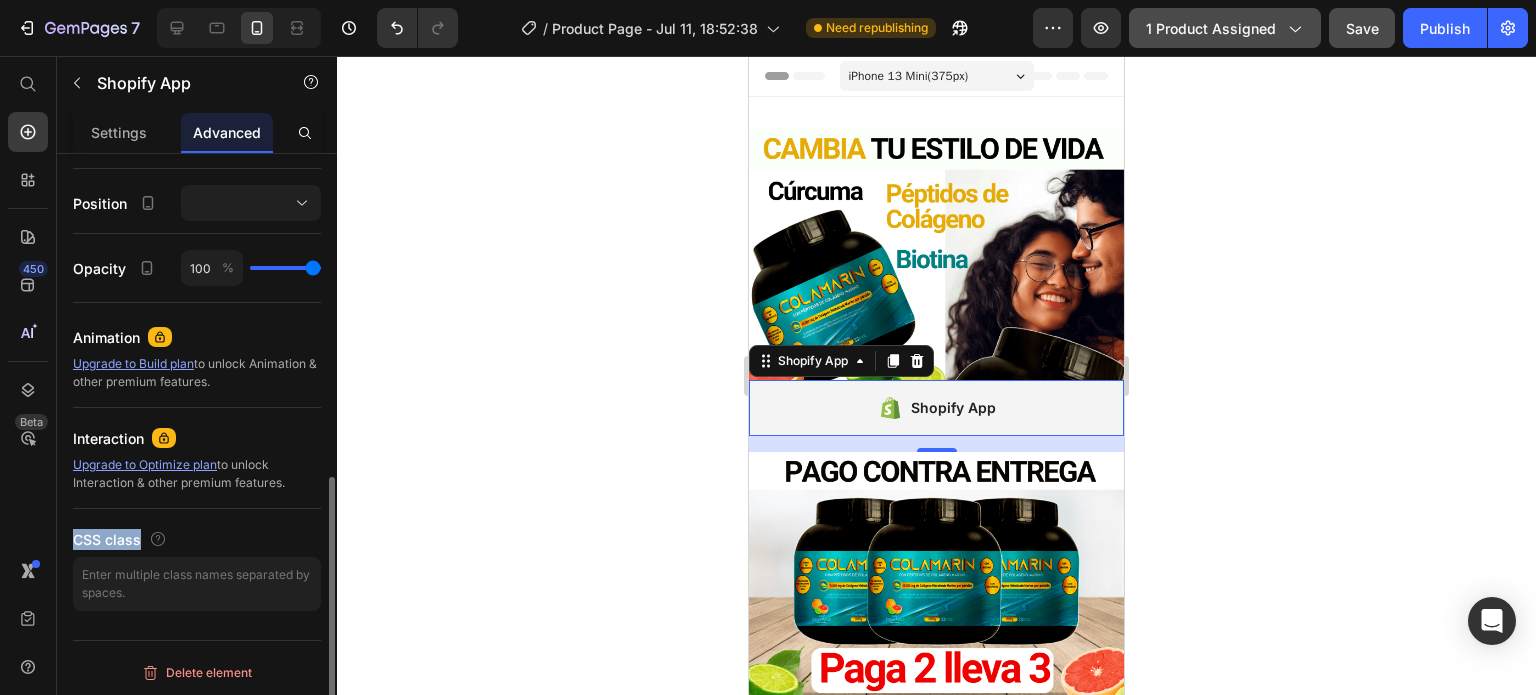 drag, startPoint x: 74, startPoint y: 529, endPoint x: 143, endPoint y: 525, distance: 69.115845 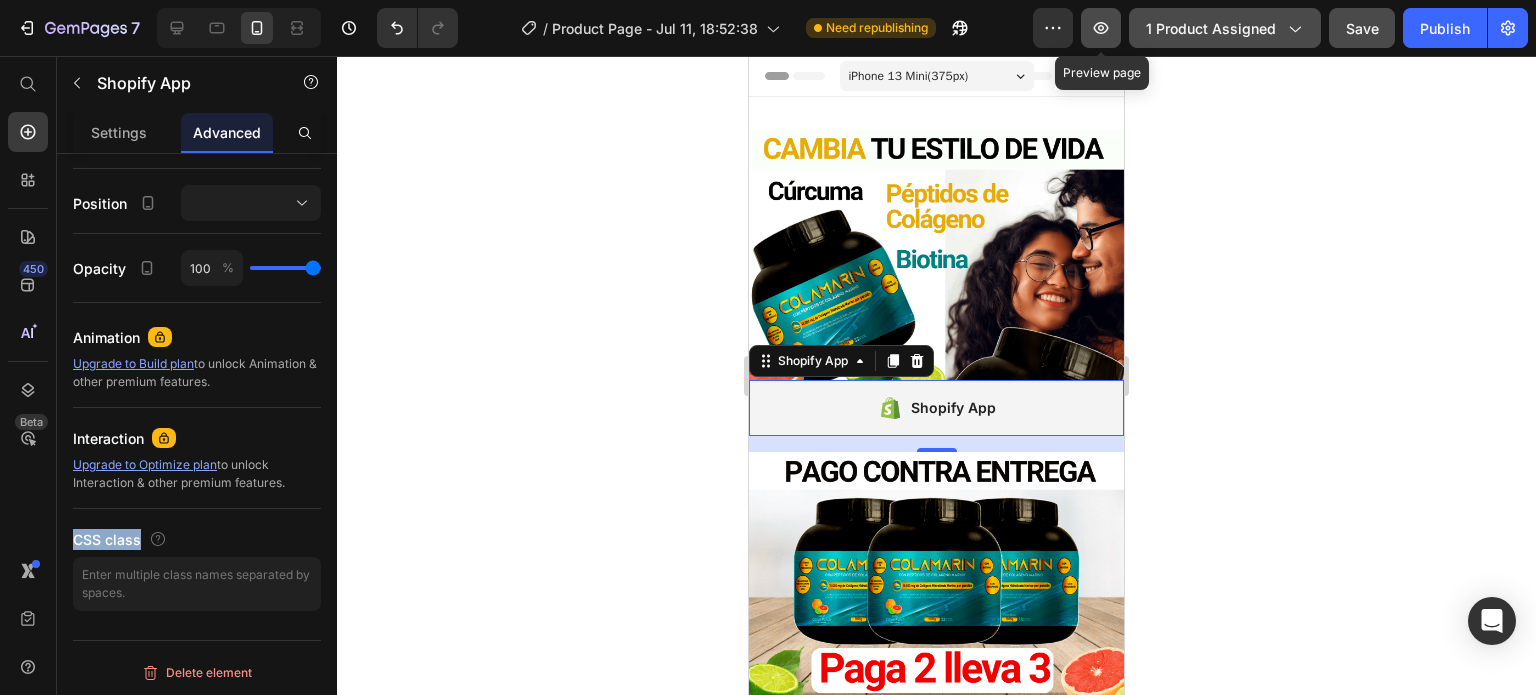 click 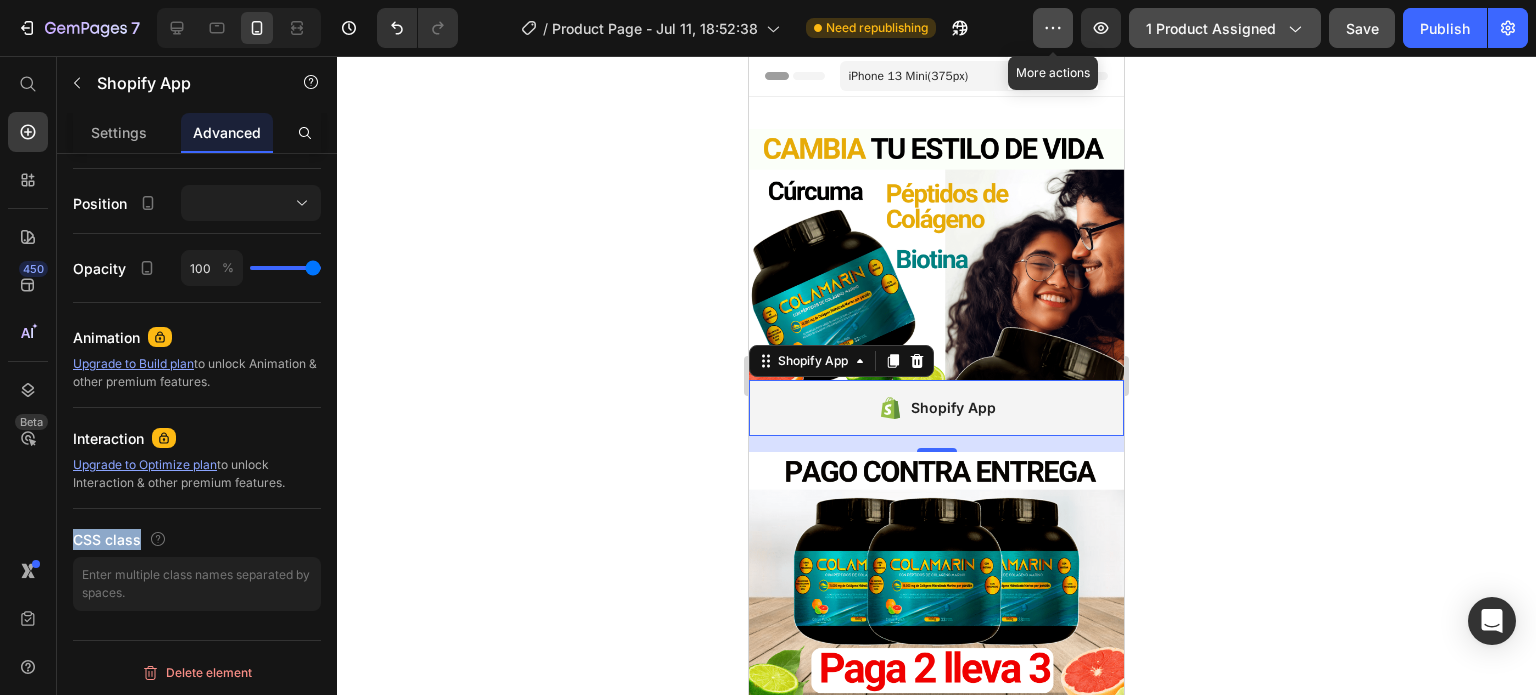 click 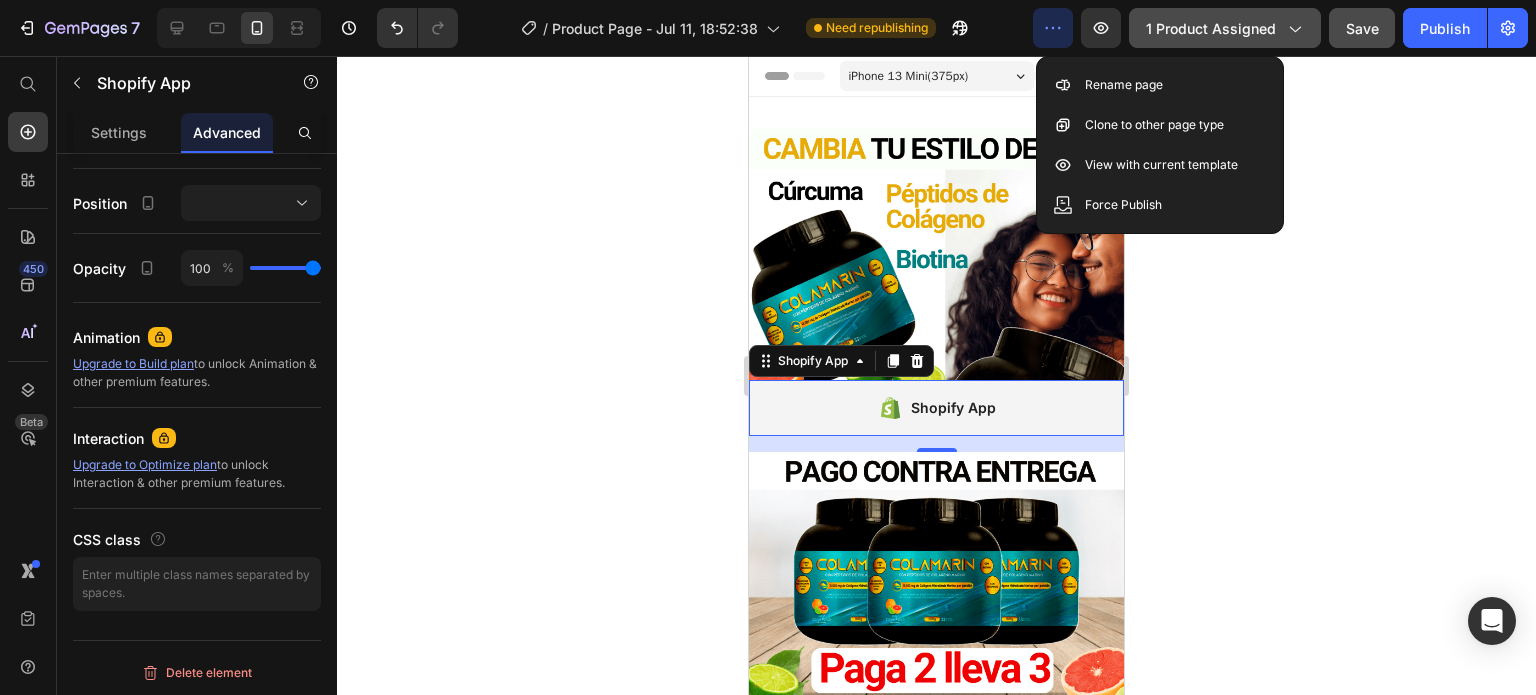 click 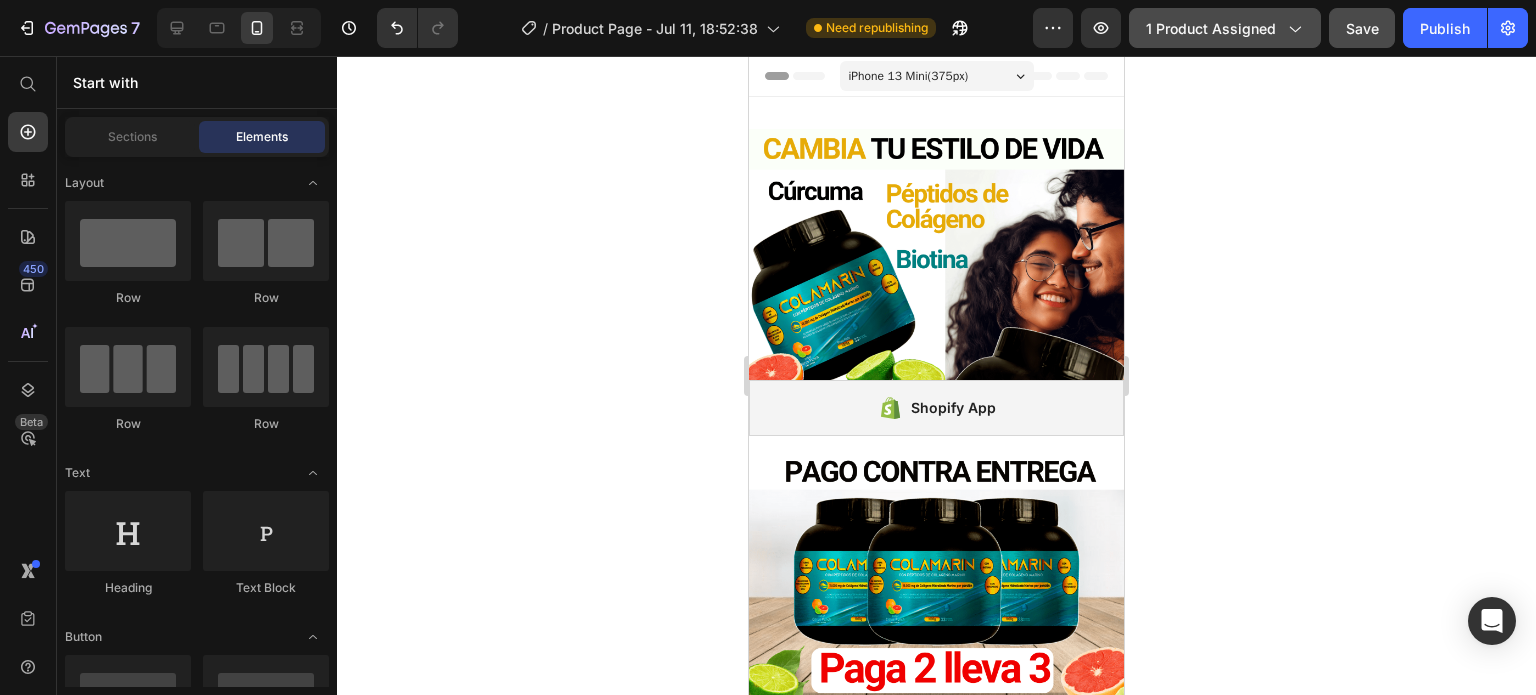 click on "1 product assigned" 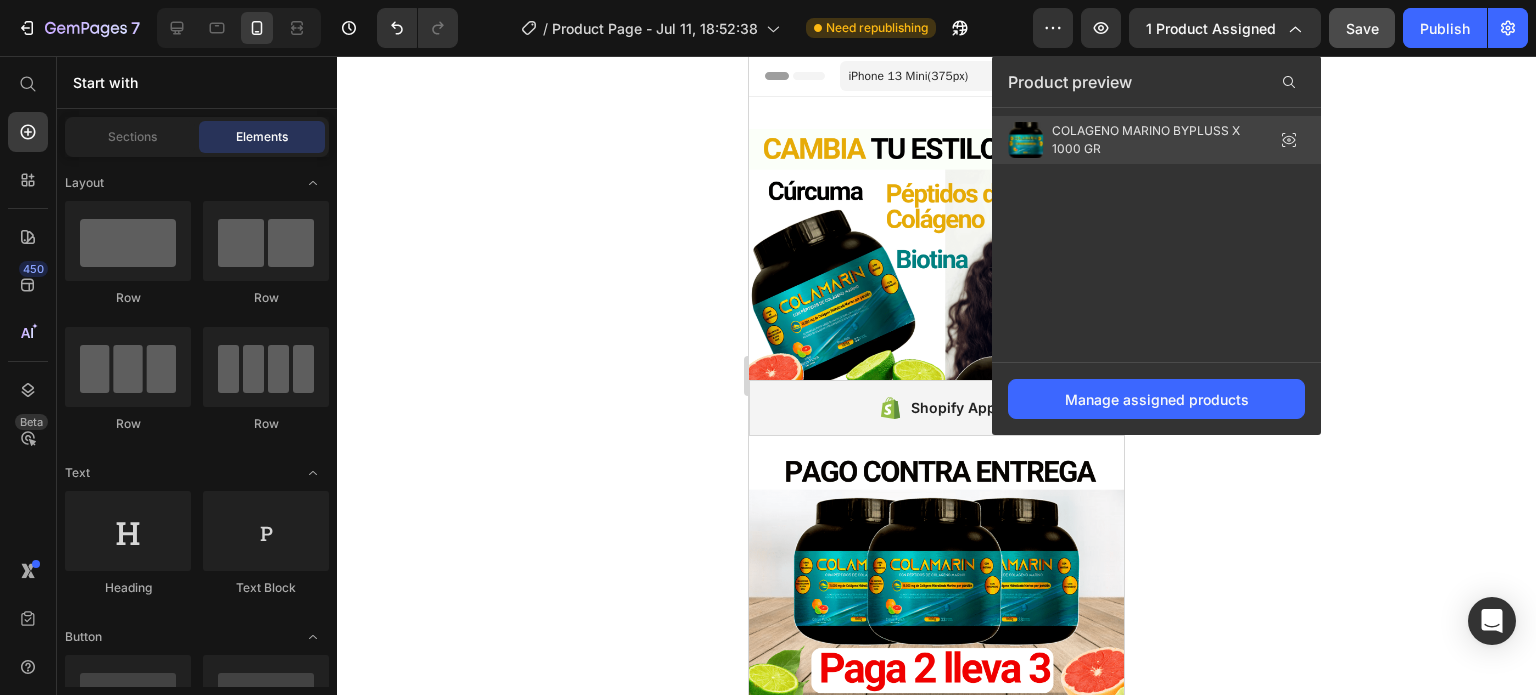 click 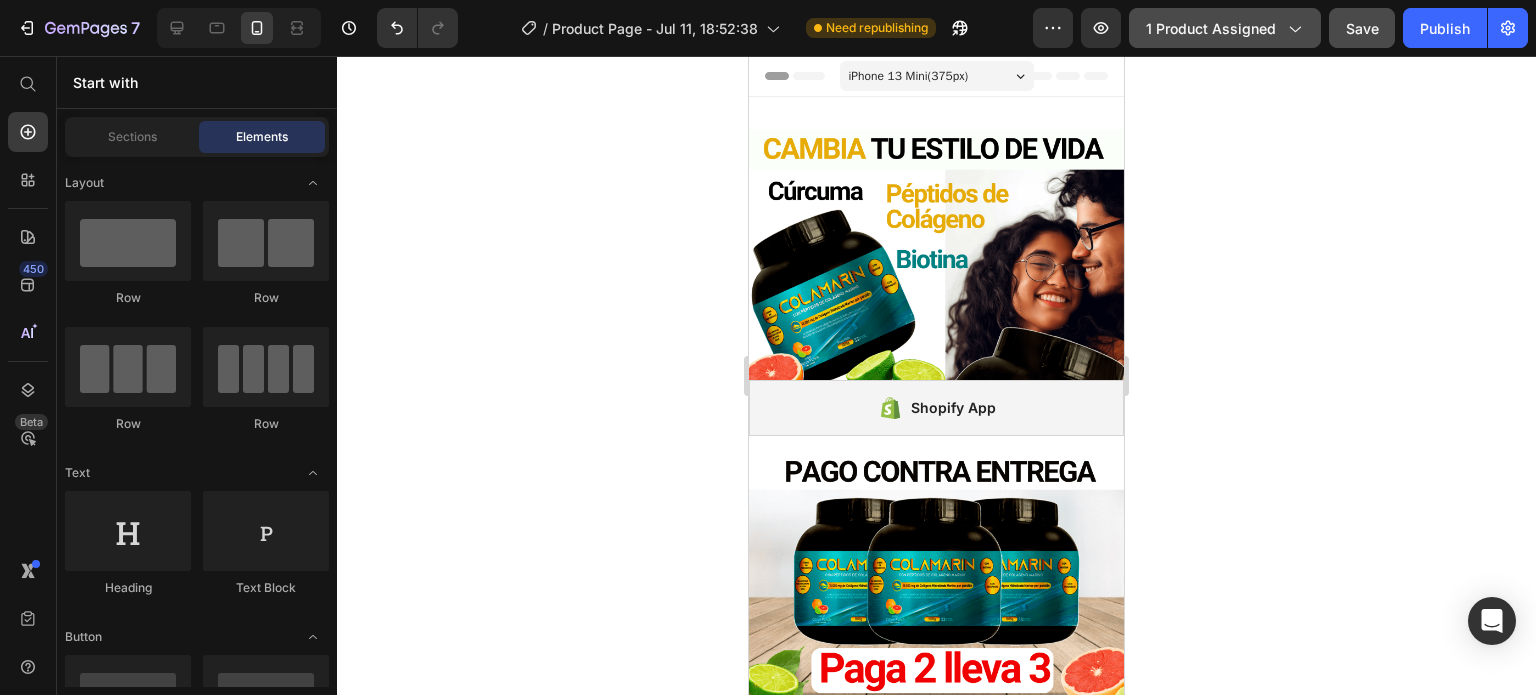 click on "1 product assigned" 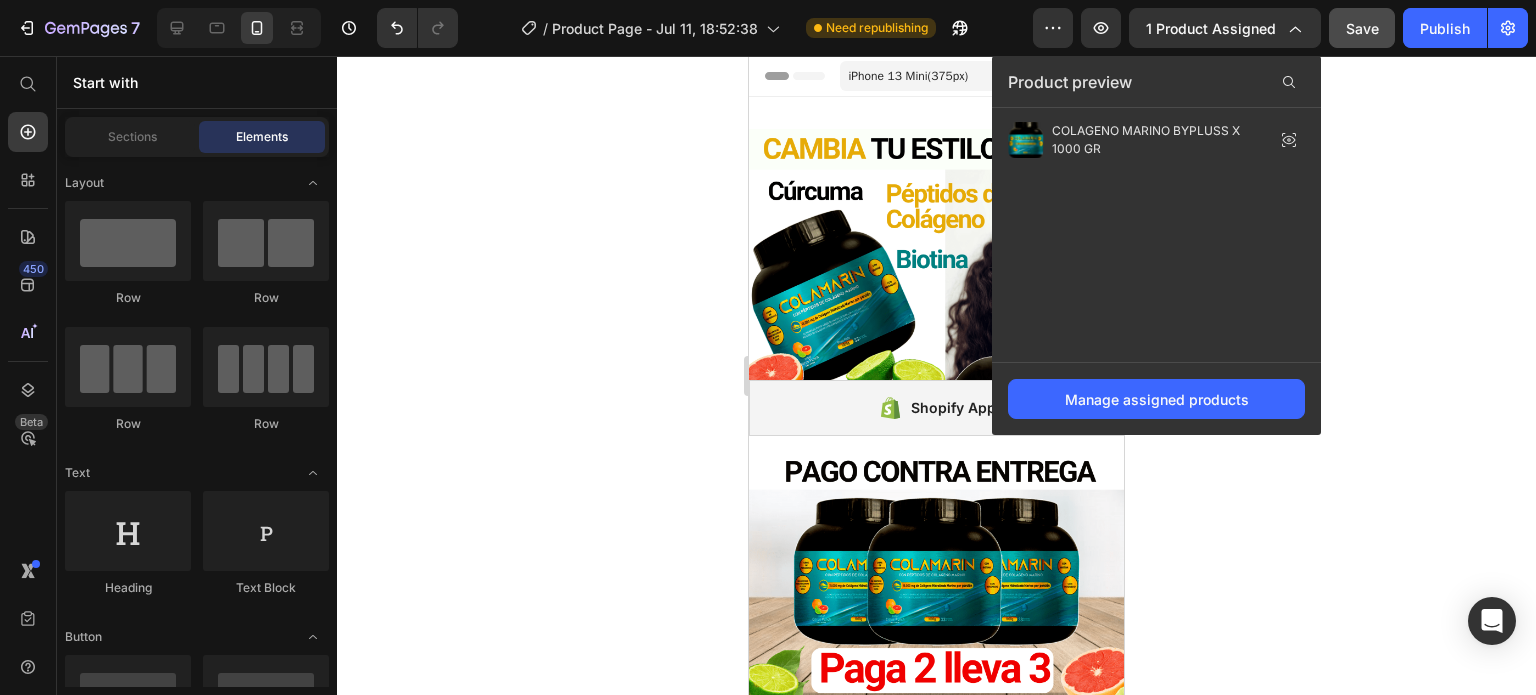 click 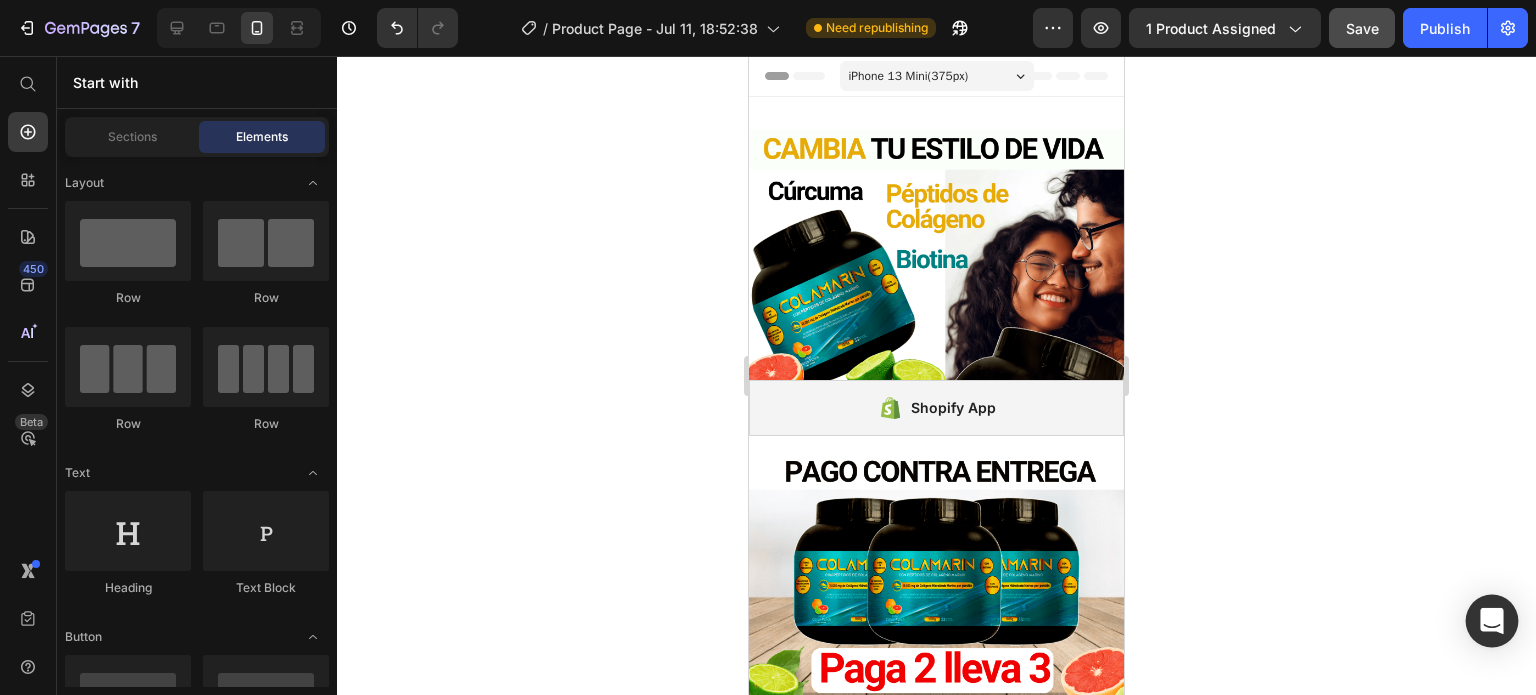 click 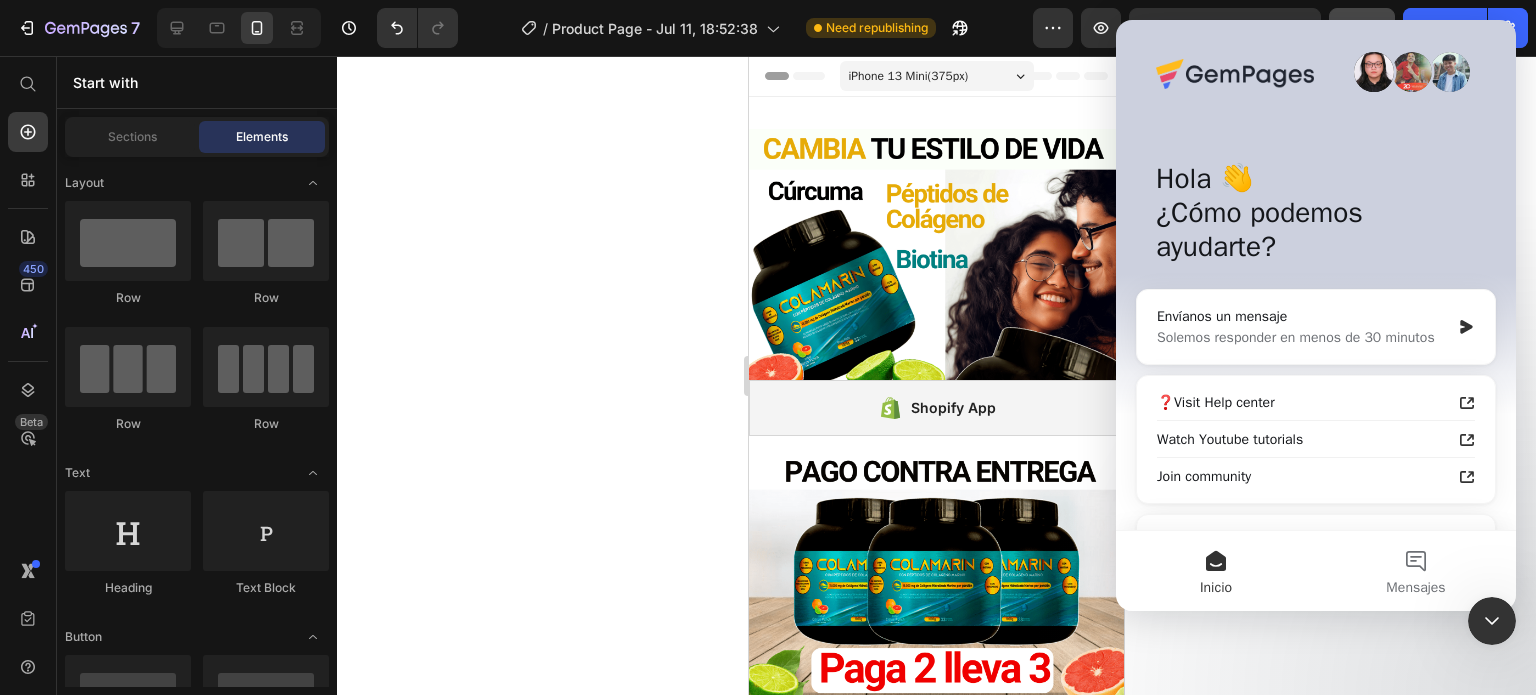 scroll, scrollTop: 0, scrollLeft: 0, axis: both 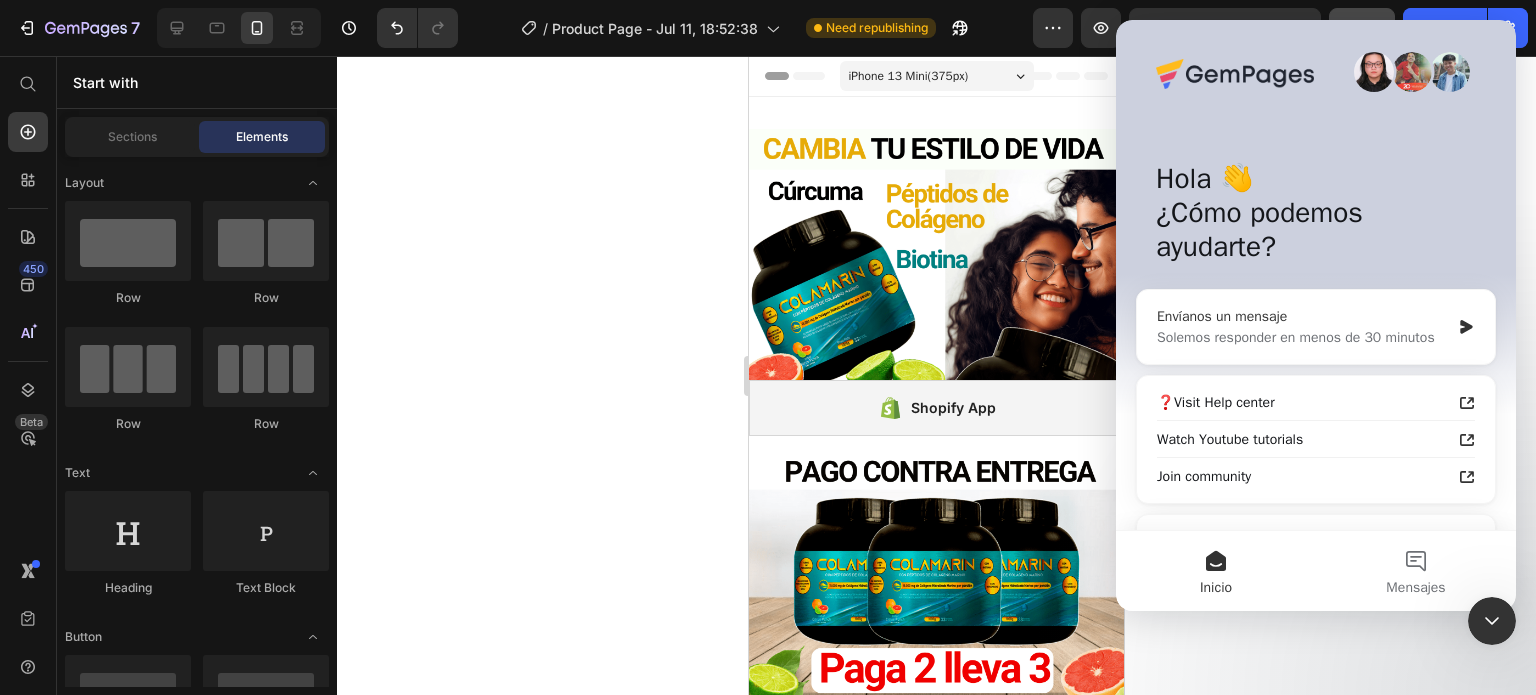 click on "Envíanos un mensaje" at bounding box center [1303, 316] 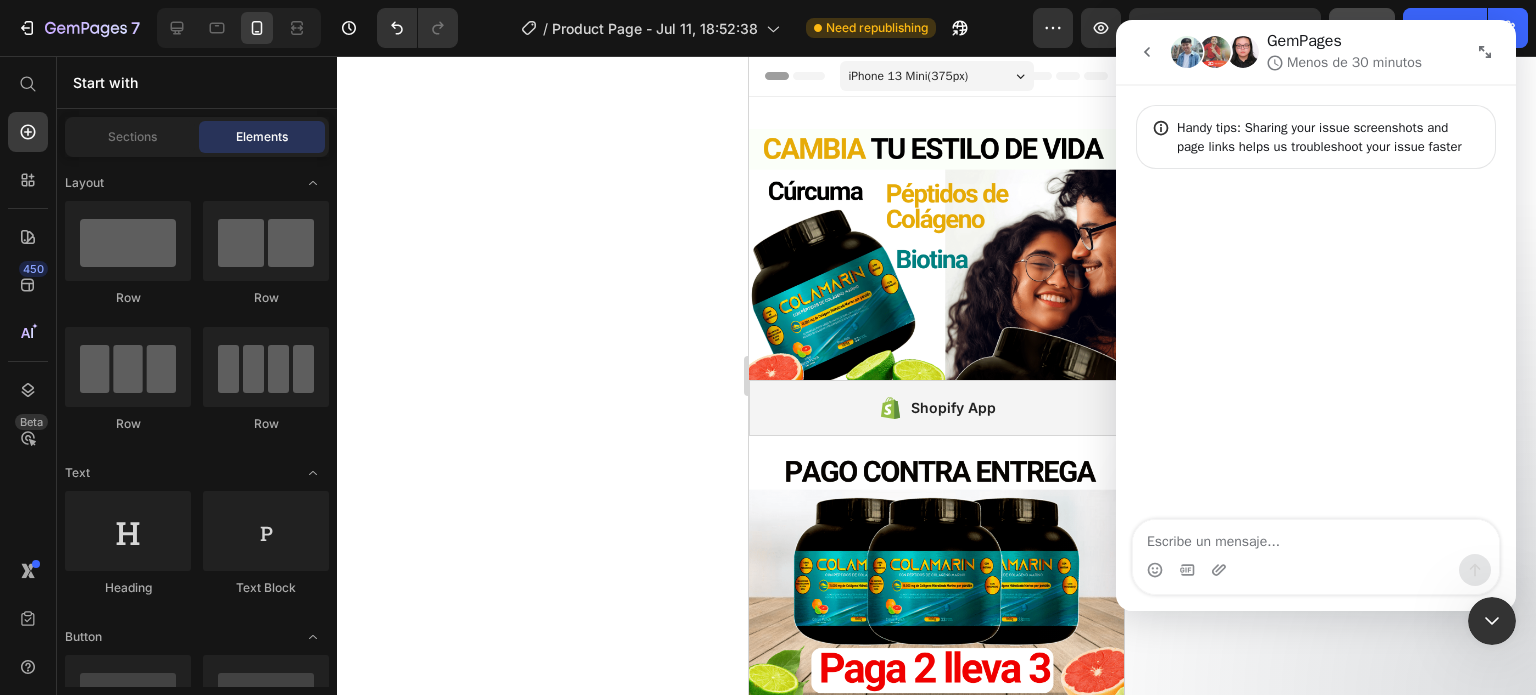 click at bounding box center [1316, 537] 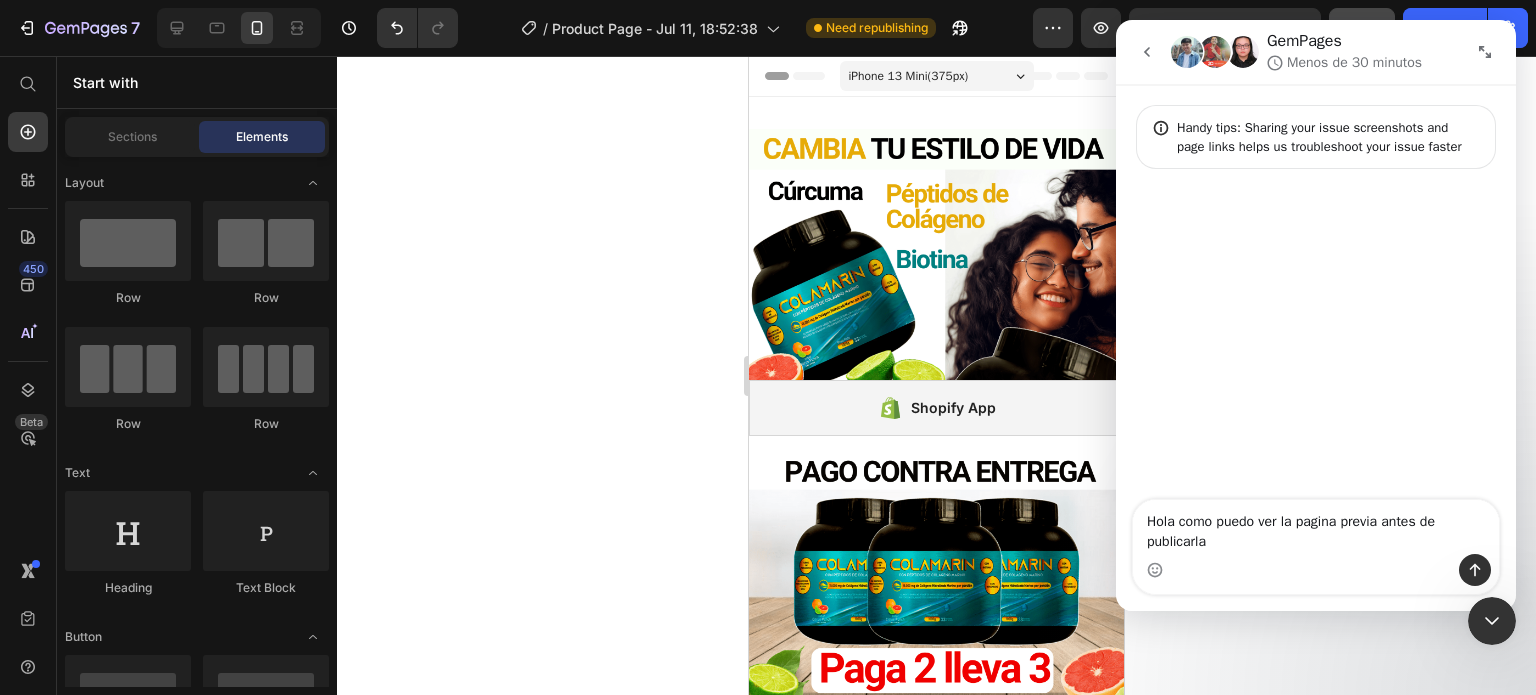 type on "Hola como puedo ver la pagina previa antes de publicarla" 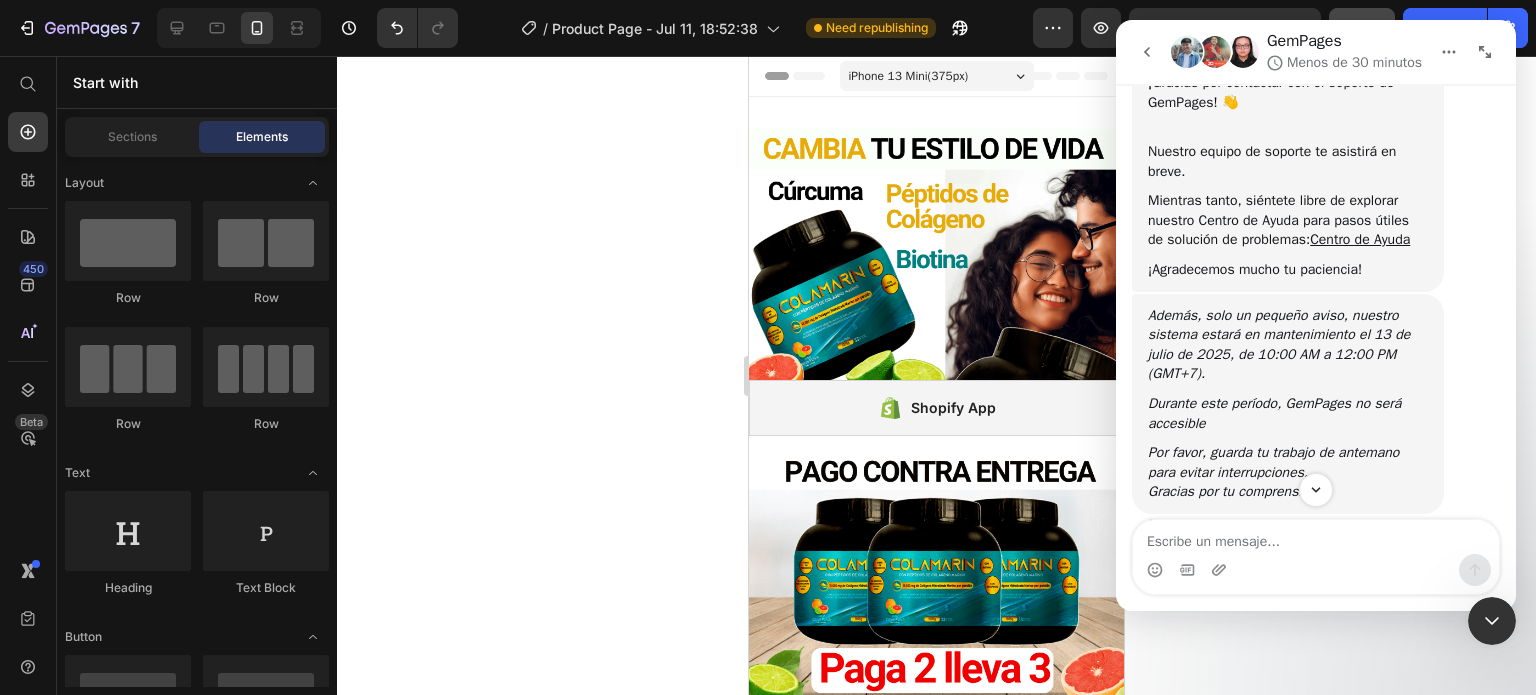 scroll, scrollTop: 245, scrollLeft: 0, axis: vertical 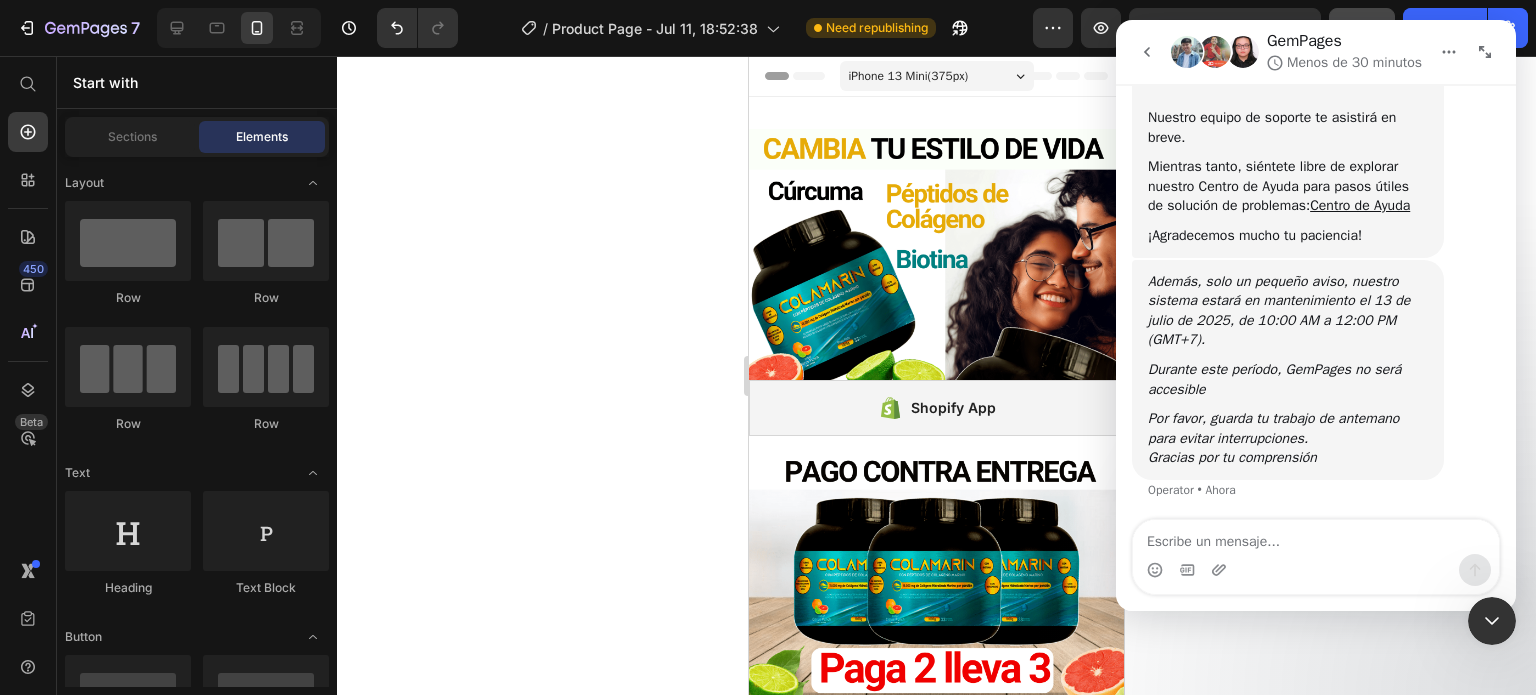 click 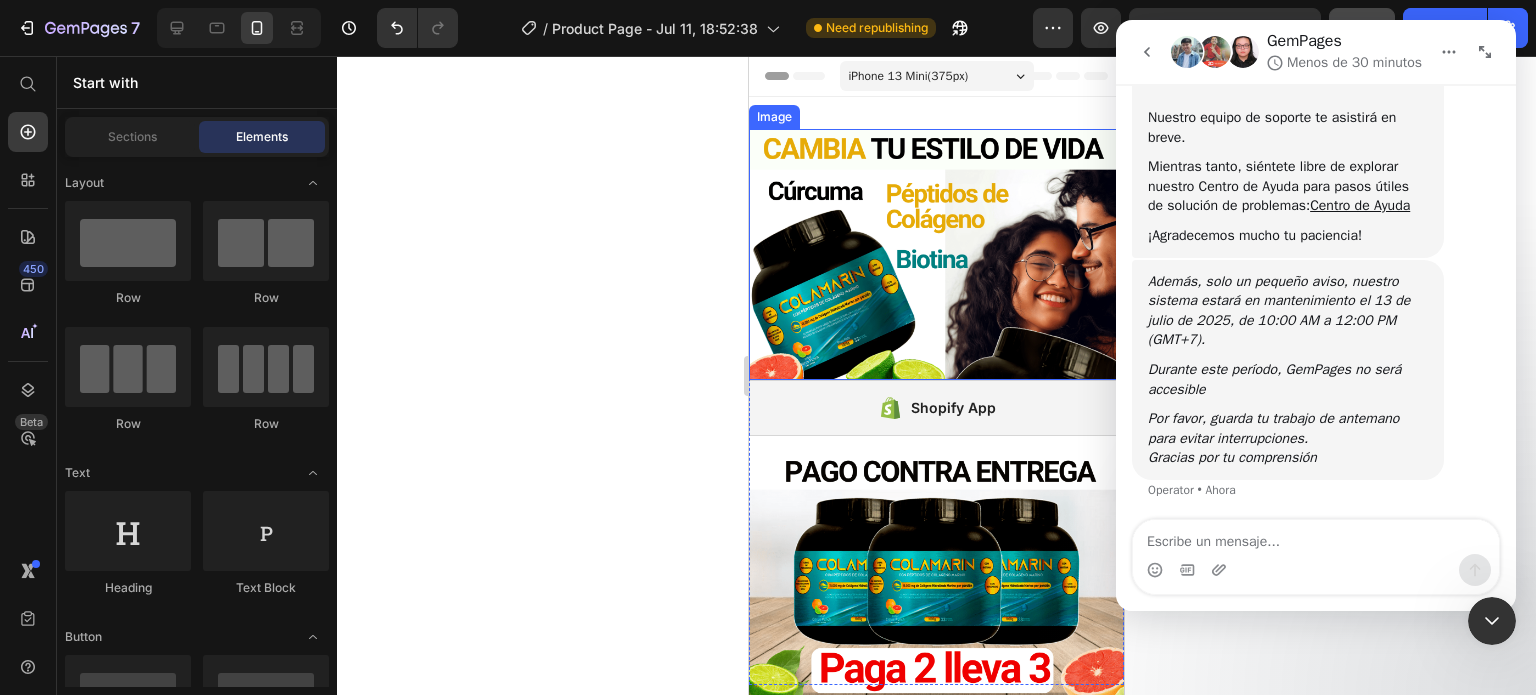 click at bounding box center [936, 254] 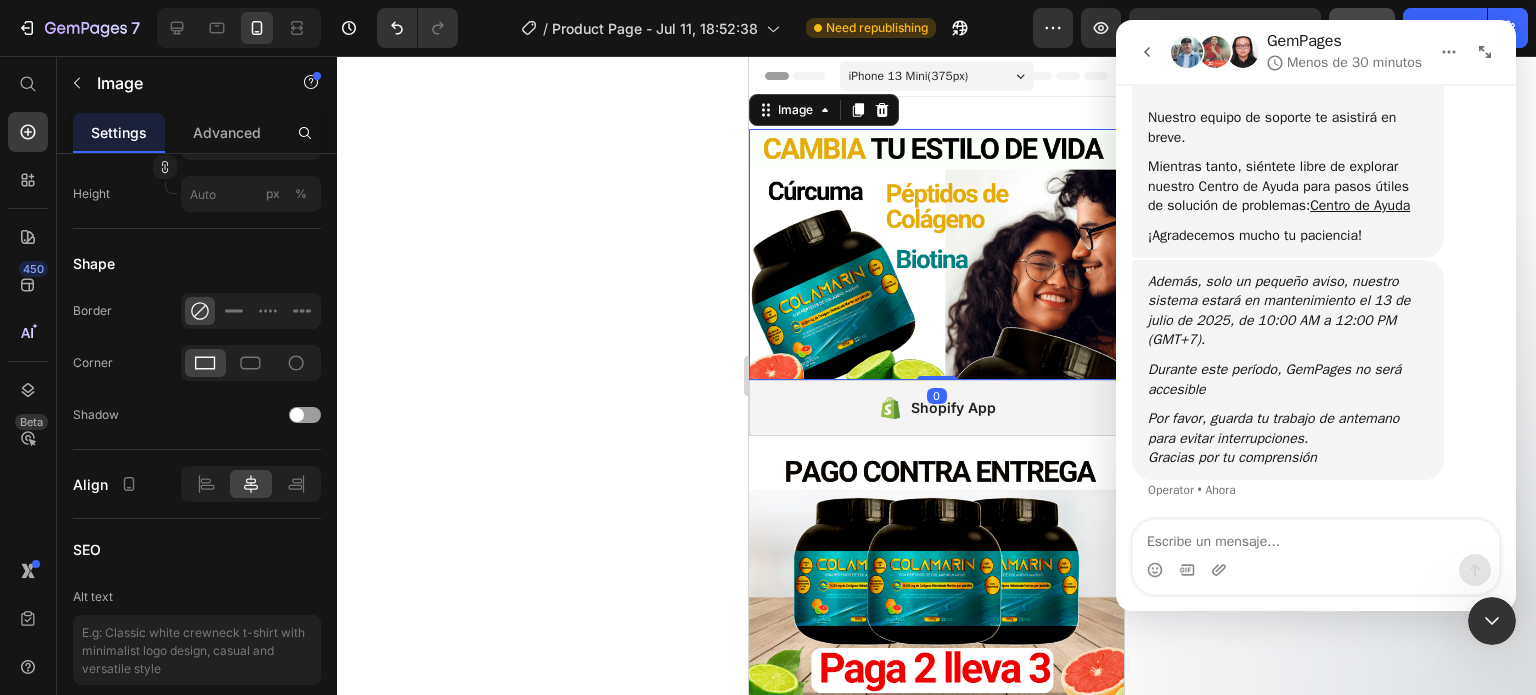 scroll, scrollTop: 0, scrollLeft: 0, axis: both 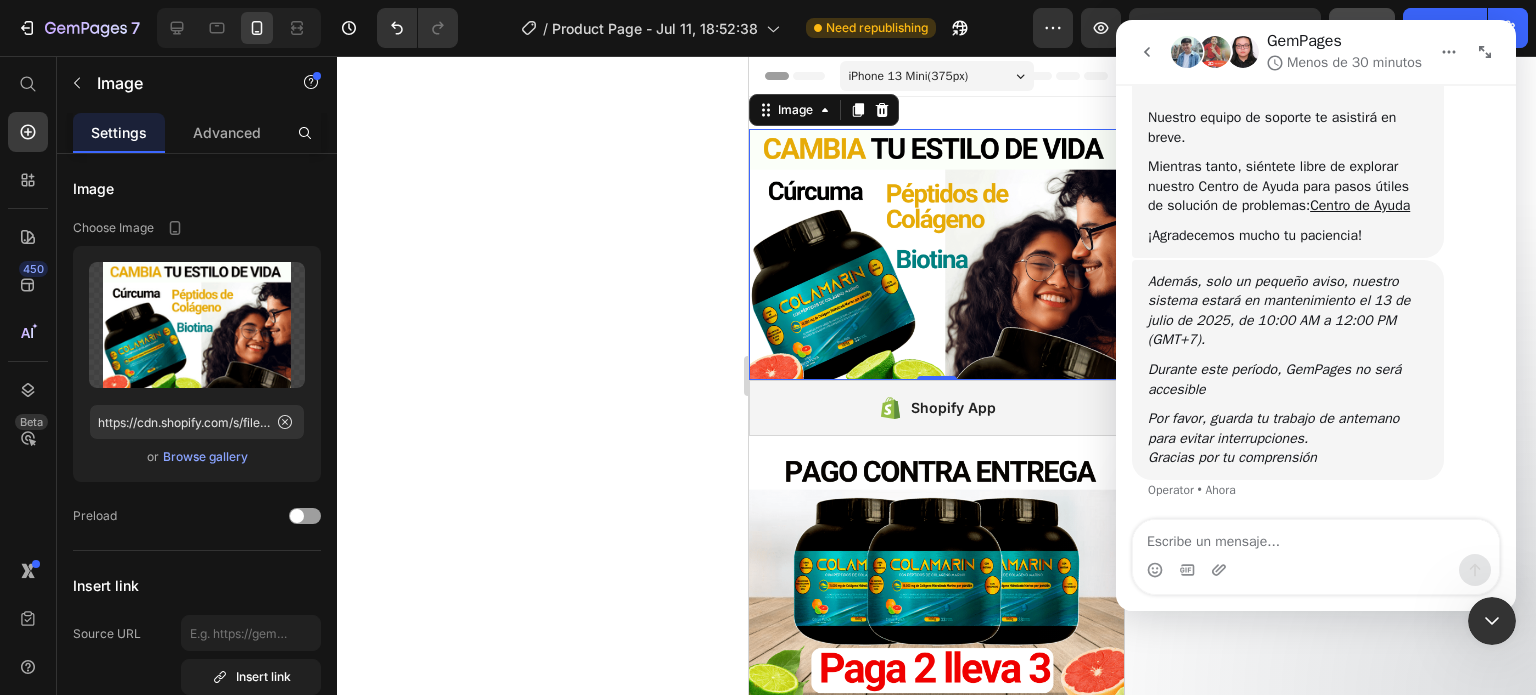 click 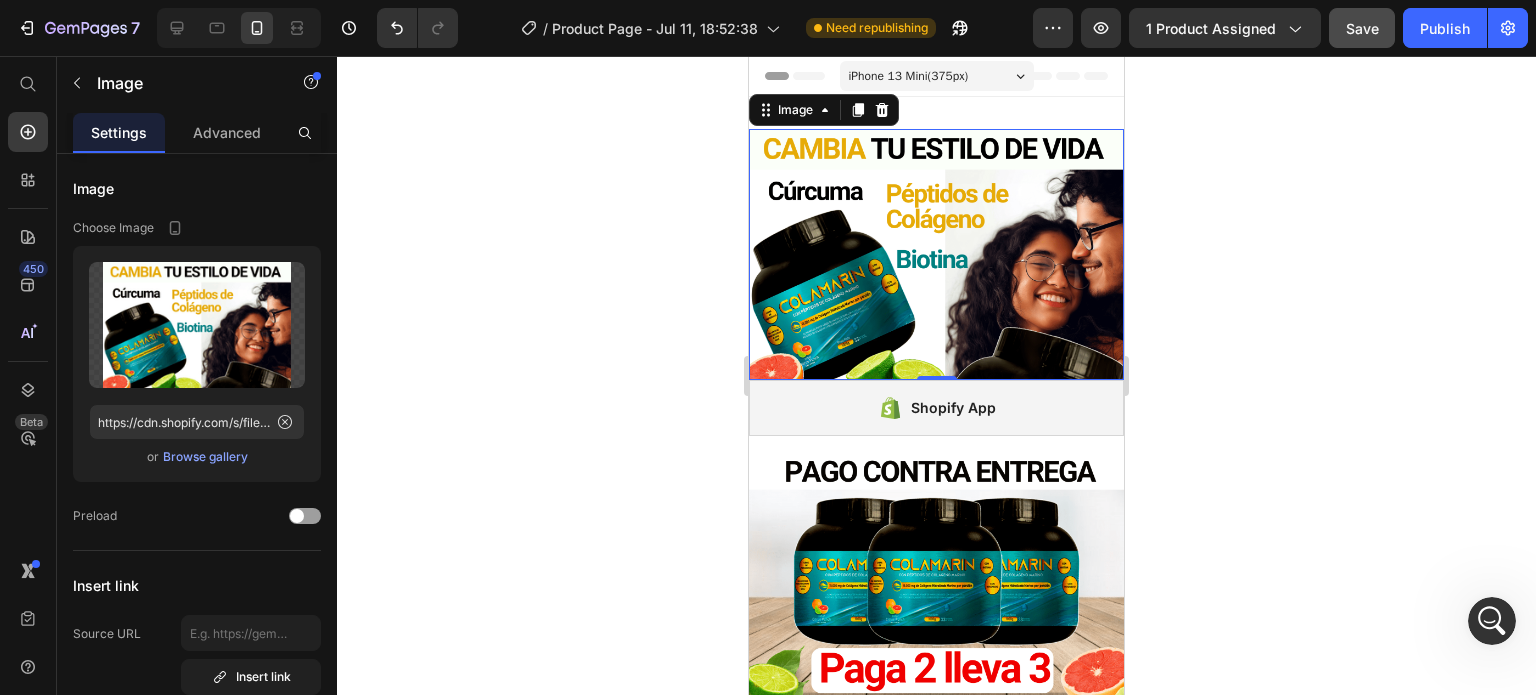 scroll, scrollTop: 0, scrollLeft: 0, axis: both 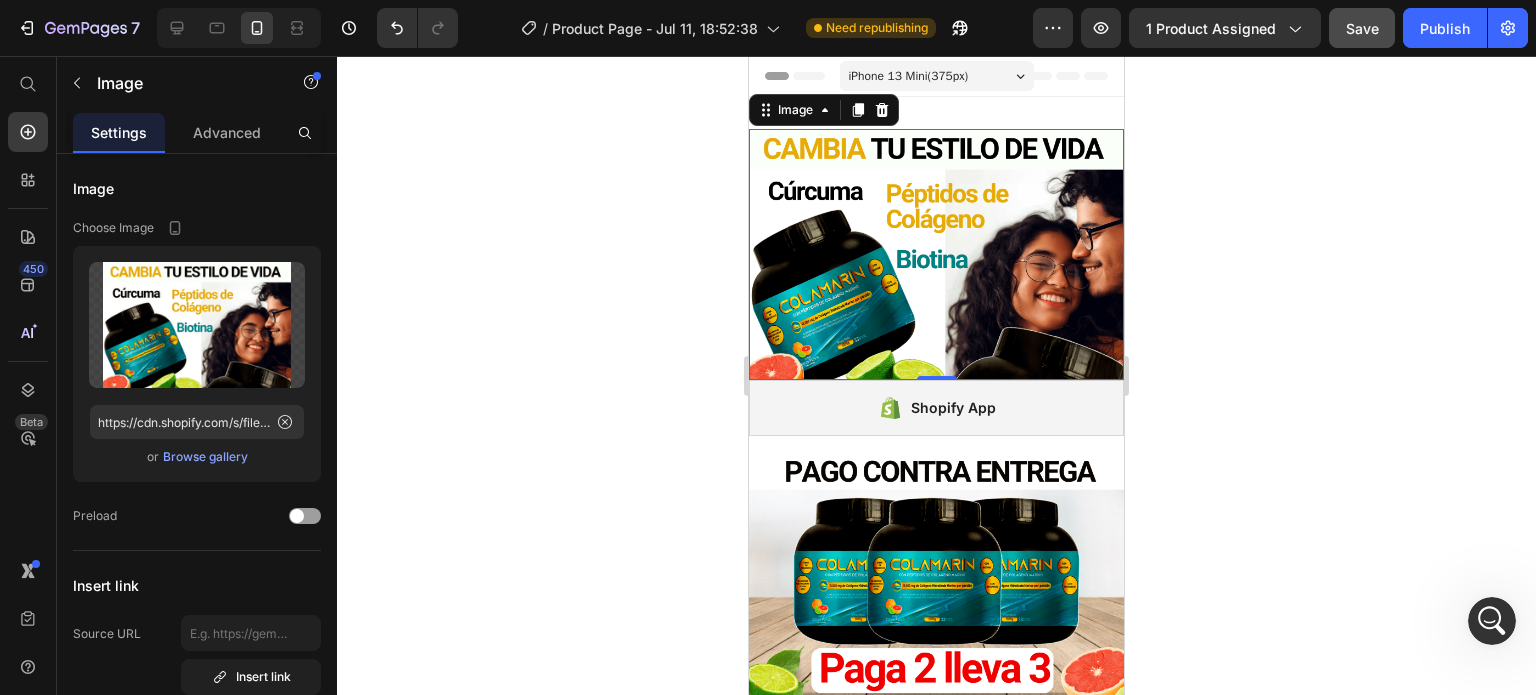 click 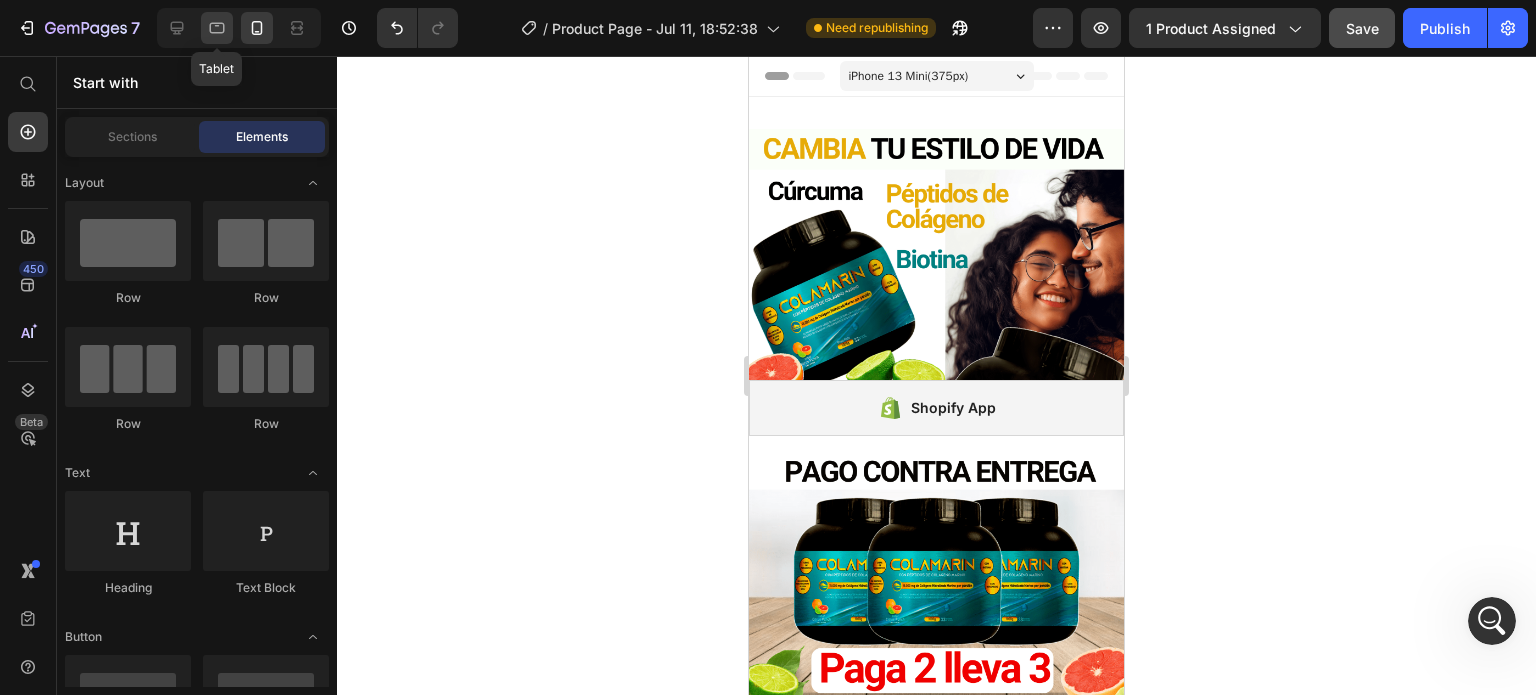 click 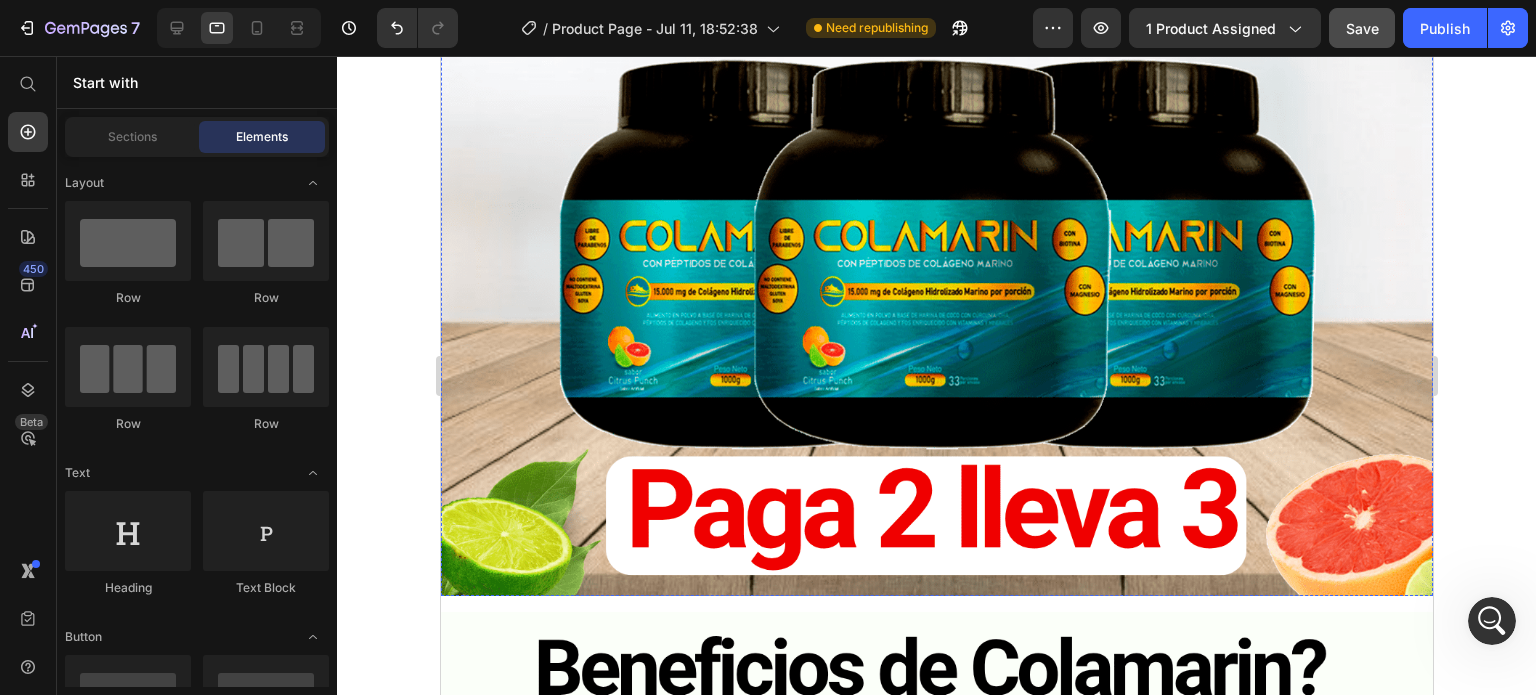 scroll, scrollTop: 400, scrollLeft: 0, axis: vertical 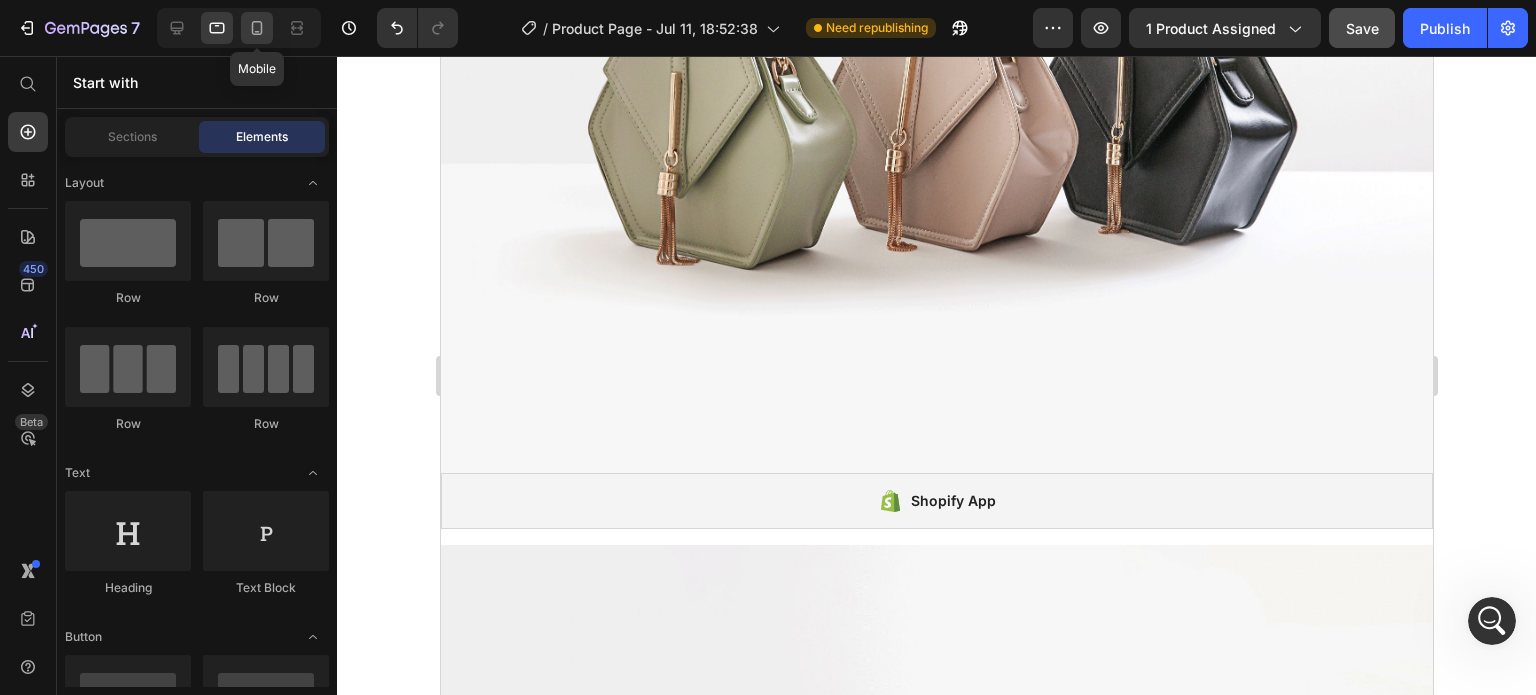 click 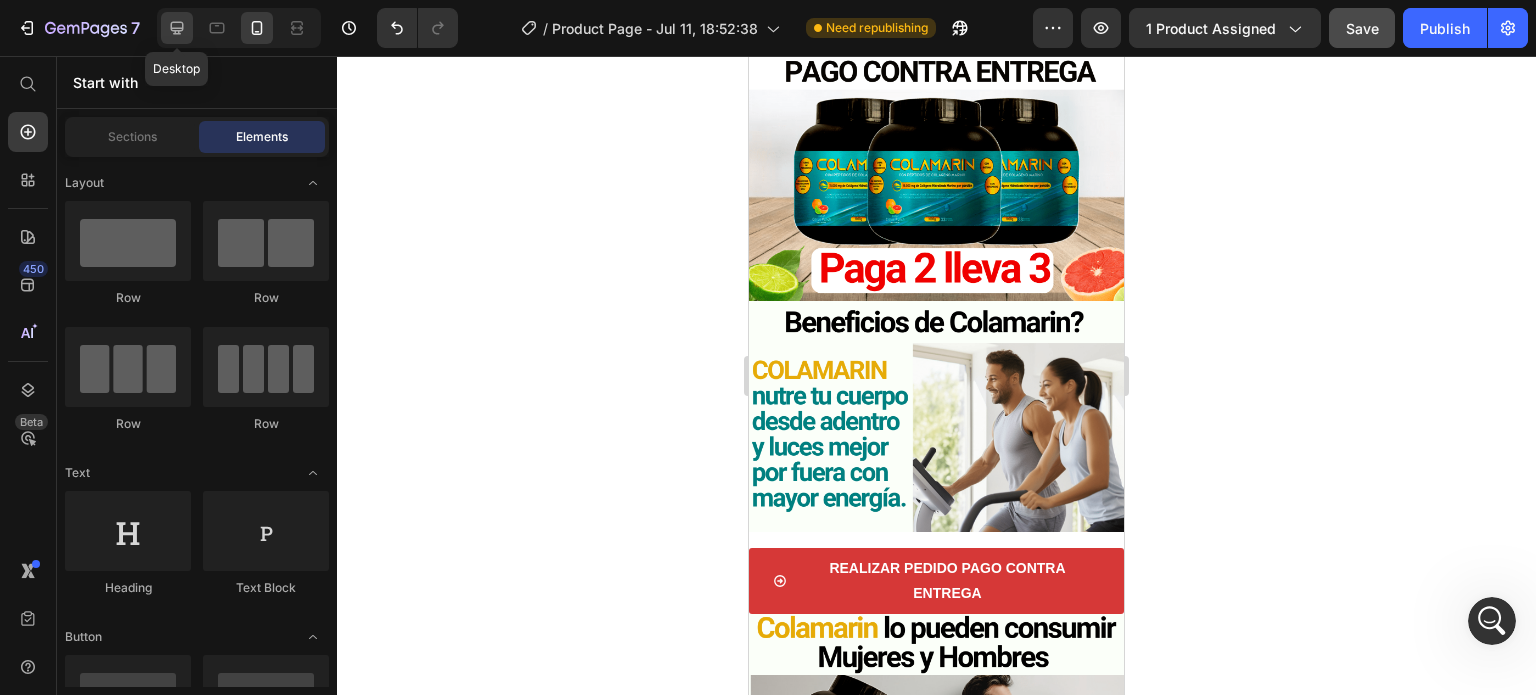 click 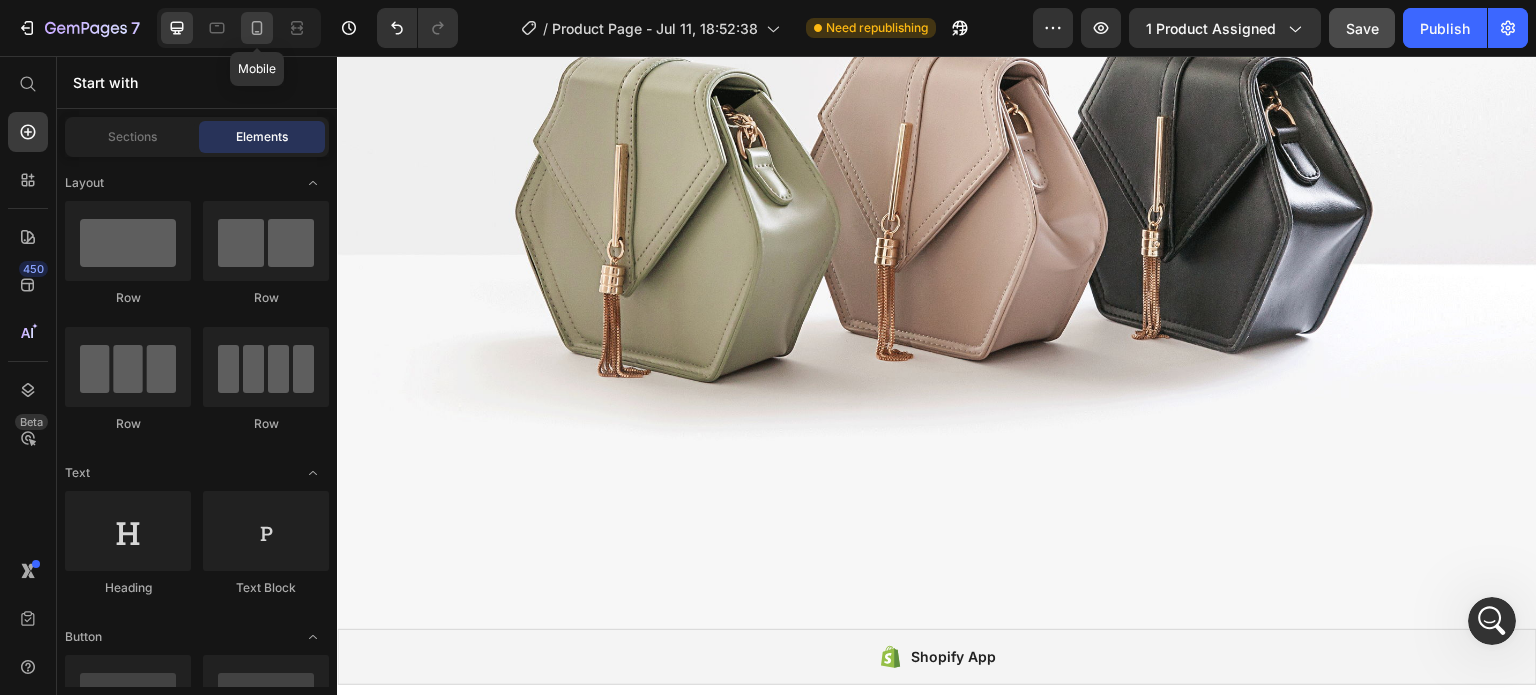 click 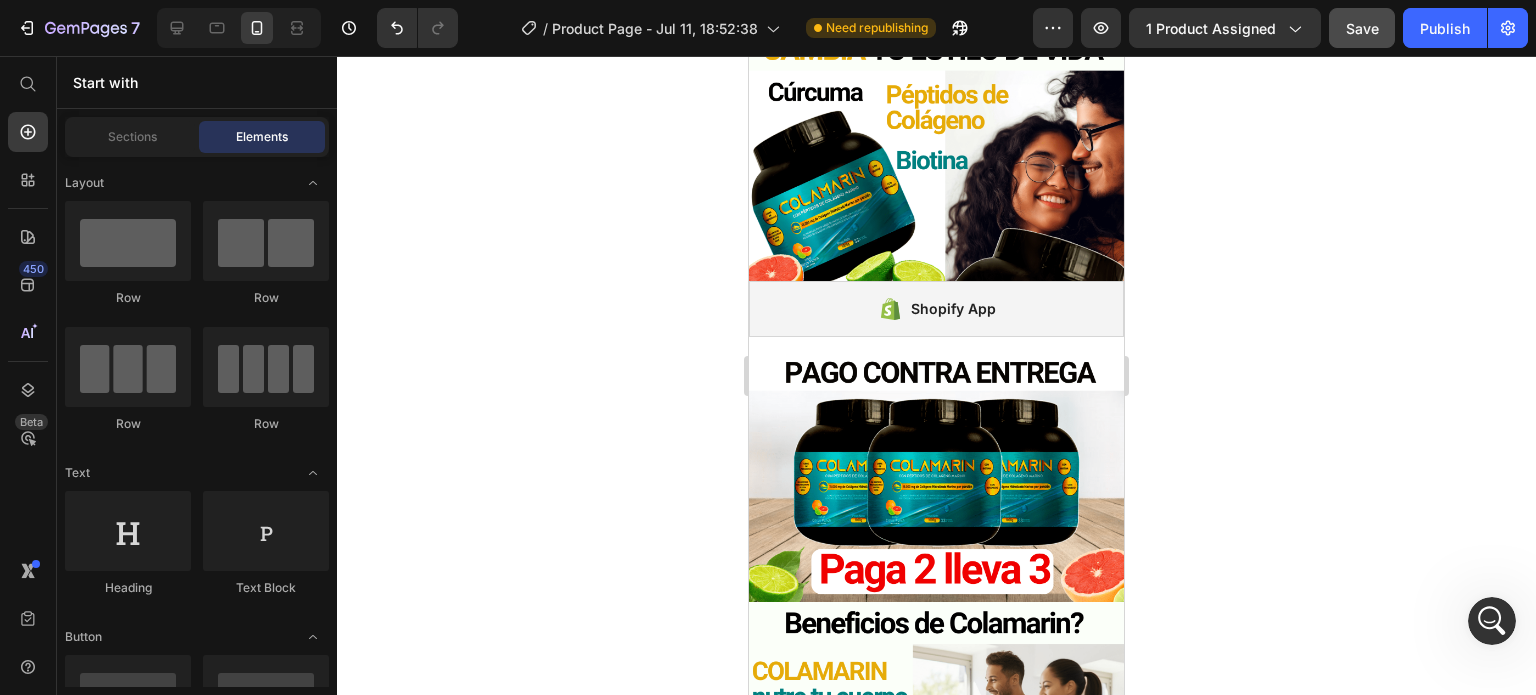 scroll, scrollTop: 0, scrollLeft: 0, axis: both 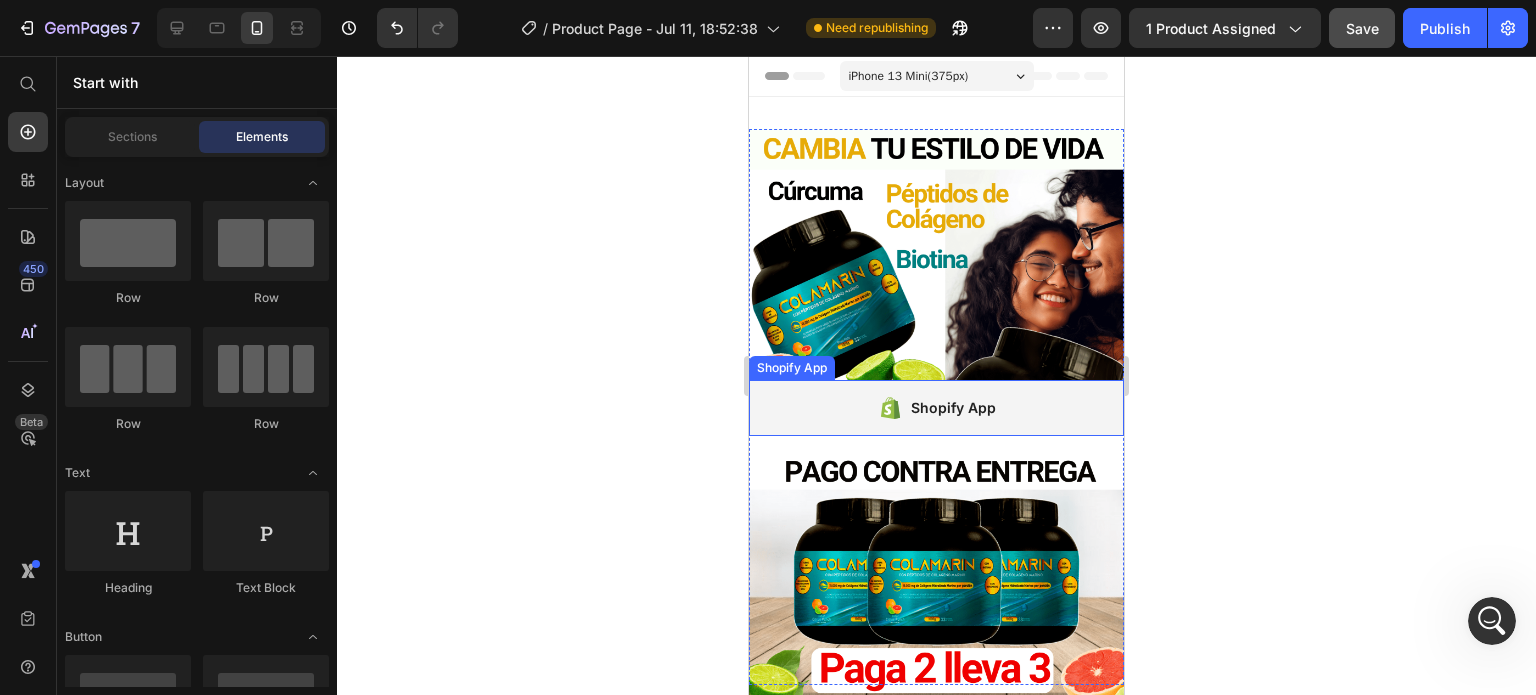 click on "Shopify App" at bounding box center (953, 408) 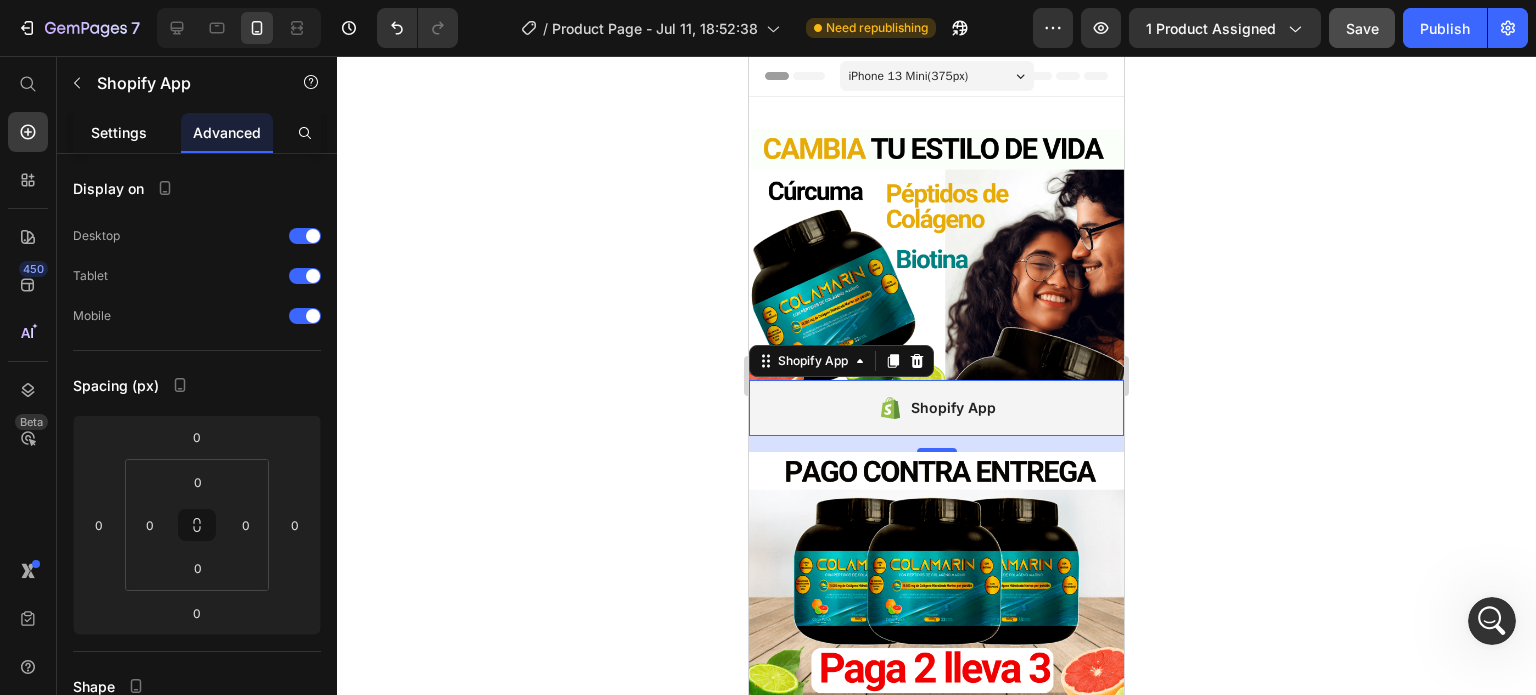click on "Settings" at bounding box center [119, 132] 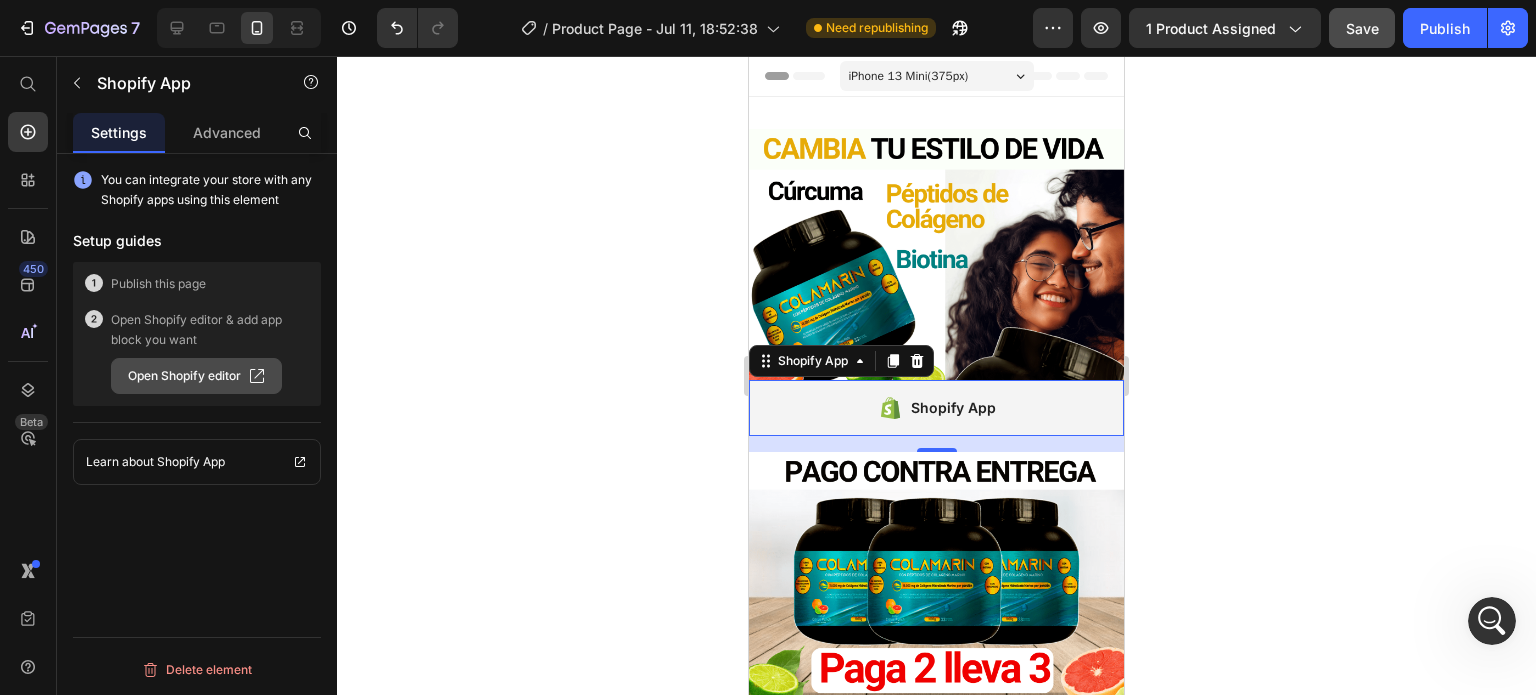 click on "Open Shopify editor" at bounding box center (196, 376) 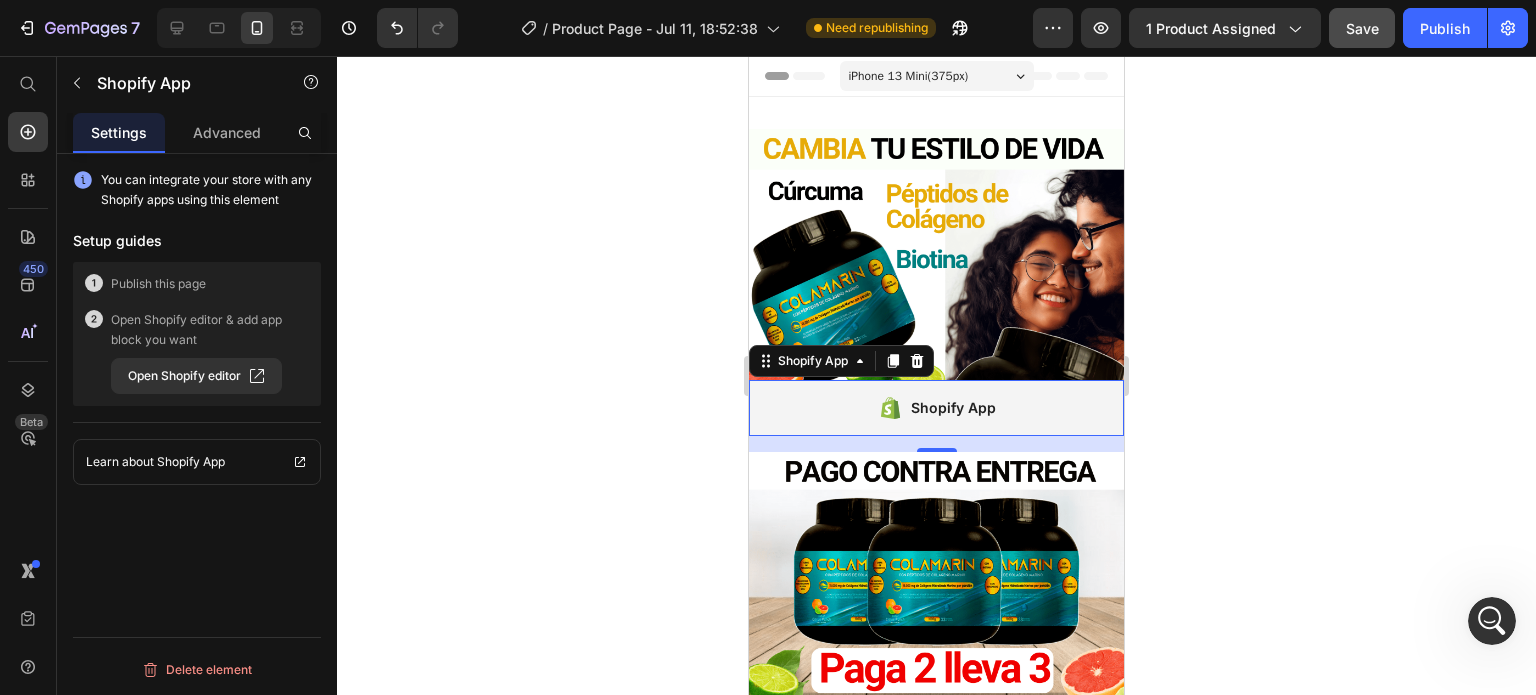 click 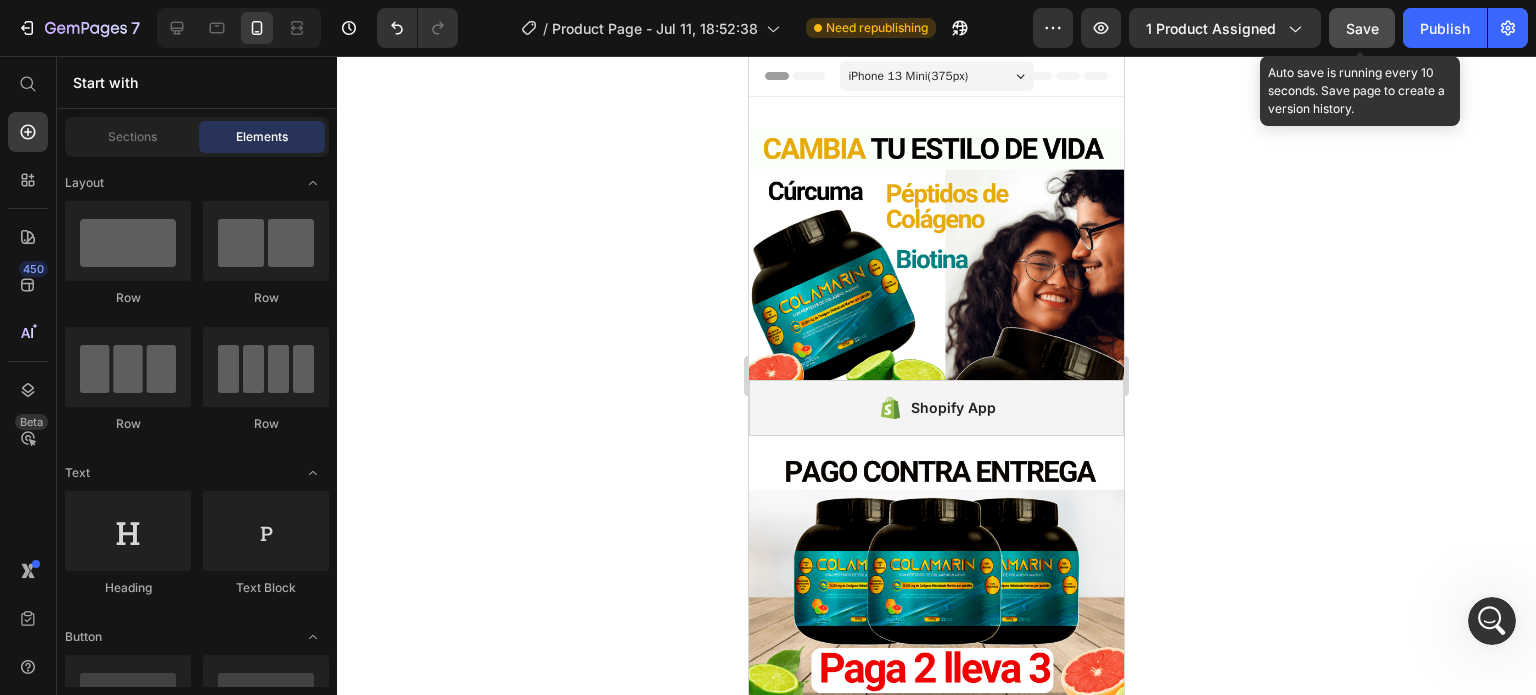 click on "Save" at bounding box center [1362, 28] 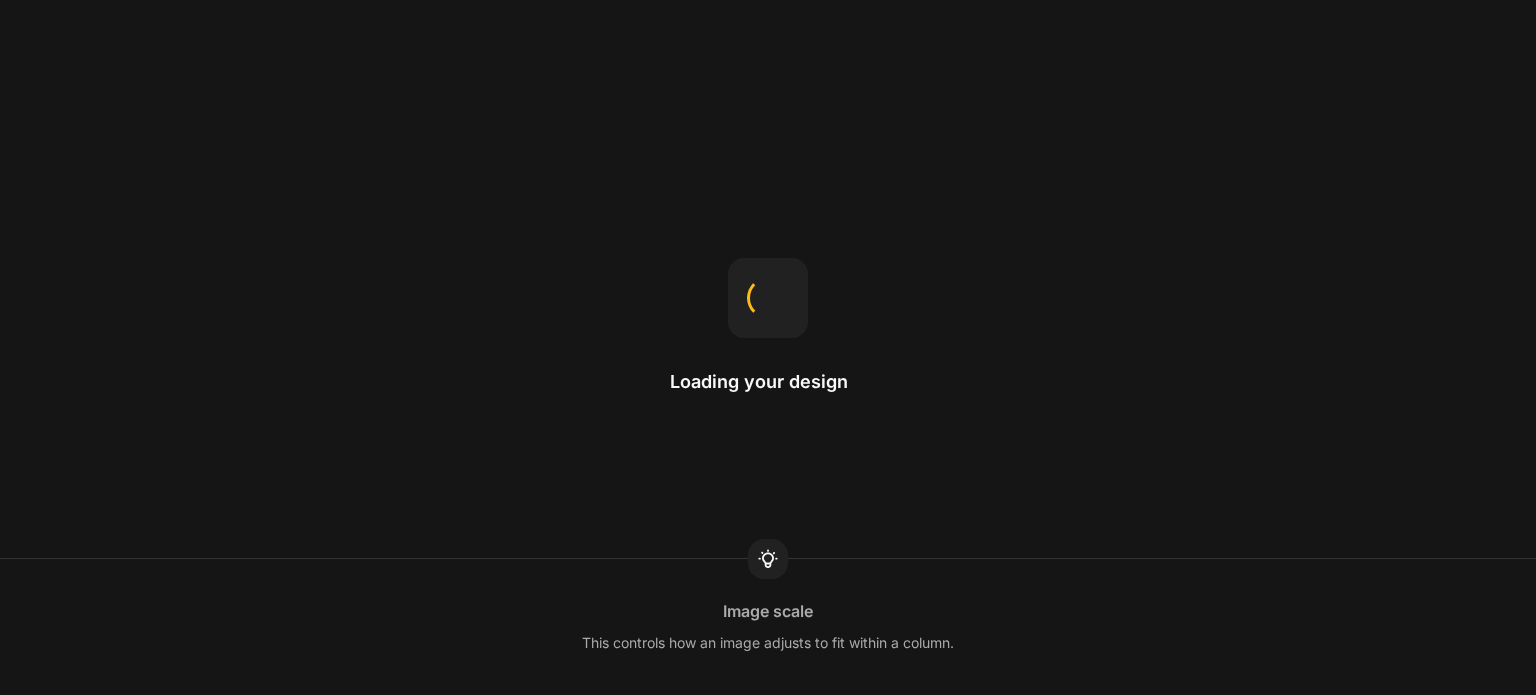 scroll, scrollTop: 0, scrollLeft: 0, axis: both 